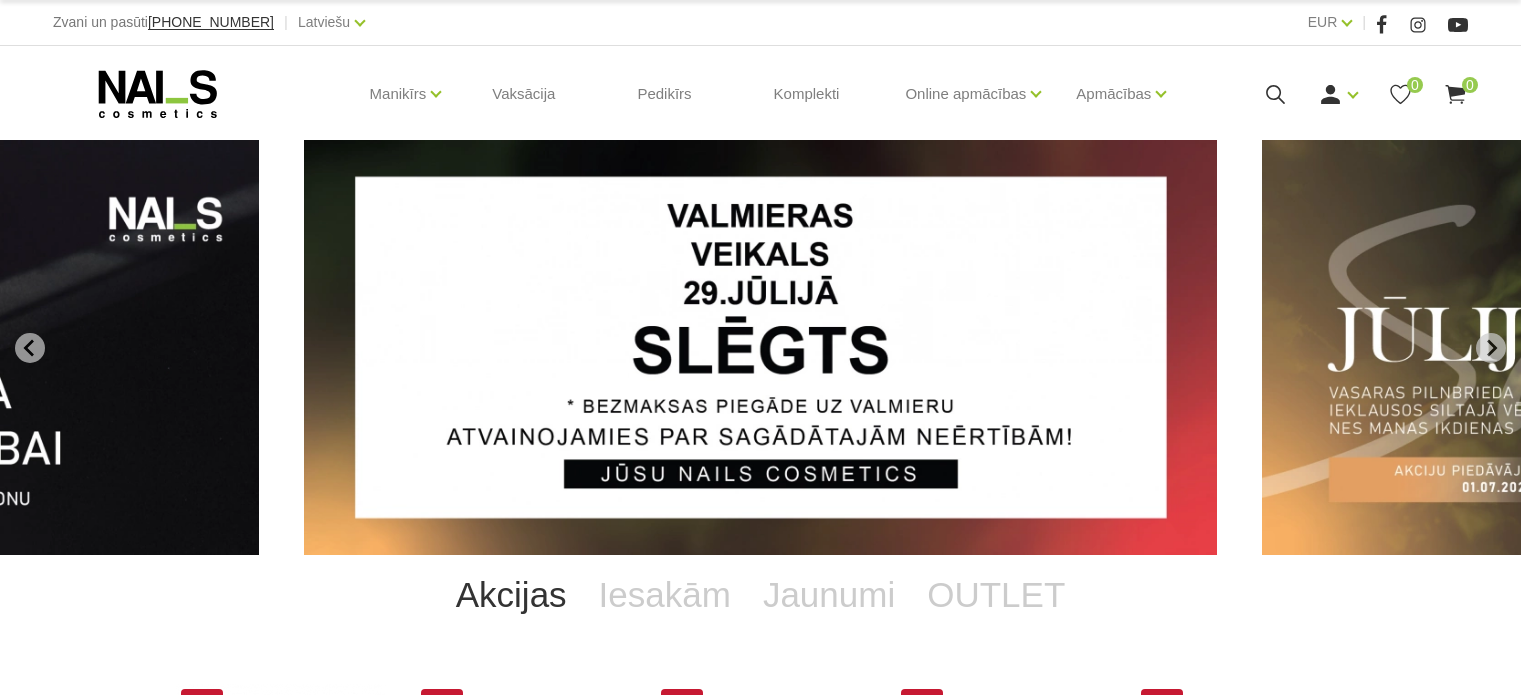 scroll, scrollTop: 0, scrollLeft: 0, axis: both 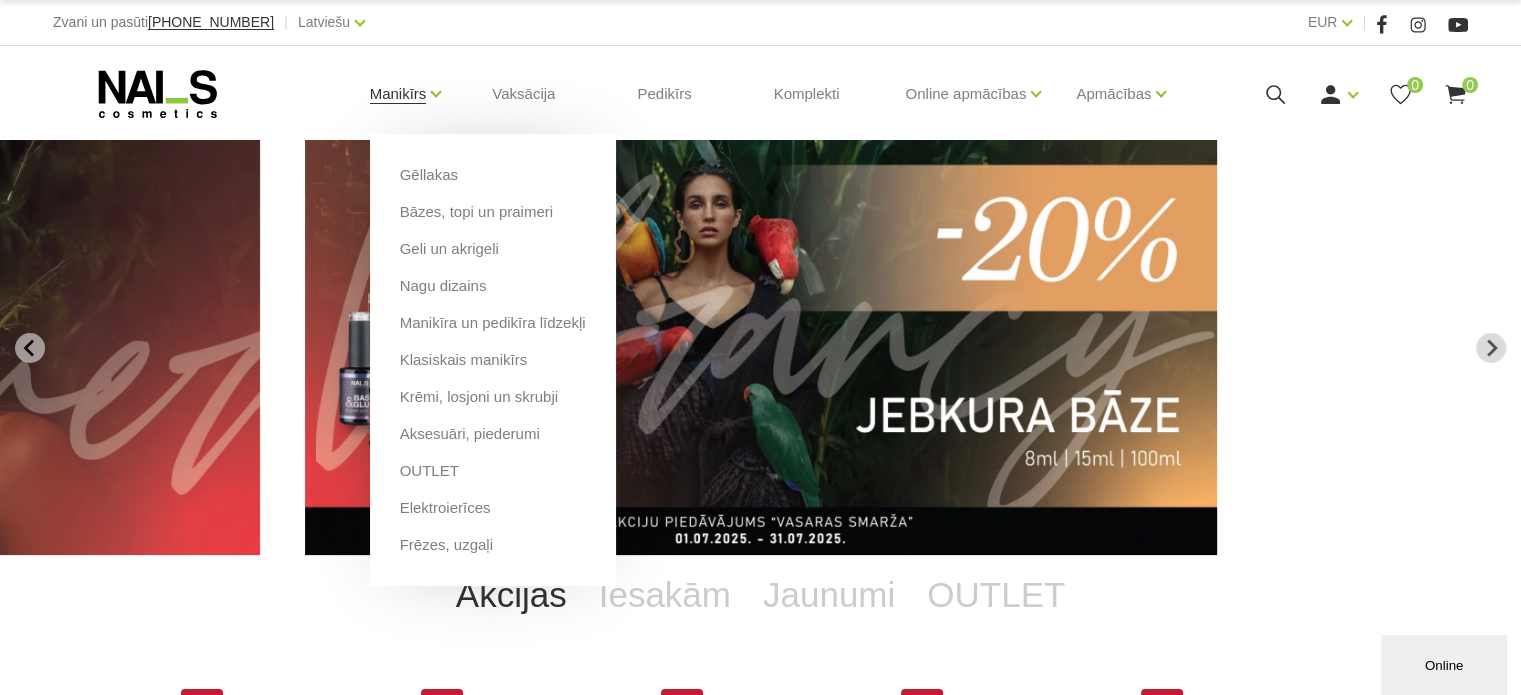 click on "Manikīrs" at bounding box center [398, 94] 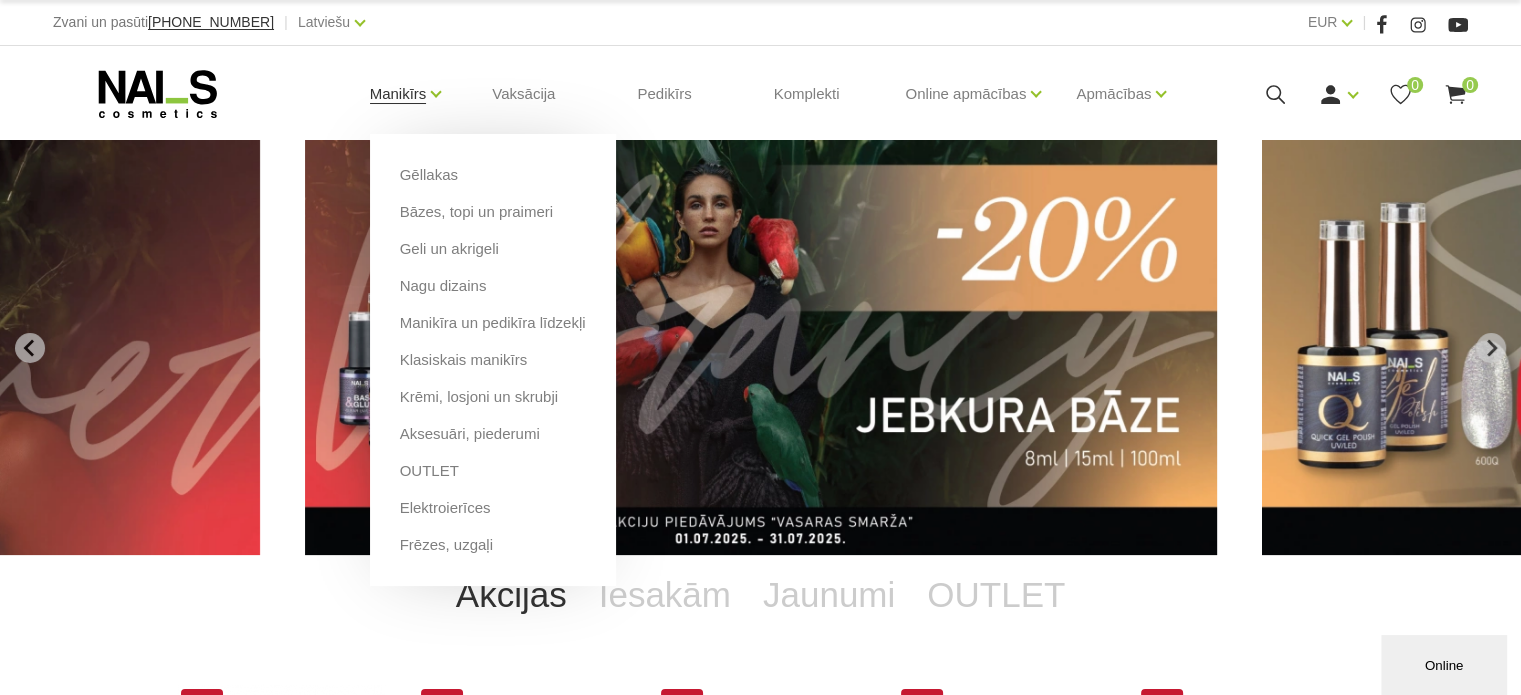 click on "Manikīrs" at bounding box center (398, 94) 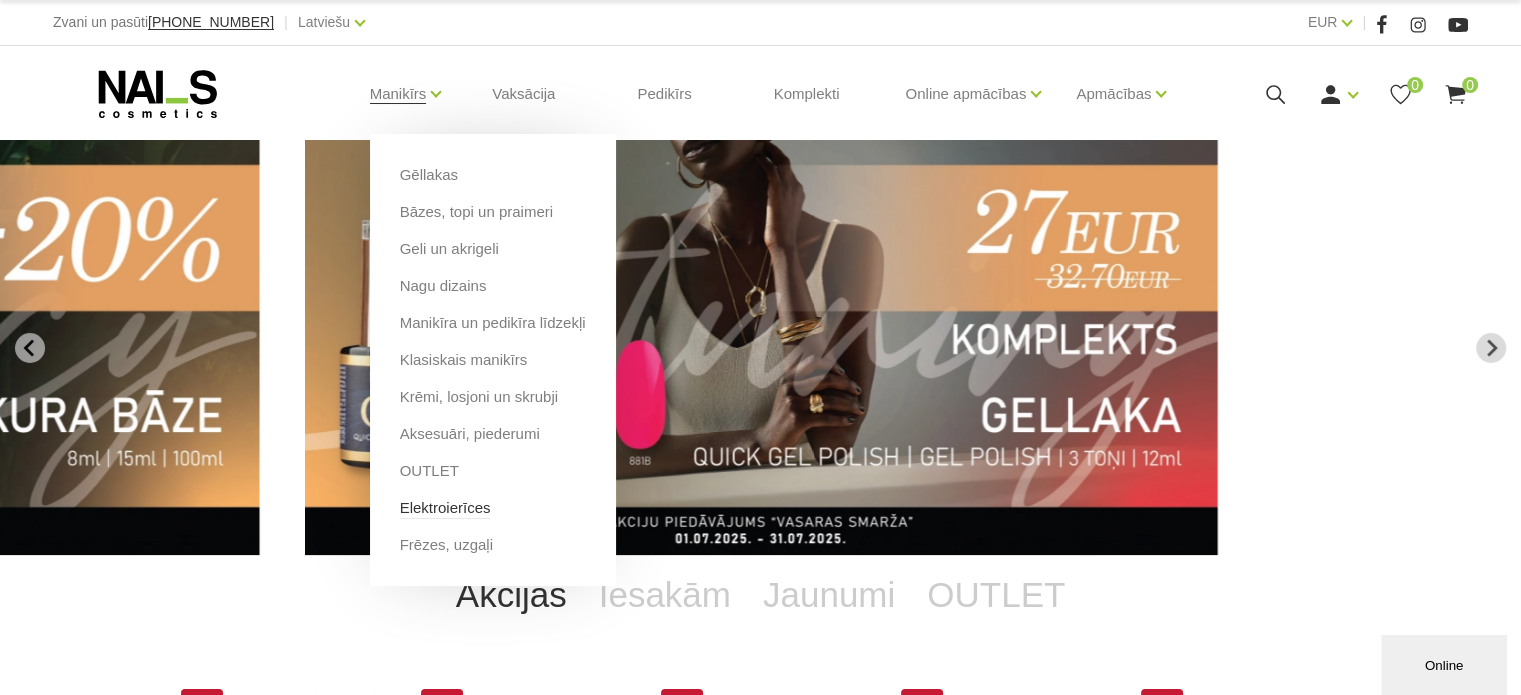 click on "Elektroierīces" at bounding box center [445, 508] 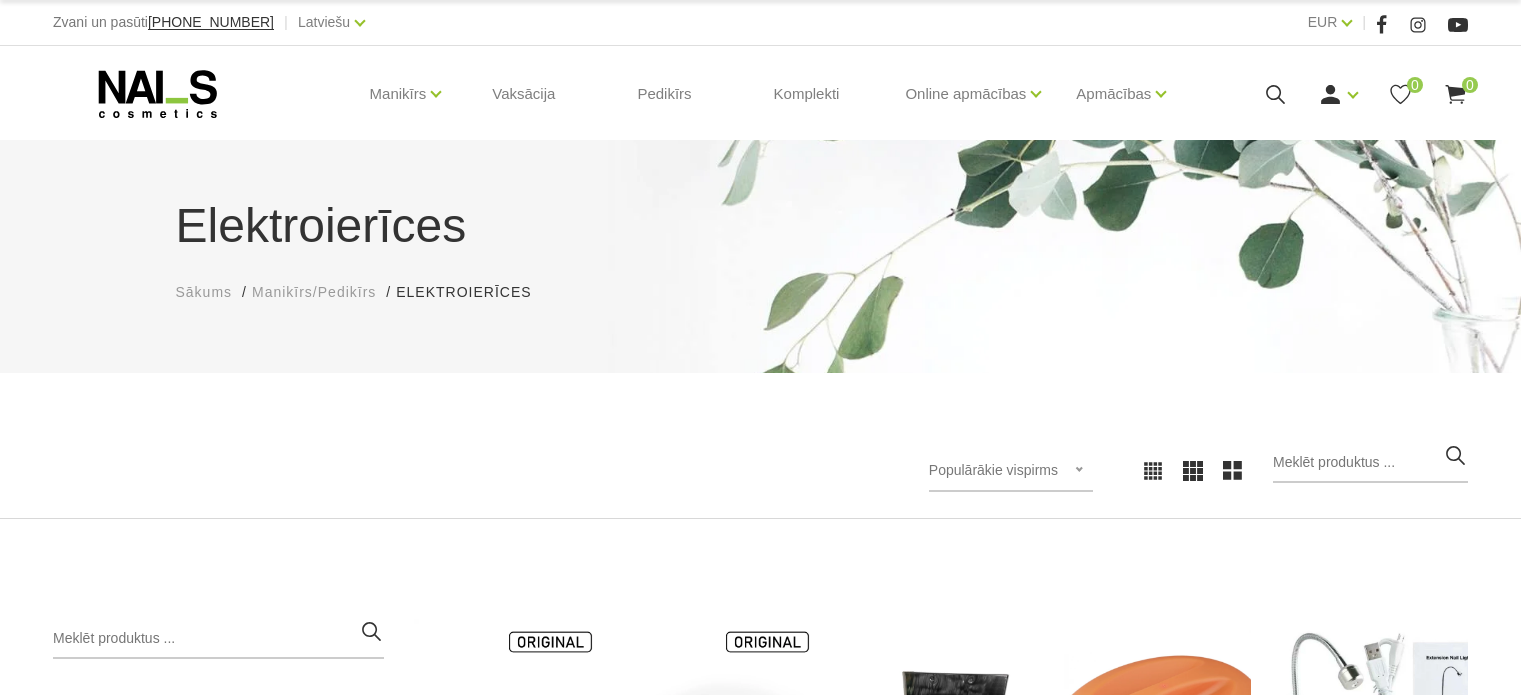 scroll, scrollTop: 0, scrollLeft: 0, axis: both 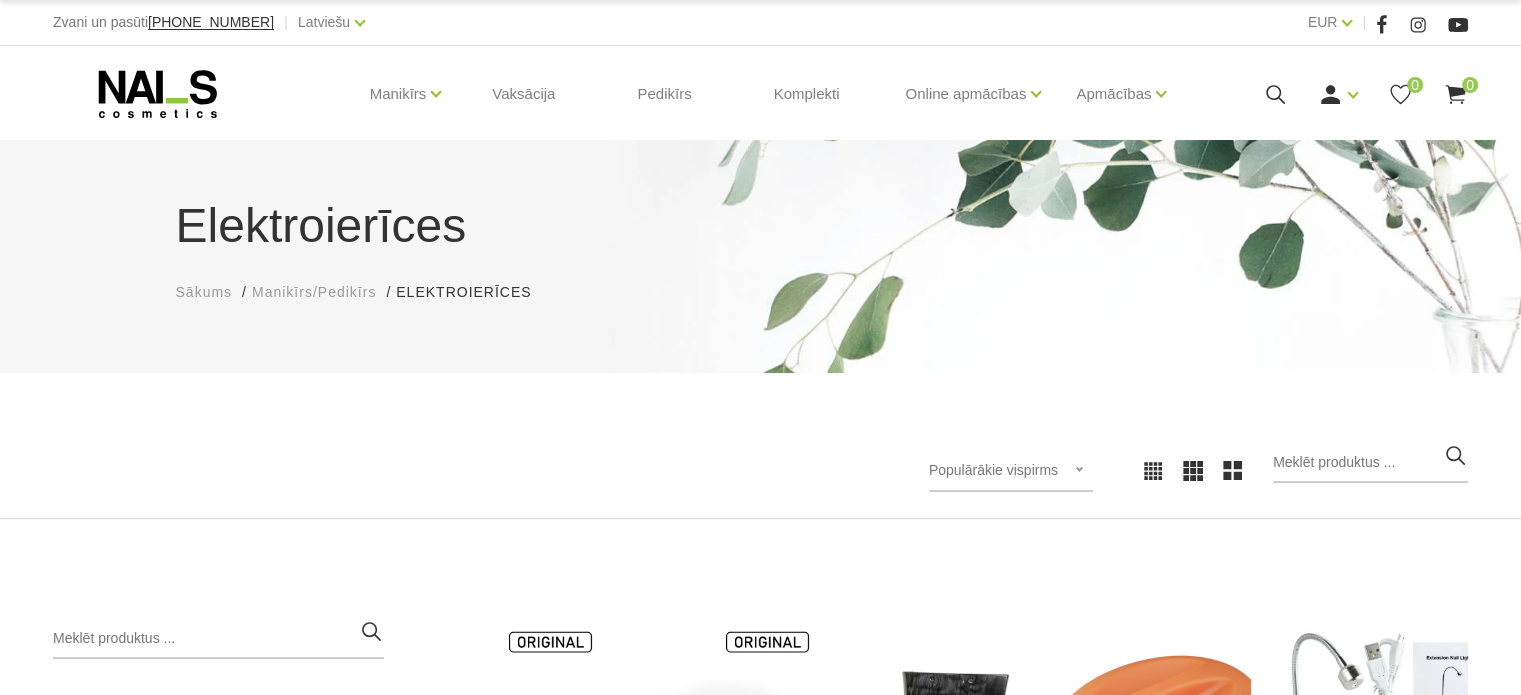 click on "Elektroierīces Sākums Manikīrs/Pedikīrs Elektroierīces
Elektroierīces Populārākie vispirms Jaunumi Lētākais vispirms Dārgākais vispirms Populārākie vispirms Populārākie vispirms Jaunumi Lētākais vispirms Dārgākais vispirms Kategorijas Manikīrs/Pedikīrs  11 Gēllakas  GEL X Gēllaka GEL POLISH gēllaka Quick Gēllakas + Bāzes, topi un praimeri  Bāzes Praimeri, bondi Topi, virskārtas + Geli un akrigeli  WANTED būvējošie geli Akrigeli + Nagu dizains  AIRNails Aerogrāfs, detaļas Krāsas Piederumi Trafareti + + Manikīra un pedikīra līdzekļi  Klasiskais manikīrs  Krēmi, losjoni un skrubji  Aksesuāri, piederumi  Instrumenti, vīles Knaibles Otas Pincetes Standziņas, šķērītes Vīles Formas, tipši, līmes + + OUTLET  Elektroierīces  Frēzes, uzgaļi  + Kategorijas Manikīrs/Pedikīrs   Pedikīrs   Skropstas, uzacis   Vaksācija   Mārketinga materiāli   Komplekti   Apmācības un semināri   Lampa SUN4S  UV/LED HQ  Atvērt un izvēlēties" at bounding box center [760, 790] 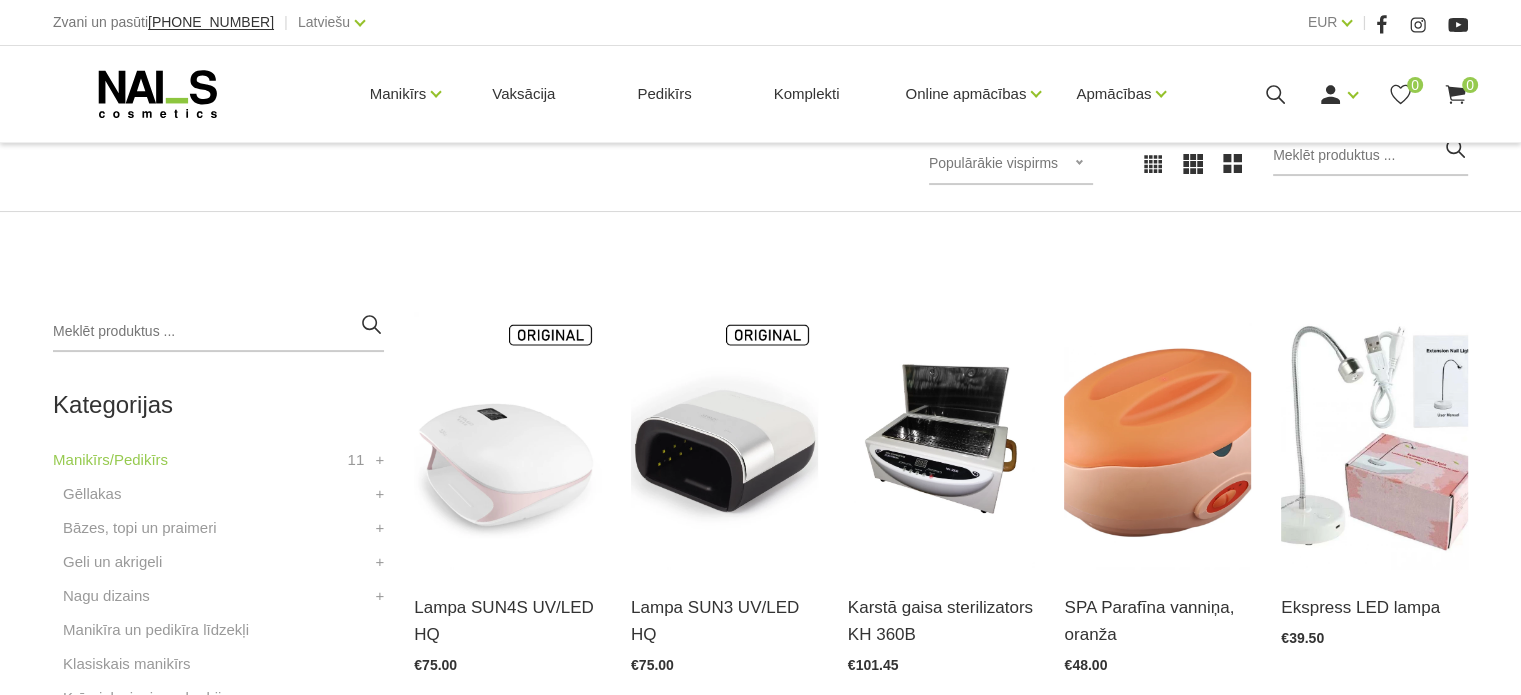 scroll, scrollTop: 320, scrollLeft: 0, axis: vertical 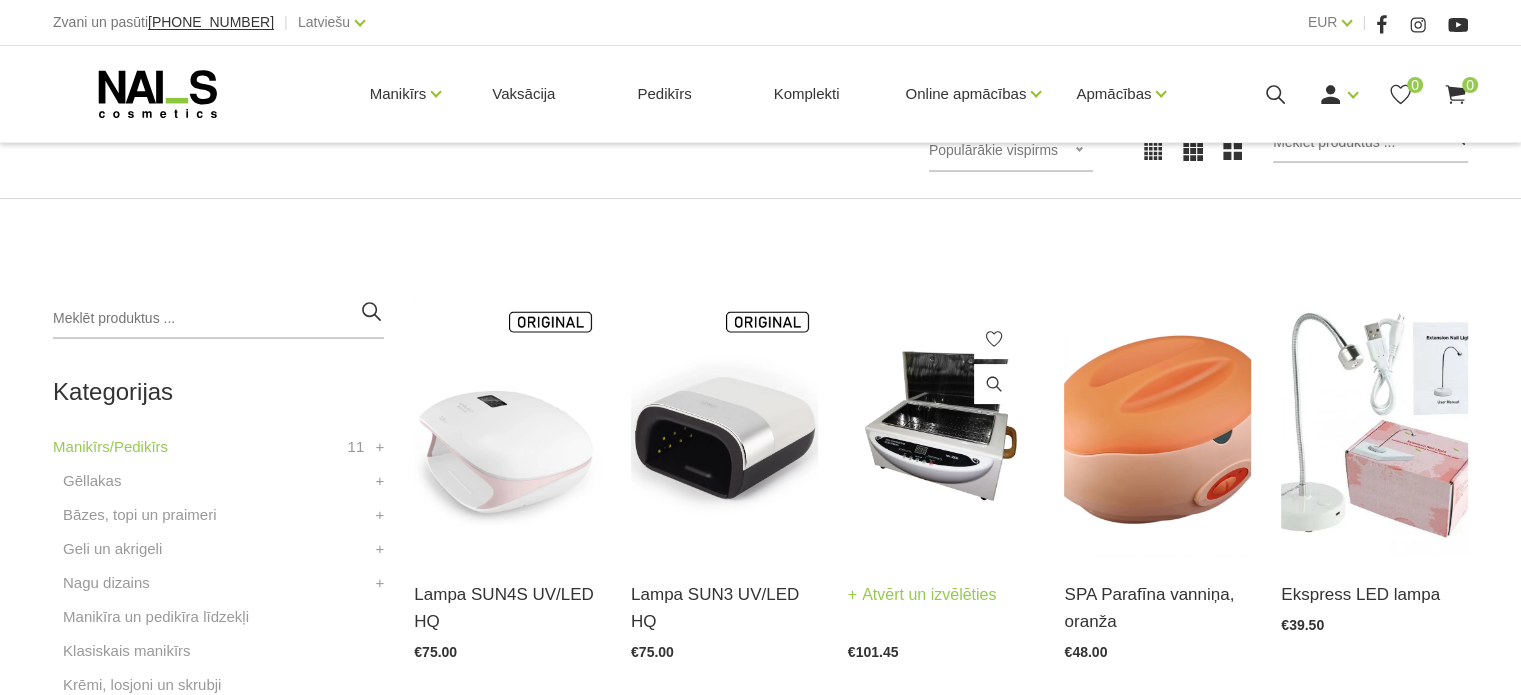 click at bounding box center [941, 427] 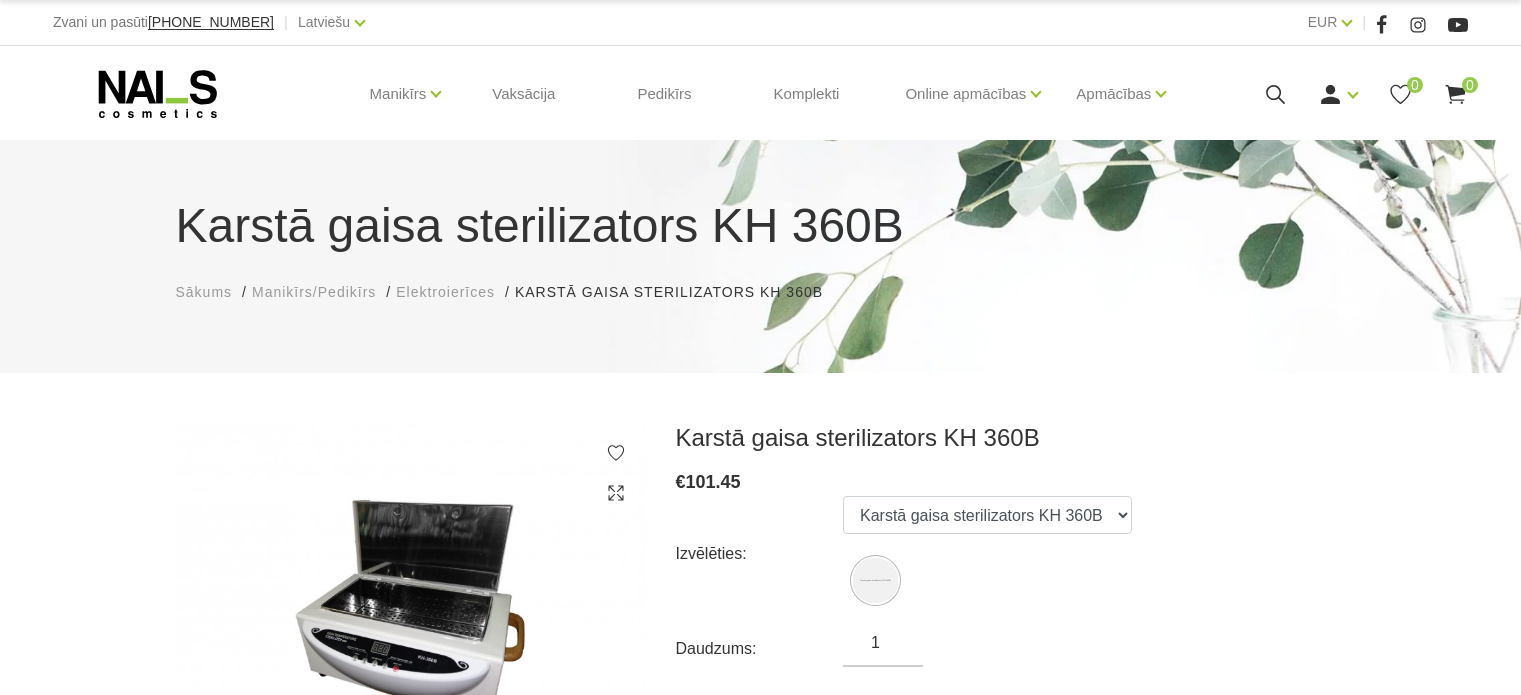 scroll, scrollTop: 0, scrollLeft: 0, axis: both 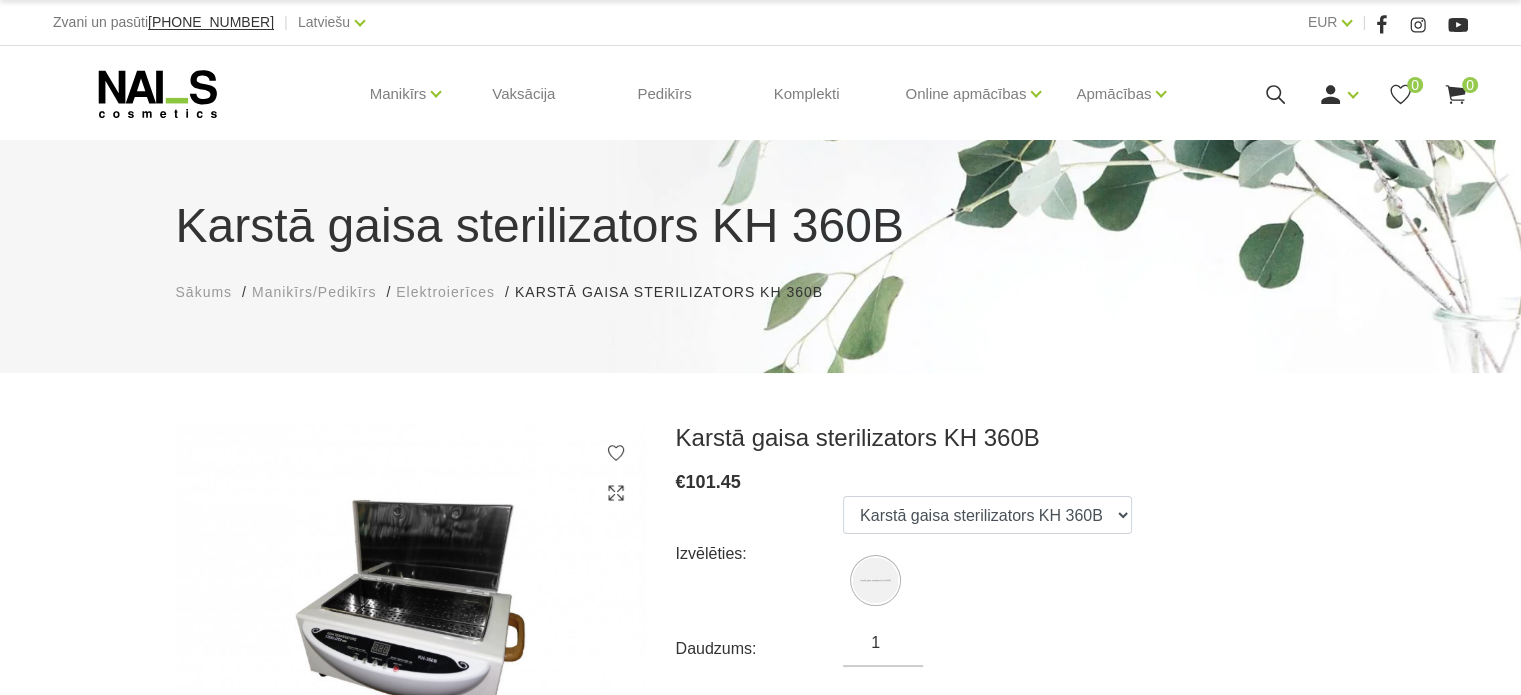 click on "€ 101.45" at bounding box center (1011, 482) 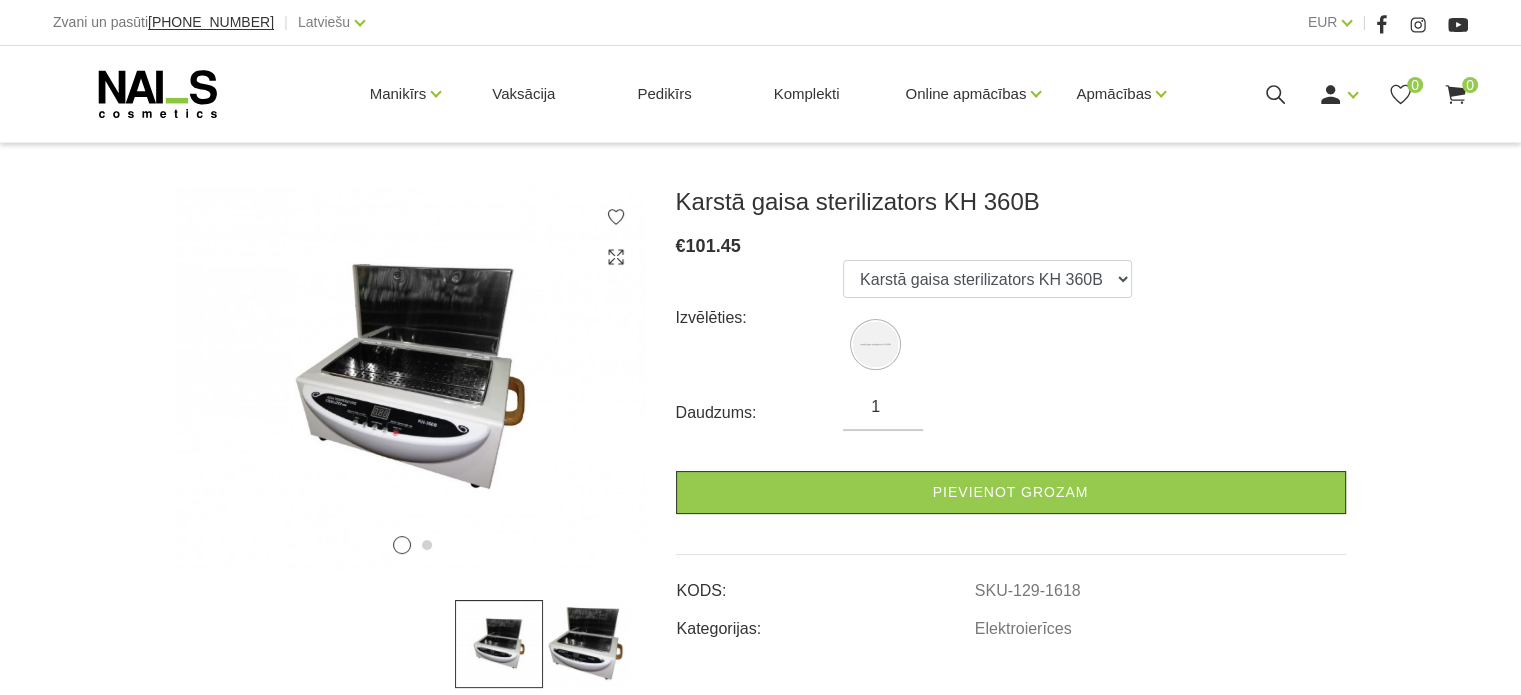 scroll, scrollTop: 240, scrollLeft: 0, axis: vertical 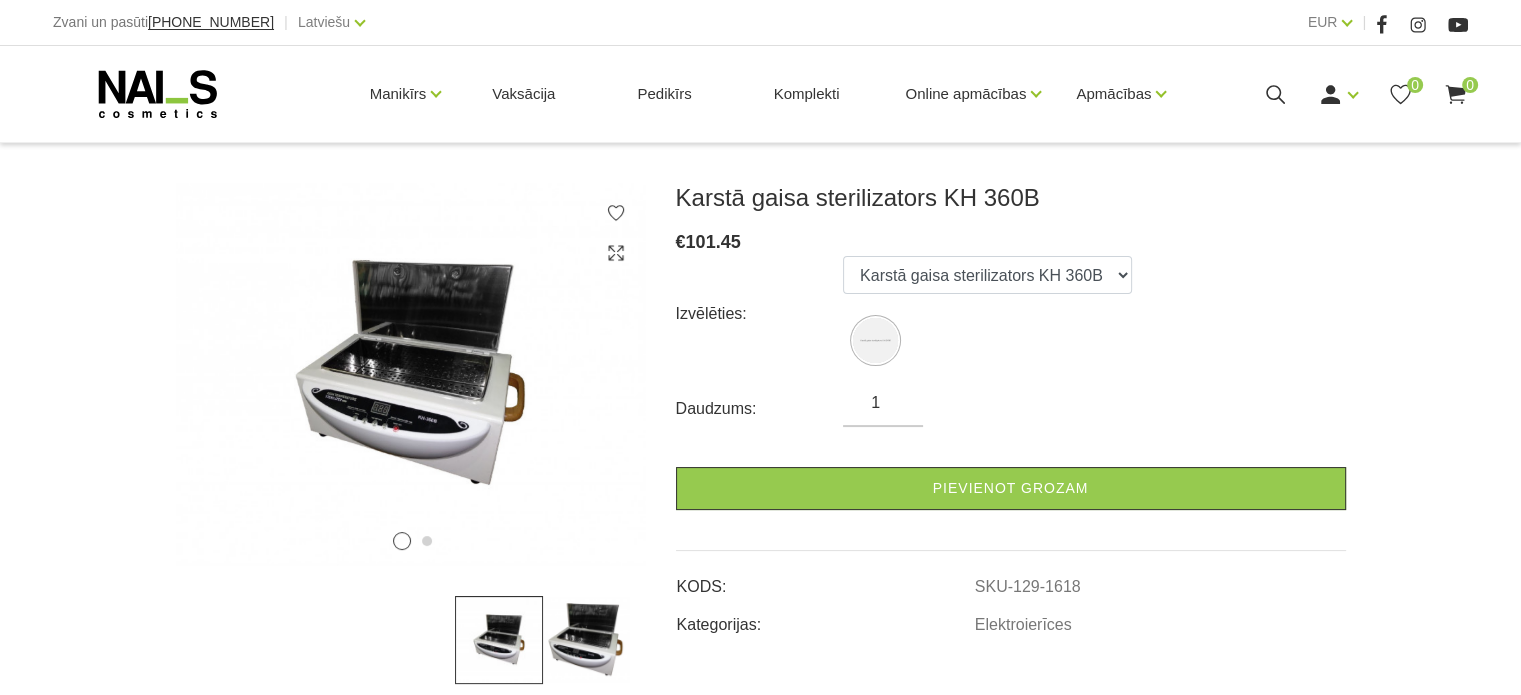 click at bounding box center (587, 640) 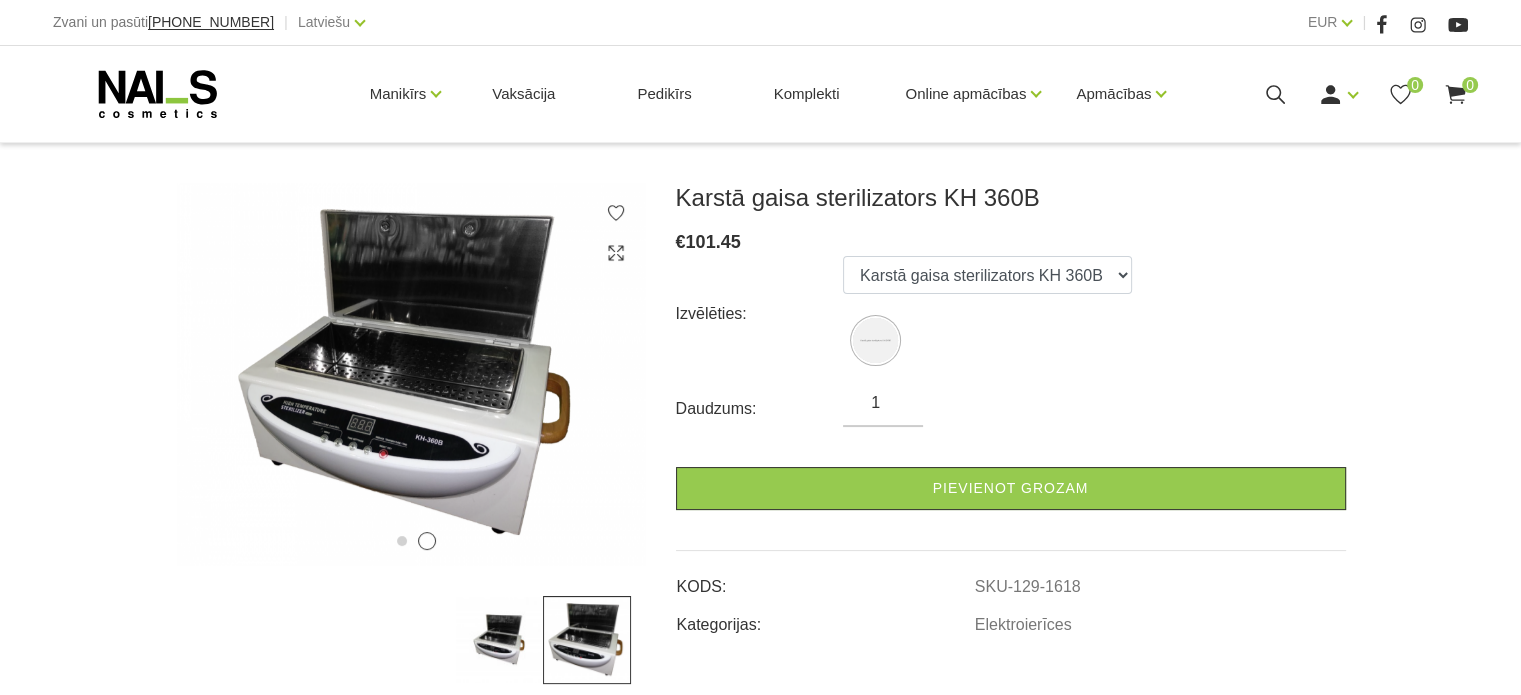 click at bounding box center (499, 640) 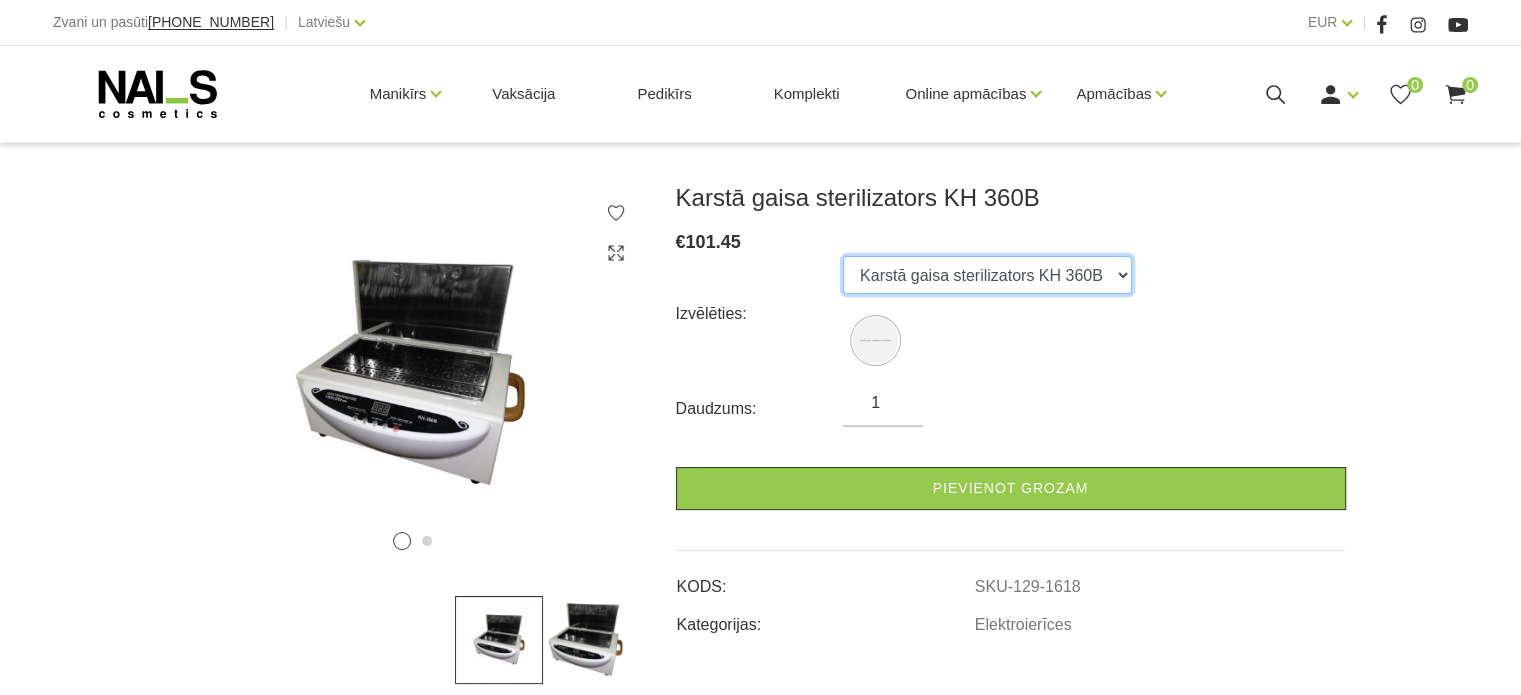 click on "Karstā gaisa sterilizators KH 360B" at bounding box center [987, 275] 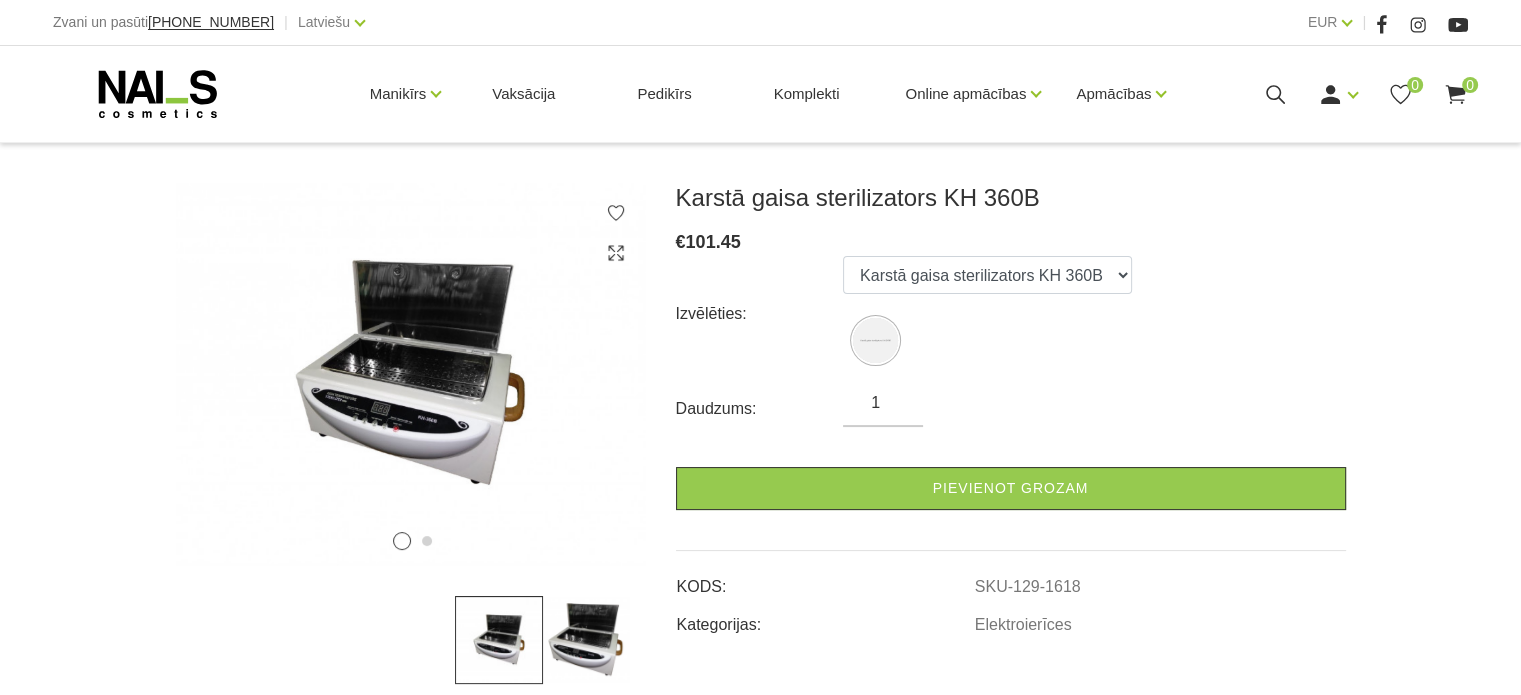 click on "Izvēlēties:  Karstā gaisa sterilizators KH 360B Daudzums:  1
Pievienot grozam" at bounding box center [1011, 383] 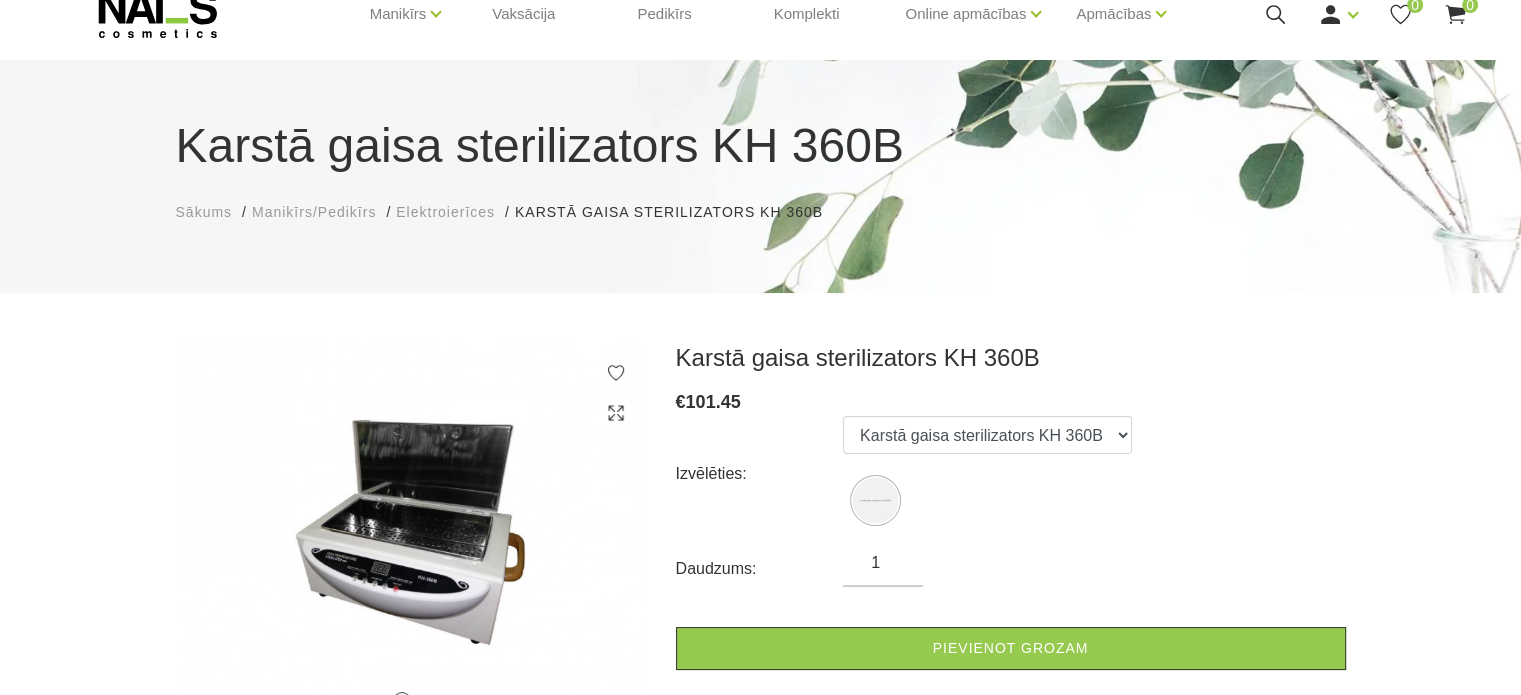 scroll, scrollTop: 40, scrollLeft: 0, axis: vertical 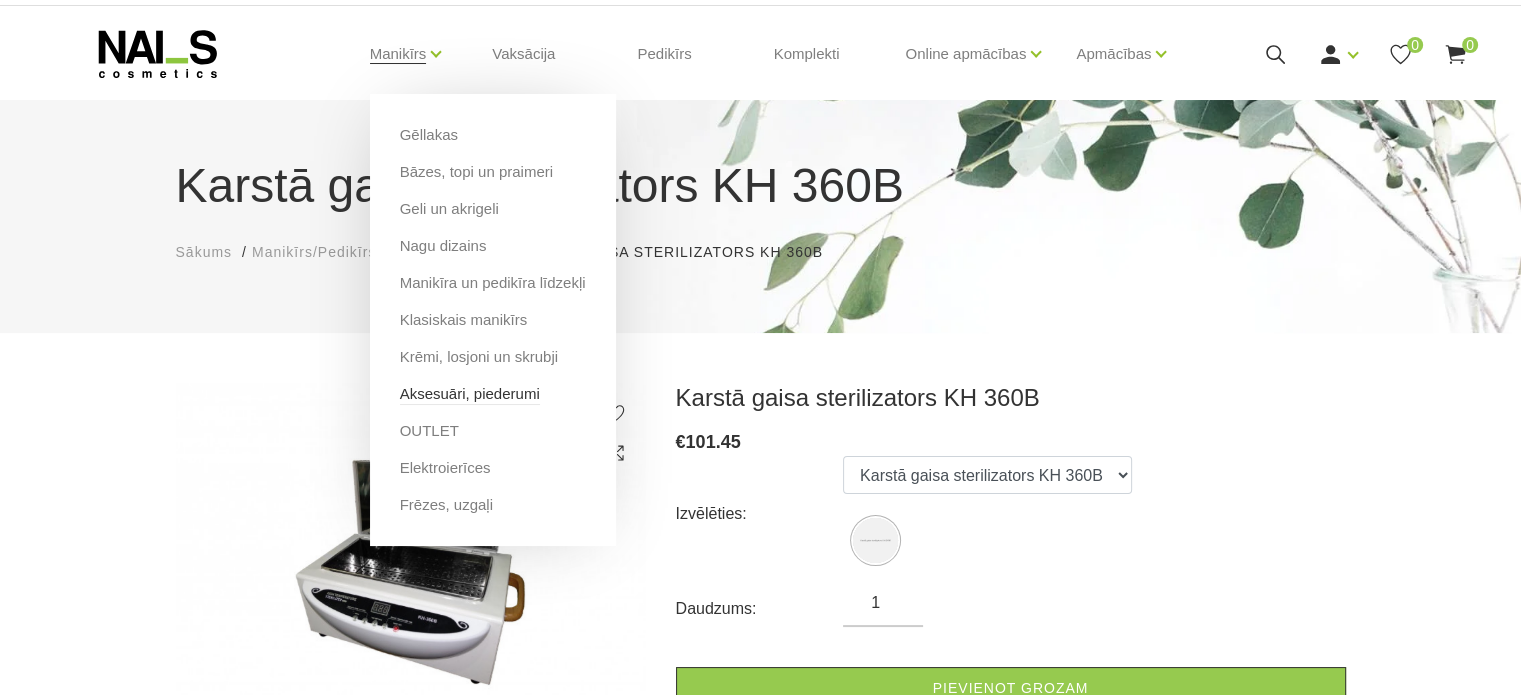 click on "Aksesuāri, piederumi" at bounding box center [470, 394] 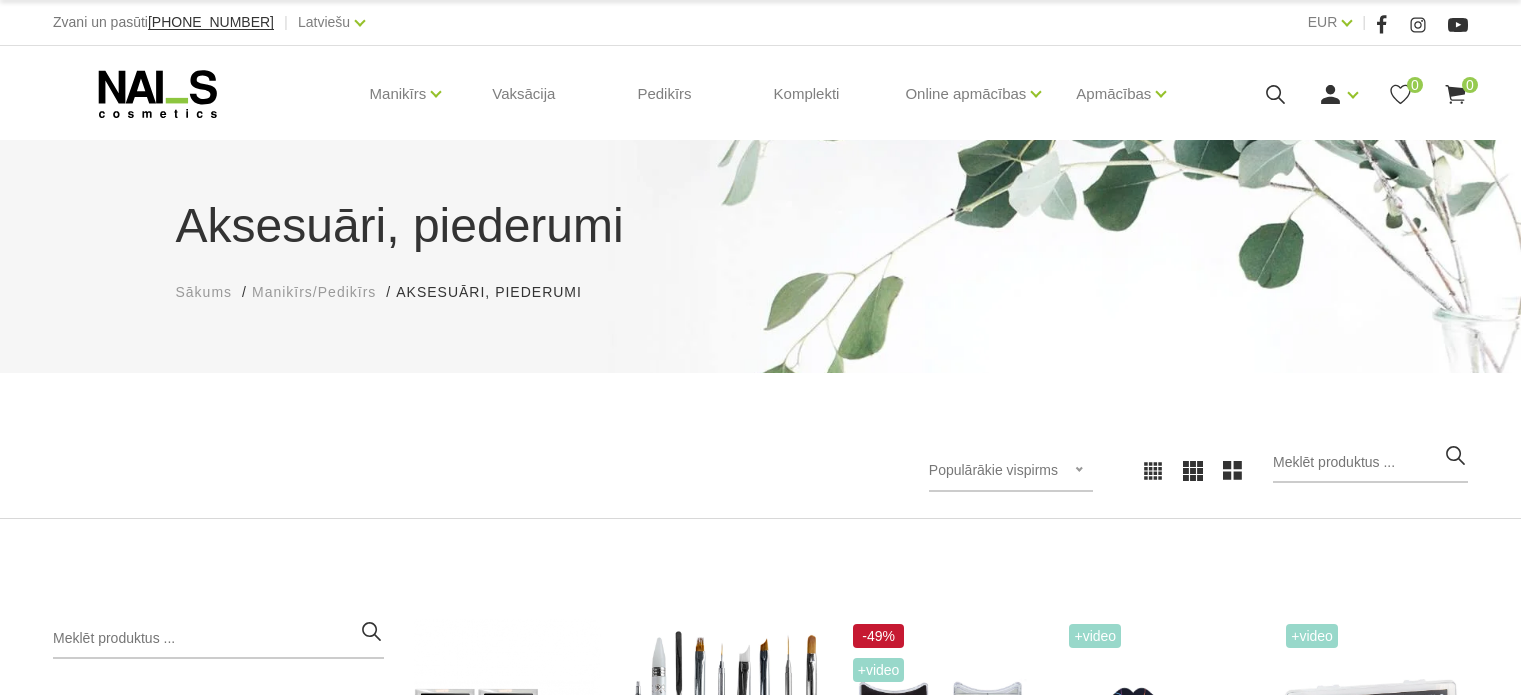 scroll, scrollTop: 0, scrollLeft: 0, axis: both 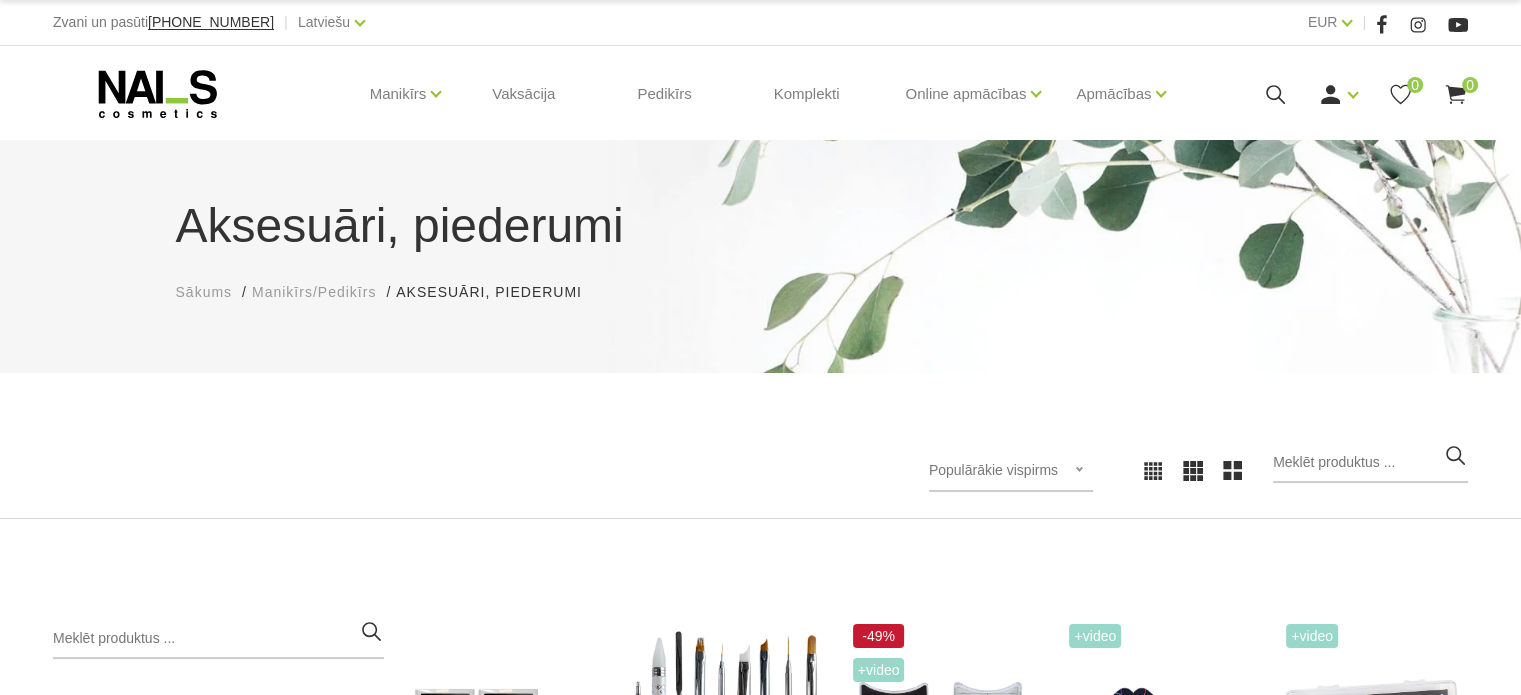 click on "Populārākie vispirms Jaunumi Lētākais vispirms Dārgākais vispirms Populārākie vispirms Populārākie vispirms Jaunumi Lētākais vispirms Dārgākais vispirms" at bounding box center [760, 471] 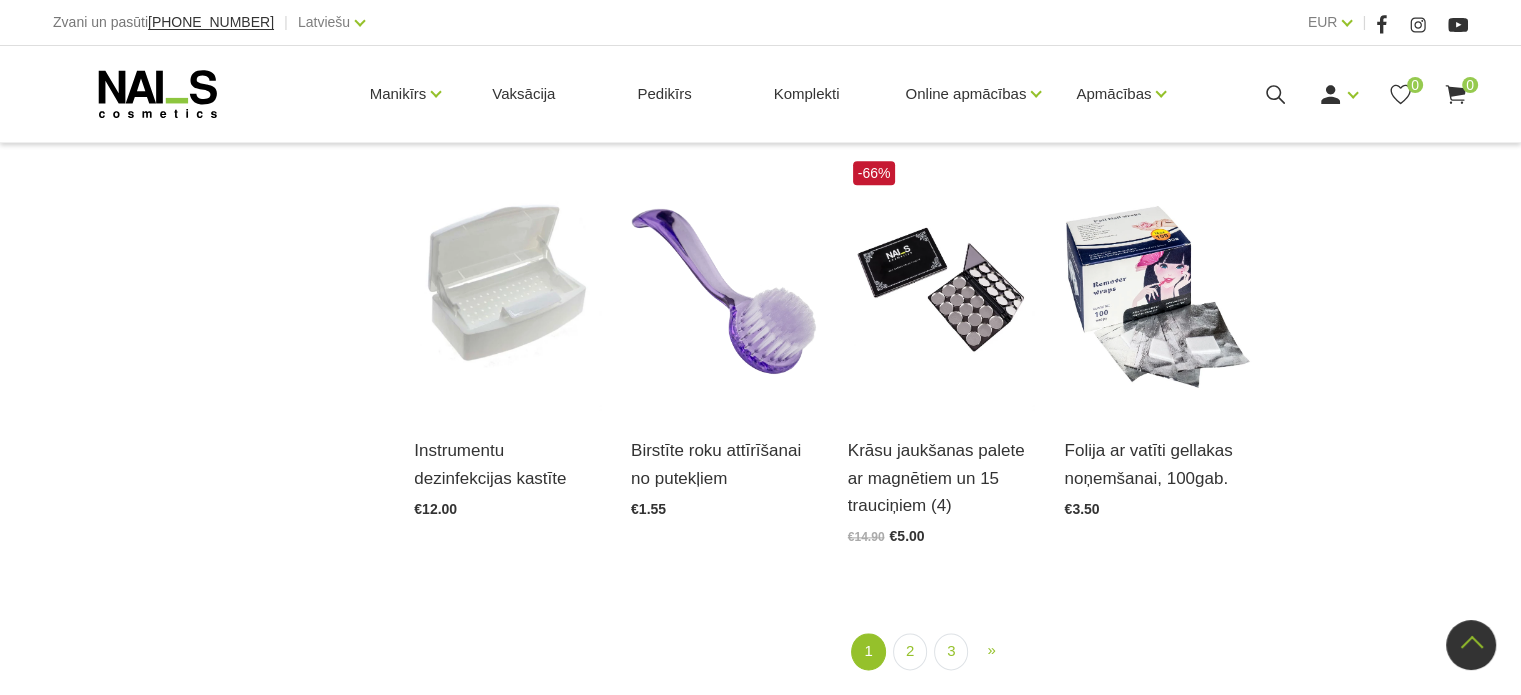 scroll, scrollTop: 2320, scrollLeft: 0, axis: vertical 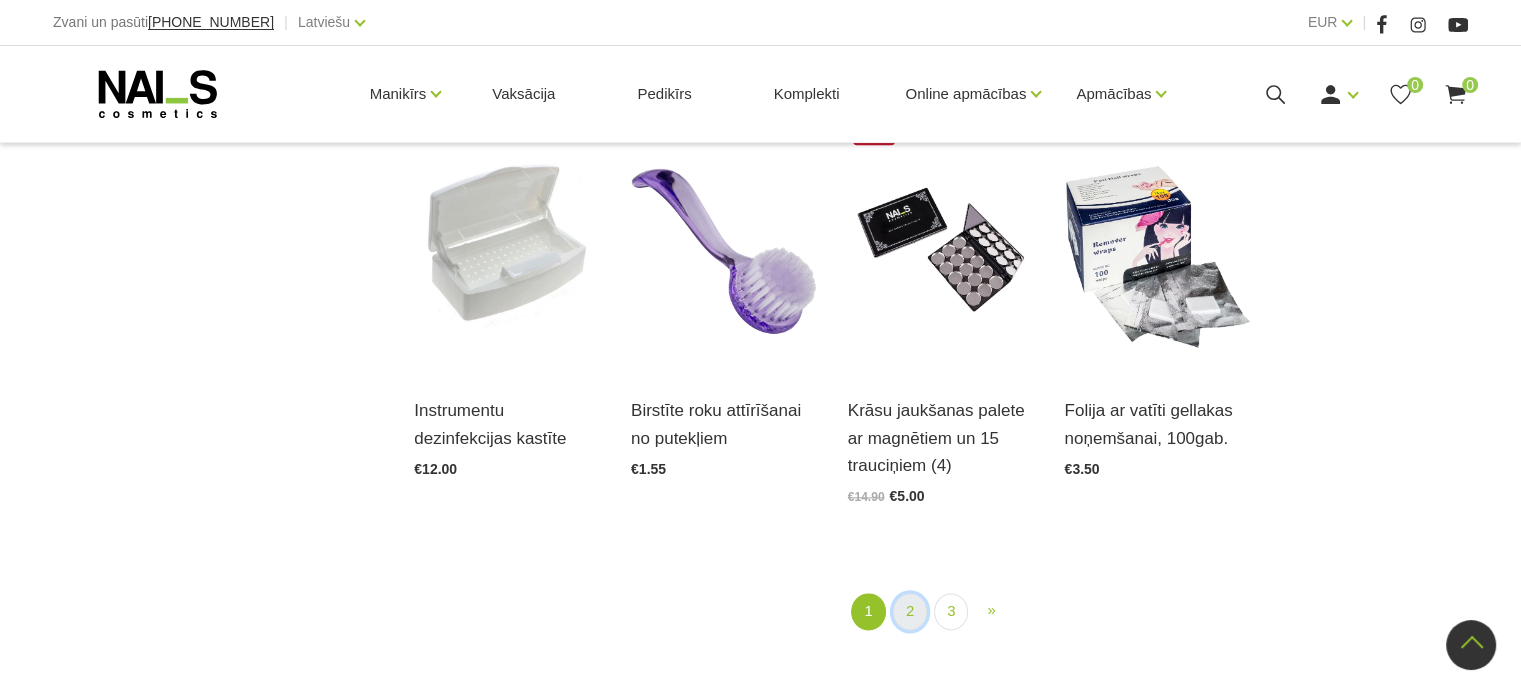 click on "2" at bounding box center [910, 611] 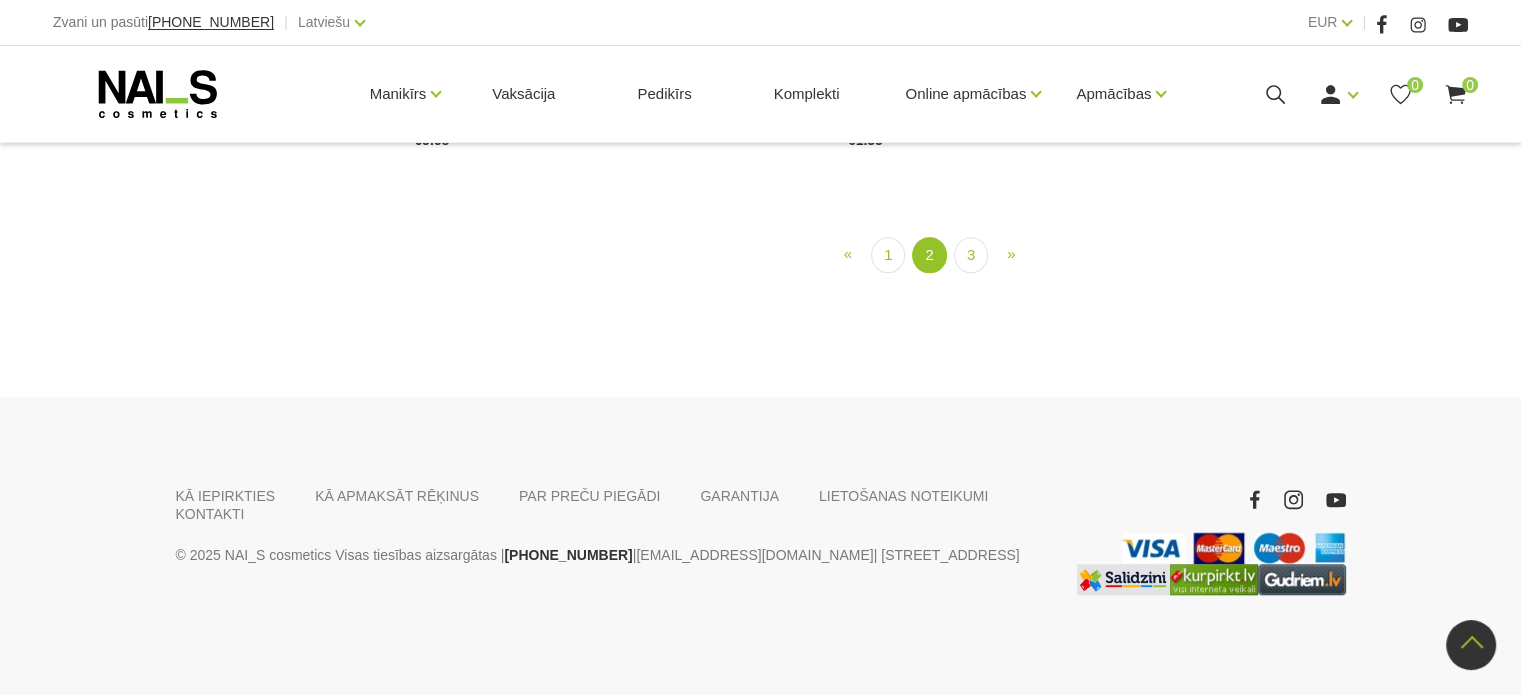 scroll, scrollTop: 2368, scrollLeft: 0, axis: vertical 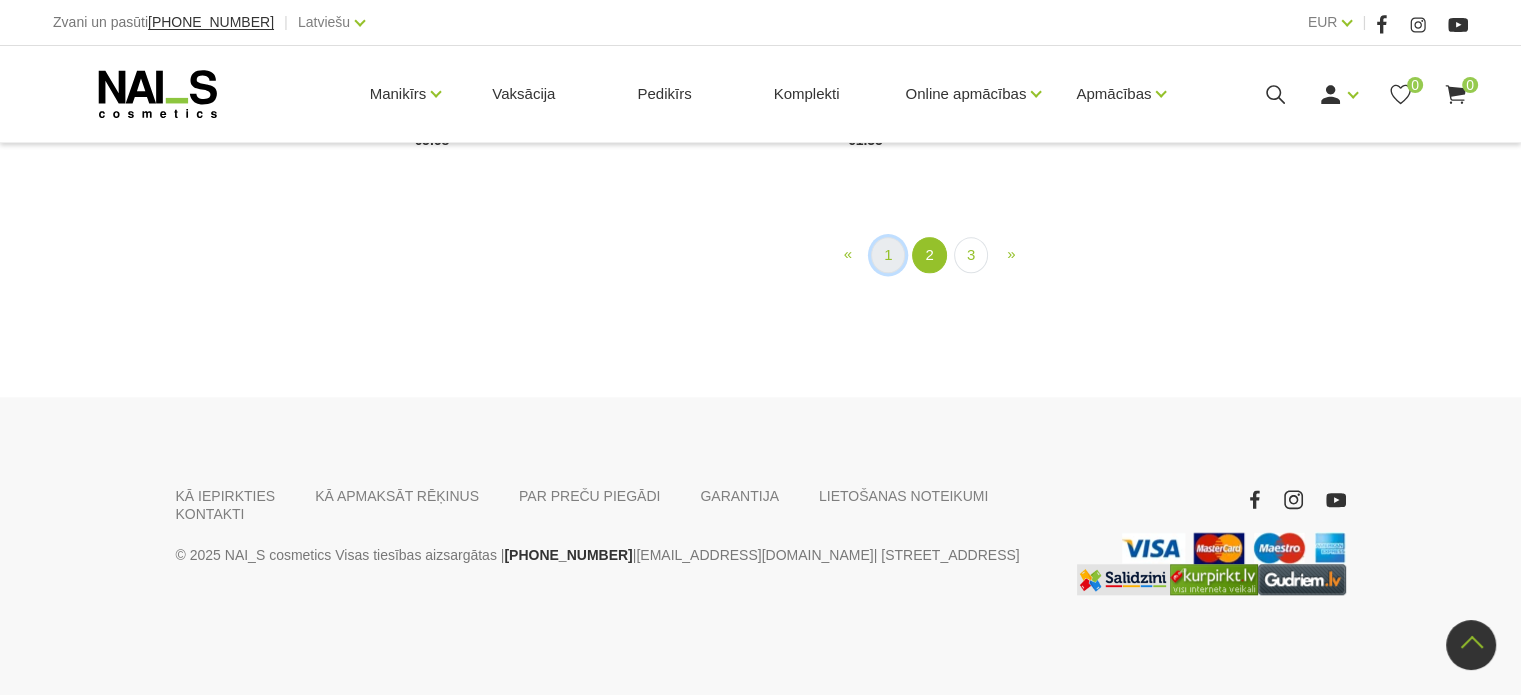 click on "1" at bounding box center [888, 255] 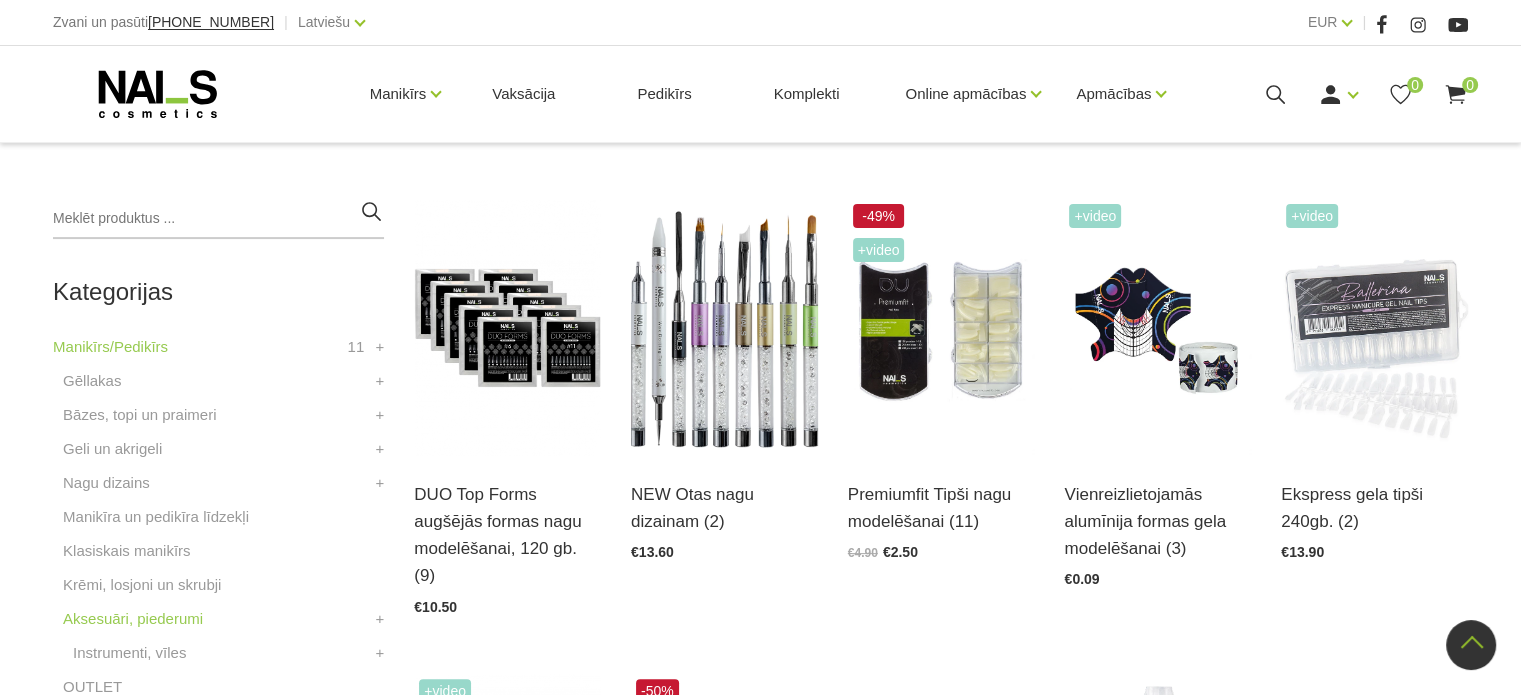 scroll, scrollTop: 408, scrollLeft: 0, axis: vertical 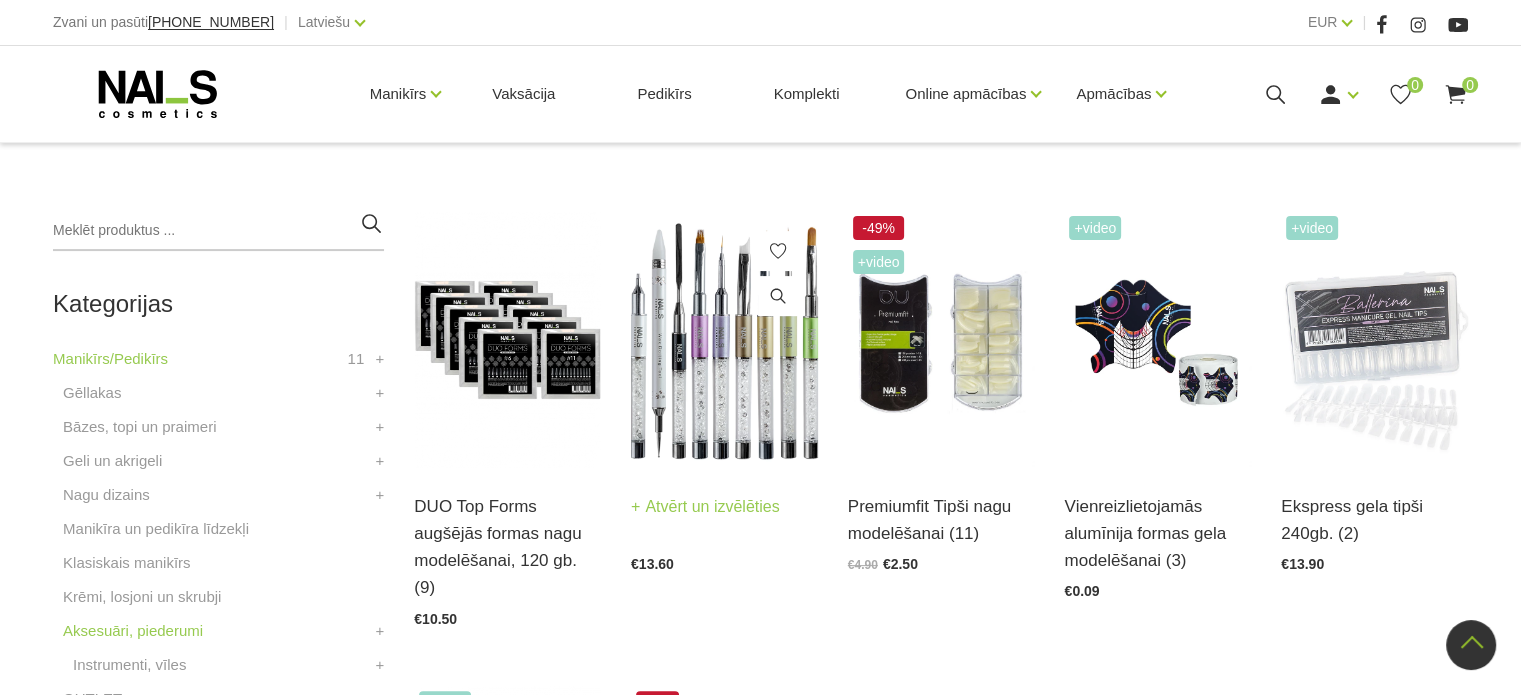 click on "Atvērt un izvēlēties" at bounding box center (705, 507) 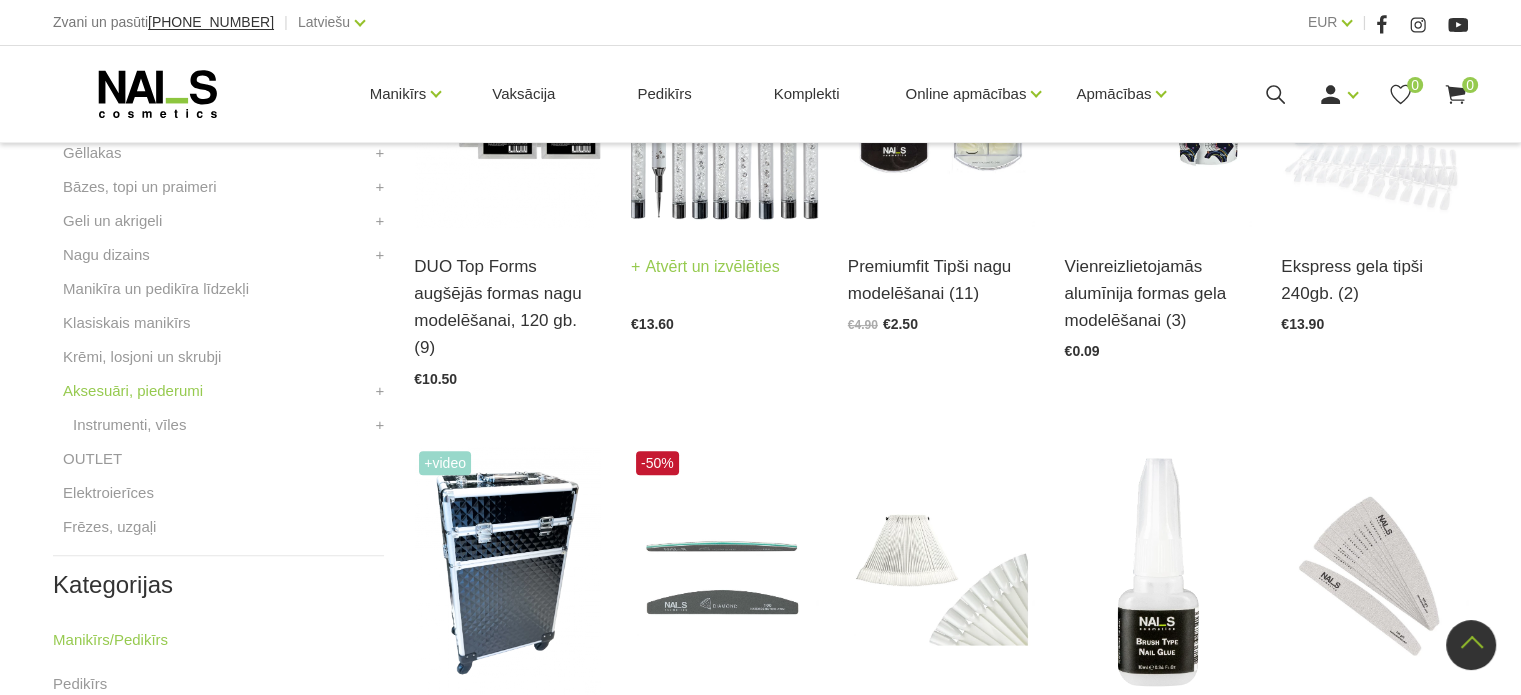 scroll, scrollTop: 688, scrollLeft: 0, axis: vertical 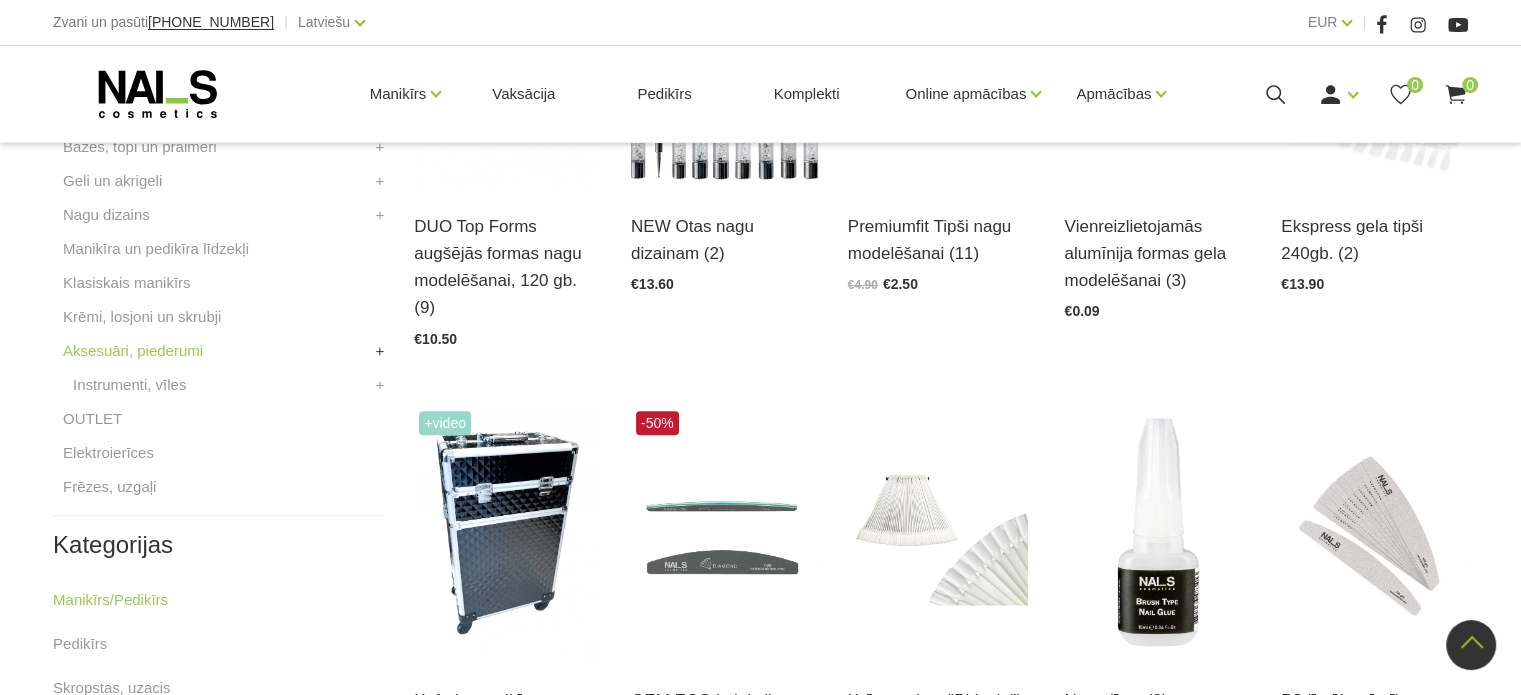 click on "+" at bounding box center [380, 351] 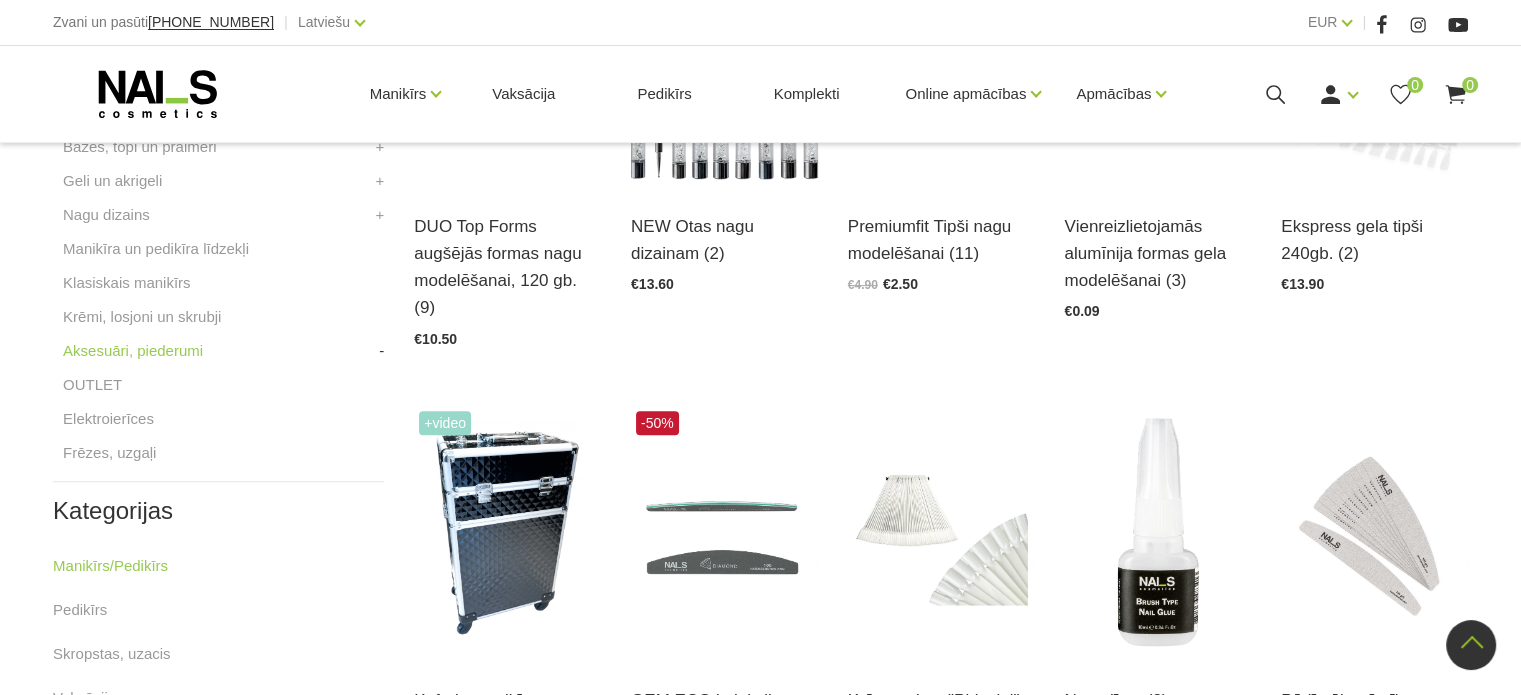 click on "-" at bounding box center [381, 351] 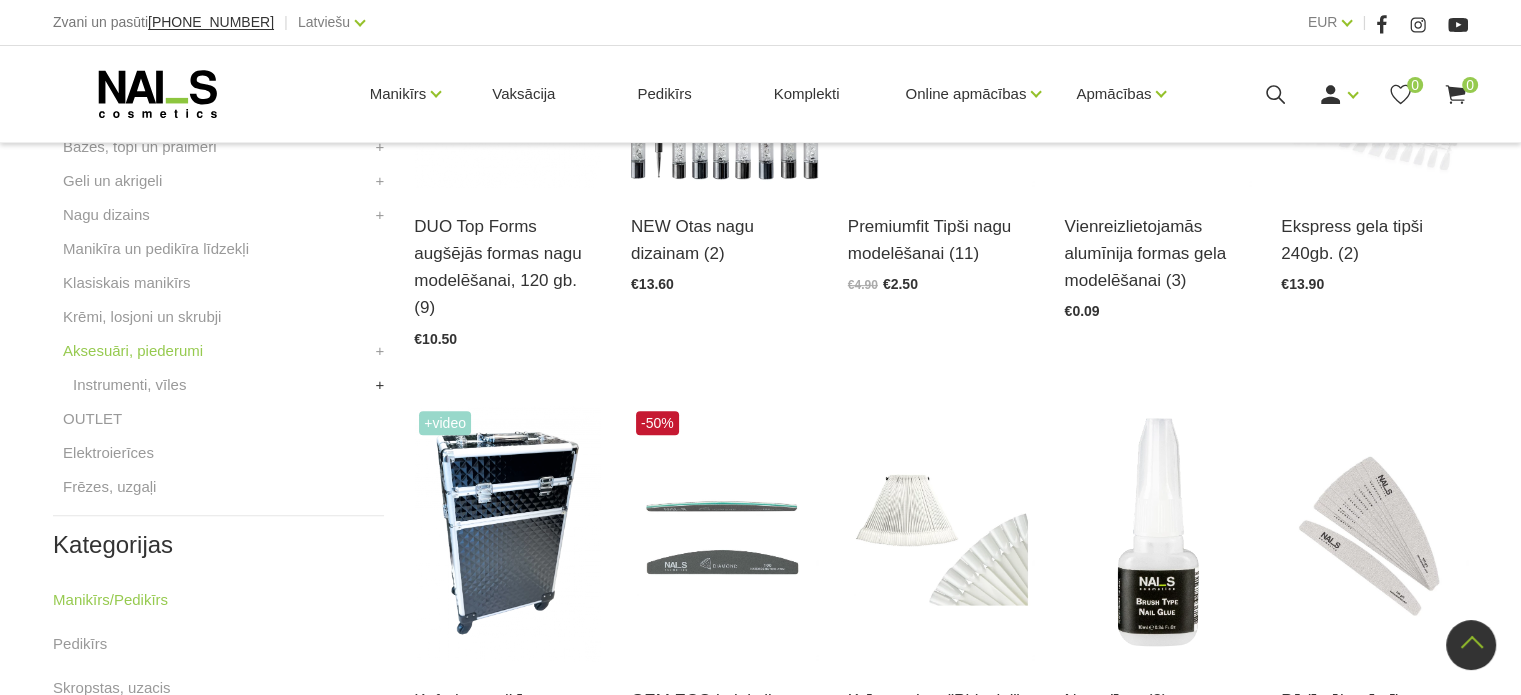 click on "+" at bounding box center [380, 385] 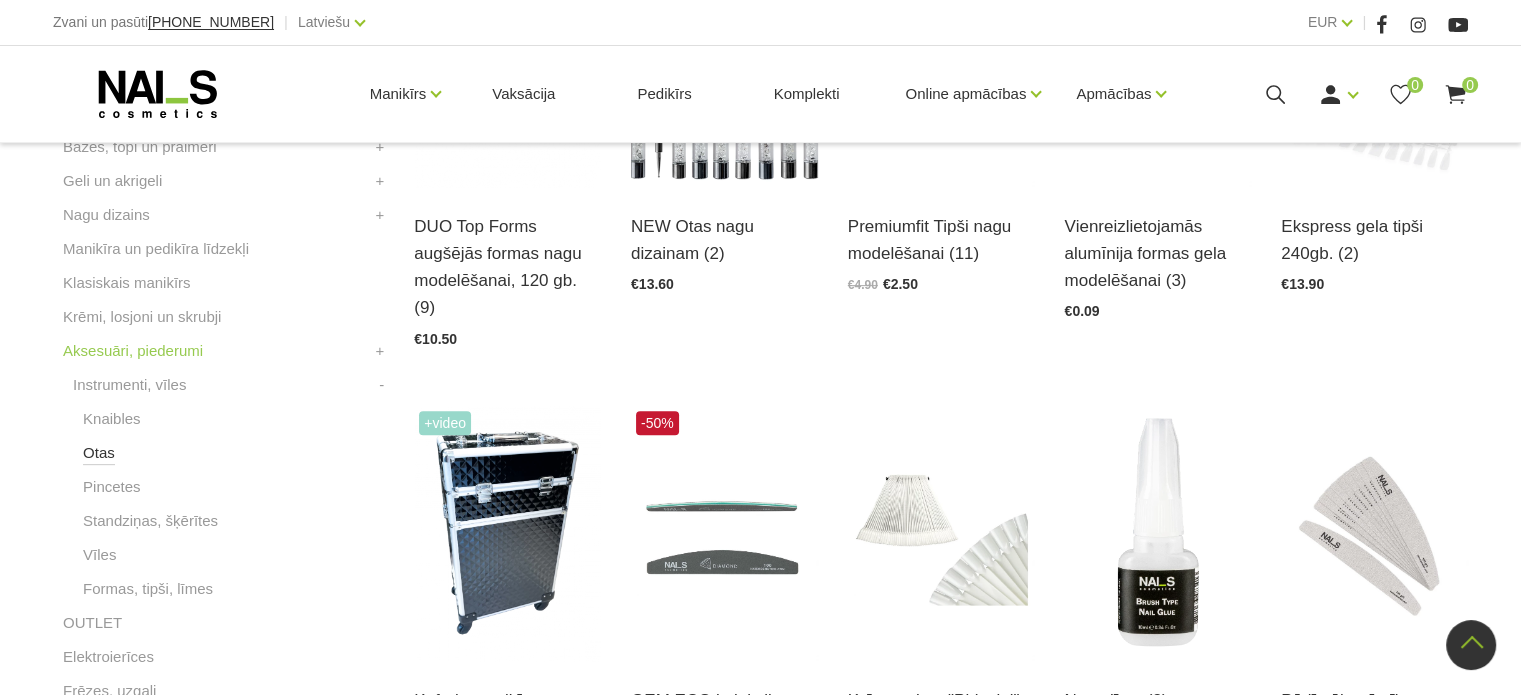 click on "Otas" at bounding box center (99, 453) 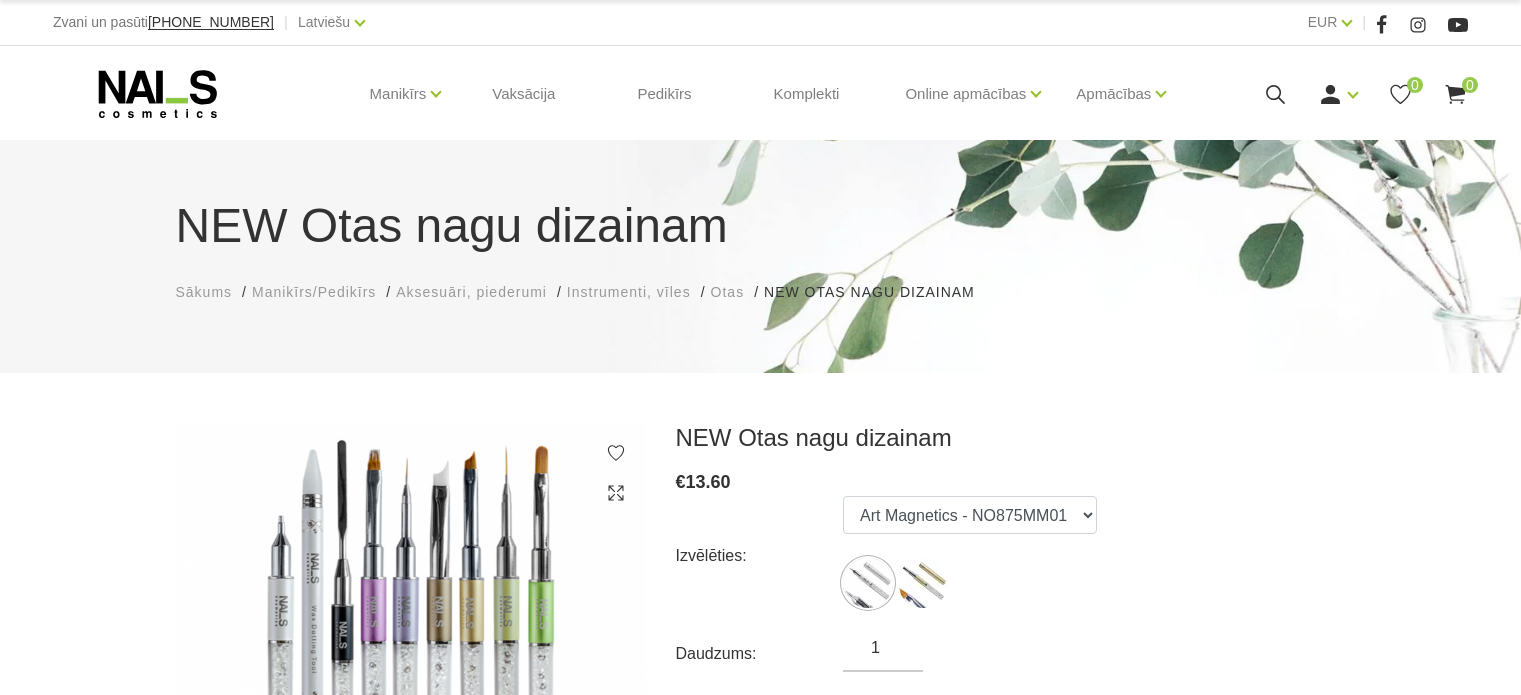 scroll, scrollTop: 0, scrollLeft: 0, axis: both 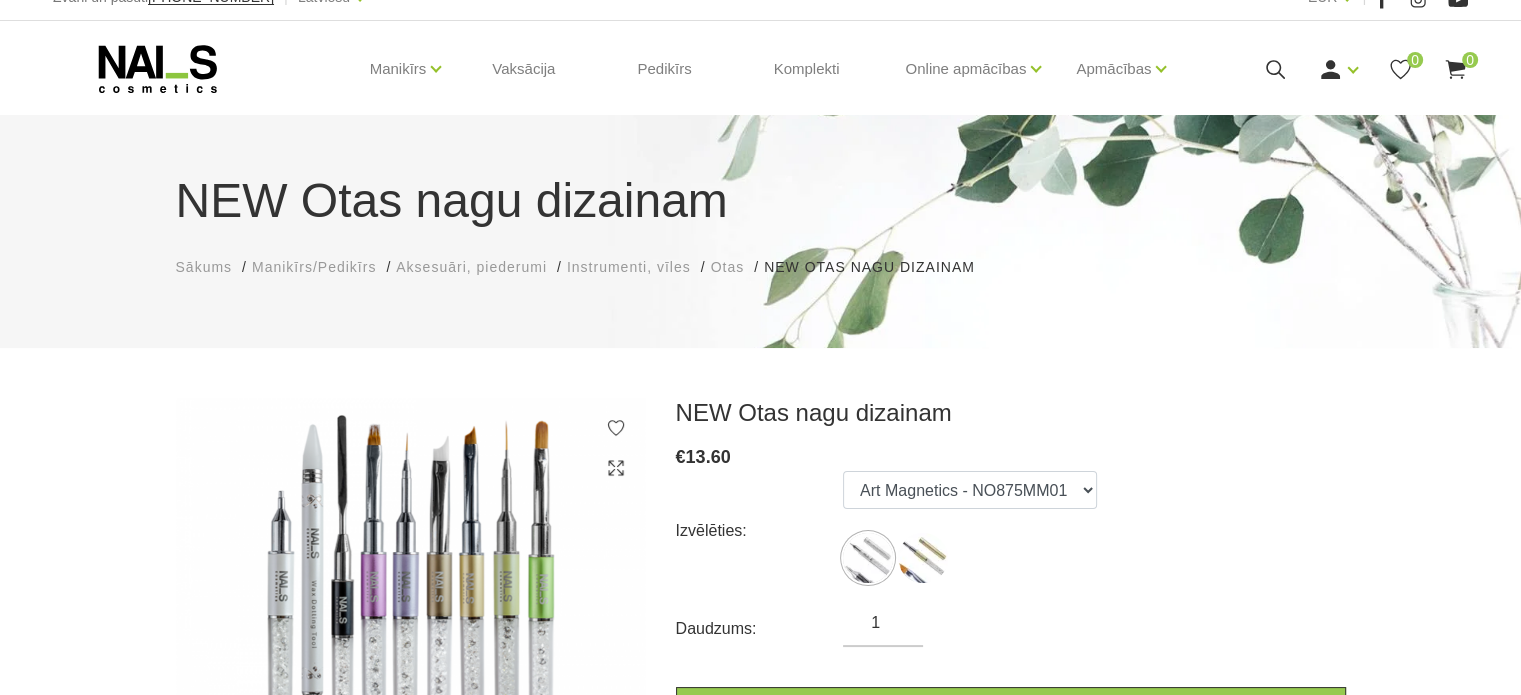 click on "Izvēlēties:  Art Magnetics - NO875MM01 Art U Slant - NO875OB06" at bounding box center [1011, 531] 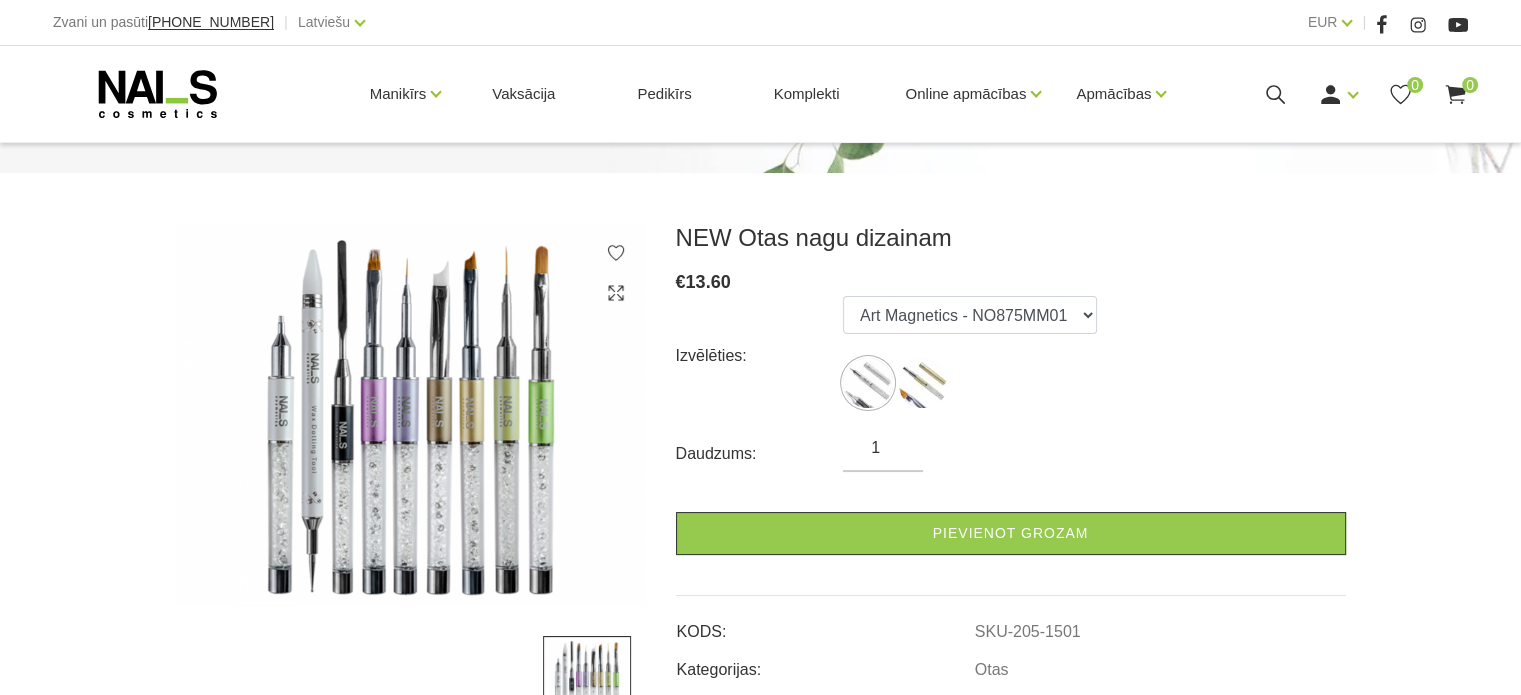 scroll, scrollTop: 240, scrollLeft: 0, axis: vertical 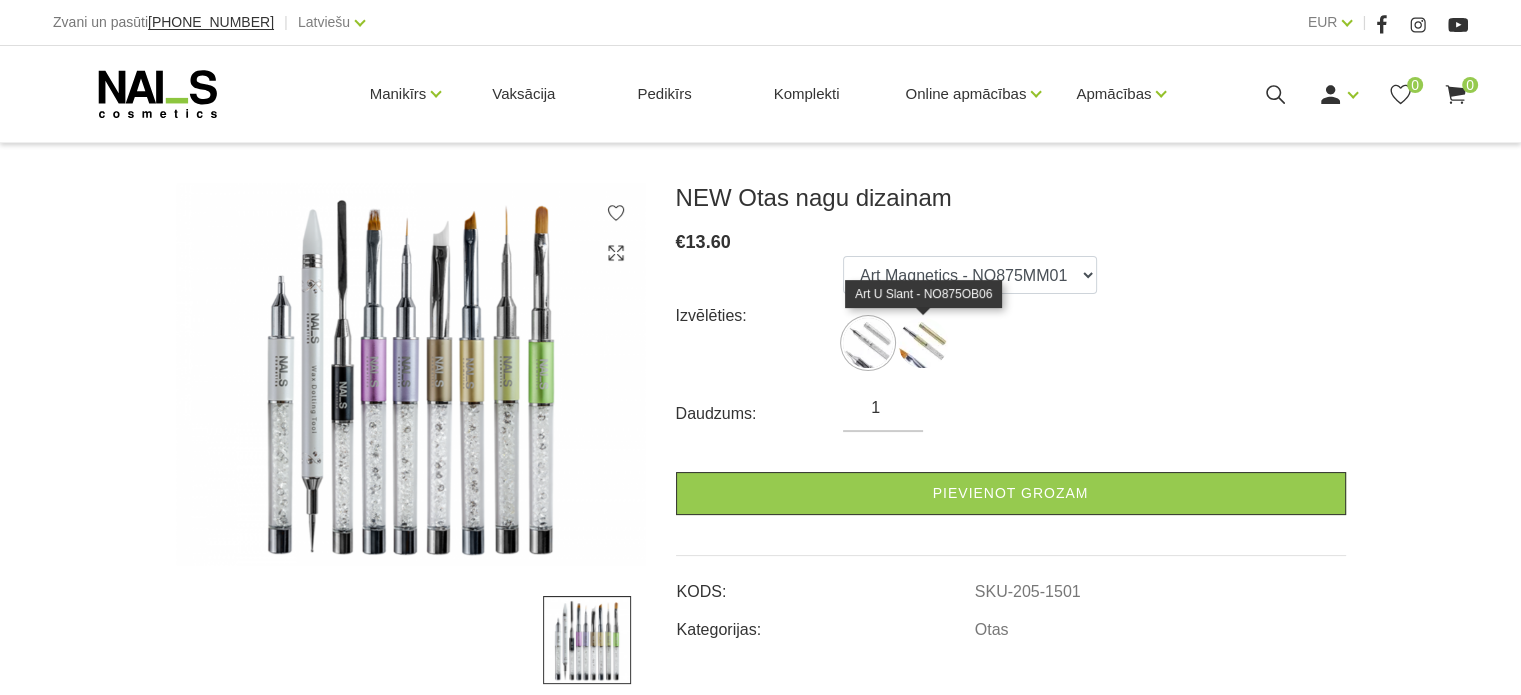 click at bounding box center (923, 343) 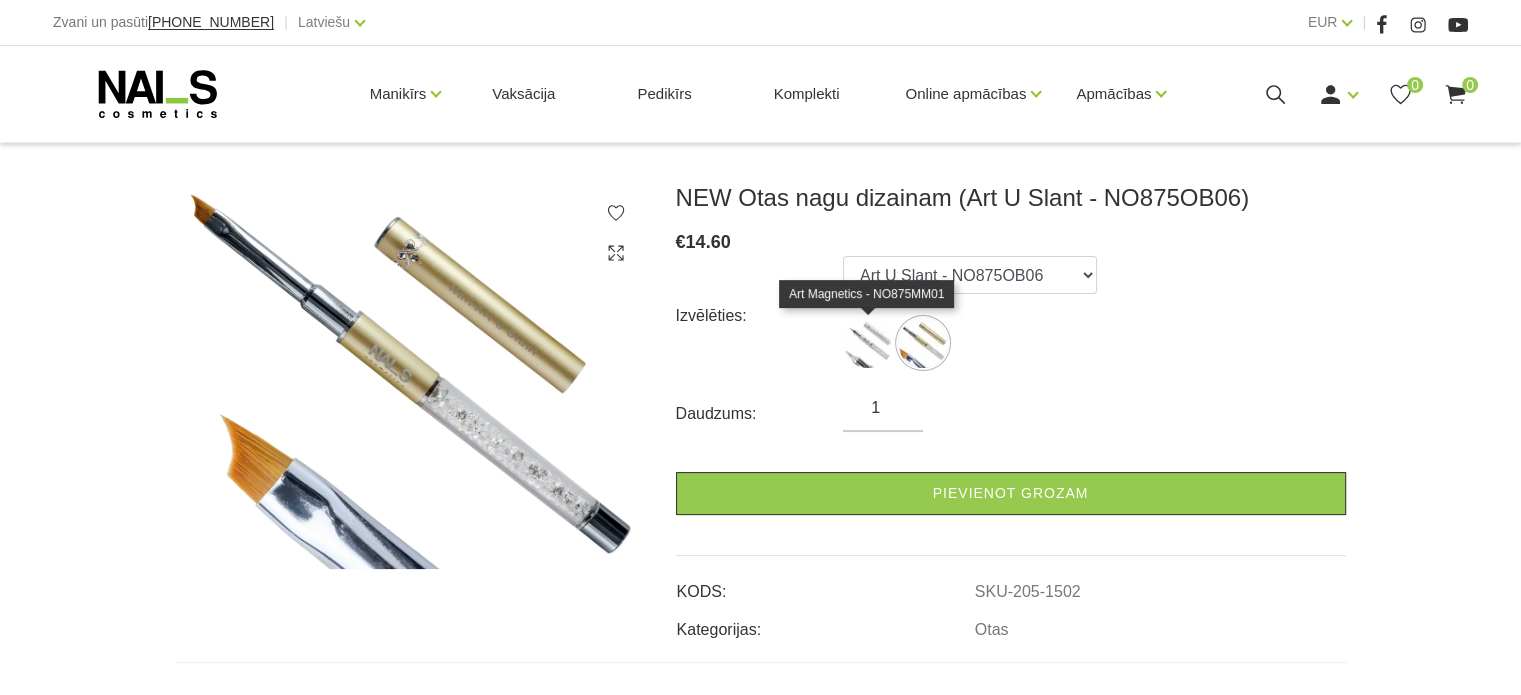 click at bounding box center [868, 343] 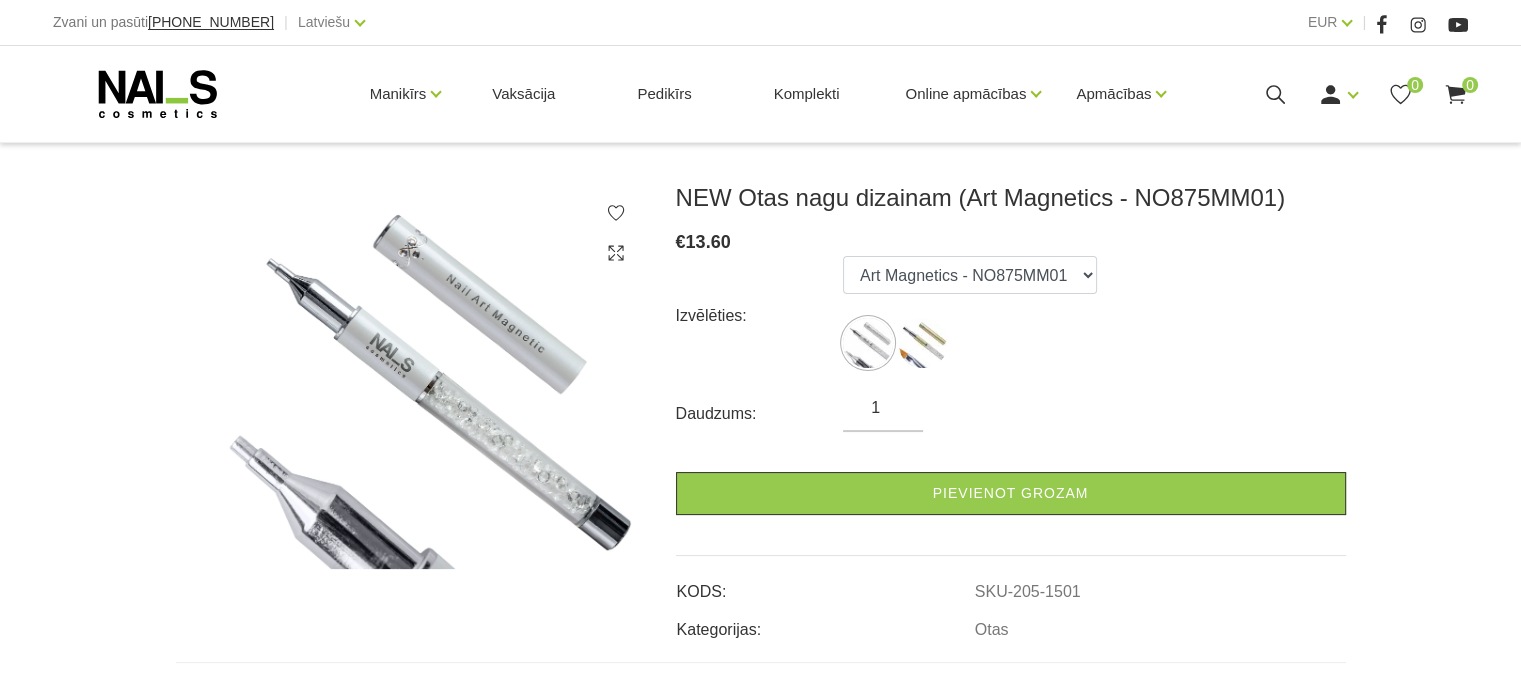 click at bounding box center [868, 343] 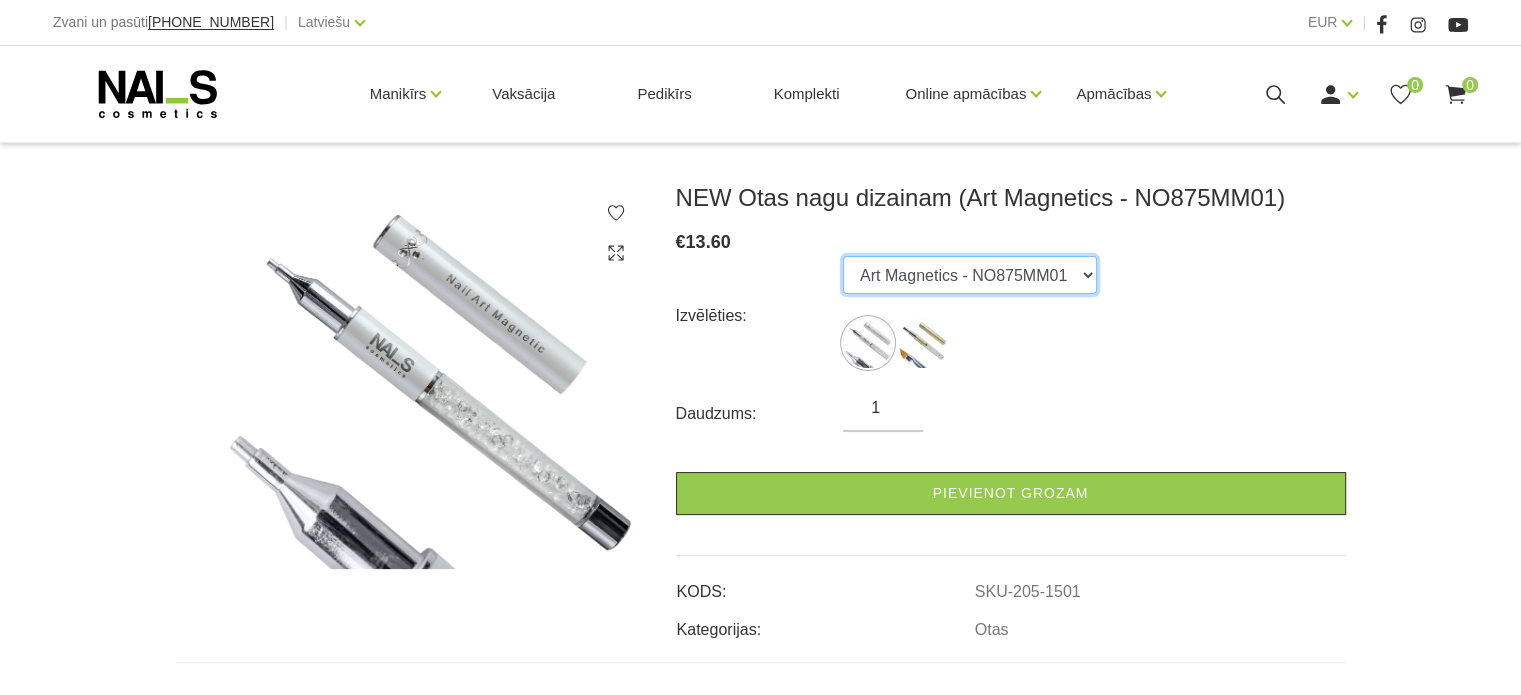 click on "Art Magnetics - NO875MM01 Art U Slant - NO875OB06" at bounding box center [970, 275] 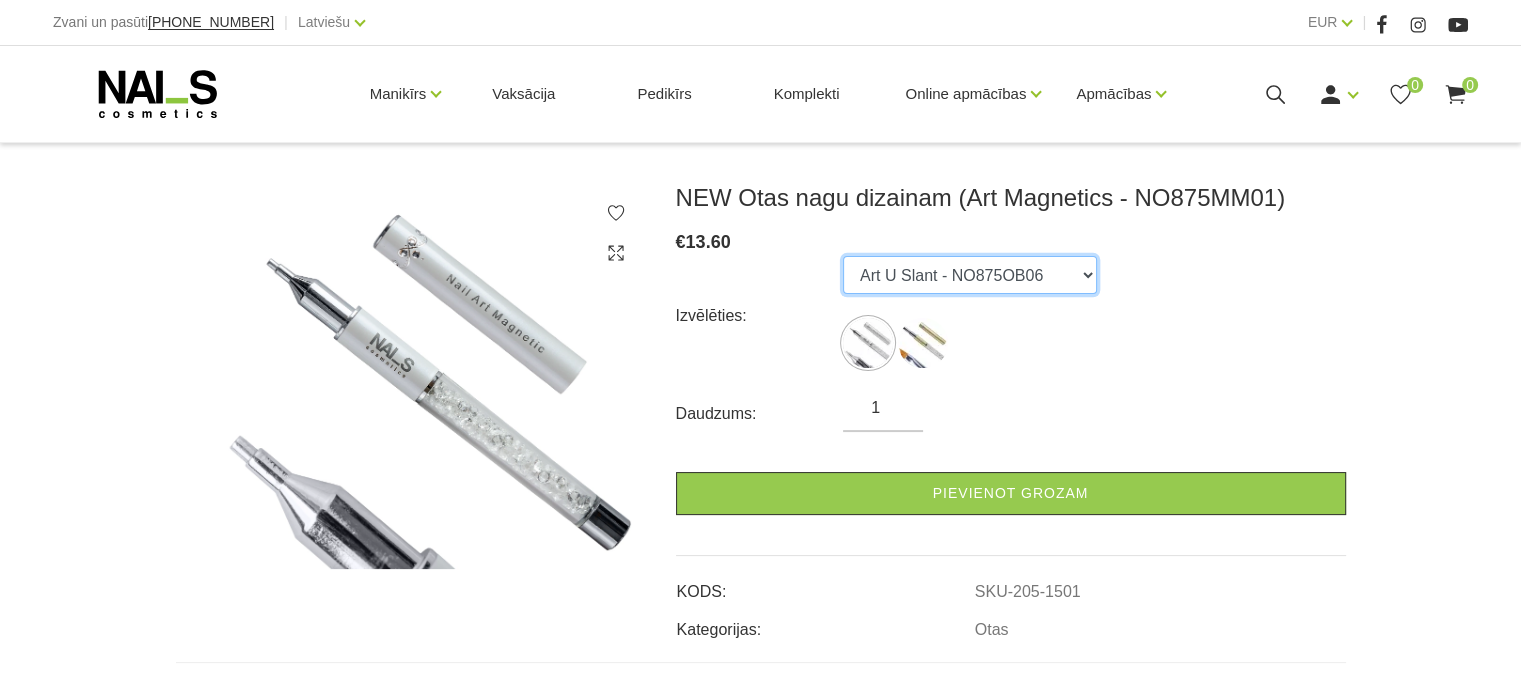 click on "Art Magnetics - NO875MM01 Art U Slant - NO875OB06" at bounding box center [970, 275] 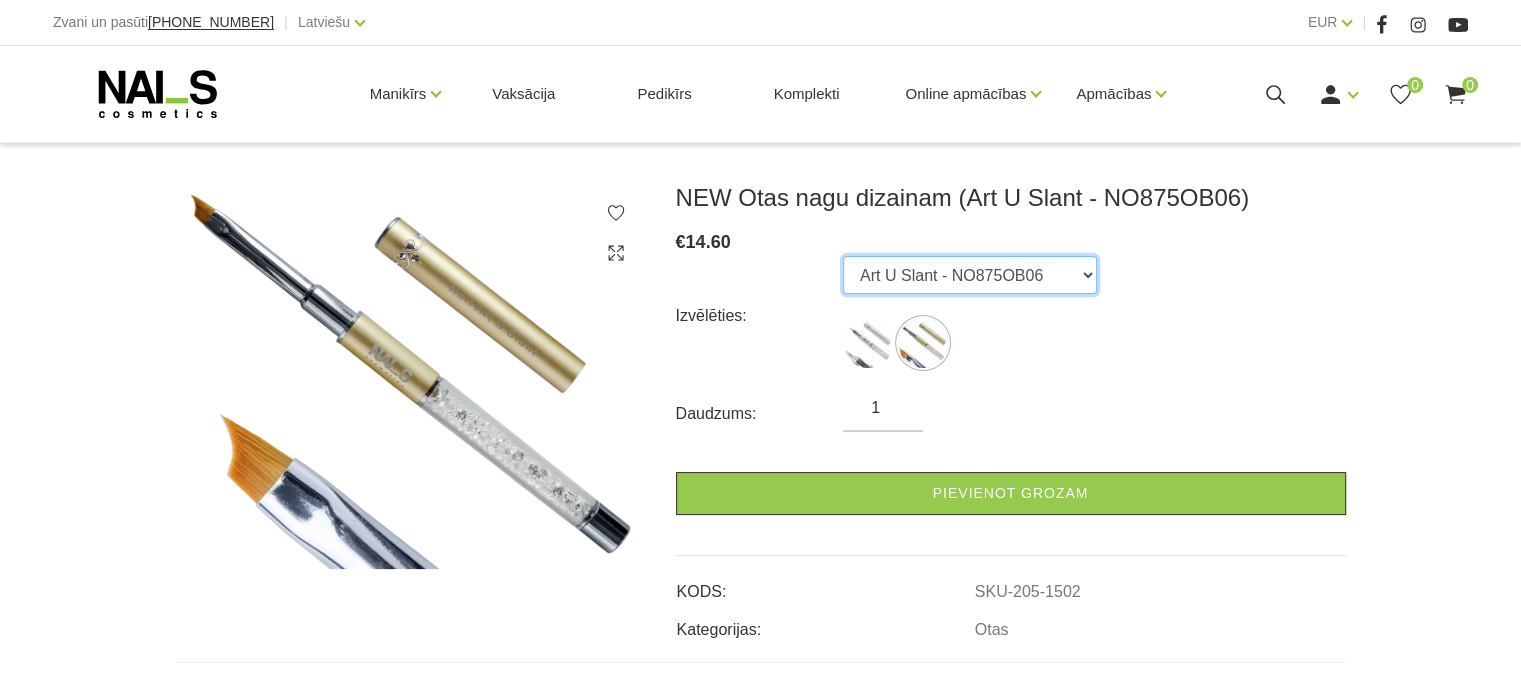 click on "Art Magnetics - NO875MM01 Art U Slant - NO875OB06" at bounding box center [970, 275] 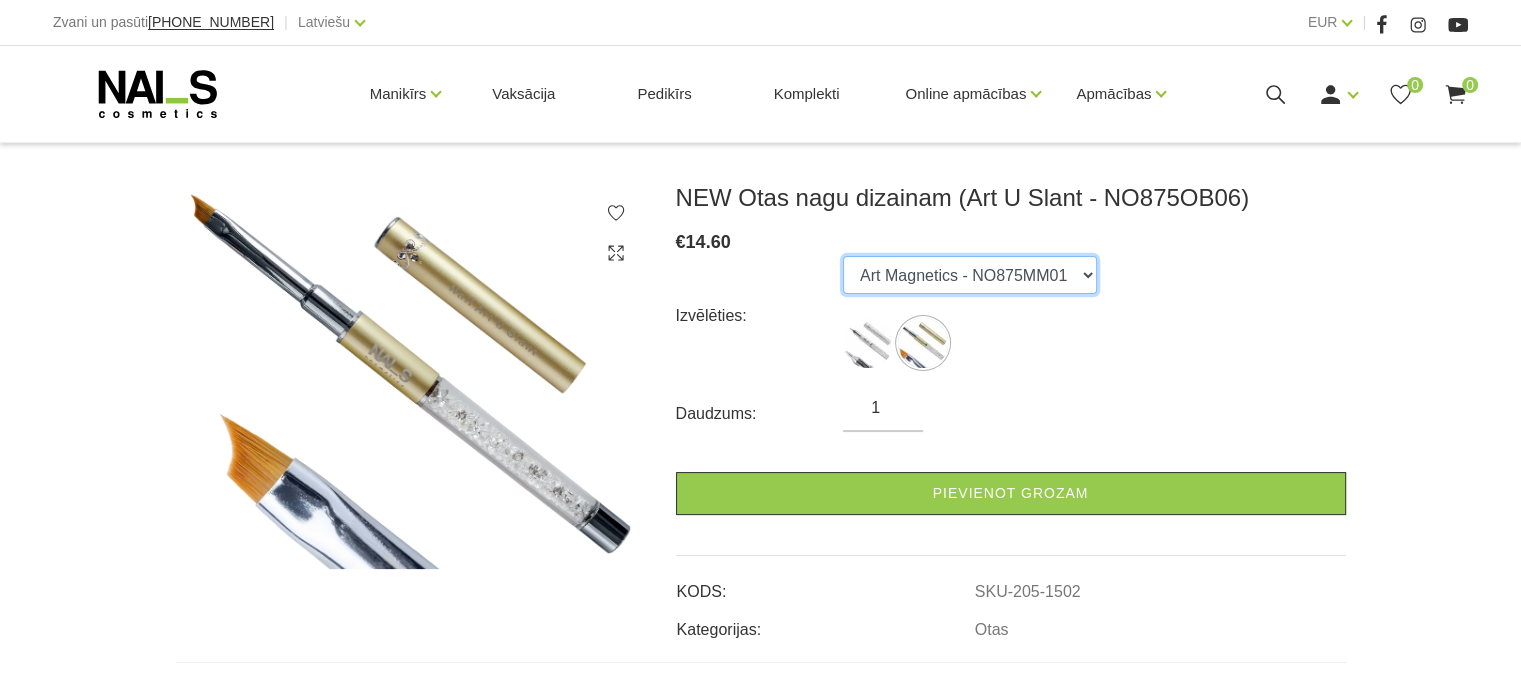 click on "Art Magnetics - NO875MM01 Art U Slant - NO875OB06" at bounding box center (970, 275) 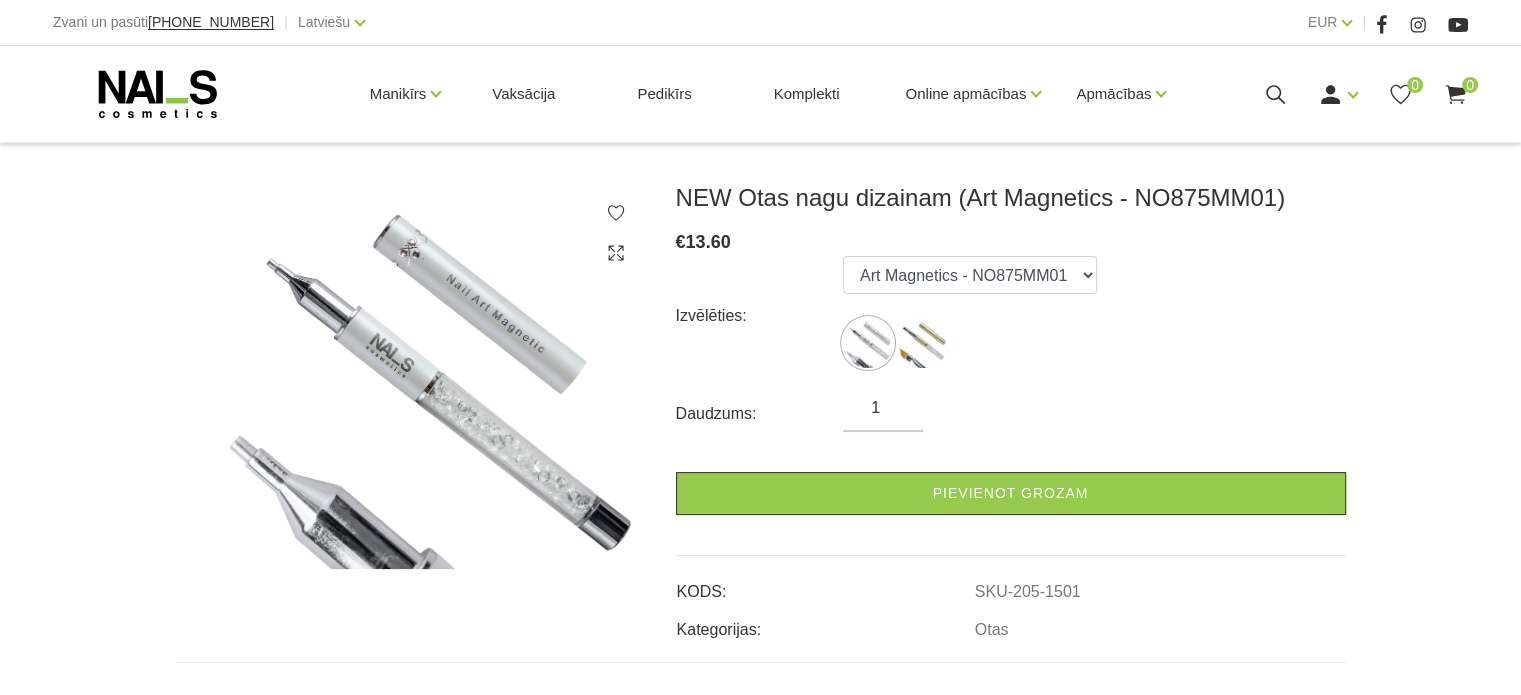 click at bounding box center (411, 376) 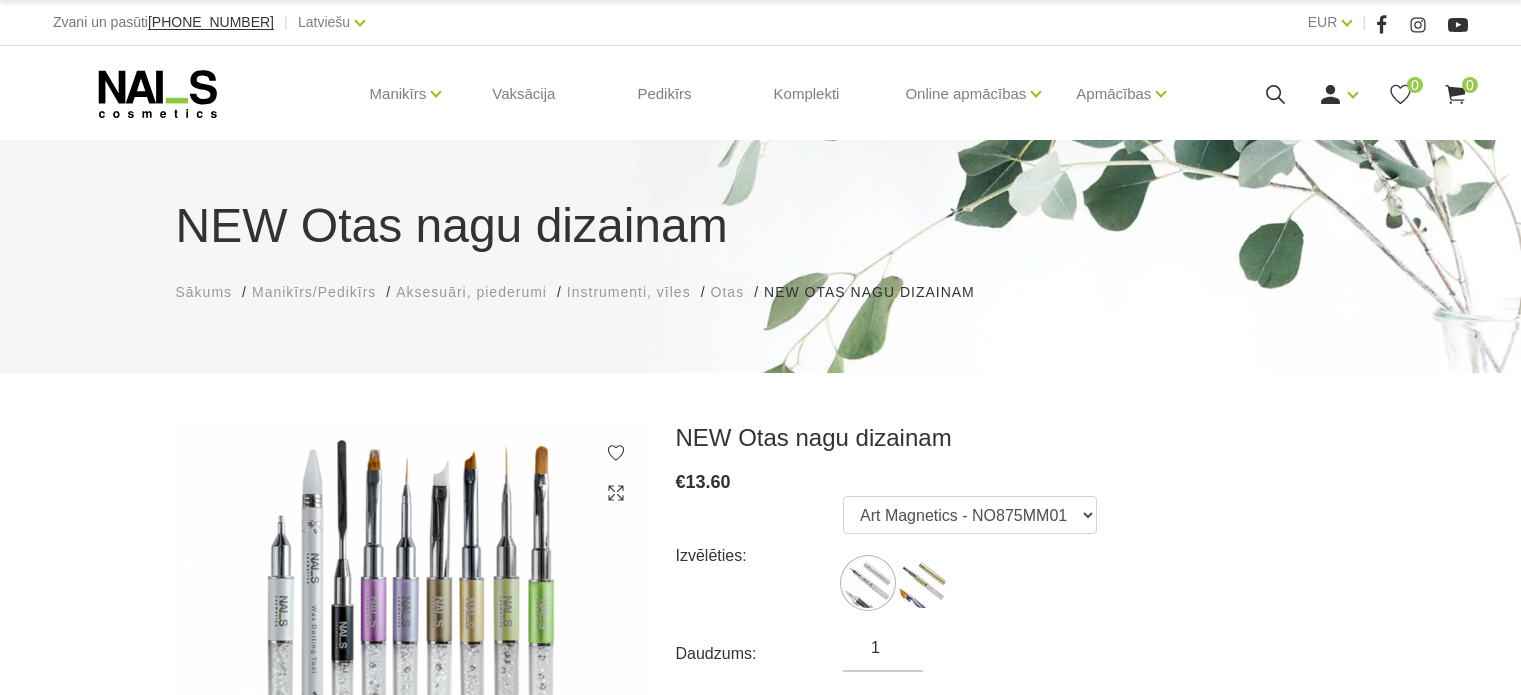 scroll, scrollTop: 0, scrollLeft: 0, axis: both 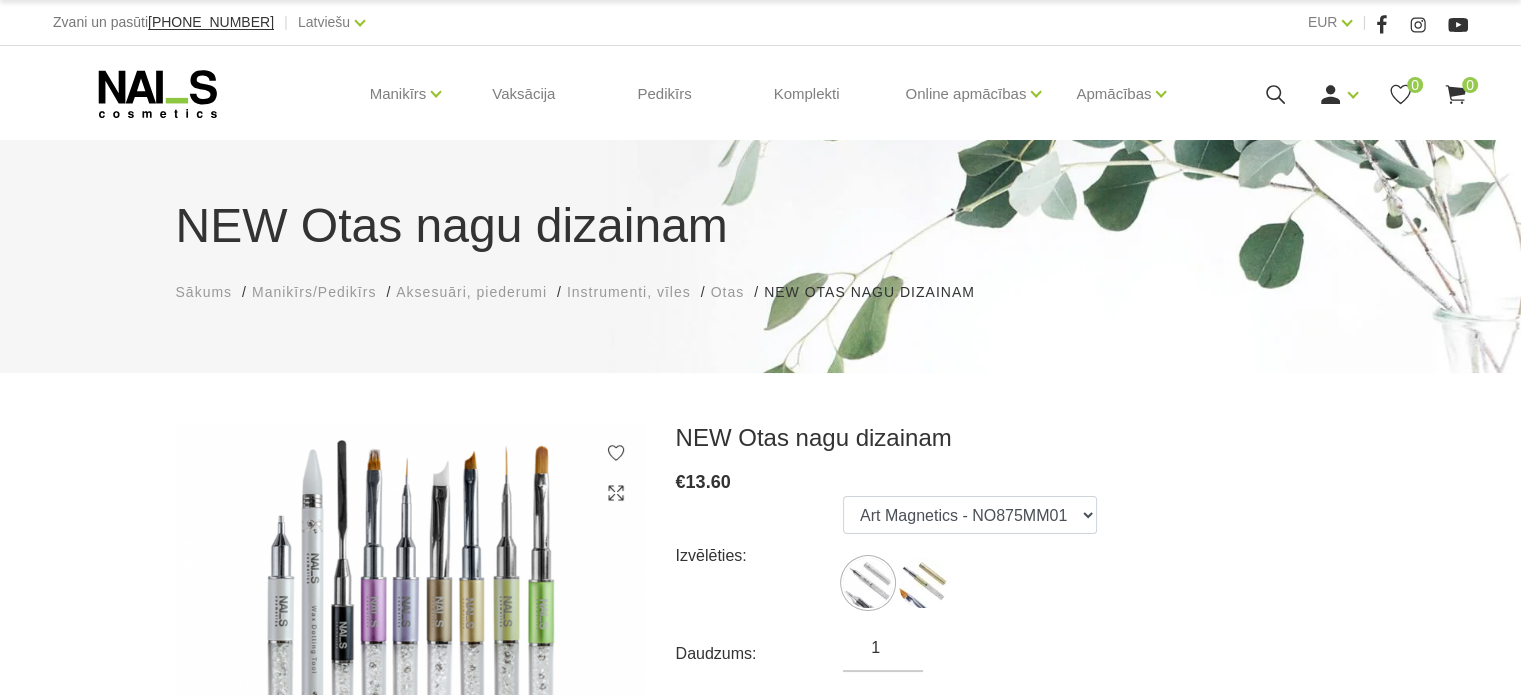 click on "NEW Otas nagu dizainam € 13.60 Izvēlēties:  Art Magnetics - NO875MM01 Art U Slant - NO875OB06 Daudzums:  1
Pievienot grozam
KODS:  SKU-205-1501 Kategorijas:  Otas Apraksts Atsauksmes (0) Dažāda veida dizaina otas:
- Art Magnetics tools
- Spatula Tool
- Fork Brush #6
- Art U Slant
- Oval #6
- Deep Smile Brush
- Art Brush #002
- Art Brush #003 Uzdod jautājumu 0 atsauksmes -  NEW Otas nagu dizainam Pievienot atsauksmi Your email address and phone will not be published. Required fields are marked*
Lūdzu, ievadiet savu vārdu
5 stars 4 stars 3 stars 2 stars 1 star
[PERSON_NAME], ievadiet savu e-pasta adresi
Lūdzu ievadiet savu kontakttālruni
Saglabāt atsauksmi
Your review has been submitted successfully!" at bounding box center (760, 914) 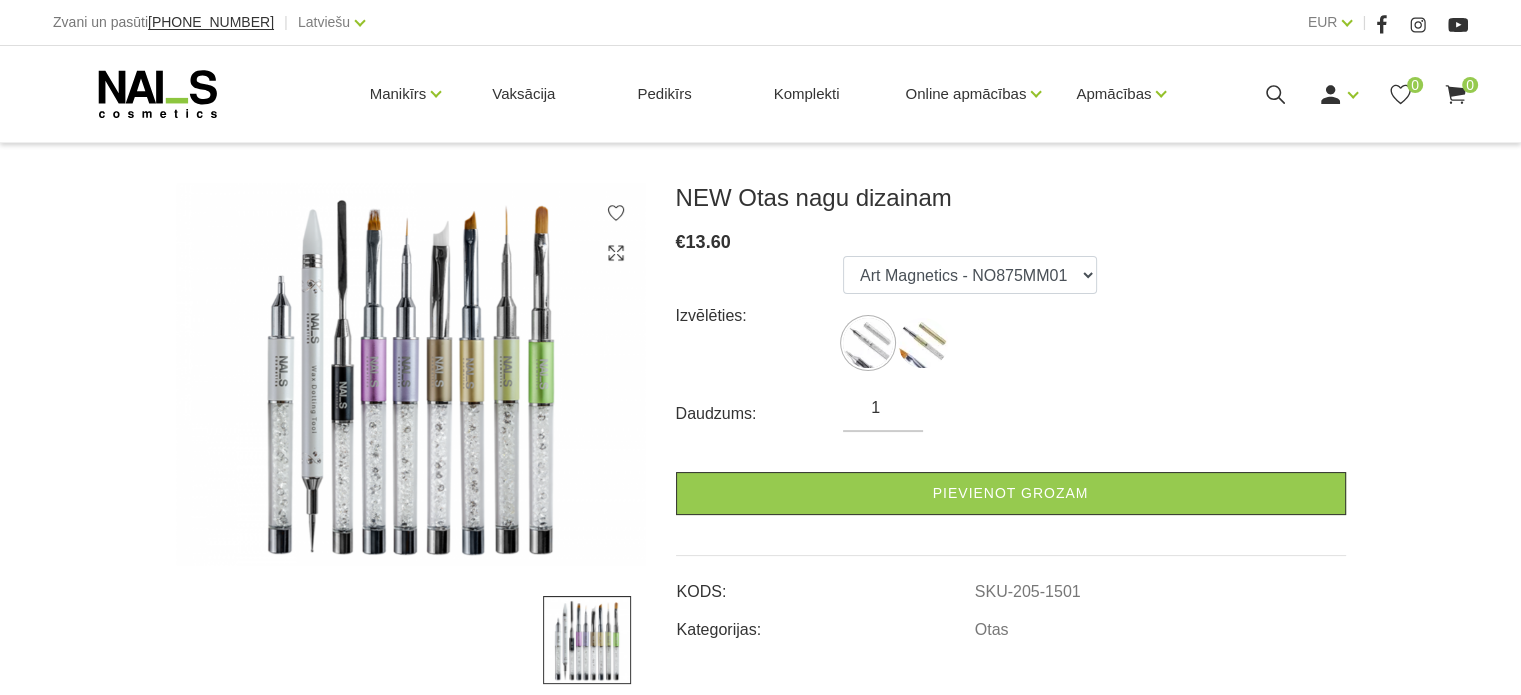 scroll, scrollTop: 280, scrollLeft: 0, axis: vertical 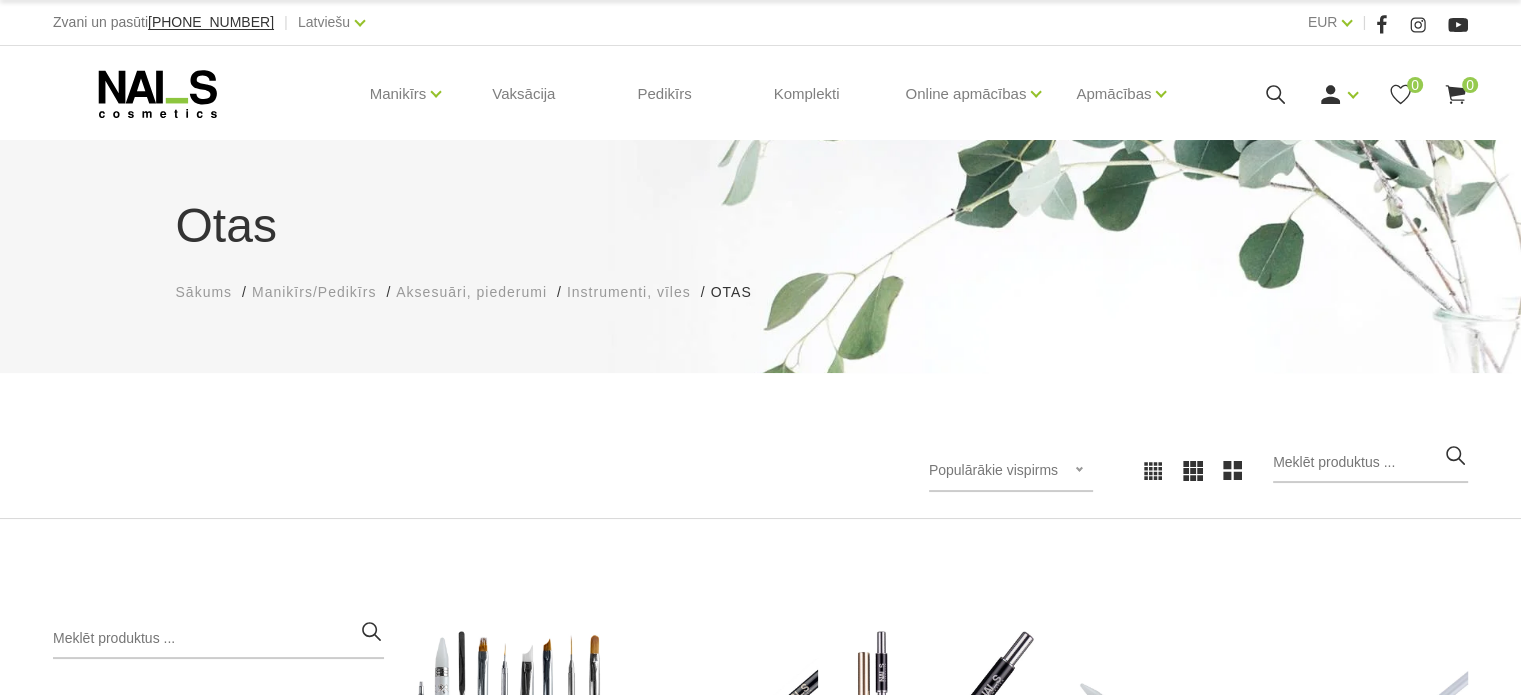 click on "Otas Sākums Manikīrs/Pedikīrs Aksesuāri, piederumi Instrumenti, vīles Otas
Otas Populārākie vispirms Jaunumi Lētākais vispirms Dārgākais vispirms Populārākie vispirms Populārākie vispirms Jaunumi Lētākais vispirms Dārgākais vispirms Kategorijas Manikīrs/Pedikīrs  11 Gēllakas  GEL X Gēllaka GEL POLISH gēllaka Quick Gēllakas + Bāzes, topi un praimeri  Bāzes Praimeri, bondi Topi, virskārtas + Geli un akrigeli  WANTED būvējošie geli Akrigeli + Nagu dizains  AIRNails Aerogrāfs, detaļas Krāsas Piederumi Trafareti + + Manikīra un pedikīra līdzekļi  Klasiskais manikīrs  Krēmi, losjoni un skrubji  Aksesuāri, piederumi  Instrumenti, vīles Knaibles Otas Pincetes Standziņas, šķērītes Vīles Formas, tipši, līmes + + OUTLET  Elektroierīces  Frēzes, uzgaļi  + Kategorijas Manikīrs/Pedikīrs   Pedikīrs   Skropstas, uzacis   Vaksācija   Mārketinga materiāli   Komplekti   Apmācības un semināri   NEW Otas nagu dizainam (2) €13.60" at bounding box center (760, 785) 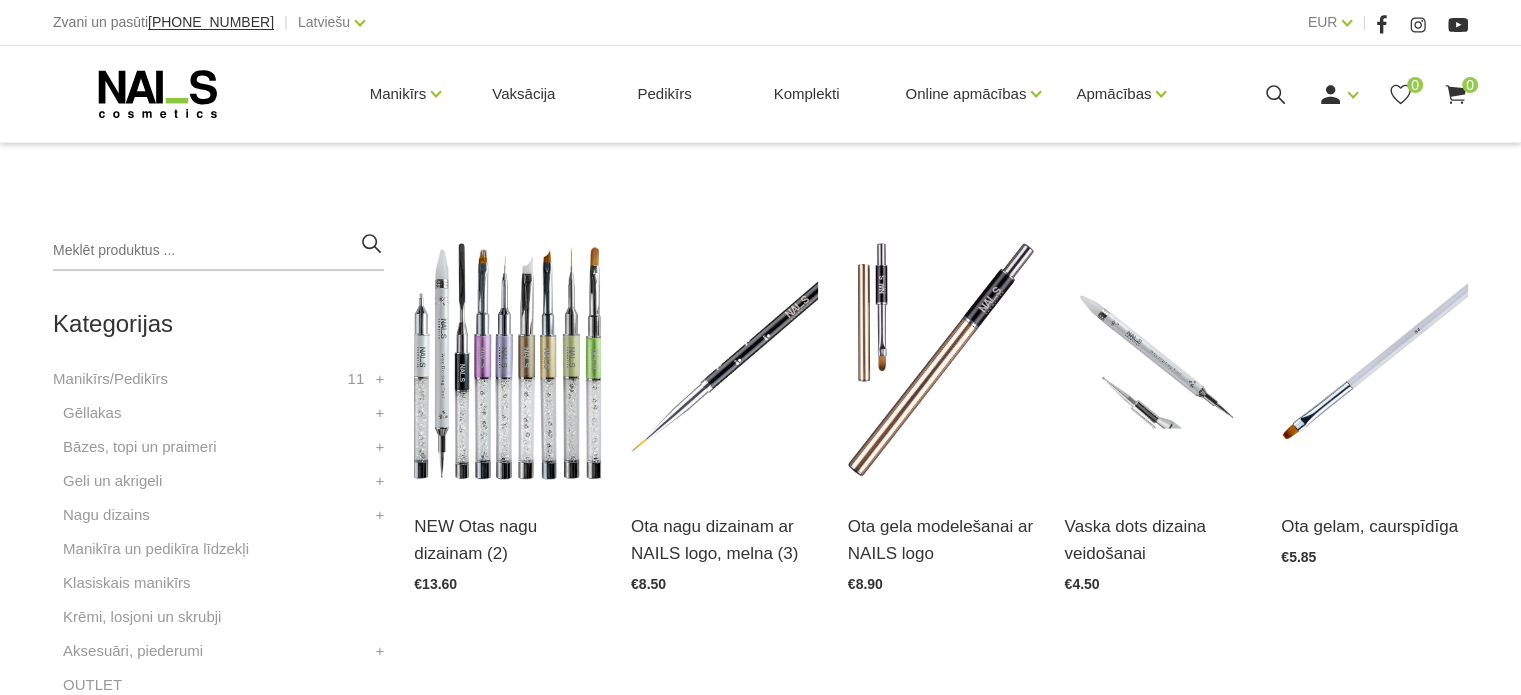 scroll, scrollTop: 400, scrollLeft: 0, axis: vertical 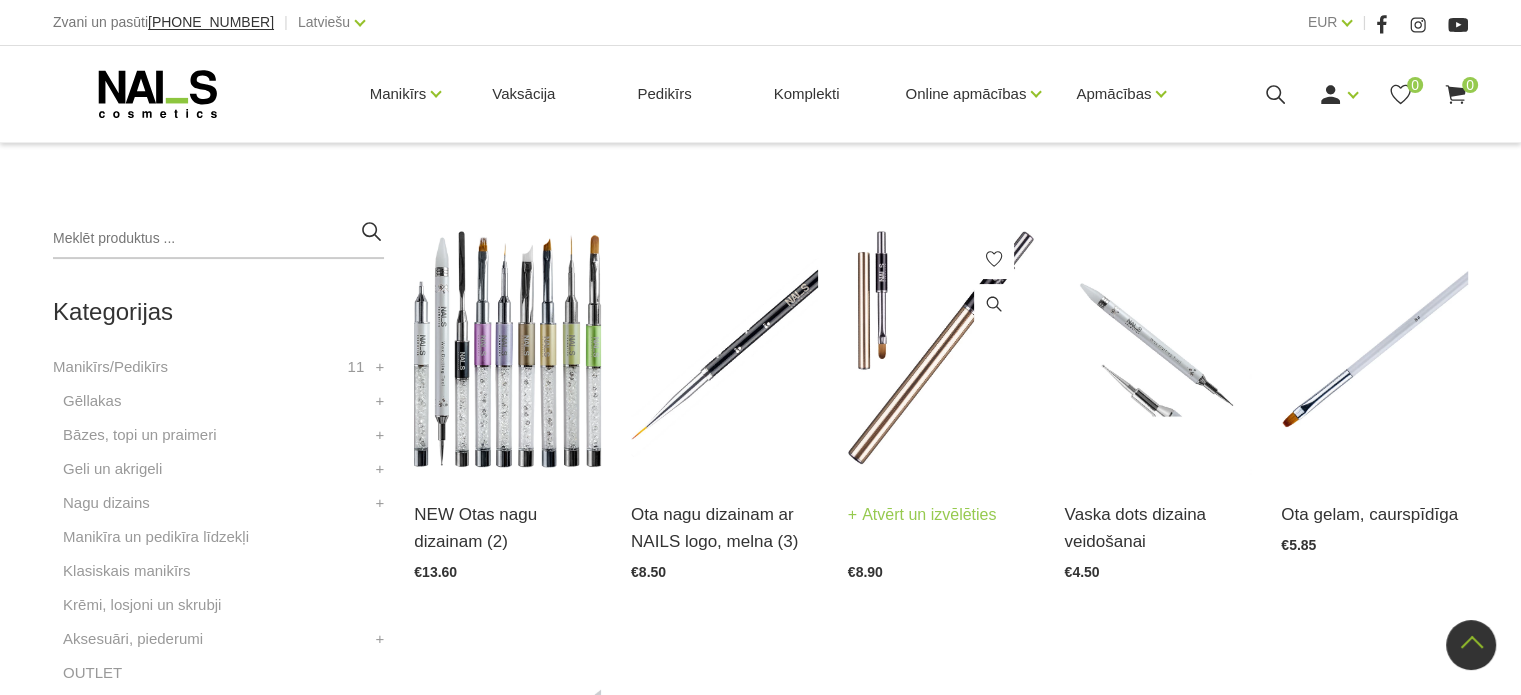 click on "Atvērt un izvēlēties" at bounding box center (922, 515) 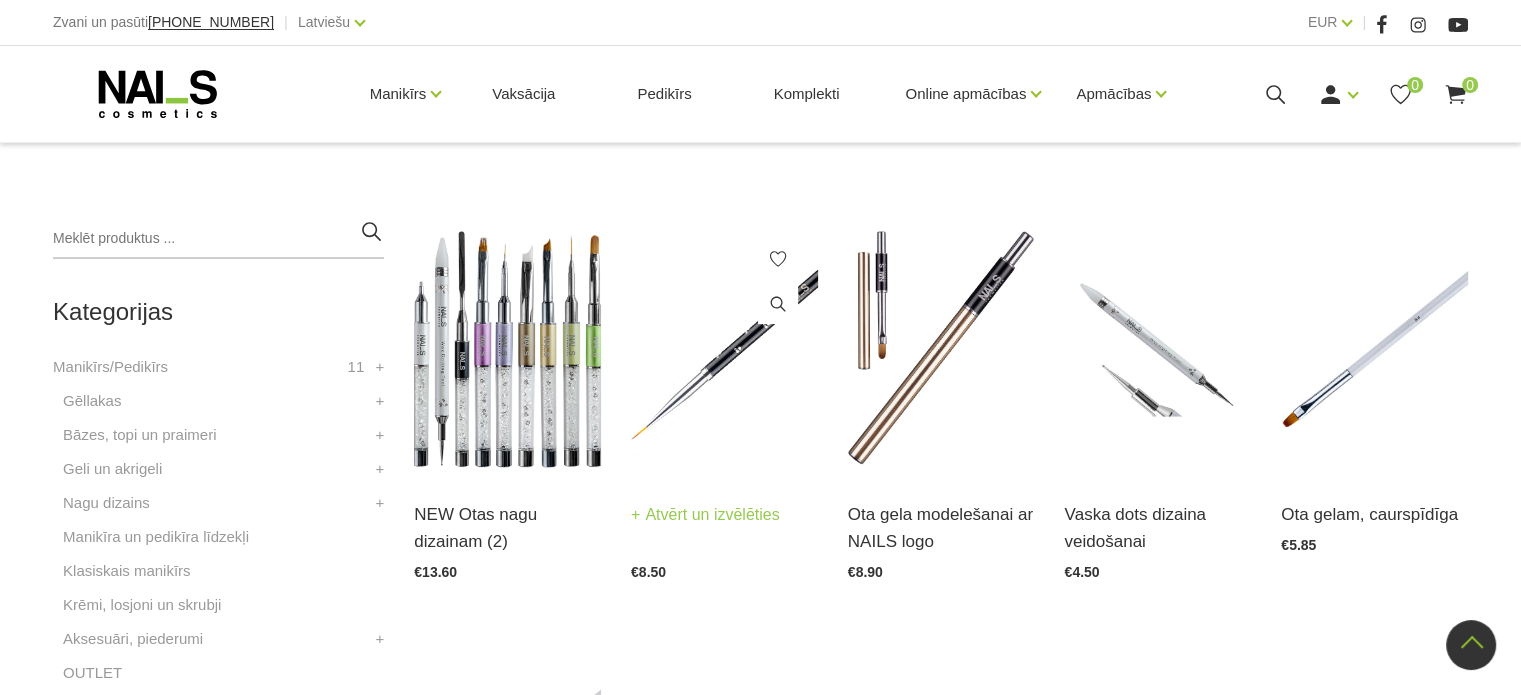 click on "Atvērt un izvēlēties" at bounding box center [705, 515] 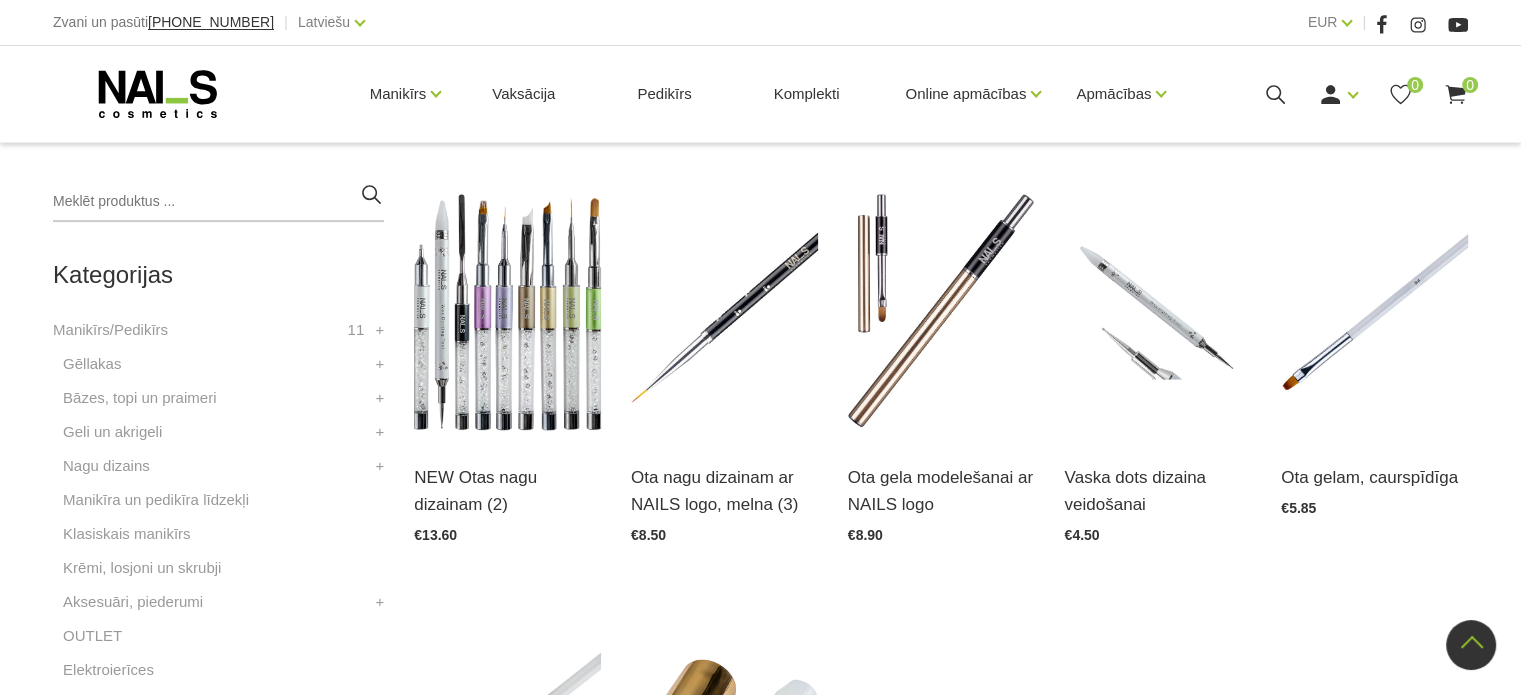 click on "Kategorijas Manikīrs/Pedikīrs  11 Gēllakas  GEL X Gēllaka GEL POLISH gēllaka Quick Gēllakas + Bāzes, topi un praimeri  Bāzes Praimeri, bondi Topi, virskārtas + Geli un akrigeli  WANTED būvējošie geli Akrigeli + Nagu dizains  AIRNails Aerogrāfs, detaļas Krāsas Piederumi Trafareti + + Manikīra un pedikīra līdzekļi  Klasiskais manikīrs  Krēmi, losjoni un skrubji  Aksesuāri, piederumi  Instrumenti, vīles Knaibles Otas Pincetes Standziņas, šķērītes Vīles Formas, tipši, līmes + + OUTLET  Elektroierīces  Frēzes, uzgaļi  + Kategorijas Manikīrs/Pedikīrs   Pedikīrs   Skropstas, uzacis   Vaksācija   Mārketinga materiāli   Komplekti   Apmācības un semināri   NEW Otas nagu dizainam (2) Atvērt un izvēlēties €13.60 Ota nagu dizainam ar NAILS logo, melna (3) Atvērt un izvēlēties €8.50 Ota gela modelešanai ar NAILS logo  Atvērt un izvēlēties €8.90 Vaska dots dizaina veidošanai  Atvērt un izvēlēties €4.50 Ota gelam, caurspīdīga  Atvērt un izvēlēties €5.85" at bounding box center [760, 657] 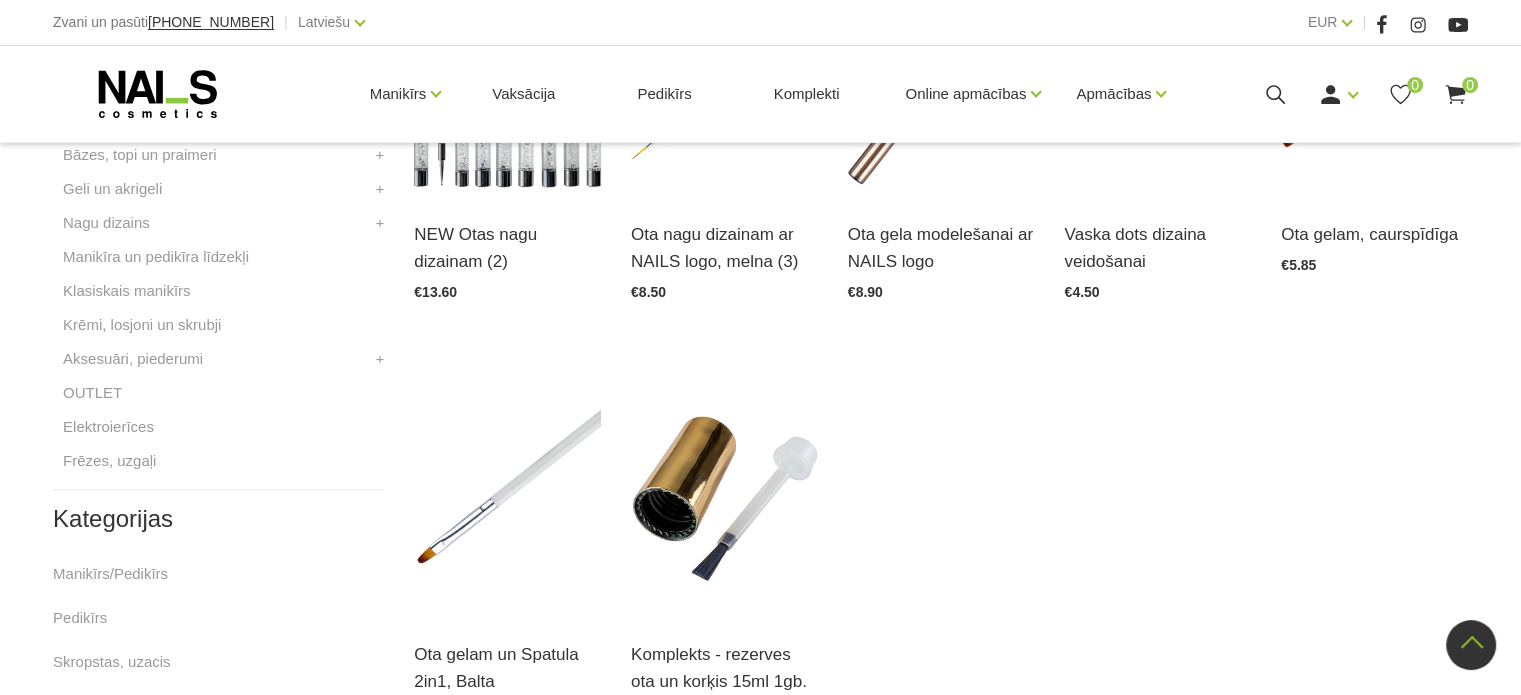 scroll, scrollTop: 720, scrollLeft: 0, axis: vertical 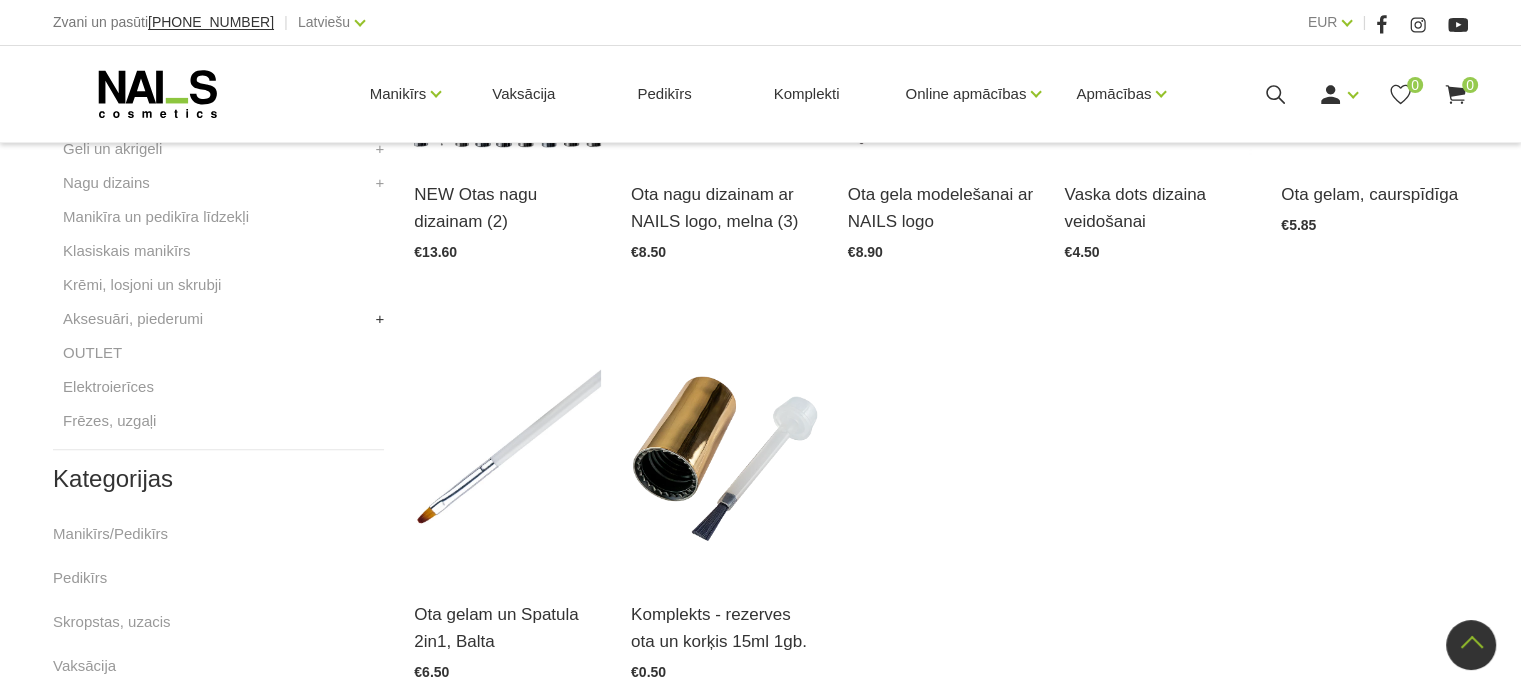 click on "+" at bounding box center (380, 319) 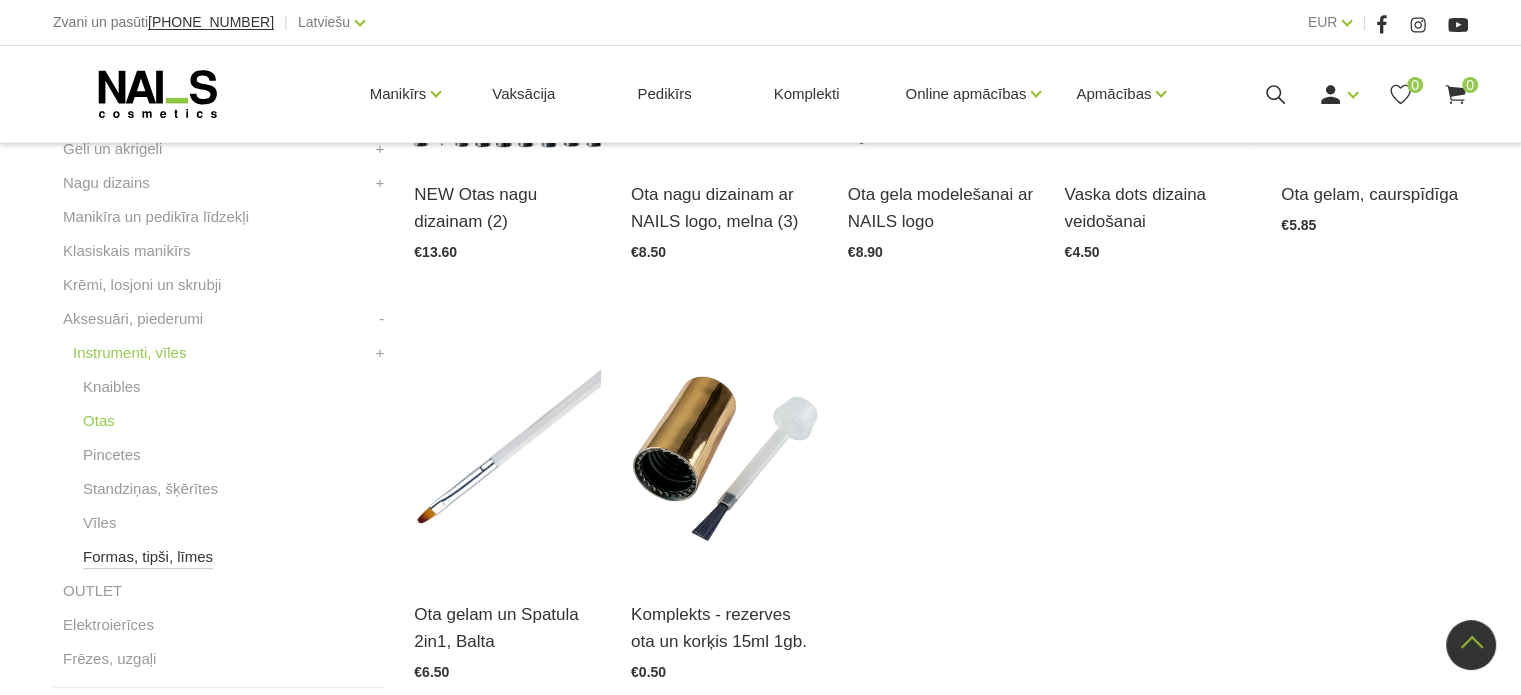 click on "Formas, tipši, līmes" at bounding box center (148, 557) 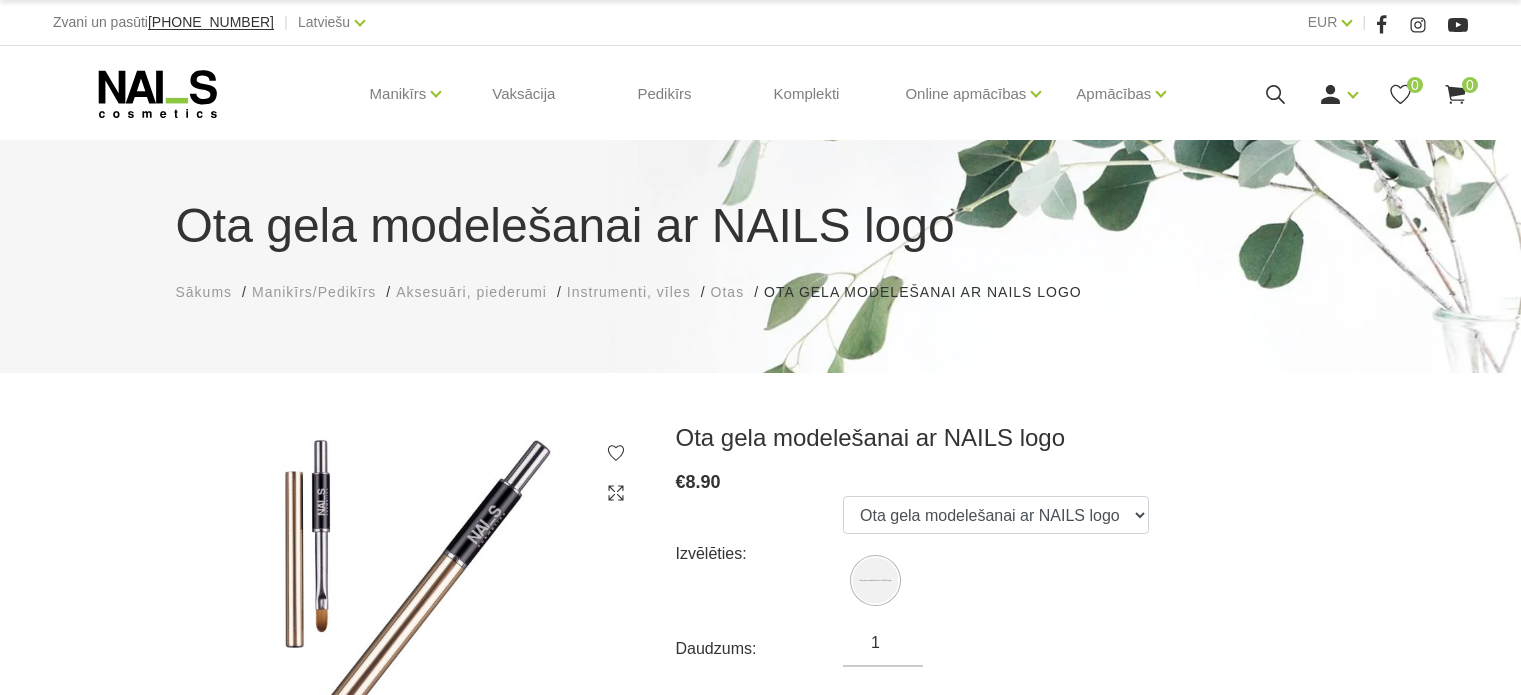 scroll, scrollTop: 0, scrollLeft: 0, axis: both 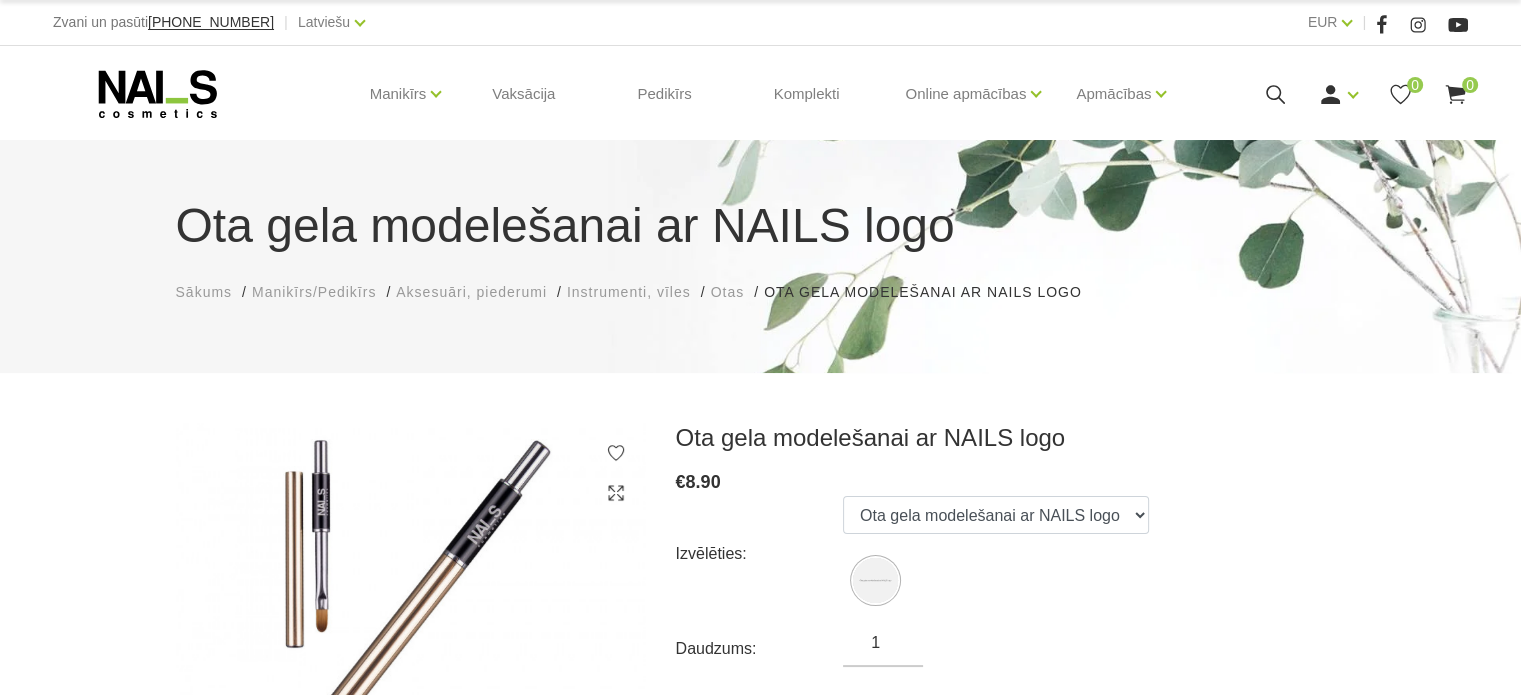 click on "1 2 Ota gela modelešanai ar NAILS logo € 8.90 Izvēlēties:  Ota gela modelešanai ar NAILS logo Daudzums:  1
Pievienot grozam
KODS:  SKU-423-4624 Kategorijas:  Otas Apraksts Atsauksmes (0) Gela ota ar aizsarguzgali darbam ar dažādu veidu
UV/LED geliem.
Īpaši piemērota kutikulas zonas veidošanai Uzdod jautājumu 0 atsauksmes -  Ota gela modelešanai ar NAILS logo Pievienot atsauksmi Your email address and phone will not be published. Required fields are marked*
Lūdzu, ievadiet savu vārdu
5 stars 4 stars 3 stars 2 stars 1 star
Lūdzu, ievadiet savu e-pasta adresi
Lūdzu ievadiet savu kontakttālruni
Saglabāt atsauksmi
Your review has been submitted successfully!" at bounding box center (760, 842) 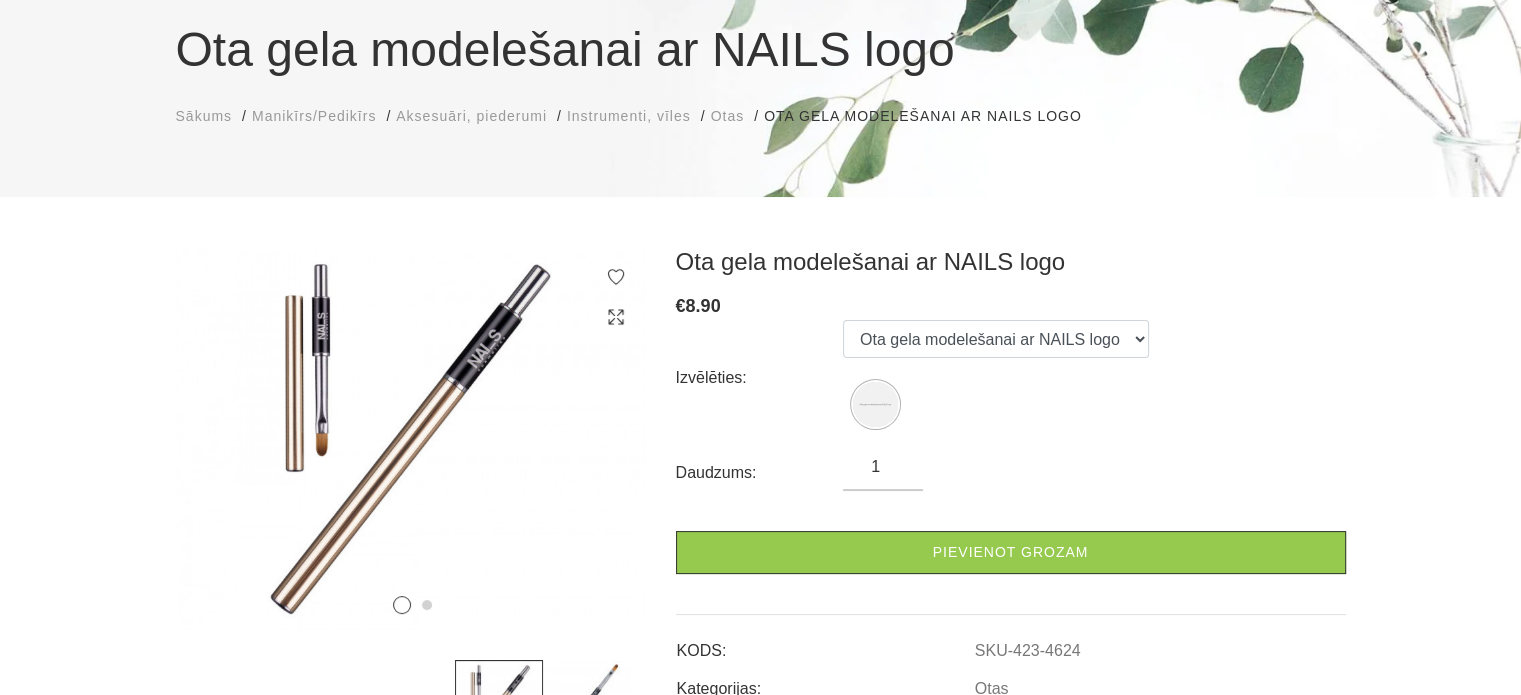 scroll, scrollTop: 280, scrollLeft: 0, axis: vertical 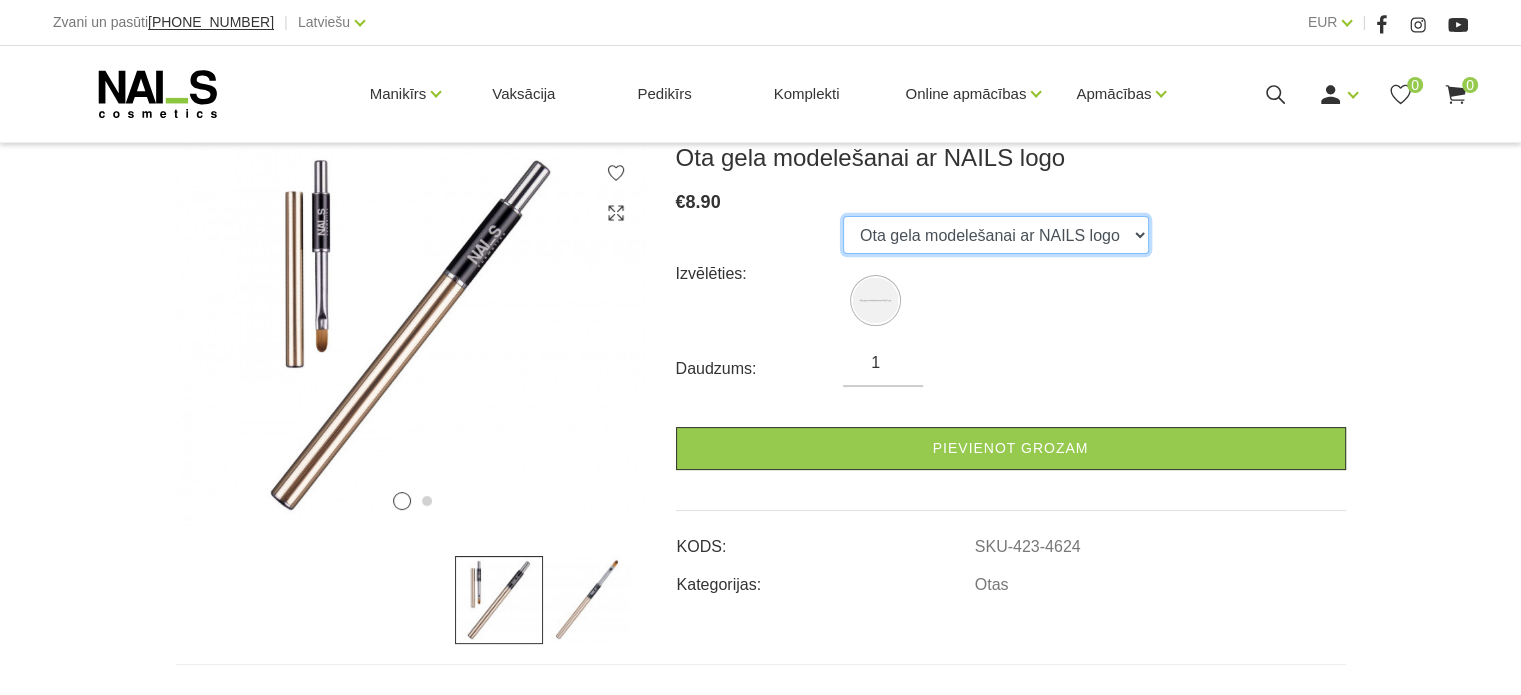 click on "Ota gela modelešanai ar NAILS logo" at bounding box center (996, 235) 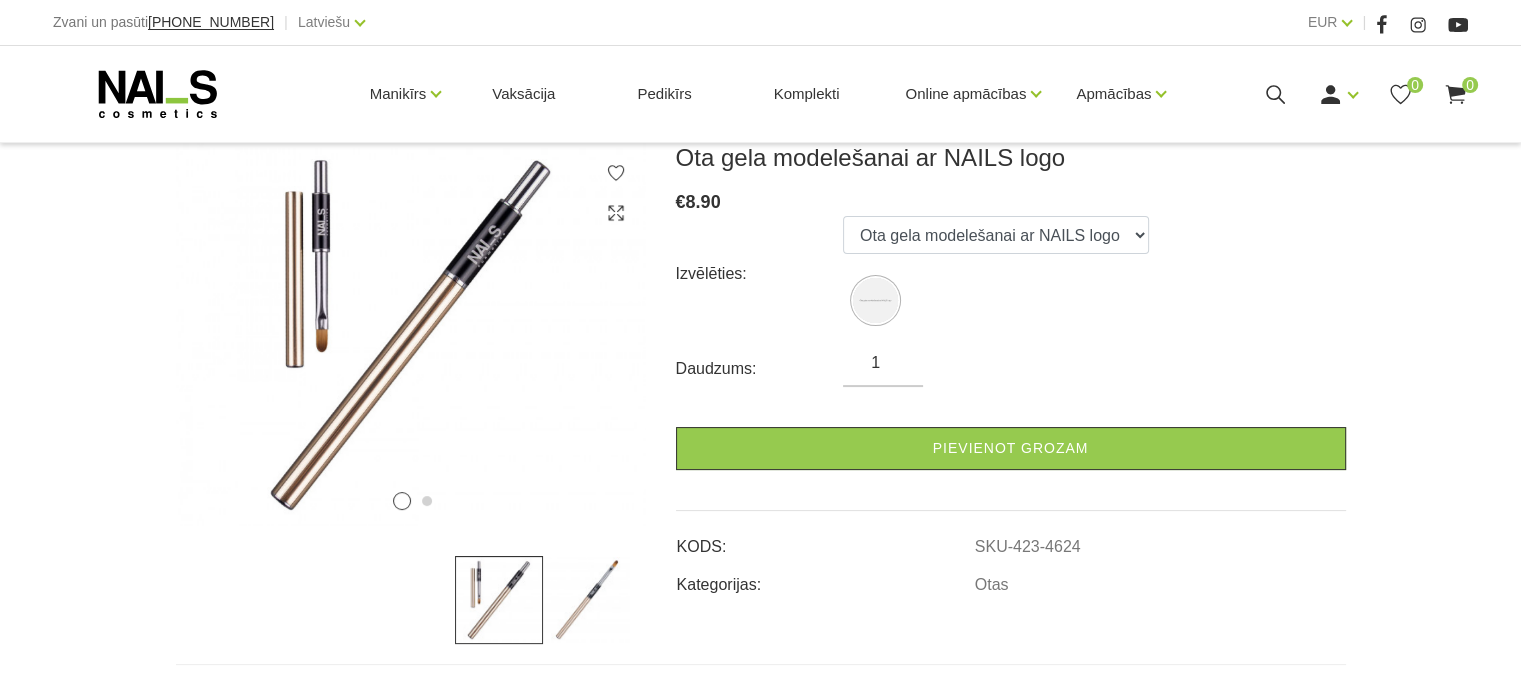 click on "Izvēlēties:  Ota gela modelešanai ar NAILS logo" at bounding box center [1011, 273] 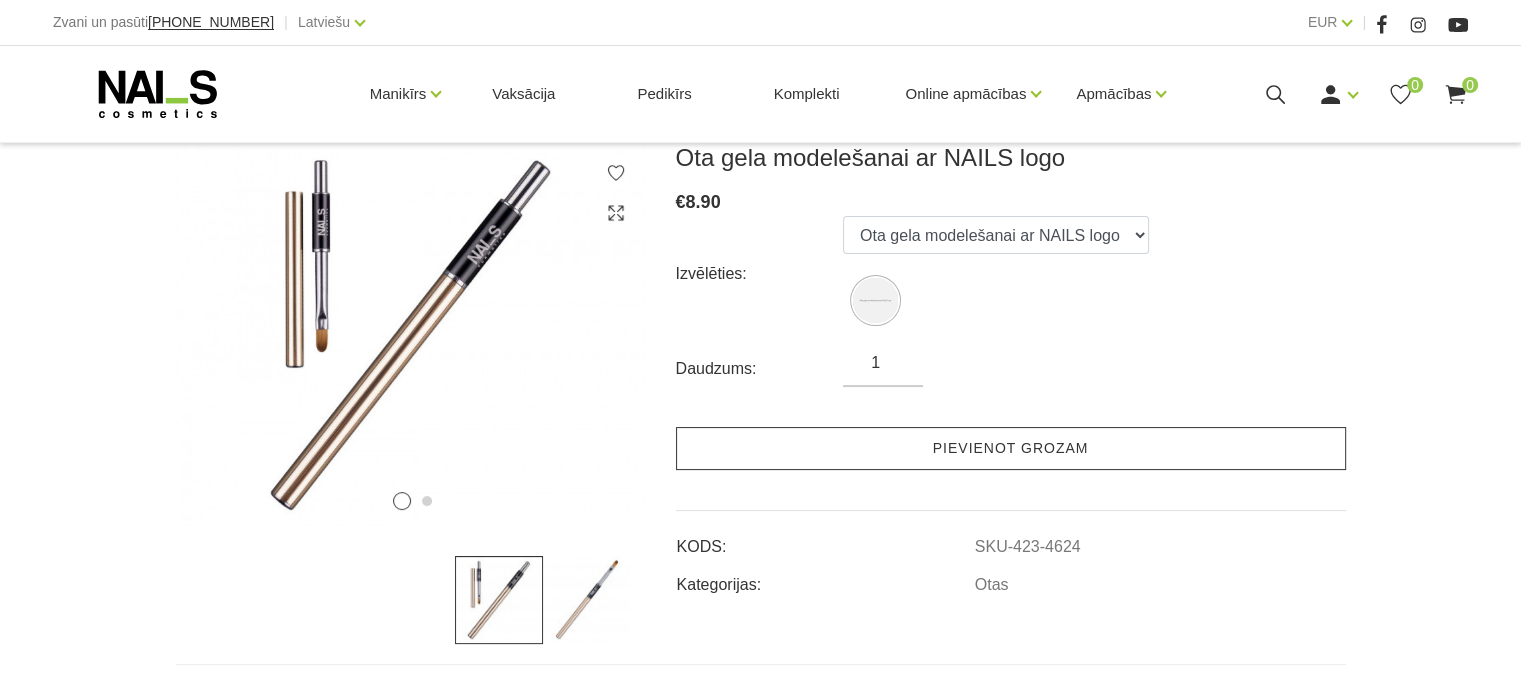 click on "Pievienot grozam" at bounding box center (1011, 448) 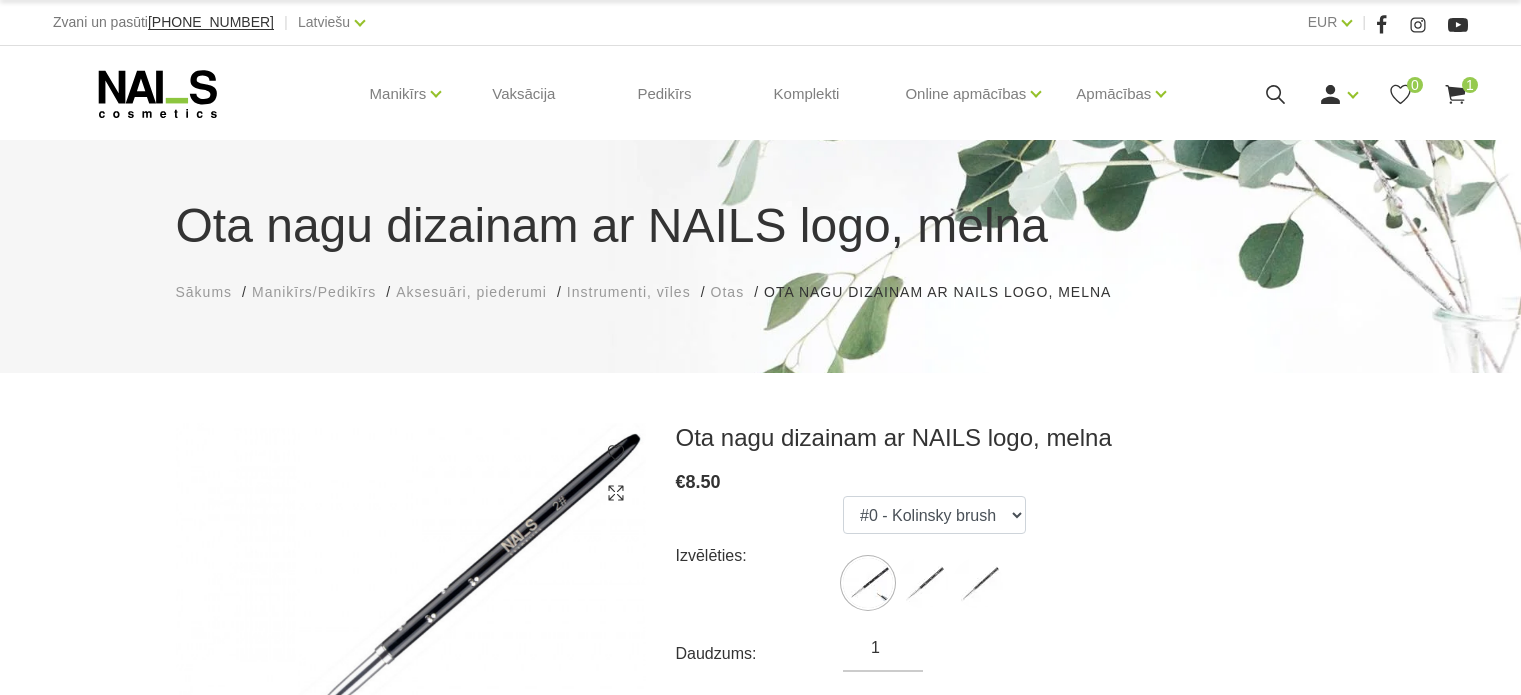 scroll, scrollTop: 0, scrollLeft: 0, axis: both 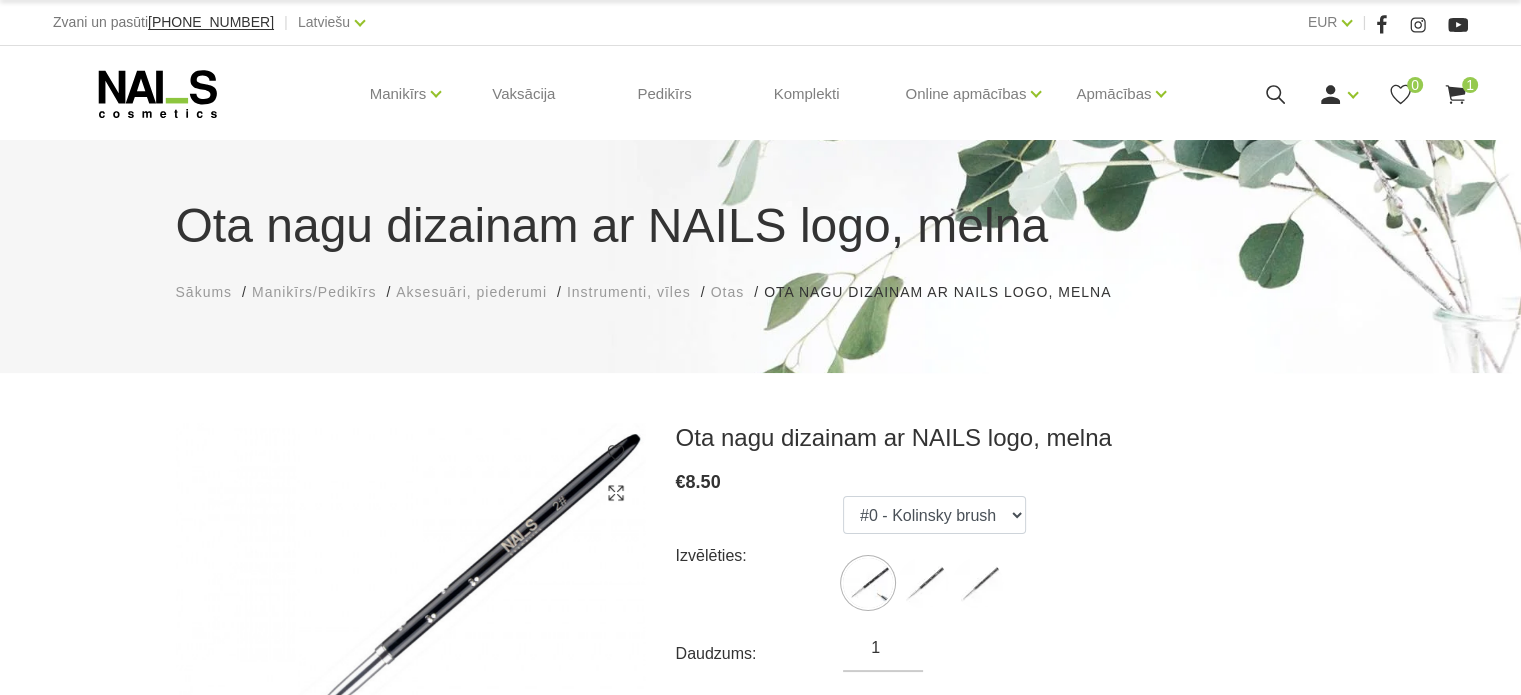 click on "Izvēlēties:  #0 - Kolinsky brush #3 - Kolinsky brush #1 - Kolinsky brush" at bounding box center [1011, 556] 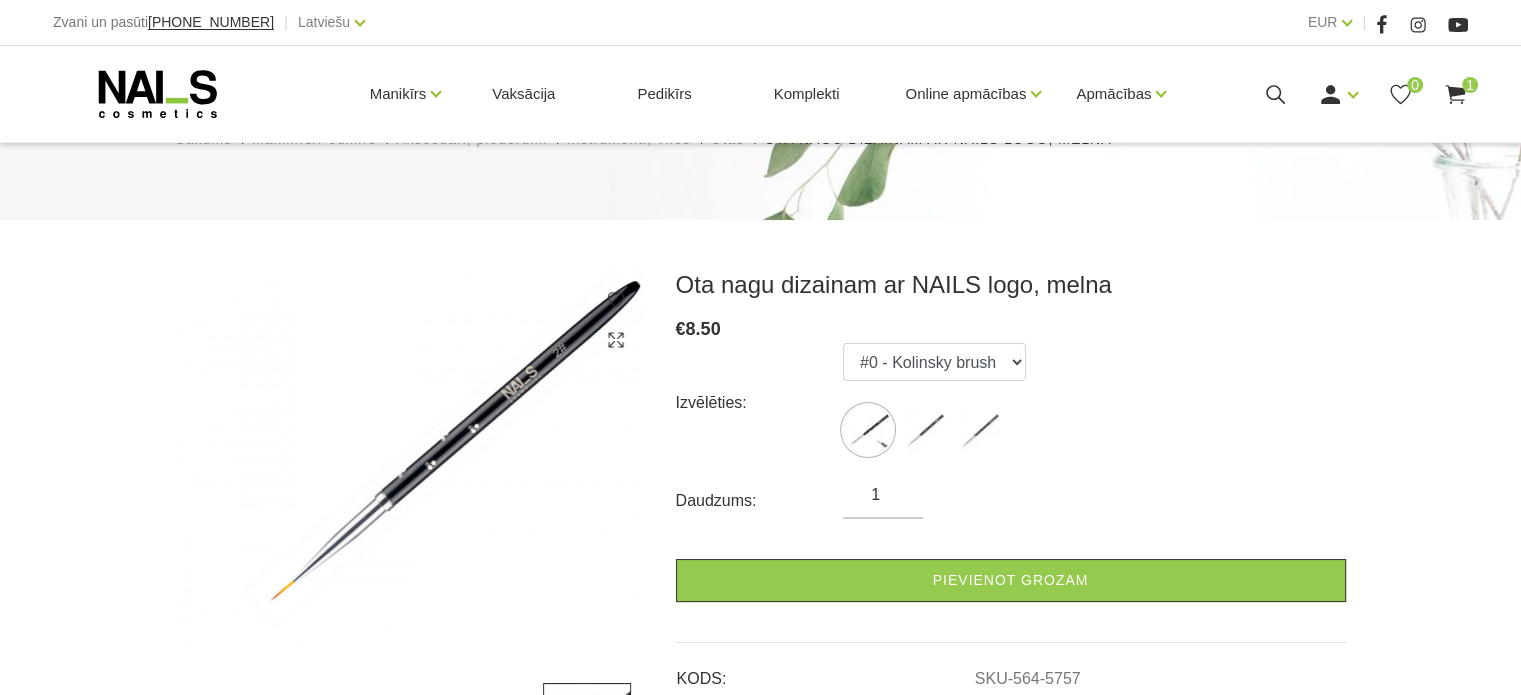 scroll, scrollTop: 280, scrollLeft: 0, axis: vertical 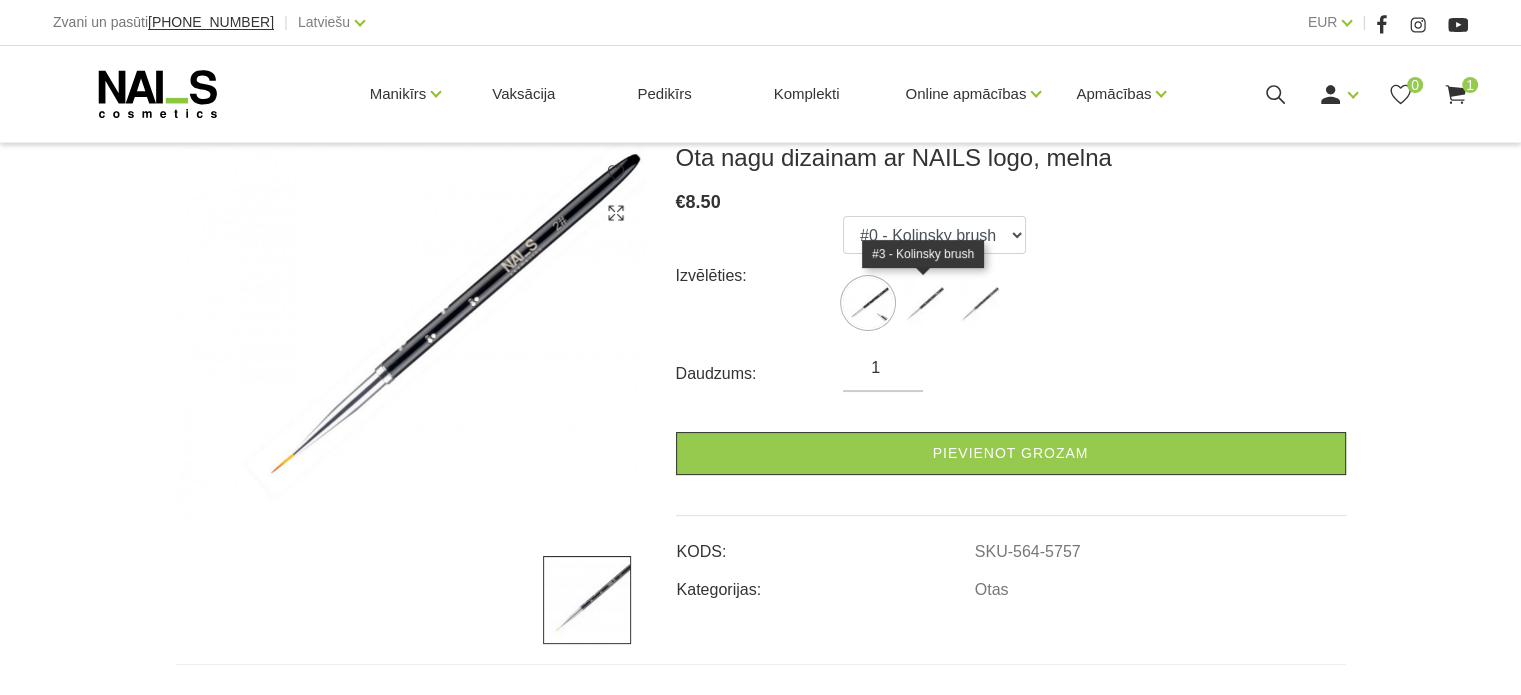 click at bounding box center (923, 303) 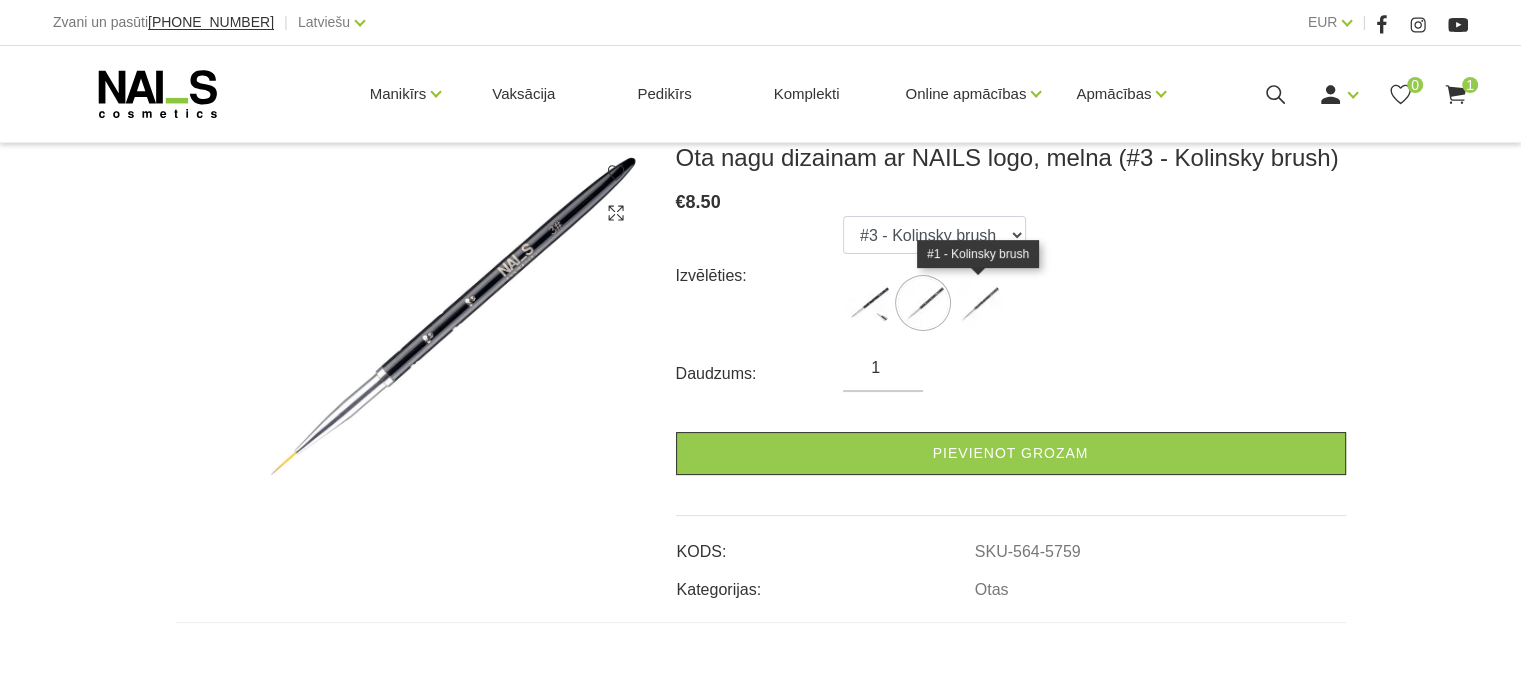 click at bounding box center [978, 303] 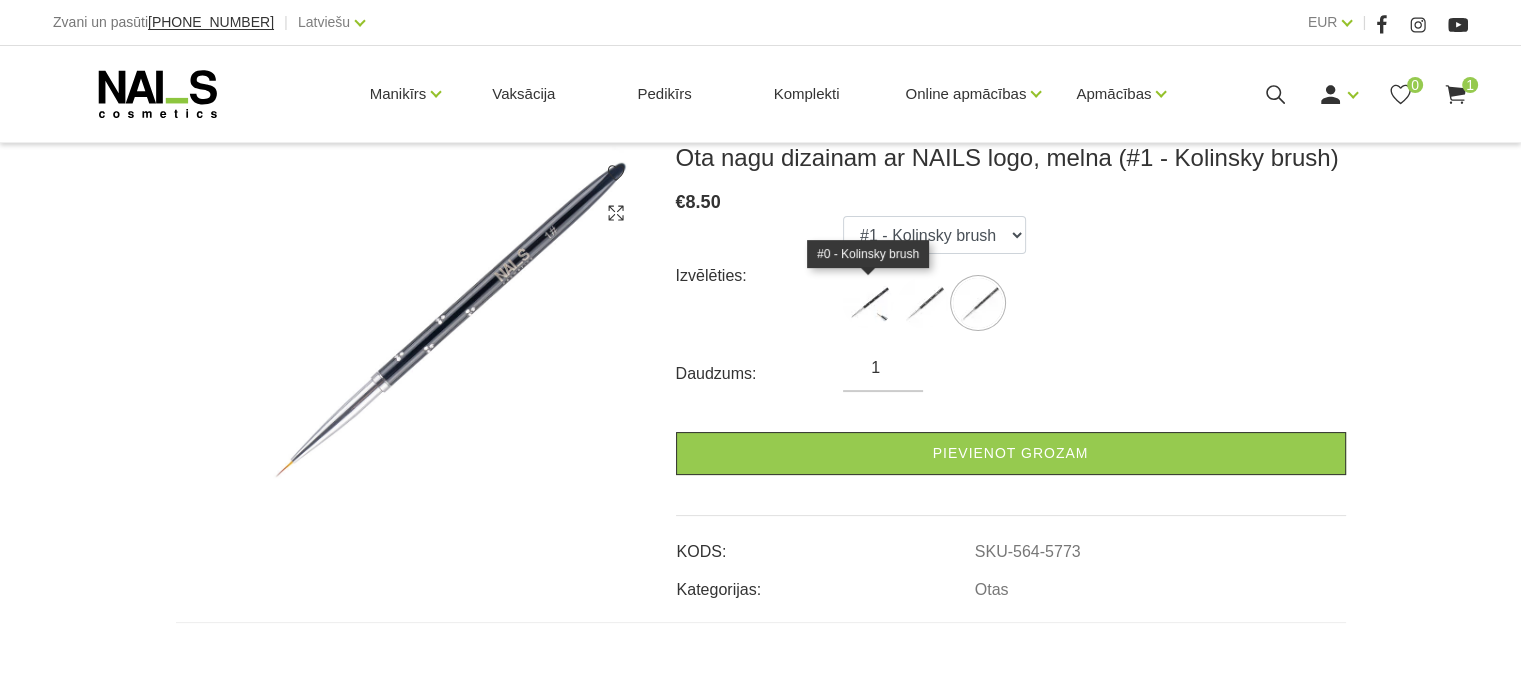 click at bounding box center [868, 303] 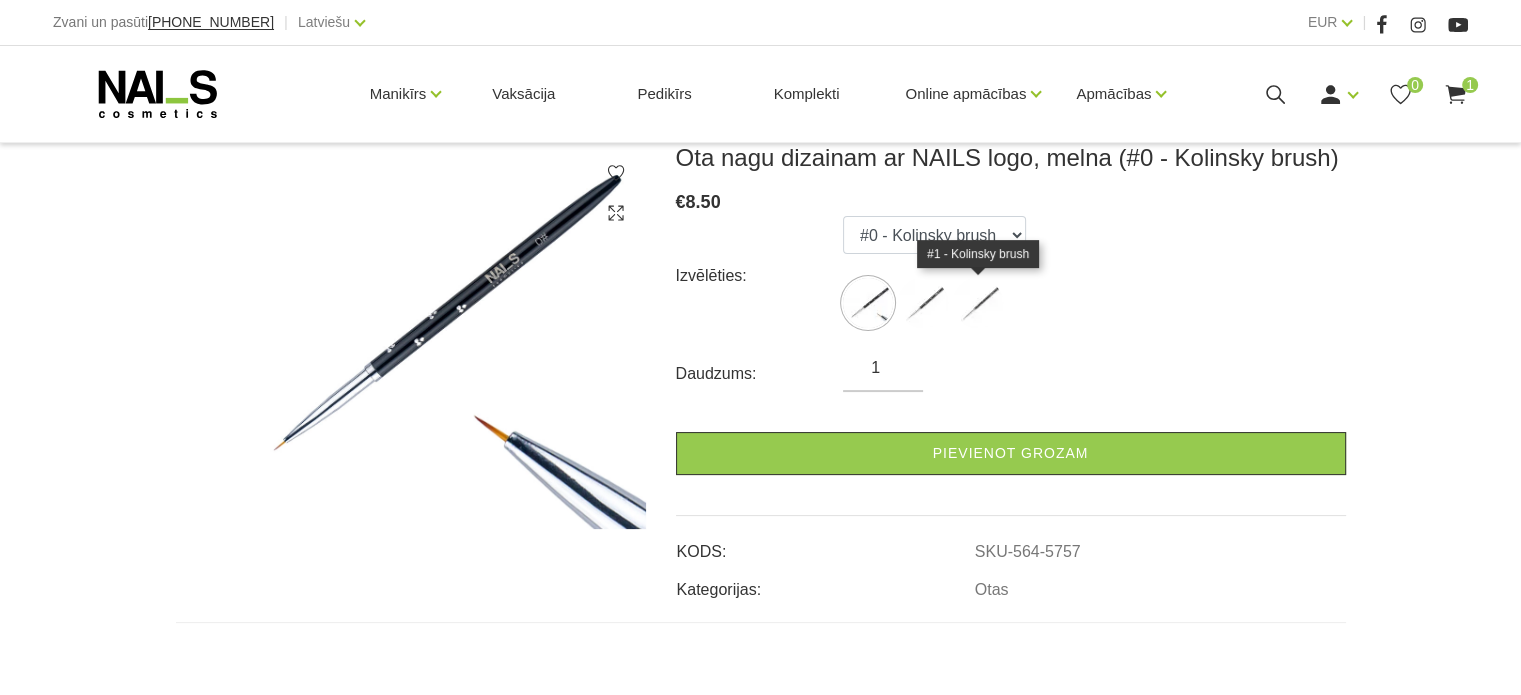 click at bounding box center (978, 303) 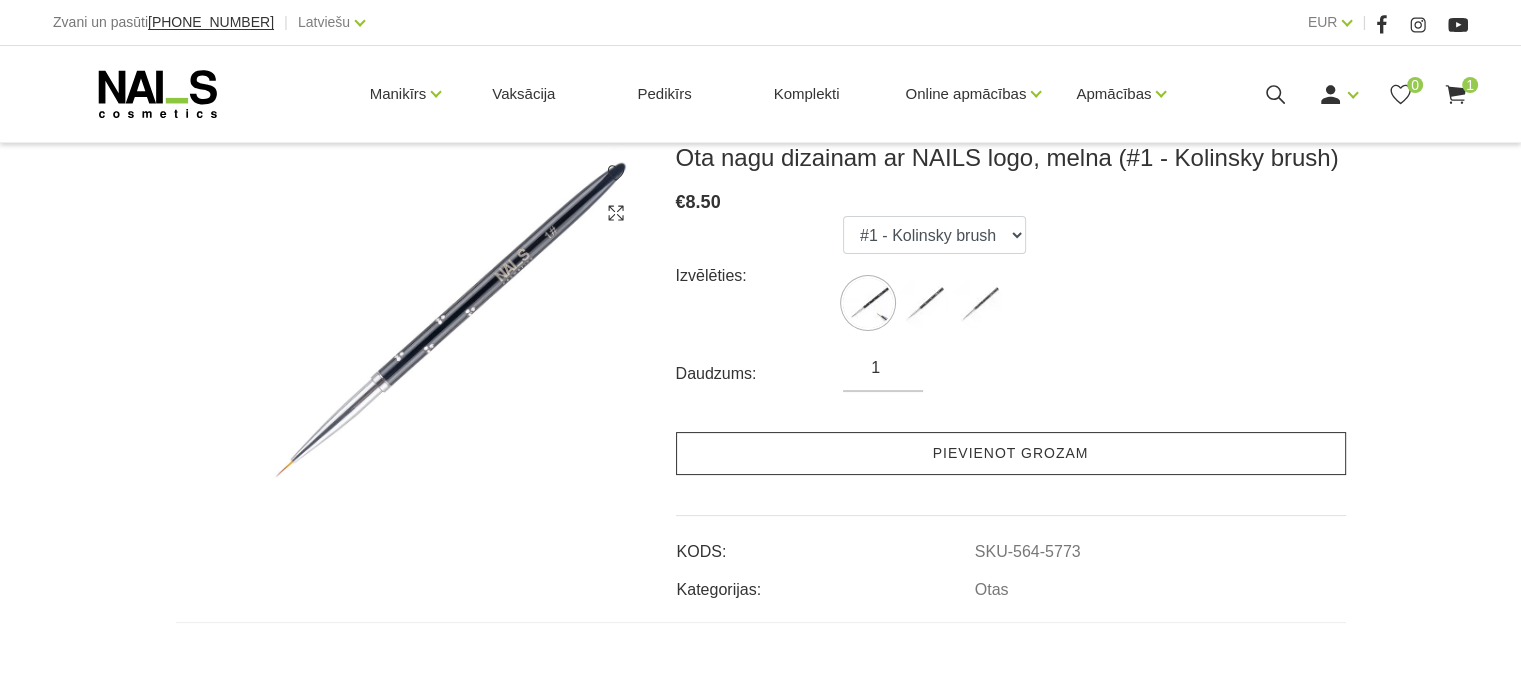 click on "Pievienot grozam" at bounding box center [1011, 453] 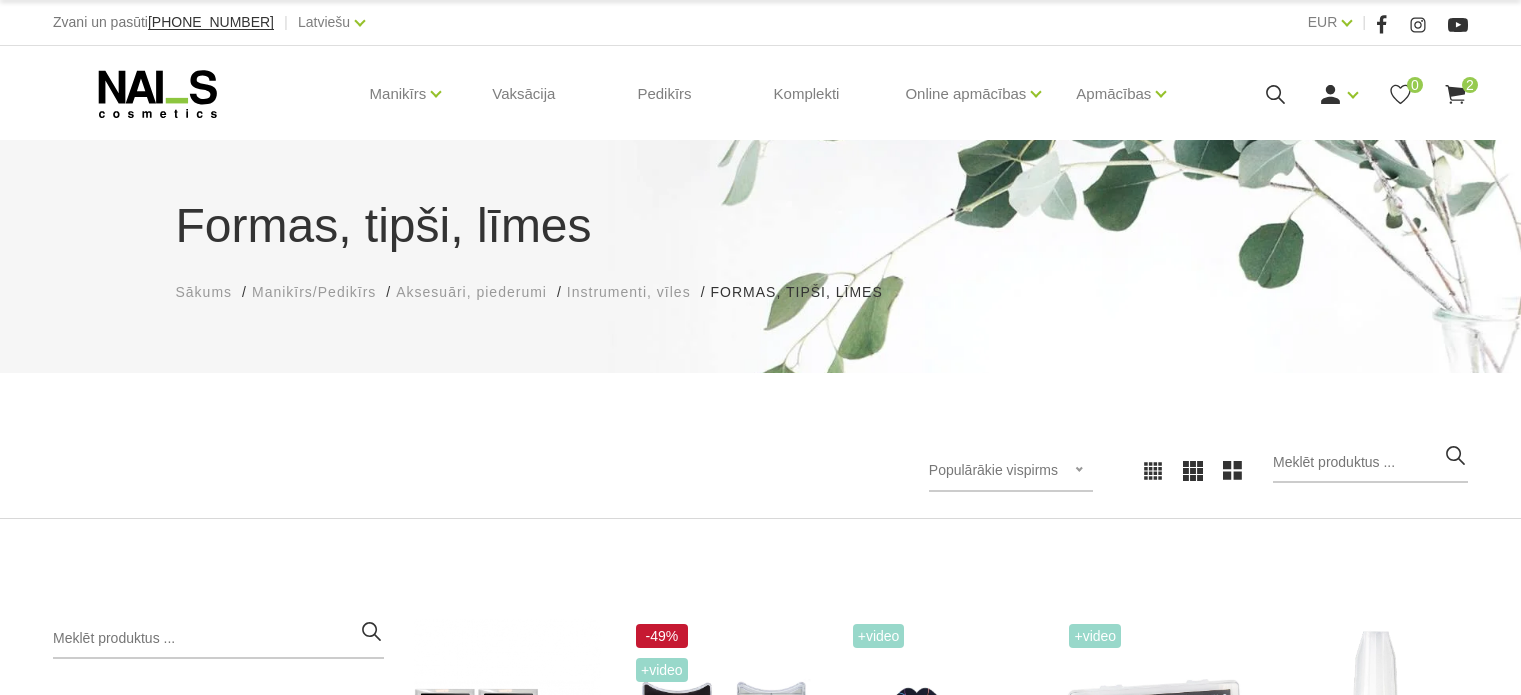 scroll, scrollTop: 0, scrollLeft: 0, axis: both 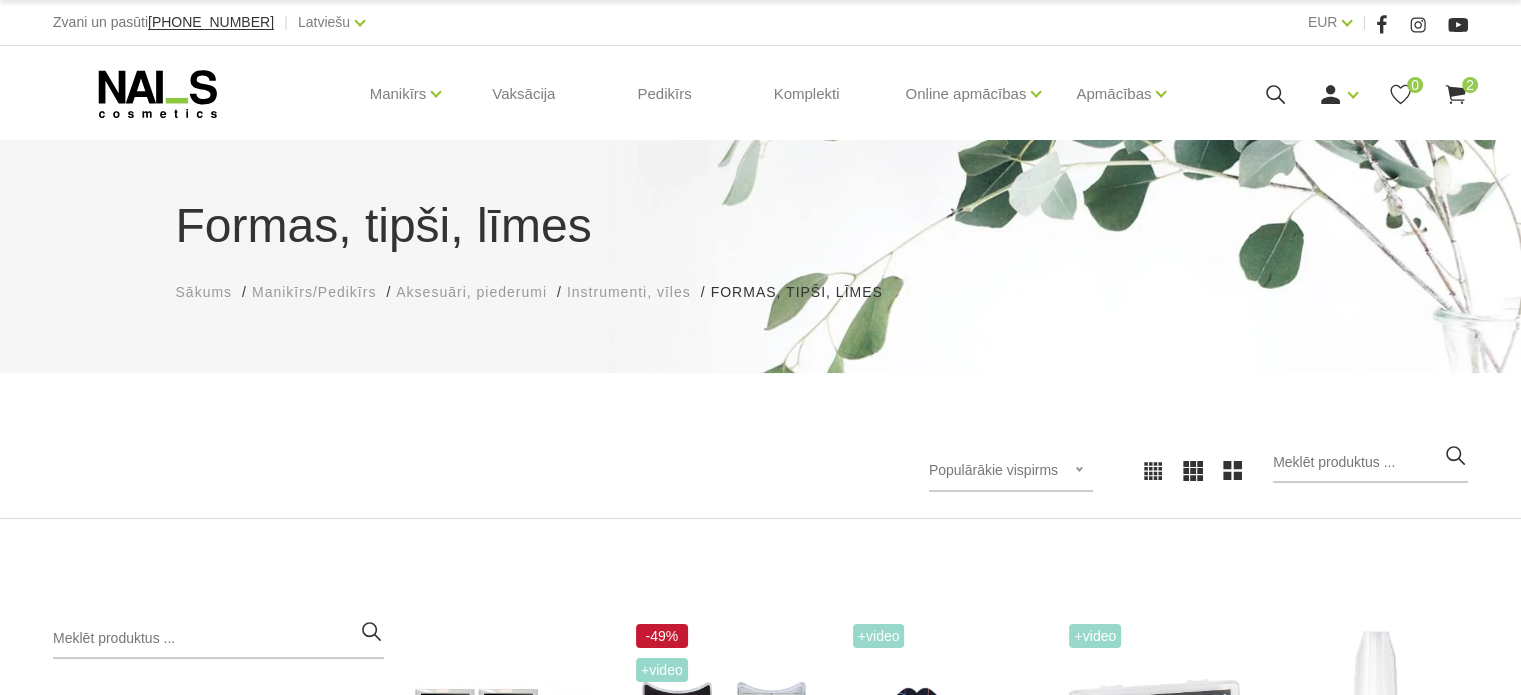 click on "Formas, tipši, līmes Sākums Manikīrs/Pedikīrs Aksesuāri, piederumi Instrumenti, vīles Formas, tipši, līmes
Formas, tipši, līmes Populārākie vispirms Jaunumi Lētākais vispirms Dārgākais vispirms Populārākie vispirms Populārākie vispirms Jaunumi Lētākais vispirms Dārgākais vispirms Kategorijas Manikīrs/Pedikīrs  11 Gēllakas  GEL X Gēllaka GEL POLISH gēllaka Quick Gēllakas + Bāzes, topi un praimeri  Bāzes Praimeri, bondi Topi, virskārtas + Geli un akrigeli  WANTED būvējošie geli Akrigeli + Nagu dizains  AIRNails Aerogrāfs, detaļas Krāsas Piederumi Trafareti + + Manikīra un pedikīra līdzekļi  Klasiskais manikīrs  Krēmi, losjoni un skrubji  Aksesuāri, piederumi  Instrumenti, vīles Knaibles Otas Pincetes Standziņas, šķērītes Vīles Formas, tipši, līmes + + OUTLET  Elektroierīces  Frēzes, uzgaļi  + Kategorijas Manikīrs/Pedikīrs   Pedikīrs   Skropstas, uzacis   Vaksācija   Mārketinga materiāli   Komplekti   €10.50 -49%" at bounding box center (760, 802) 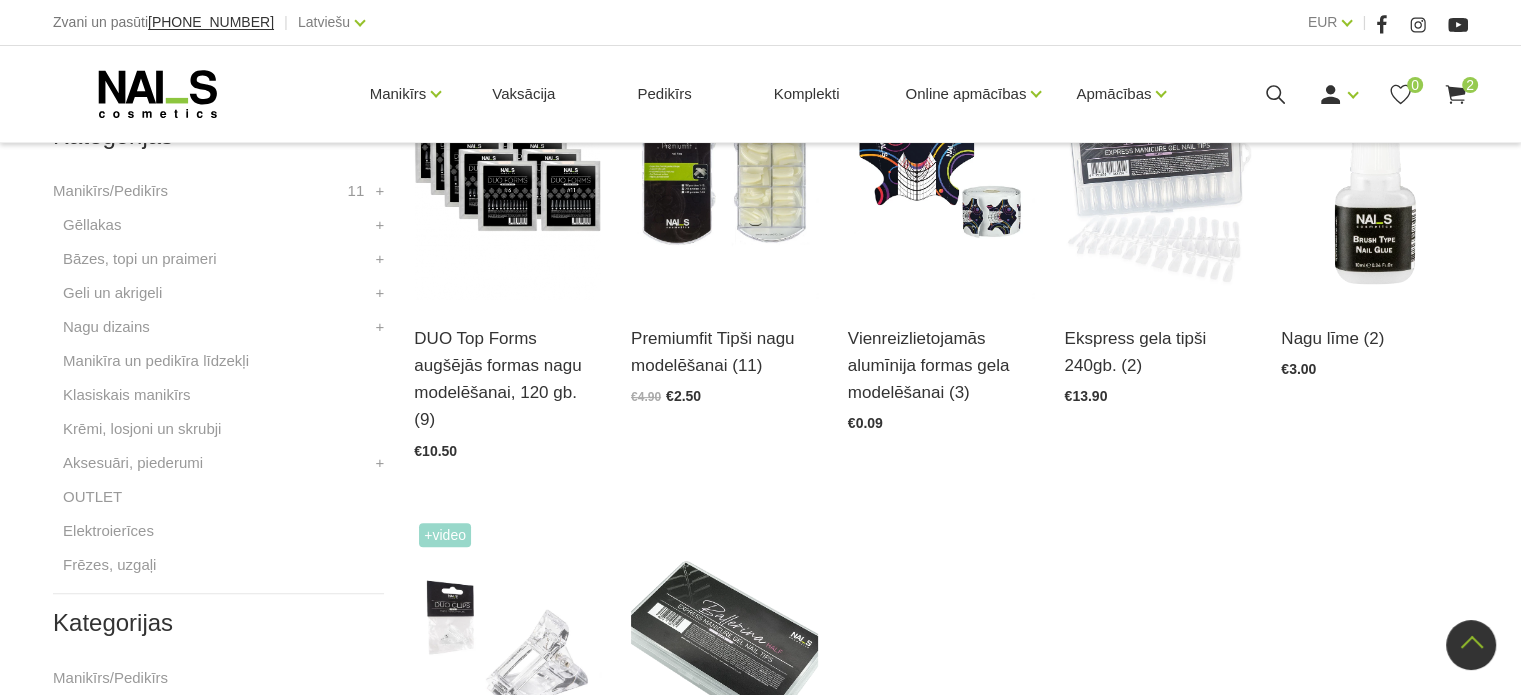 scroll, scrollTop: 520, scrollLeft: 0, axis: vertical 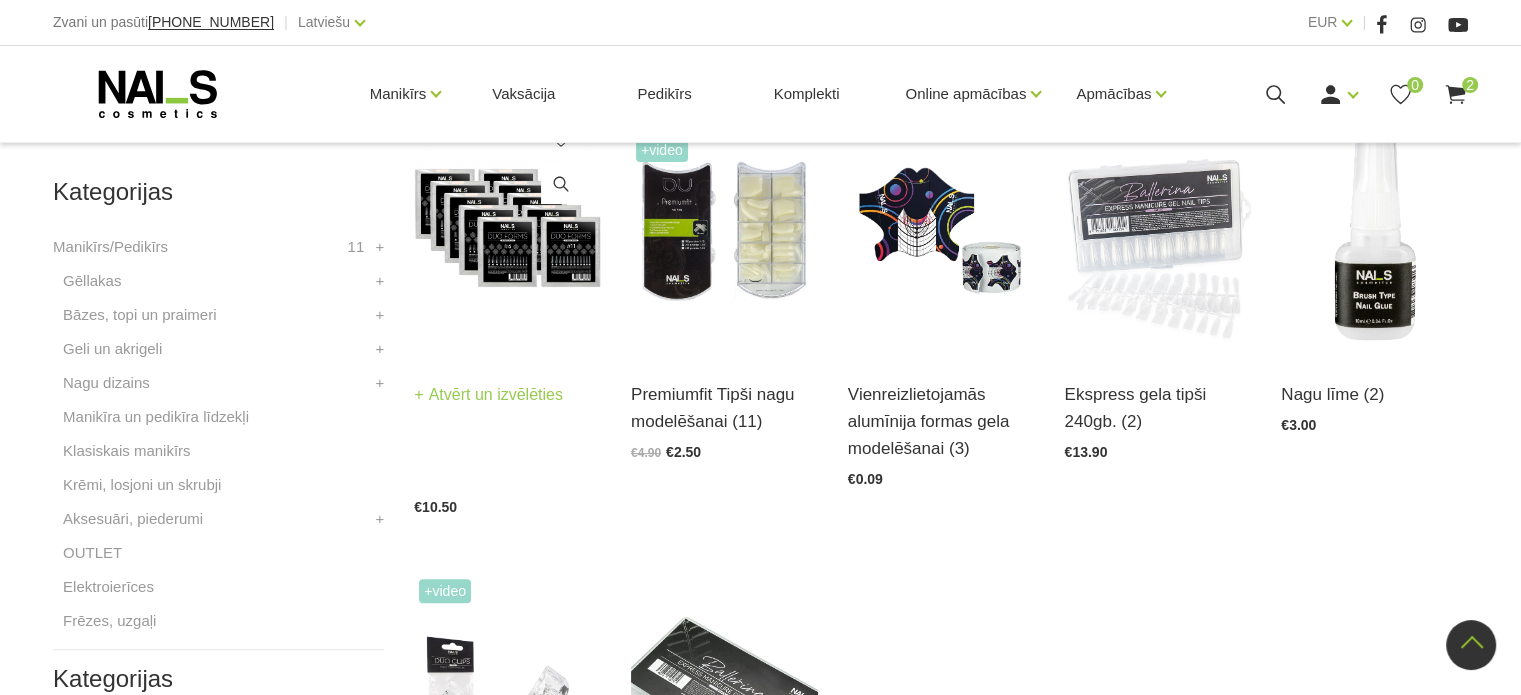 click at bounding box center (507, 227) 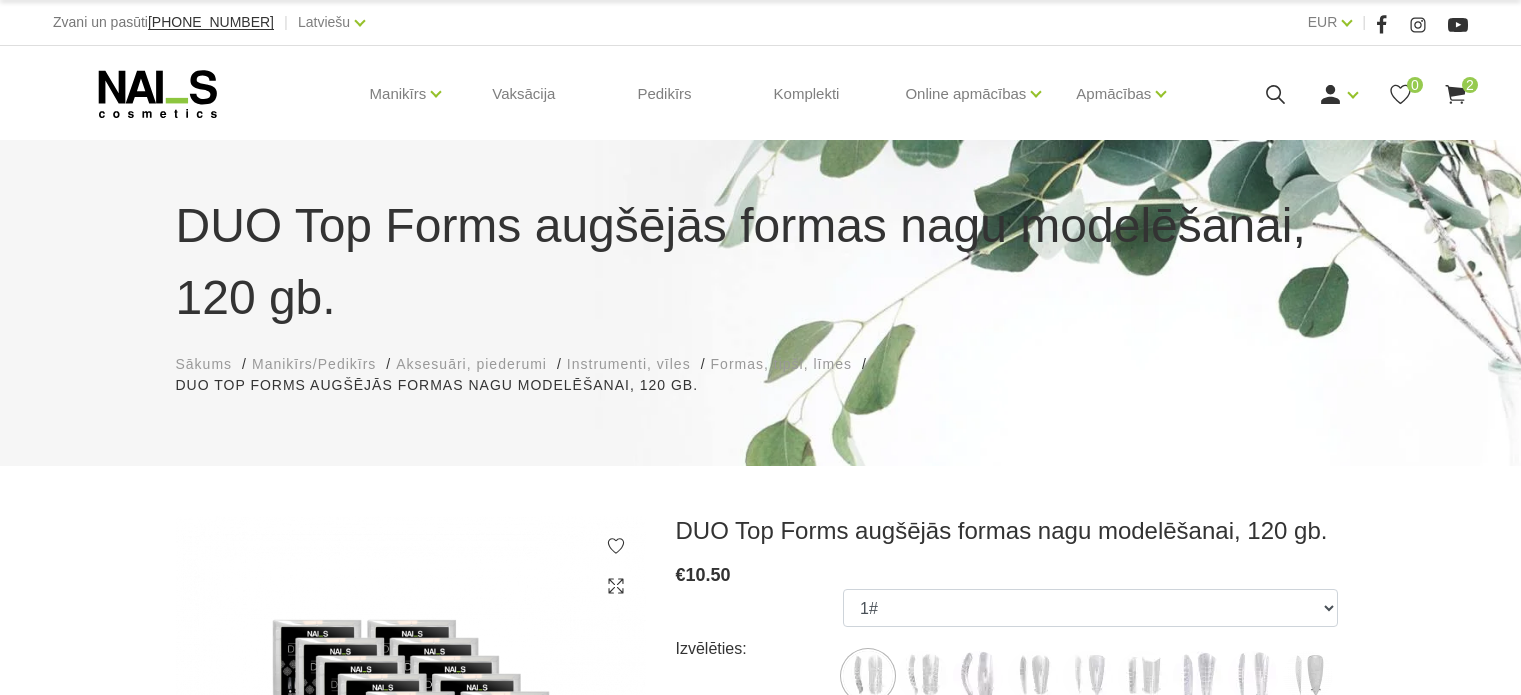 scroll, scrollTop: 0, scrollLeft: 0, axis: both 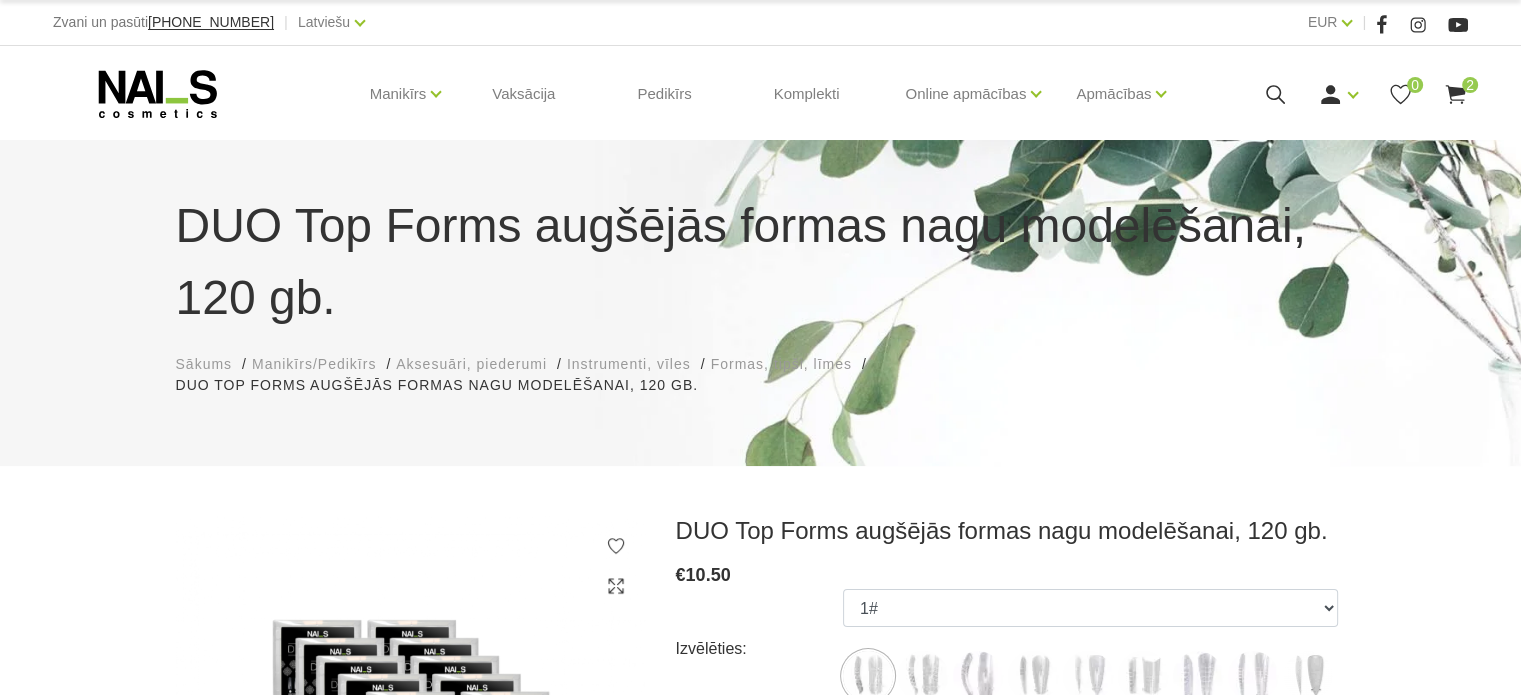 click on "1 2 DUO Top Forms augšējās formas nagu modelēšanai, 120 gb. € 10.50 Izvēlēties:  1# 3# 4# 5# 6# 7# 11# 13# 6# /02 Snake Daudzums:  1
Pievienot grozam
KODS:  SKU-356-3922 Kategorijas:  Formas, tipši, līmes Apraksts Atsauksmes (0) Uzdod jautājumu 0 atsauksmes -  DUO Top Forms augšējās formas nagu modelēšanai, 120 gb. Pievienot atsauksmi Your email address and phone will not be published. Required fields are marked*
Lūdzu, ievadiet savu vārdu
5 stars 4 stars 3 stars 2 stars 1 star
Lūdzu, ievadiet savu e-pasta adresi
Lūdzu ievadiet savu kontakttālruni
Saglabāt atsauksmi
Your review has been submitted successfully!" at bounding box center (760, 1835) 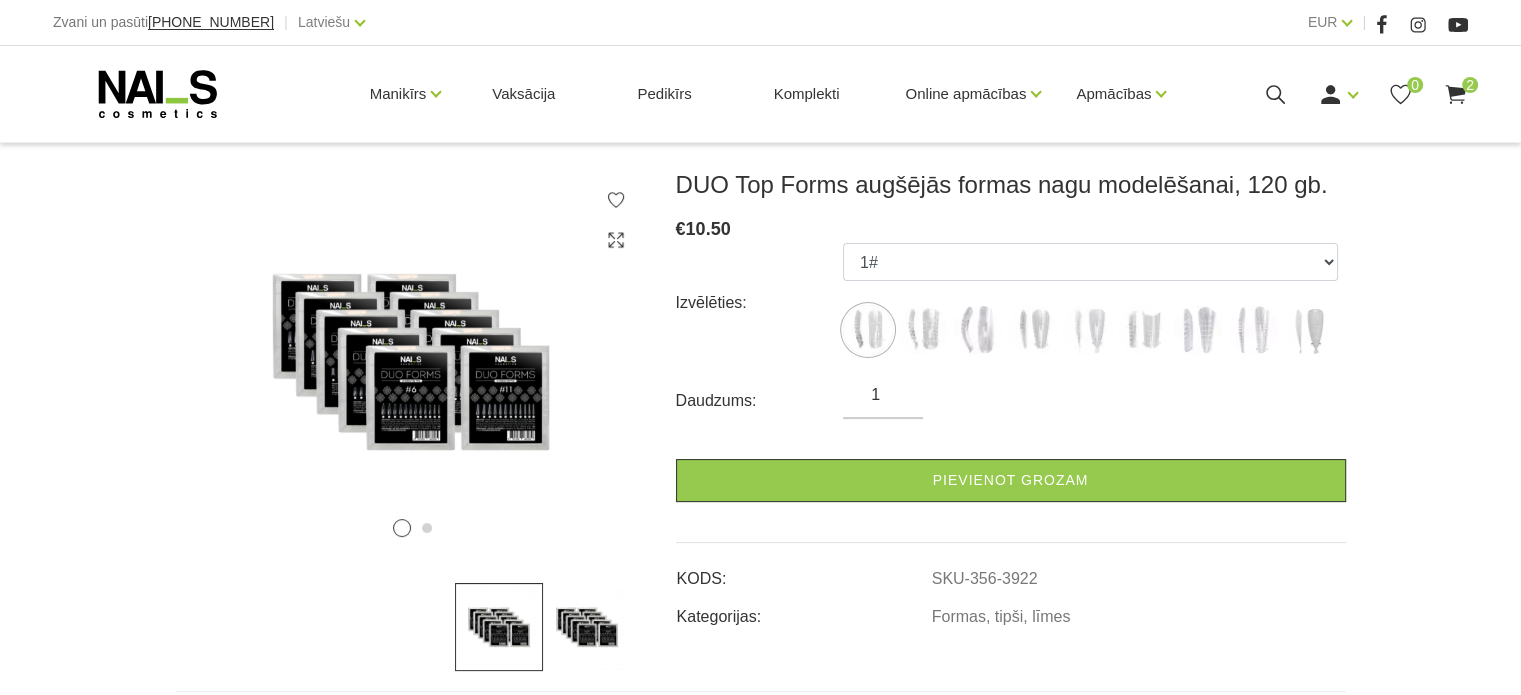 scroll, scrollTop: 360, scrollLeft: 0, axis: vertical 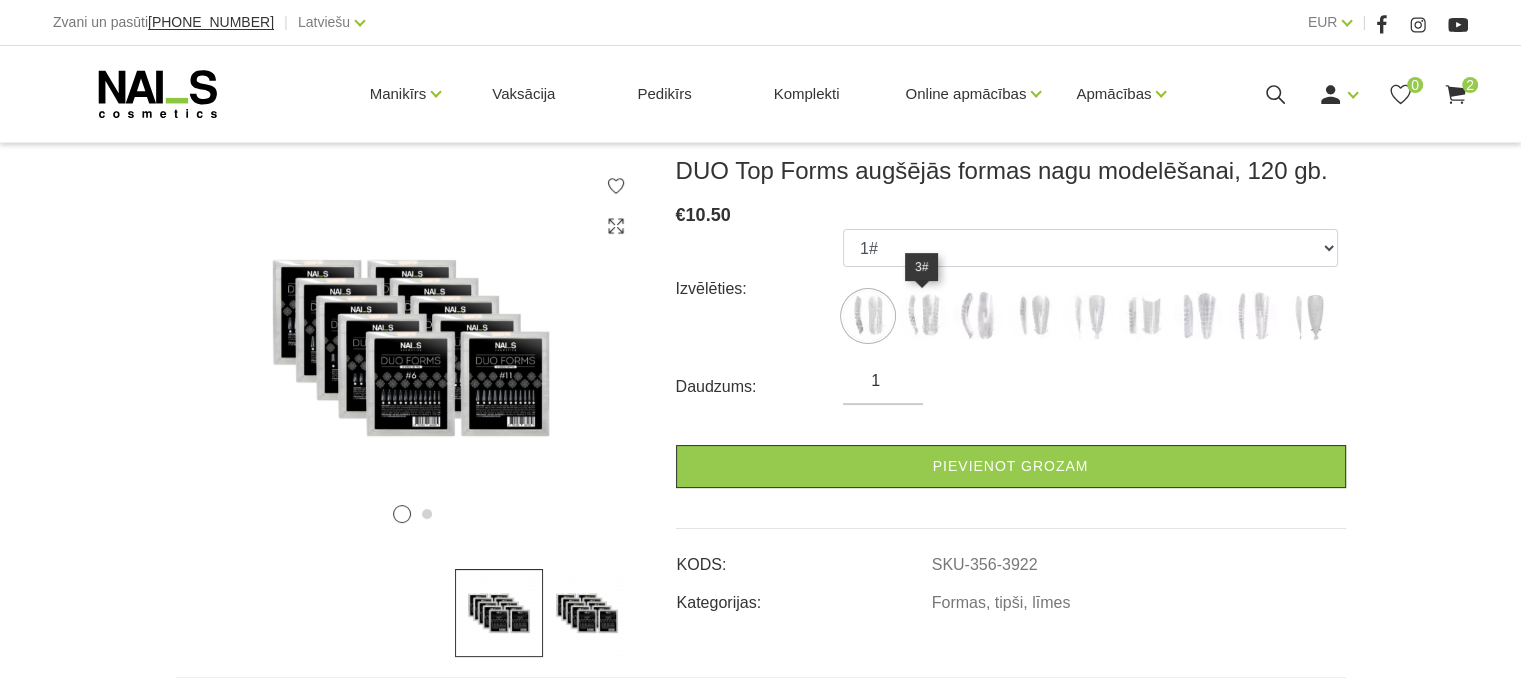 click at bounding box center [923, 316] 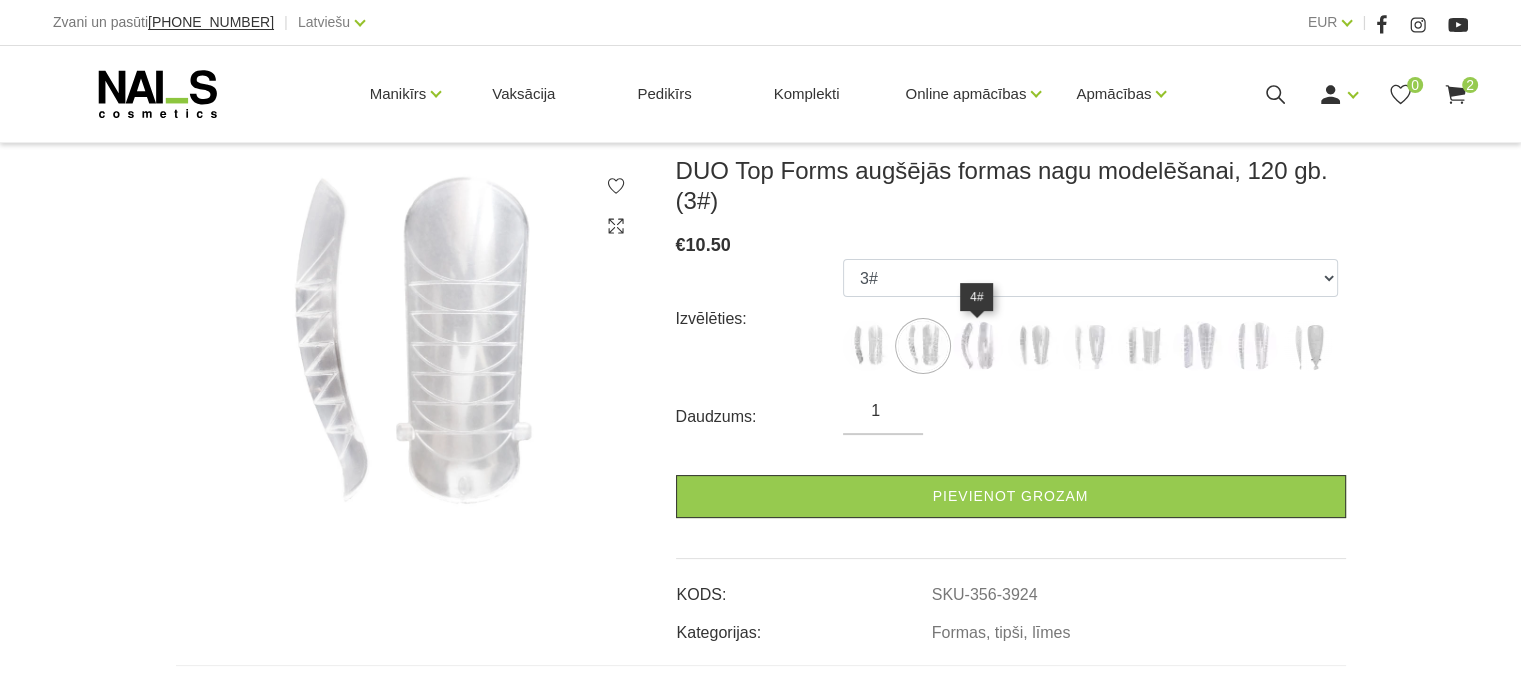 click at bounding box center (978, 346) 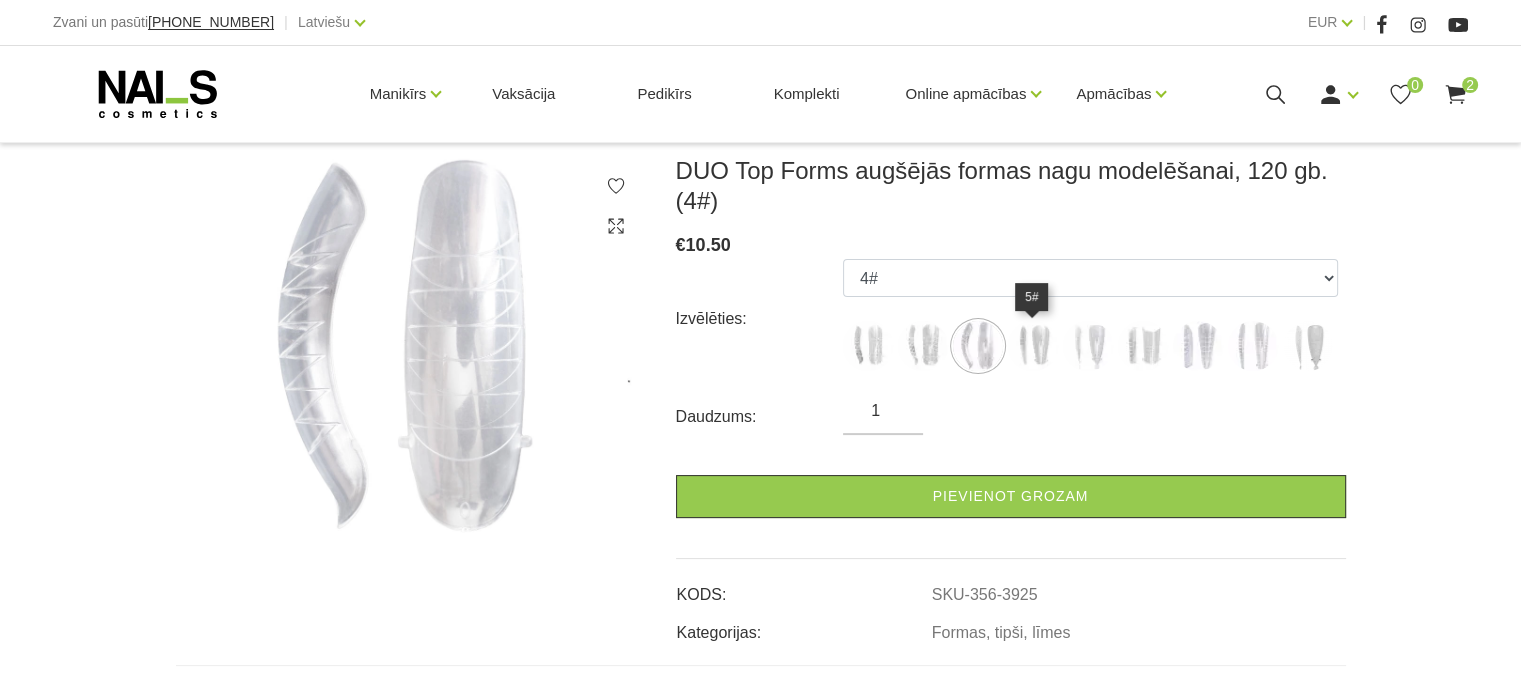 click at bounding box center [1033, 346] 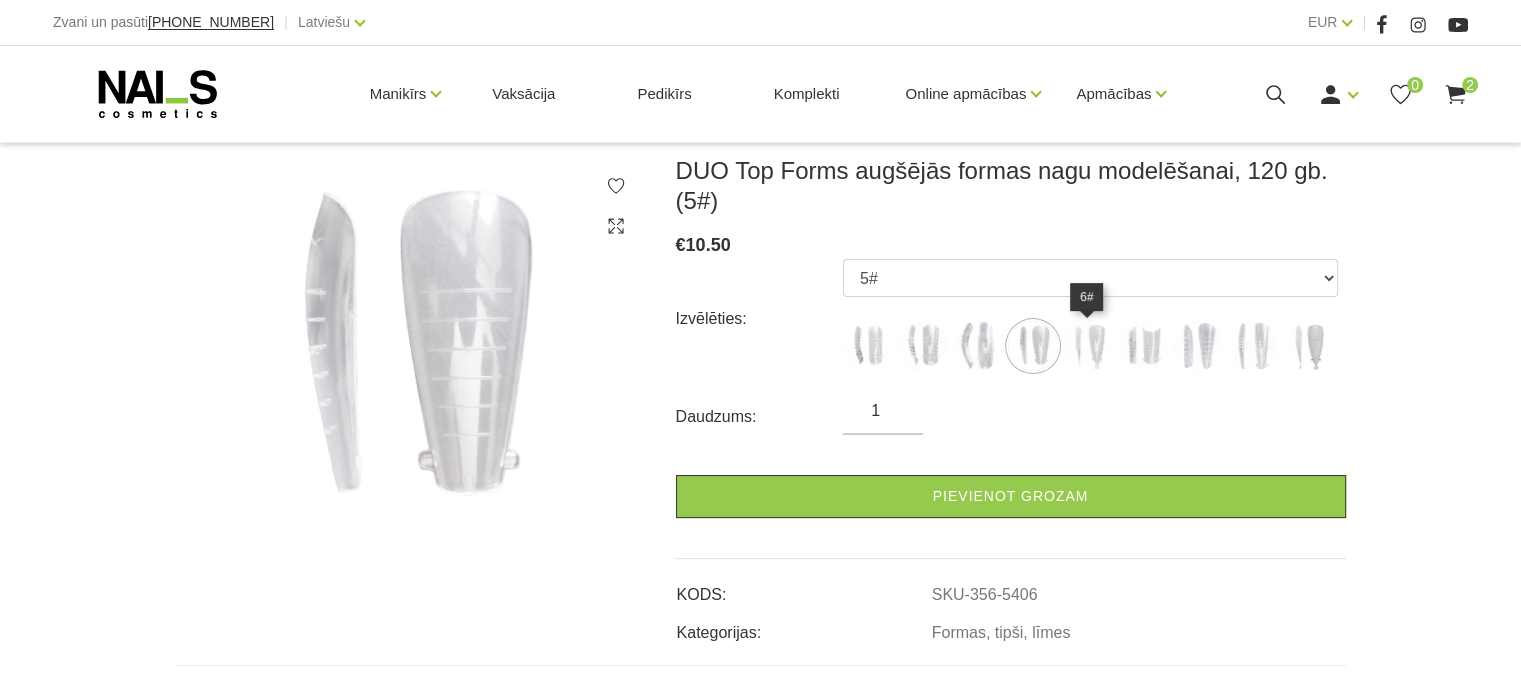 click at bounding box center (1088, 346) 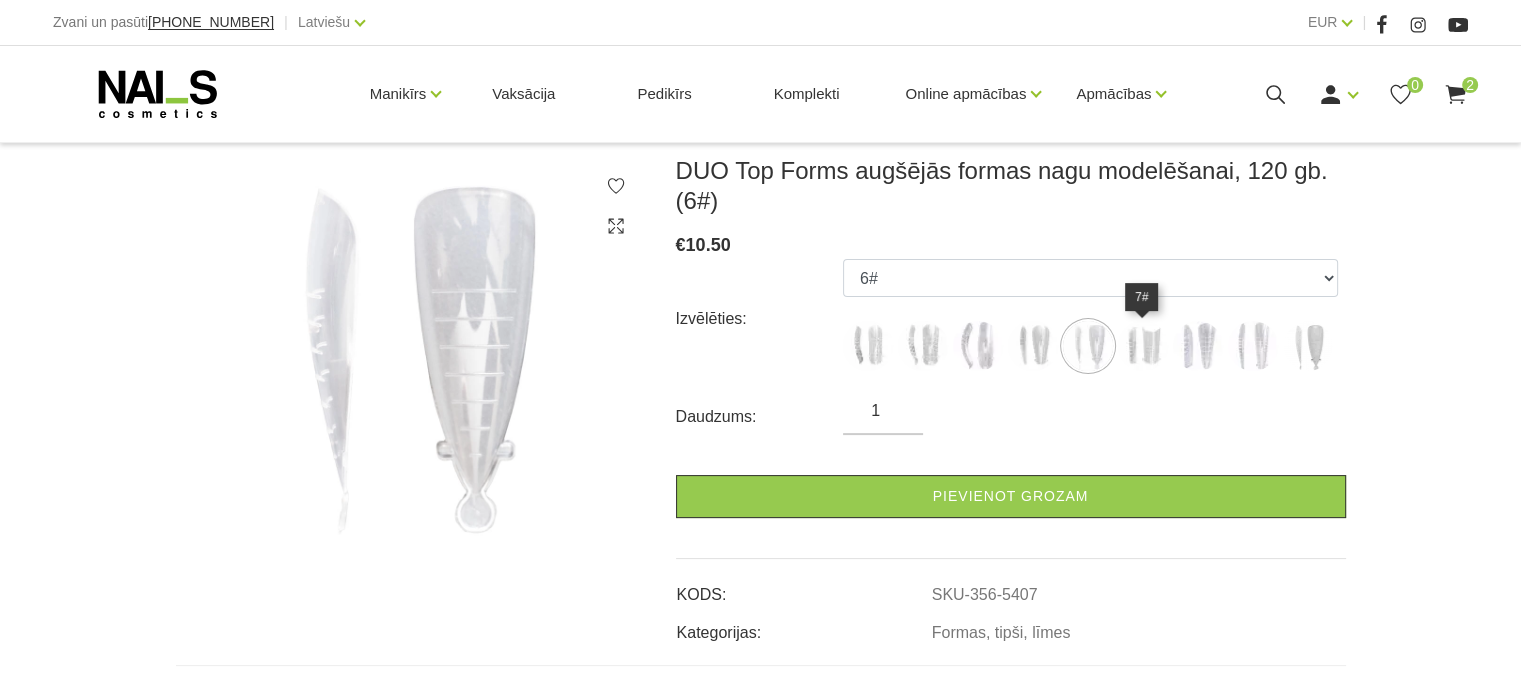 click at bounding box center [1143, 346] 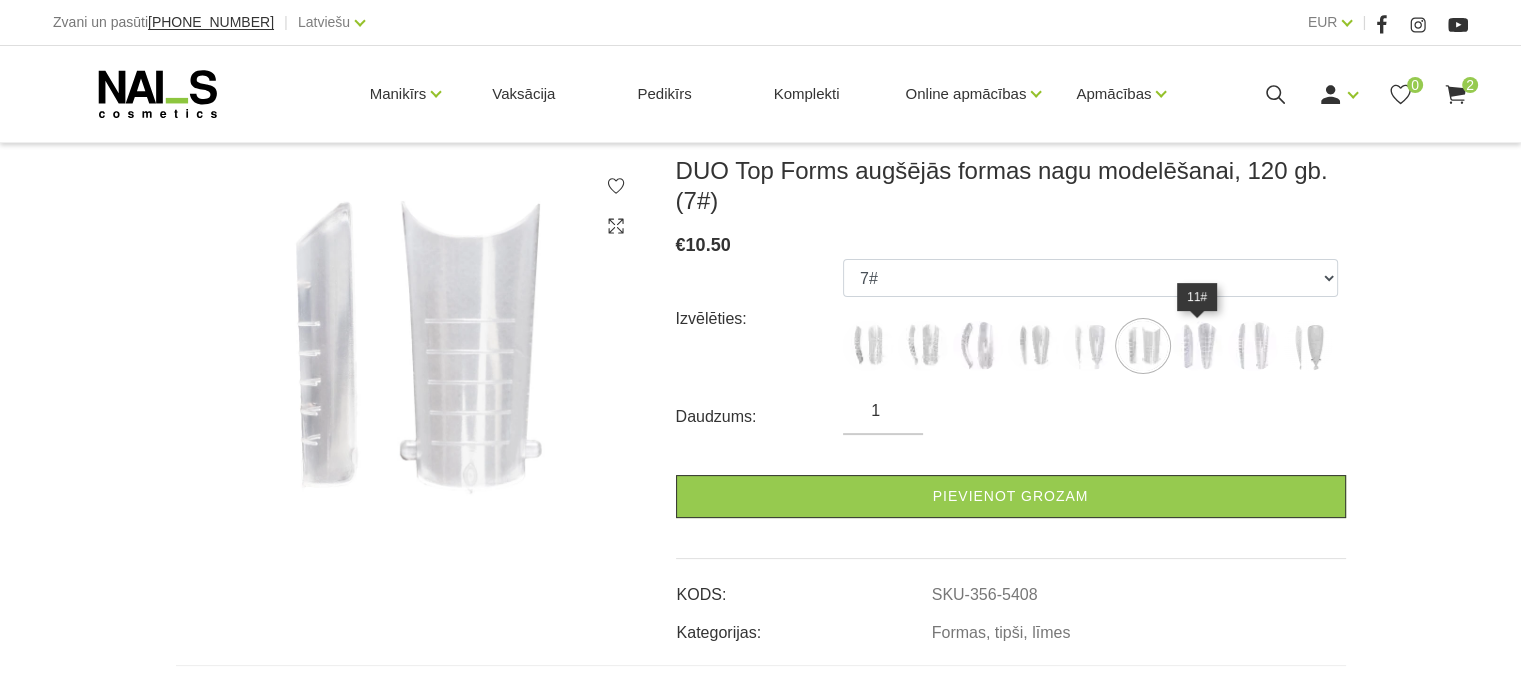click at bounding box center [1198, 346] 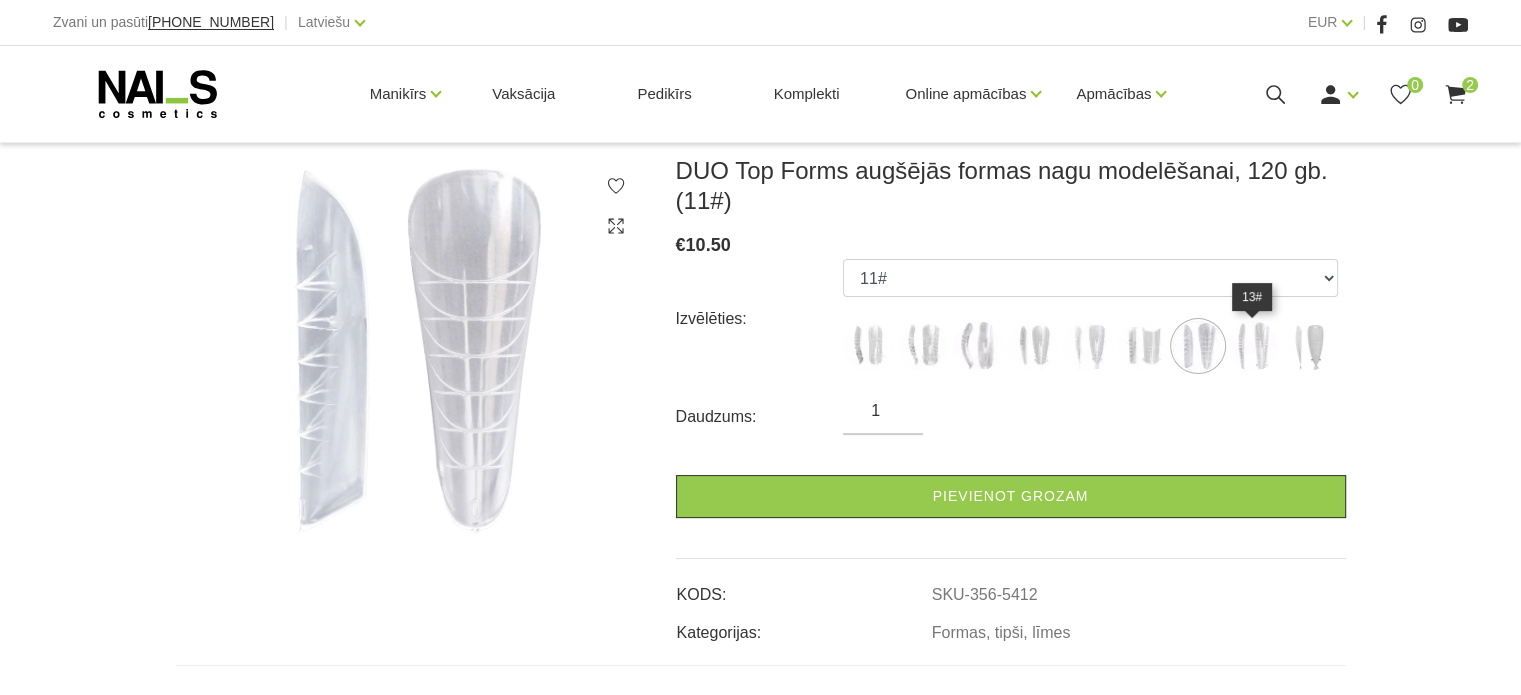 click at bounding box center [1253, 346] 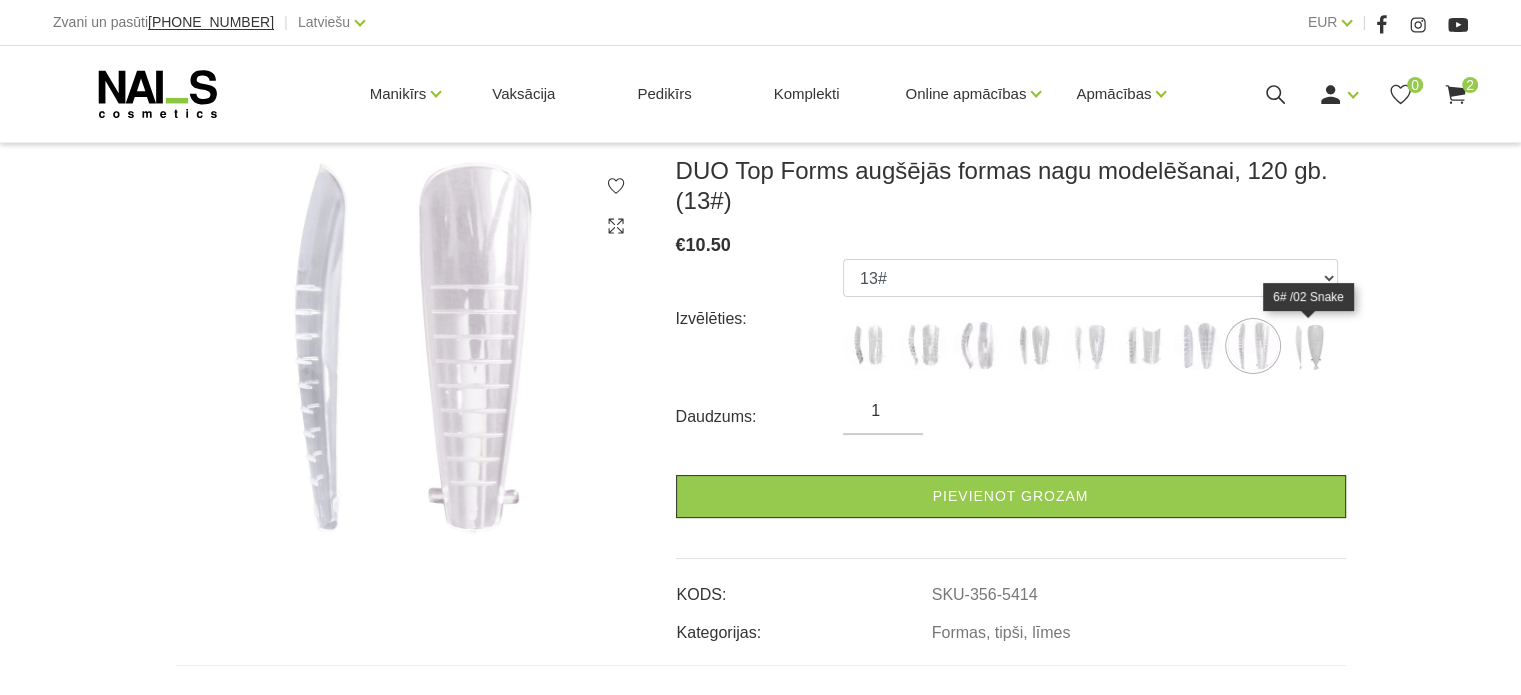 click at bounding box center (1308, 346) 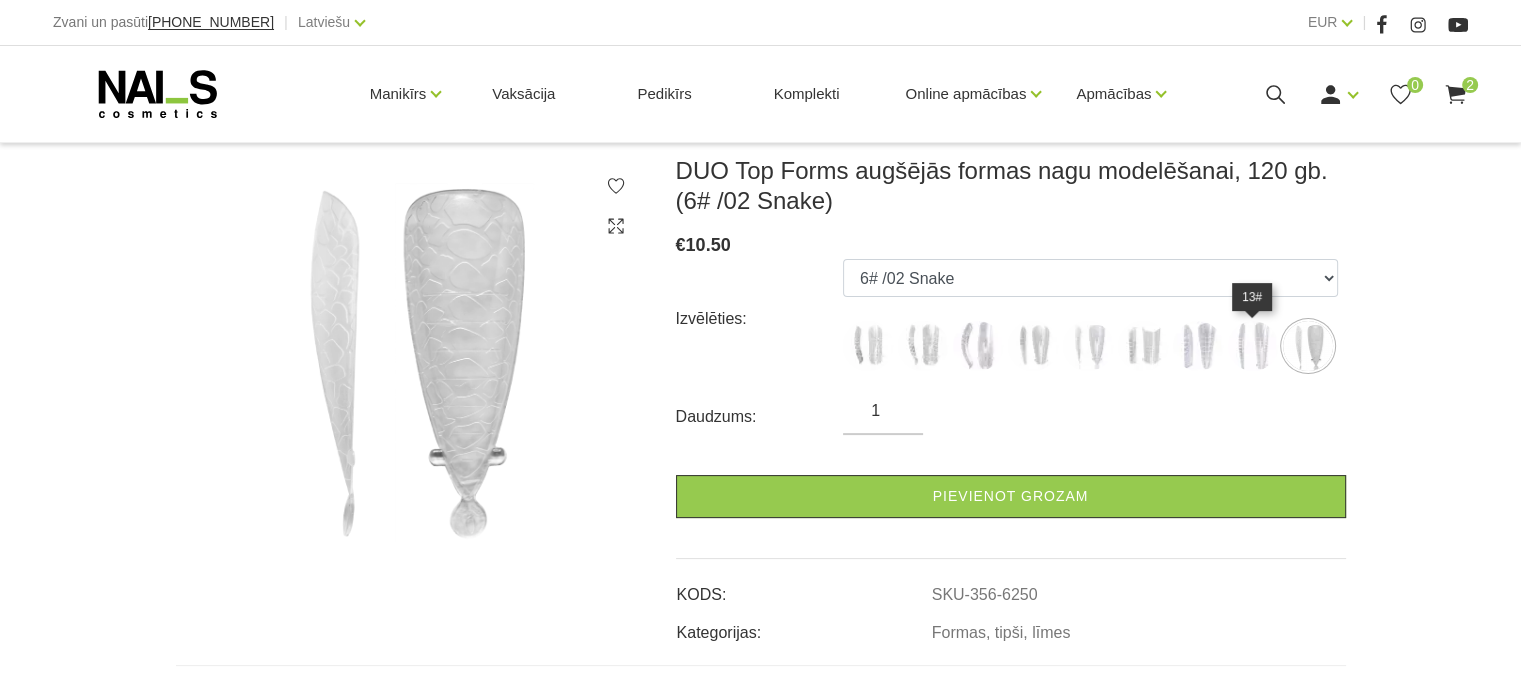 click at bounding box center [1253, 346] 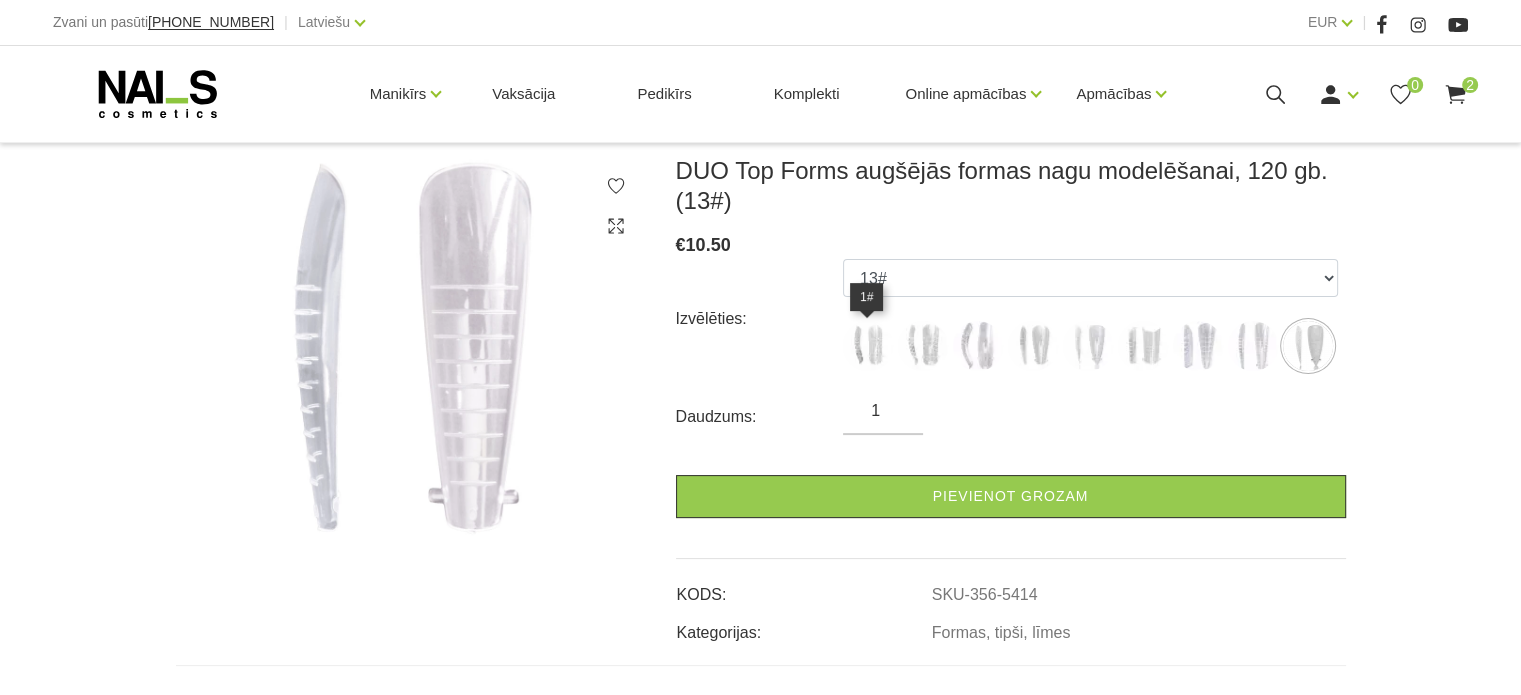 click at bounding box center [868, 346] 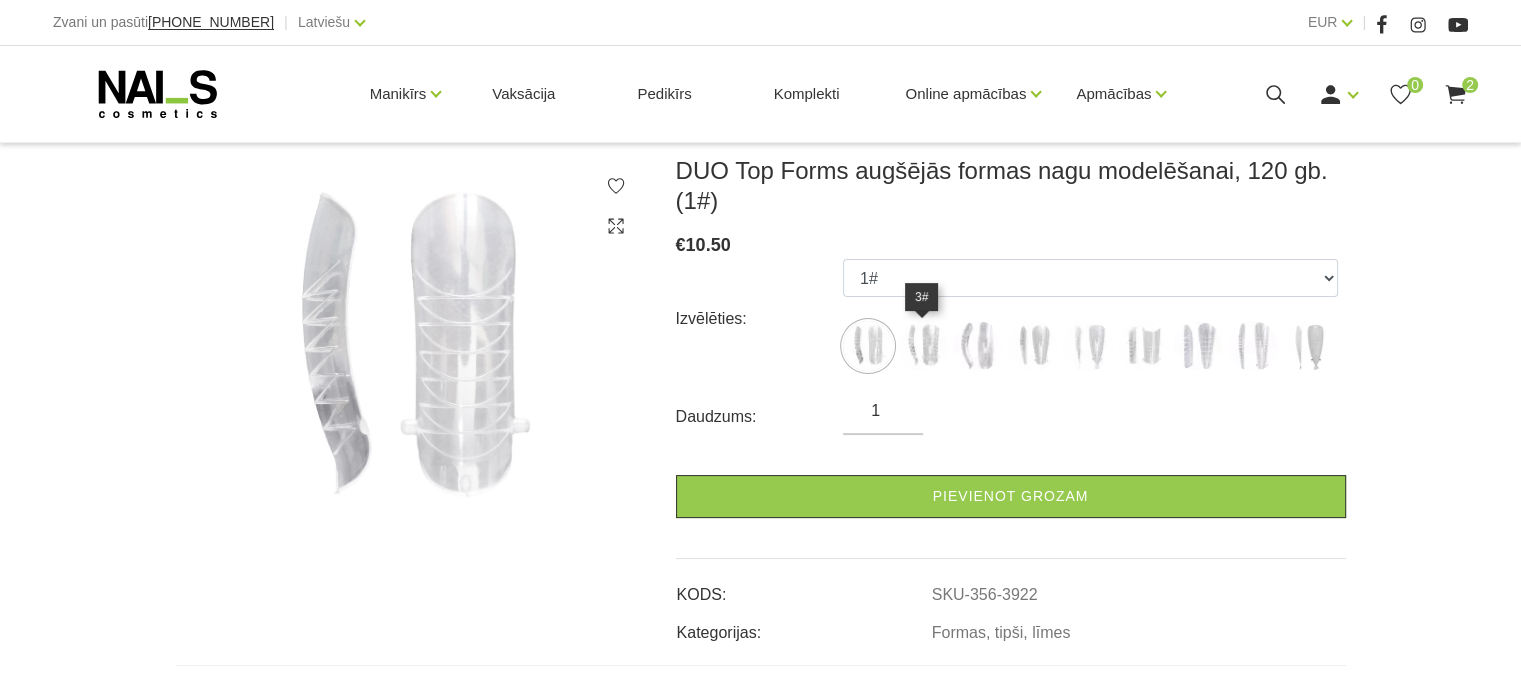 click at bounding box center [923, 346] 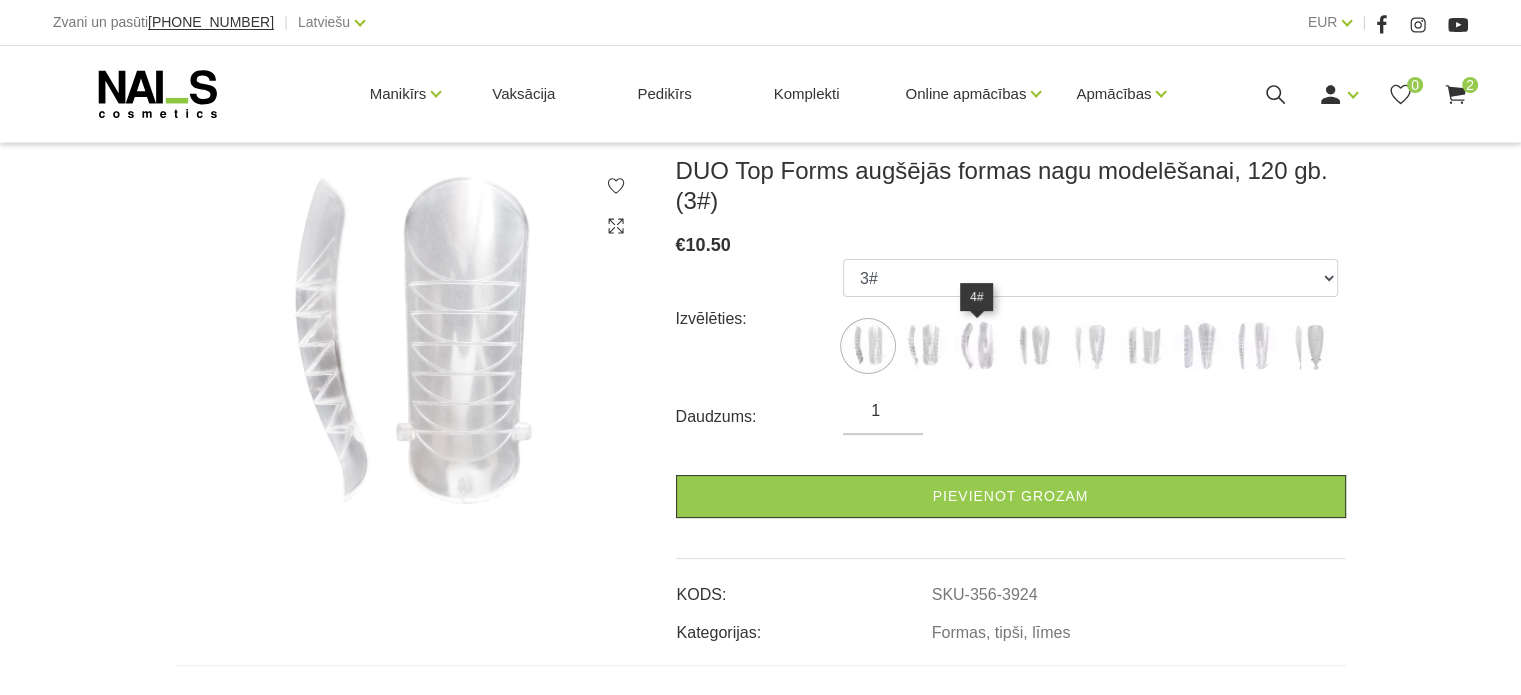 click at bounding box center (978, 346) 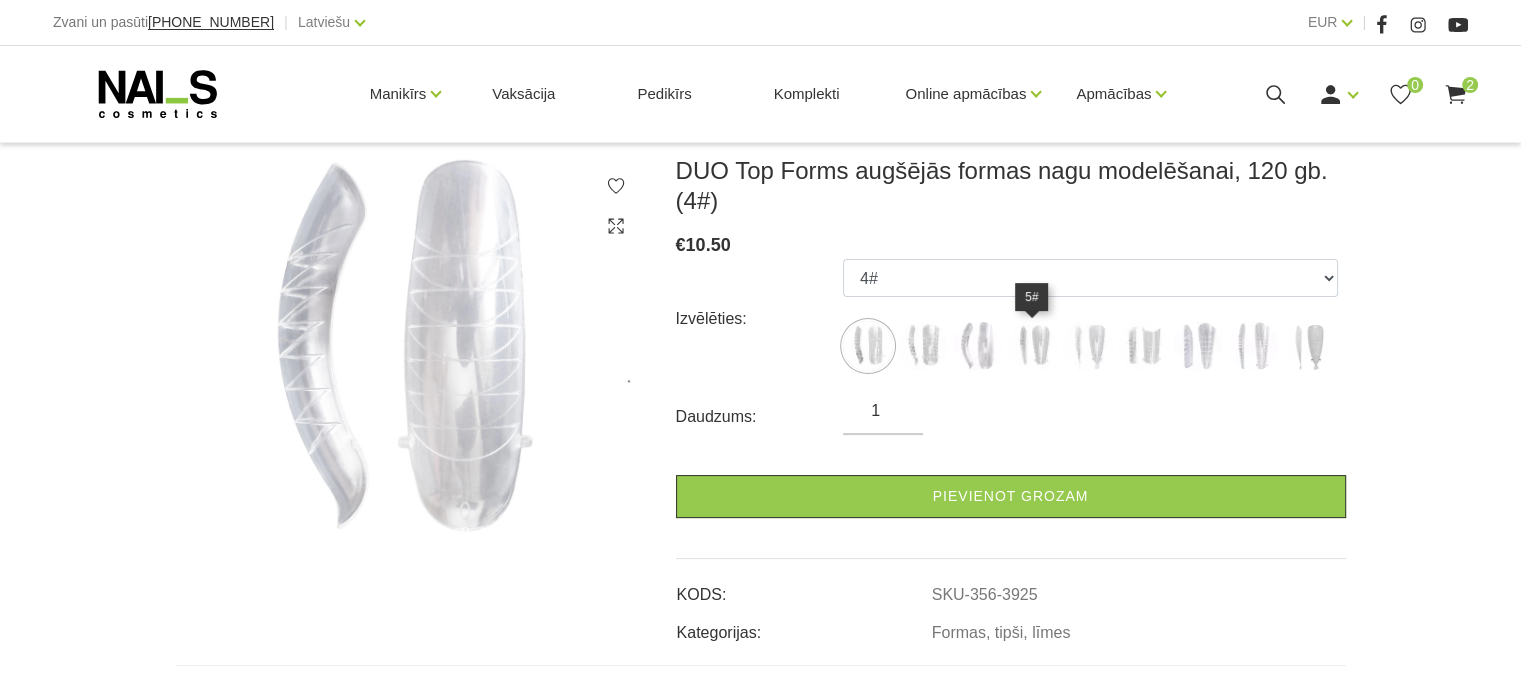 click at bounding box center [1033, 346] 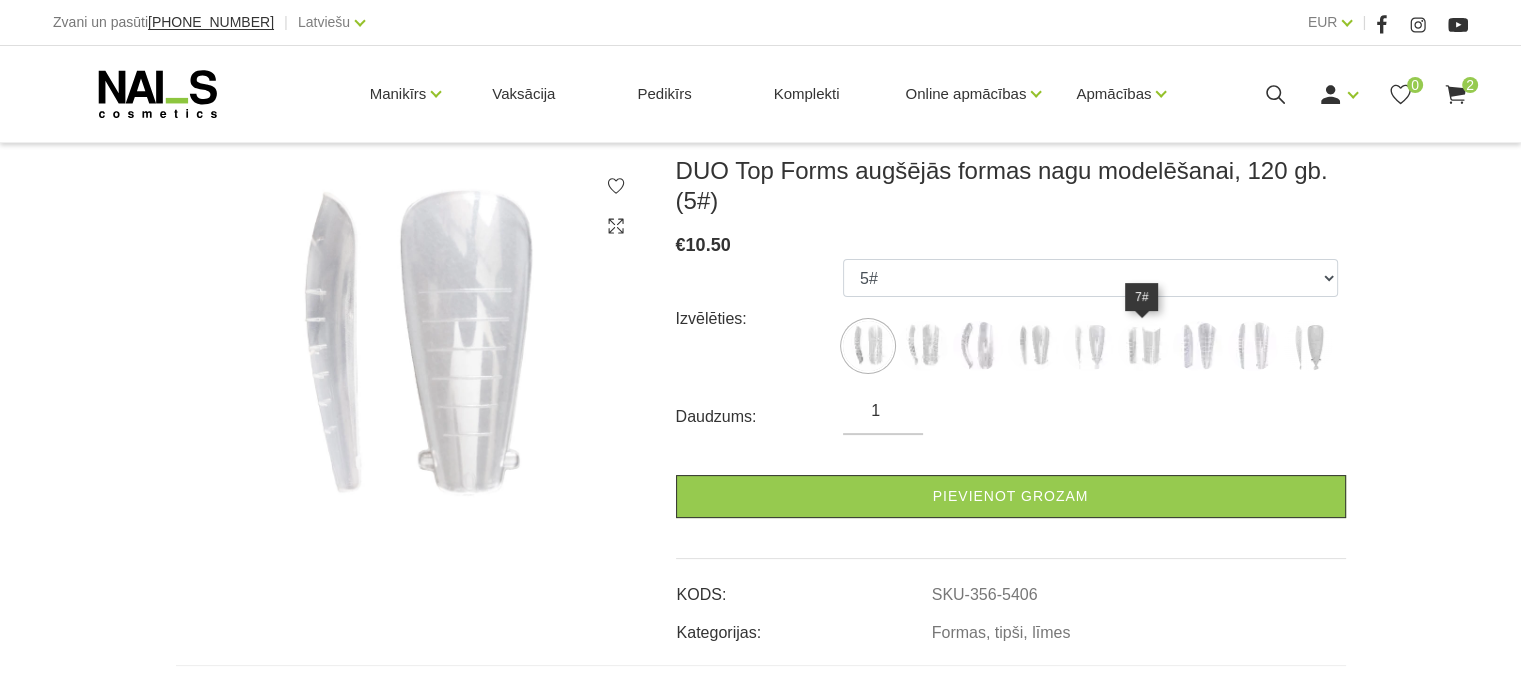 click at bounding box center [1143, 346] 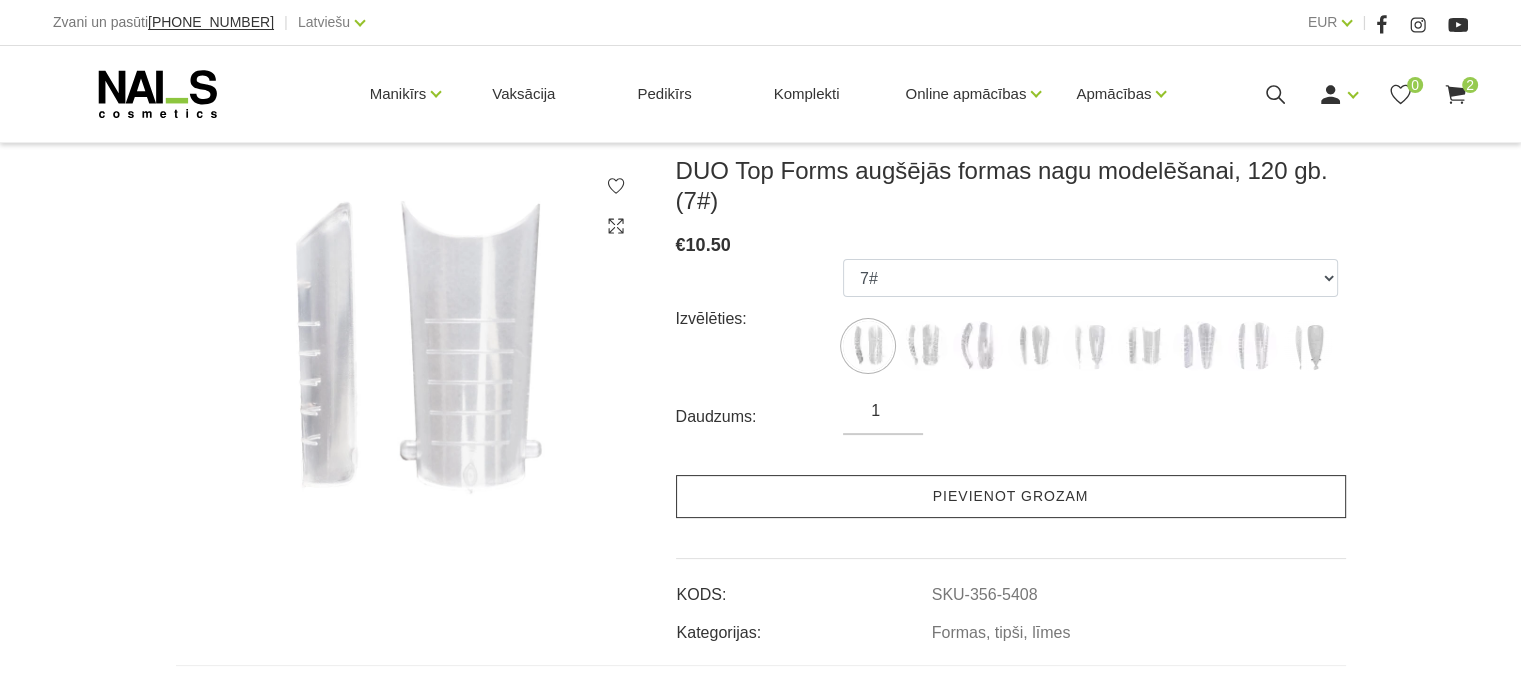 click on "Pievienot grozam" at bounding box center [1011, 496] 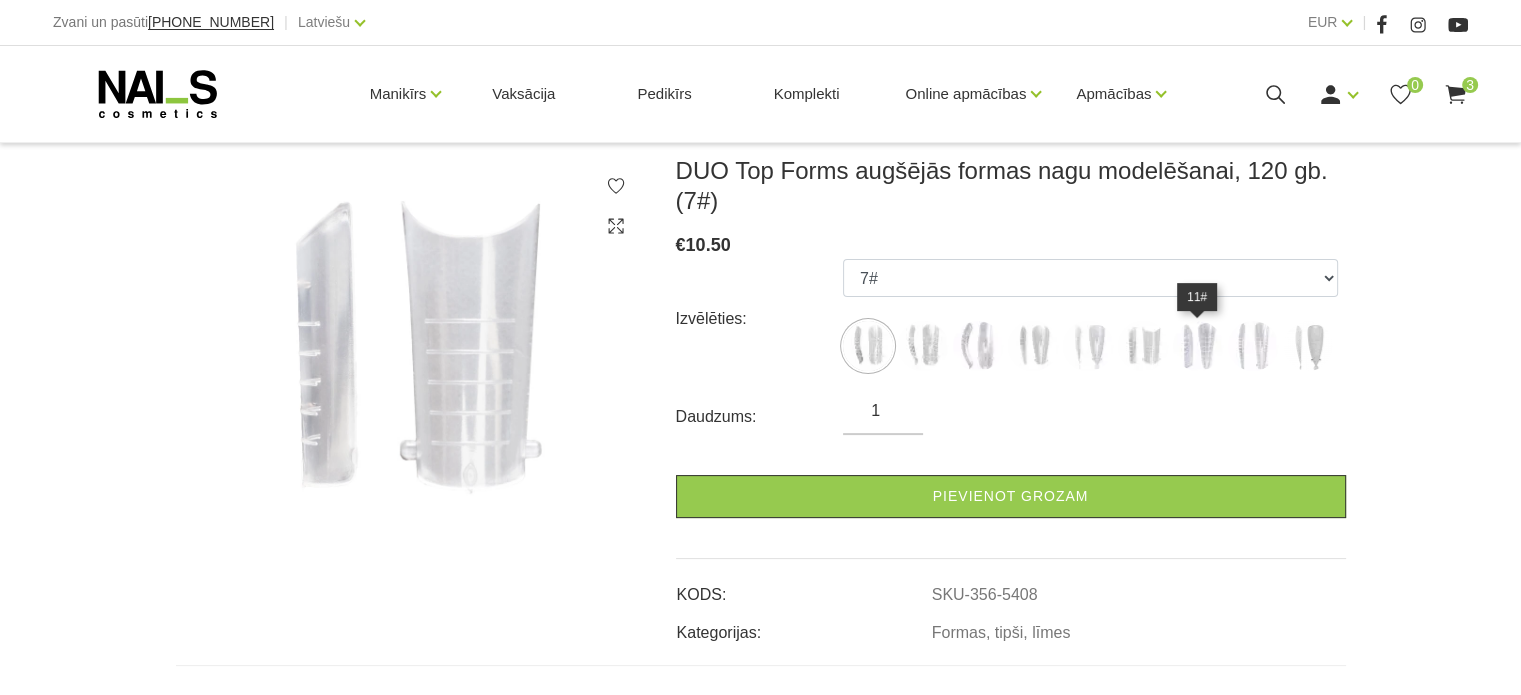 click at bounding box center (1198, 346) 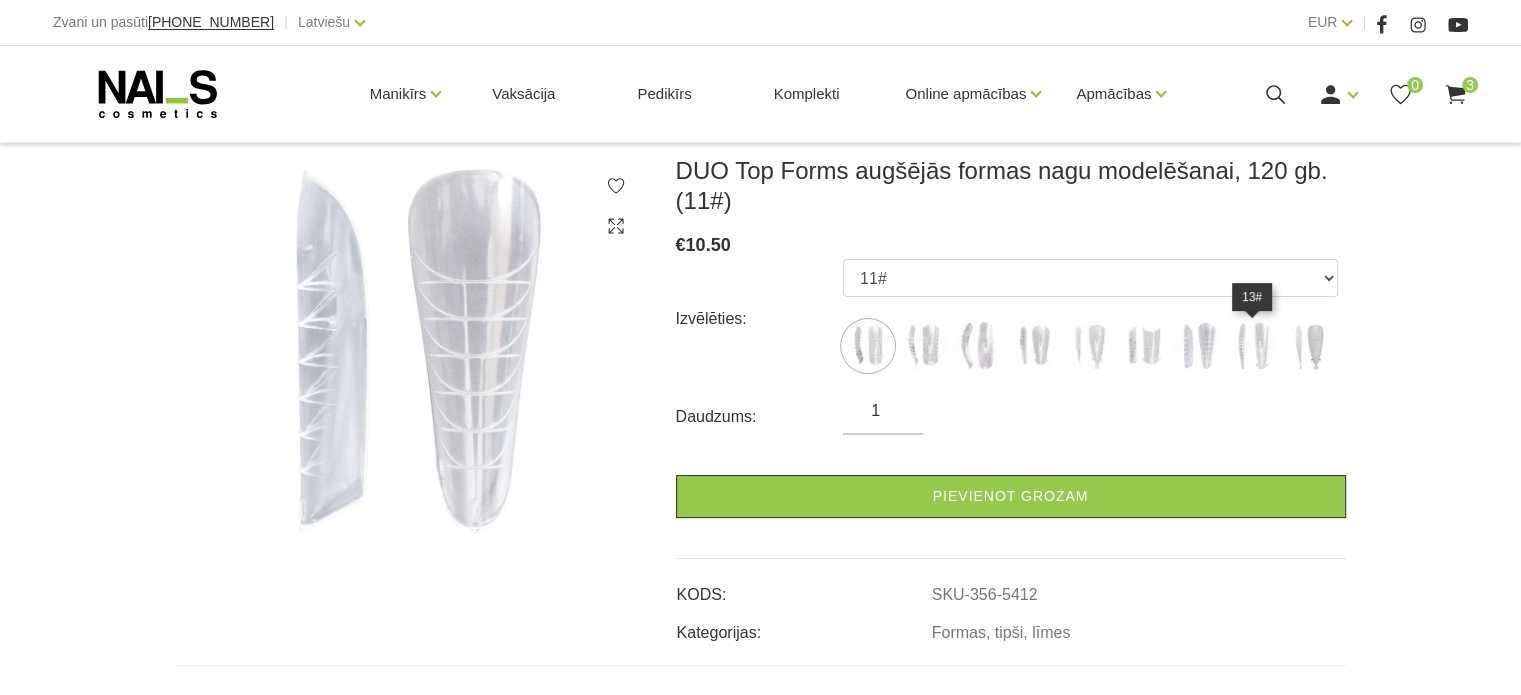 click at bounding box center (1253, 346) 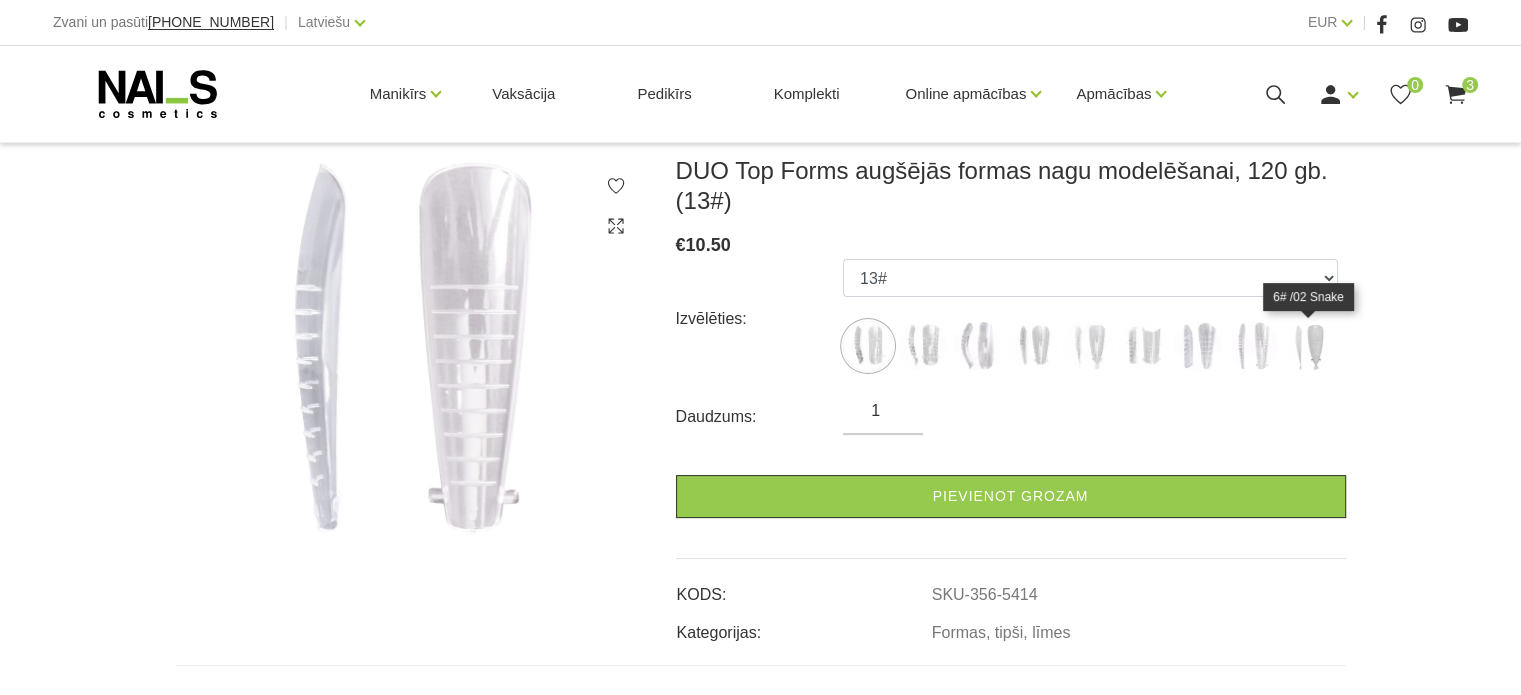 click at bounding box center [1308, 346] 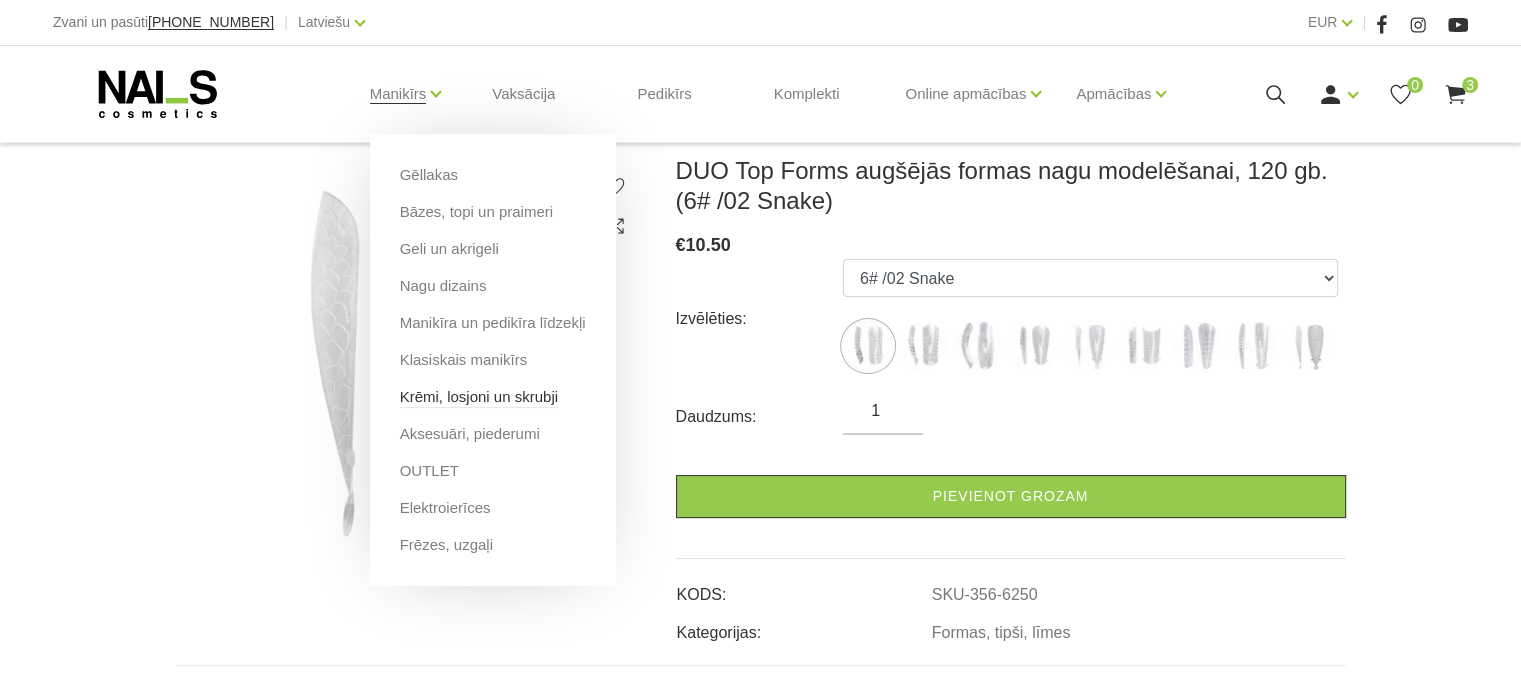click on "Krēmi, losjoni un skrubji" at bounding box center [479, 397] 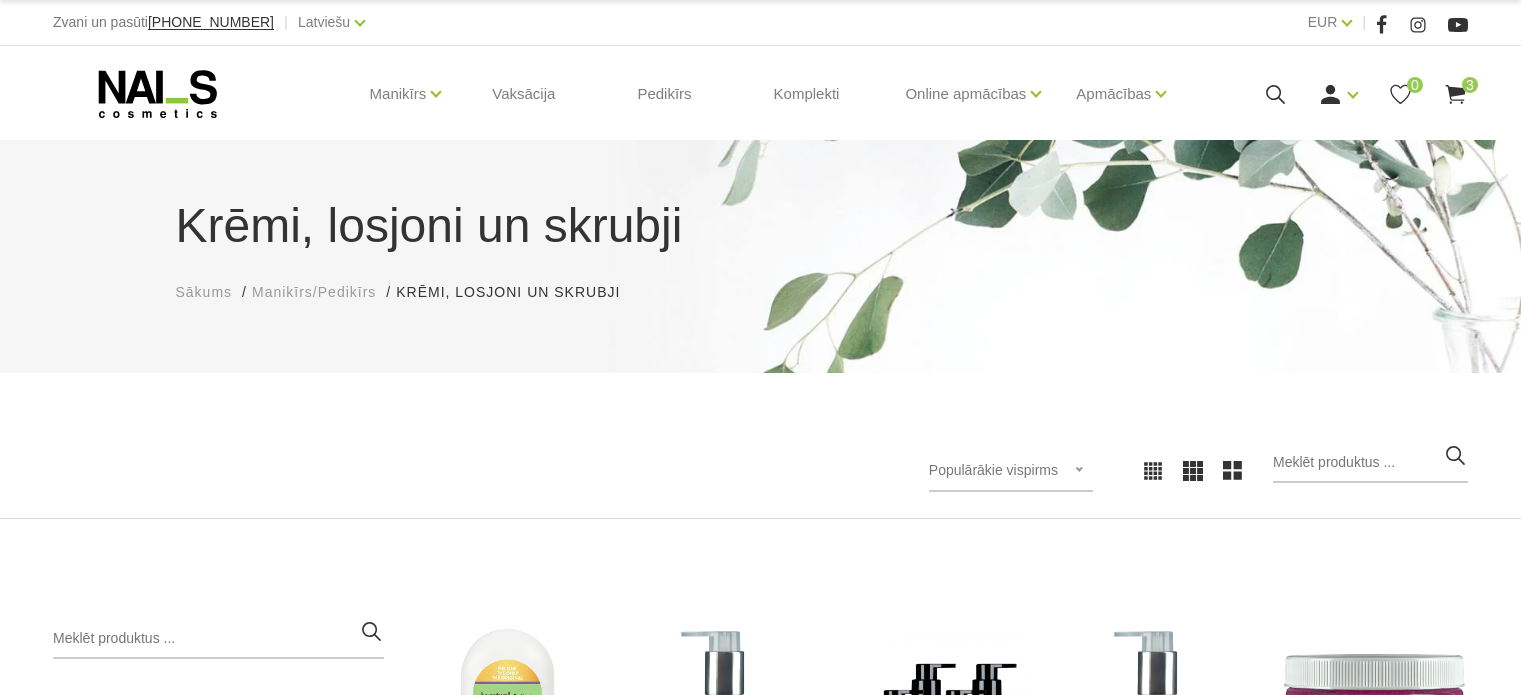 scroll, scrollTop: 0, scrollLeft: 0, axis: both 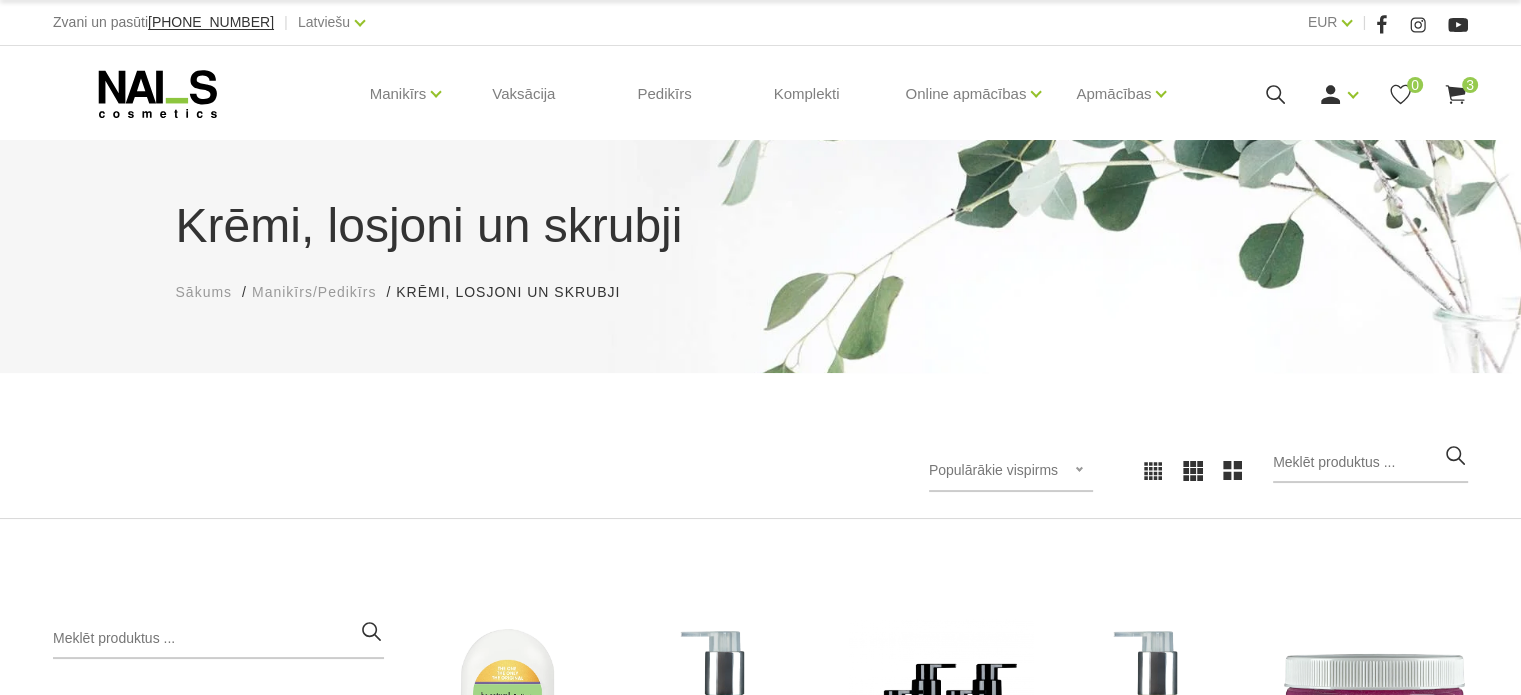 click on "Krēmi, losjoni un skrubji Sākums Manikīrs/Pedikīrs Krēmi, losjoni un skrubji
Krēmi, losjoni un skrubji Populārākie vispirms Jaunumi Lētākais vispirms Dārgākais vispirms Populārākie vispirms Populārākie vispirms Jaunumi Lētākais vispirms Dārgākais vispirms Kategorijas Manikīrs/Pedikīrs  11 Gēllakas  GEL X Gēllaka GEL POLISH gēllaka Quick Gēllakas + Bāzes, topi un praimeri  Bāzes Praimeri, bondi Topi, virskārtas + Geli un akrigeli  WANTED būvējošie geli Akrigeli + Nagu dizains  AIRNails Aerogrāfs, detaļas Krāsas Piederumi Trafareti + + Manikīra un pedikīra līdzekļi  Klasiskais manikīrs  Krēmi, losjoni un skrubji  Aksesuāri, piederumi  Instrumenti, vīles Knaibles Otas Pincetes Standziņas, šķērītes Vīles Formas, tipši, līmes + + OUTLET  Elektroierīces  Frēzes, uzgaļi  + Kategorijas Manikīrs/Pedikīrs   Pedikīrs   Skropstas, uzacis   Vaksācija   Mārketinga materiāli   Komplekti   Apmācības un semināri   €12.00 €10.90" at bounding box center (760, 802) 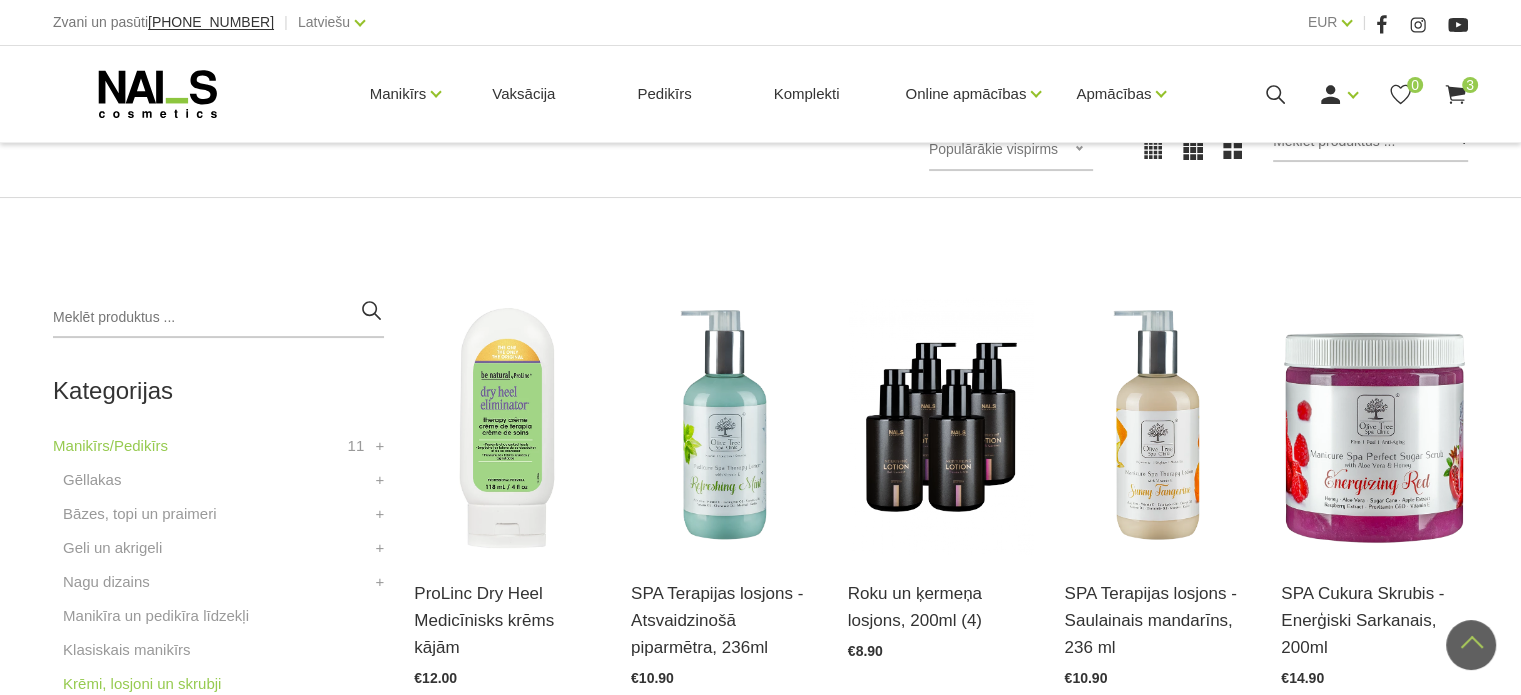 scroll, scrollTop: 320, scrollLeft: 0, axis: vertical 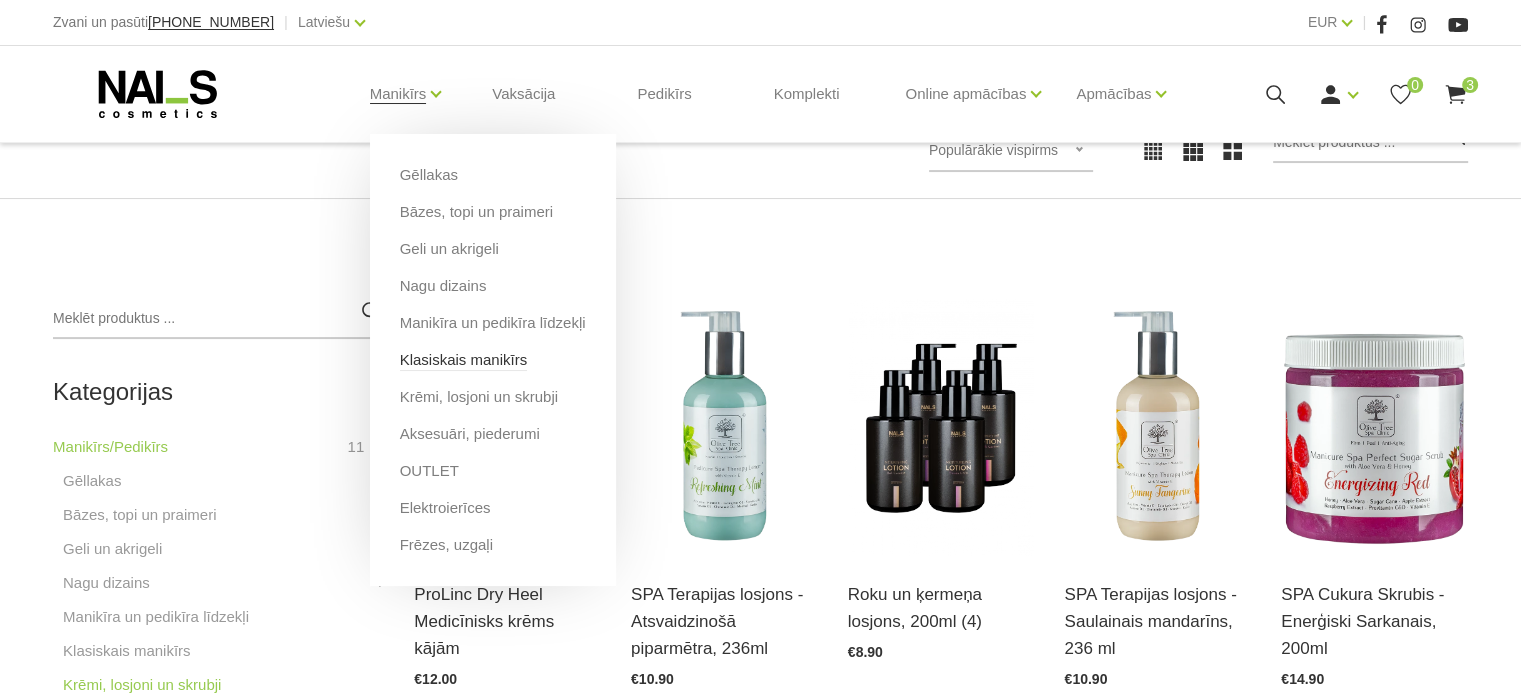 click on "Klasiskais manikīrs" at bounding box center (464, 360) 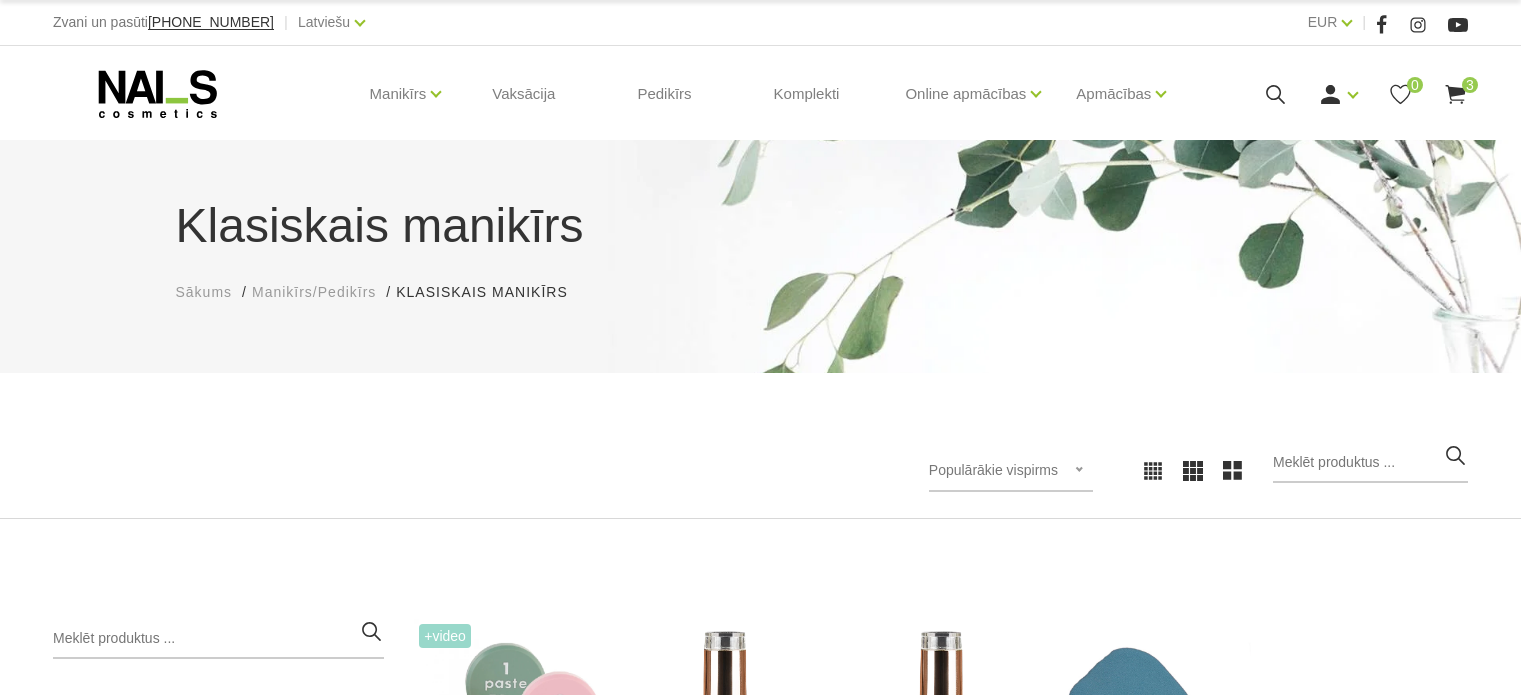 scroll, scrollTop: 0, scrollLeft: 0, axis: both 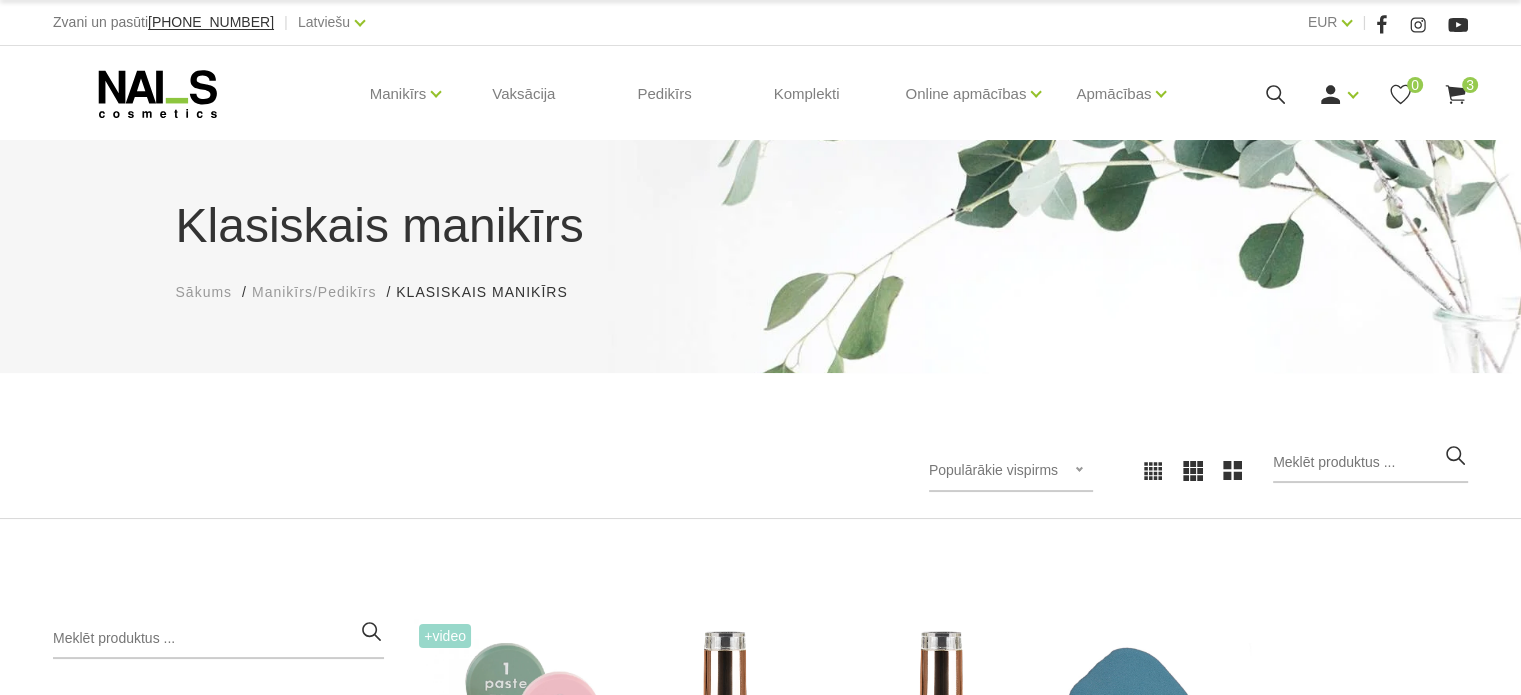 click on "Klasiskais manikīrs Sākums Manikīrs/Pedikīrs Klasiskais manikīrs
Klasiskais manikīrs Populārākie vispirms Jaunumi Lētākais vispirms Dārgākais vispirms Populārākie vispirms Populārākie vispirms Jaunumi Lētākais vispirms Dārgākais vispirms Kategorijas Manikīrs/Pedikīrs  11 Gēllakas  GEL X Gēllaka GEL POLISH gēllaka Quick Gēllakas + Bāzes, topi un praimeri  Bāzes Praimeri, bondi Topi, virskārtas + Geli un akrigeli  WANTED būvējošie geli Akrigeli + Nagu dizains  AIRNails Aerogrāfs, detaļas Krāsas Piederumi Trafareti + + Manikīra un pedikīra līdzekļi  Klasiskais manikīrs  Krēmi, losjoni un skrubji  Aksesuāri, piederumi  Instrumenti, vīles Knaibles Otas Pincetes Standziņas, šķērītes Vīles Formas, tipši, līmes + + OUTLET  Elektroierīces  Frēzes, uzgaļi  + Kategorijas Manikīrs/Pedikīrs   Pedikīrs   Skropstas, uzacis   Vaksācija   Mārketinga materiāli   Komplekti   Apmācības un semināri   +Video Atvērt un izvēlēties" at bounding box center [760, 790] 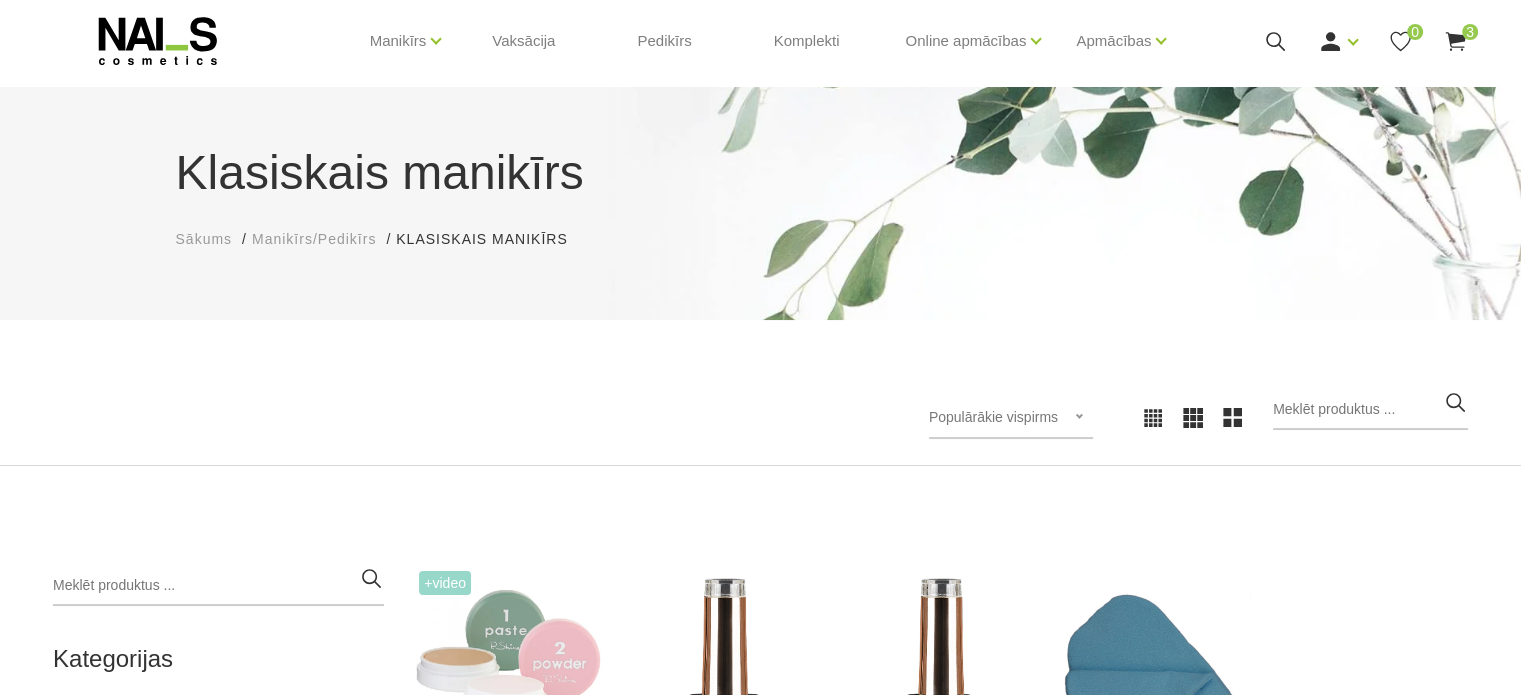 scroll, scrollTop: 40, scrollLeft: 0, axis: vertical 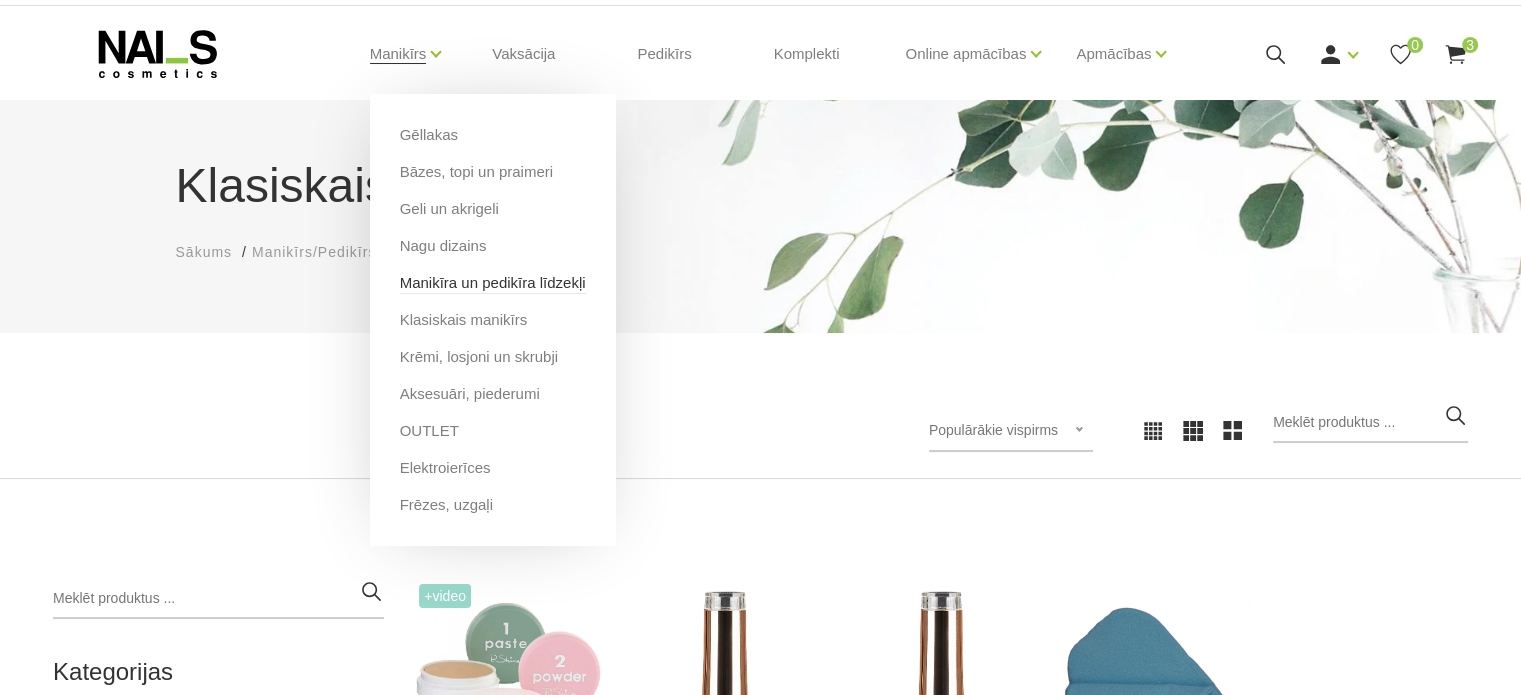 click on "Manikīra un pedikīra līdzekļi" at bounding box center [493, 283] 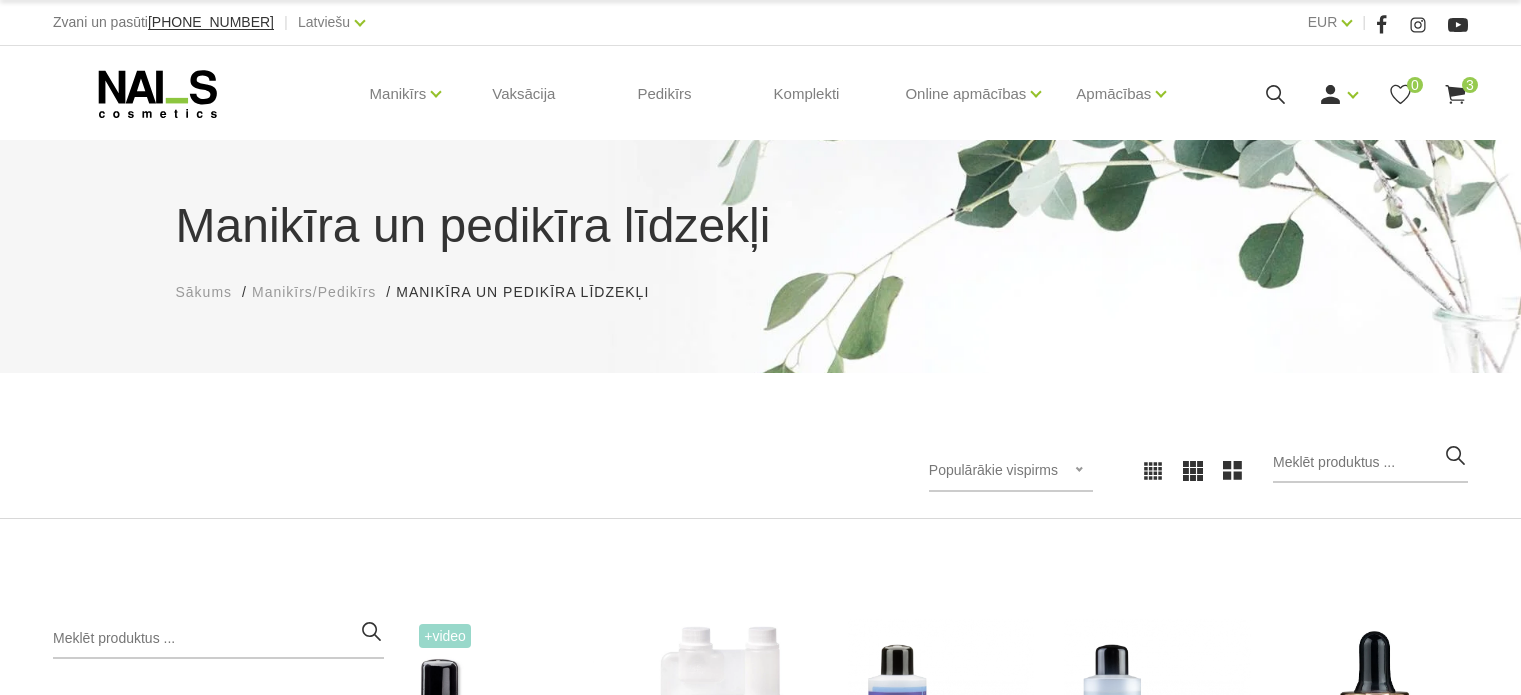 scroll, scrollTop: 0, scrollLeft: 0, axis: both 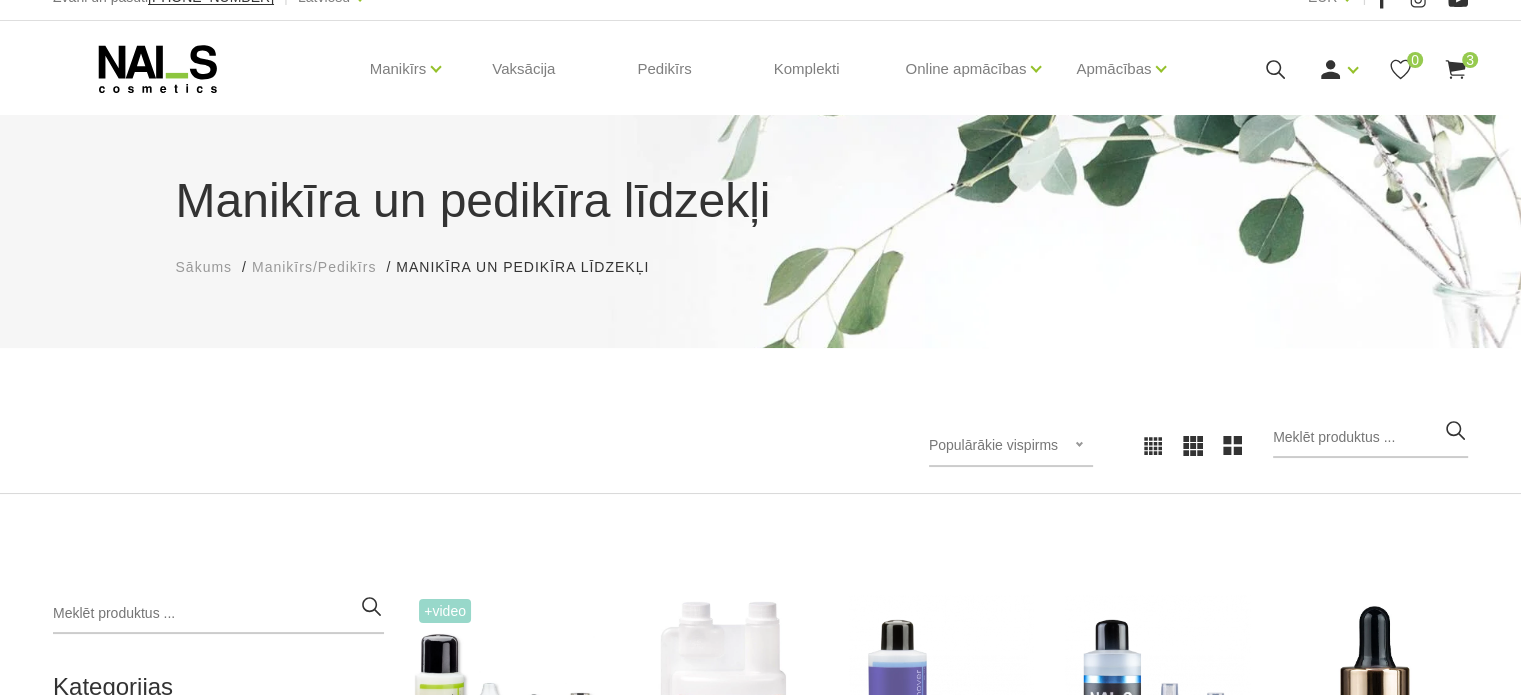 click on "Manikīra un pedikīra līdzekļi Sākums Manikīrs/Pedikīrs Manikīra un pedikīra līdzekļi
Manikīra un pedikīra līdzekļi Populārākie vispirms Jaunumi Lētākais vispirms Dārgākais vispirms Populārākie vispirms Populārākie vispirms Jaunumi Lētākais vispirms Dārgākais vispirms Kategorijas Manikīrs/Pedikīrs  11 Gēllakas  GEL X Gēllaka GEL POLISH gēllaka Quick Gēllakas + Bāzes, topi un praimeri  Bāzes Praimeri, bondi Topi, virskārtas + Geli un akrigeli  WANTED būvējošie geli Akrigeli + Nagu dizains  AIRNails Aerogrāfs, detaļas Krāsas Piederumi Trafareti + + Manikīra un pedikīra līdzekļi  Klasiskais manikīrs  Krēmi, losjoni un skrubji  Aksesuāri, piederumi  Instrumenti, vīles Knaibles Otas Pincetes Standziņas, šķērītes Vīles Formas, tipši, līmes + + OUTLET  Elektroierīces  Frēzes, uzgaļi  + Kategorijas Manikīrs/Pedikīrs   Pedikīrs   Skropstas, uzacis   Vaksācija   Mārketinga materiāli   Komplekti   +Video €4.20 €9.30" at bounding box center [760, 1001] 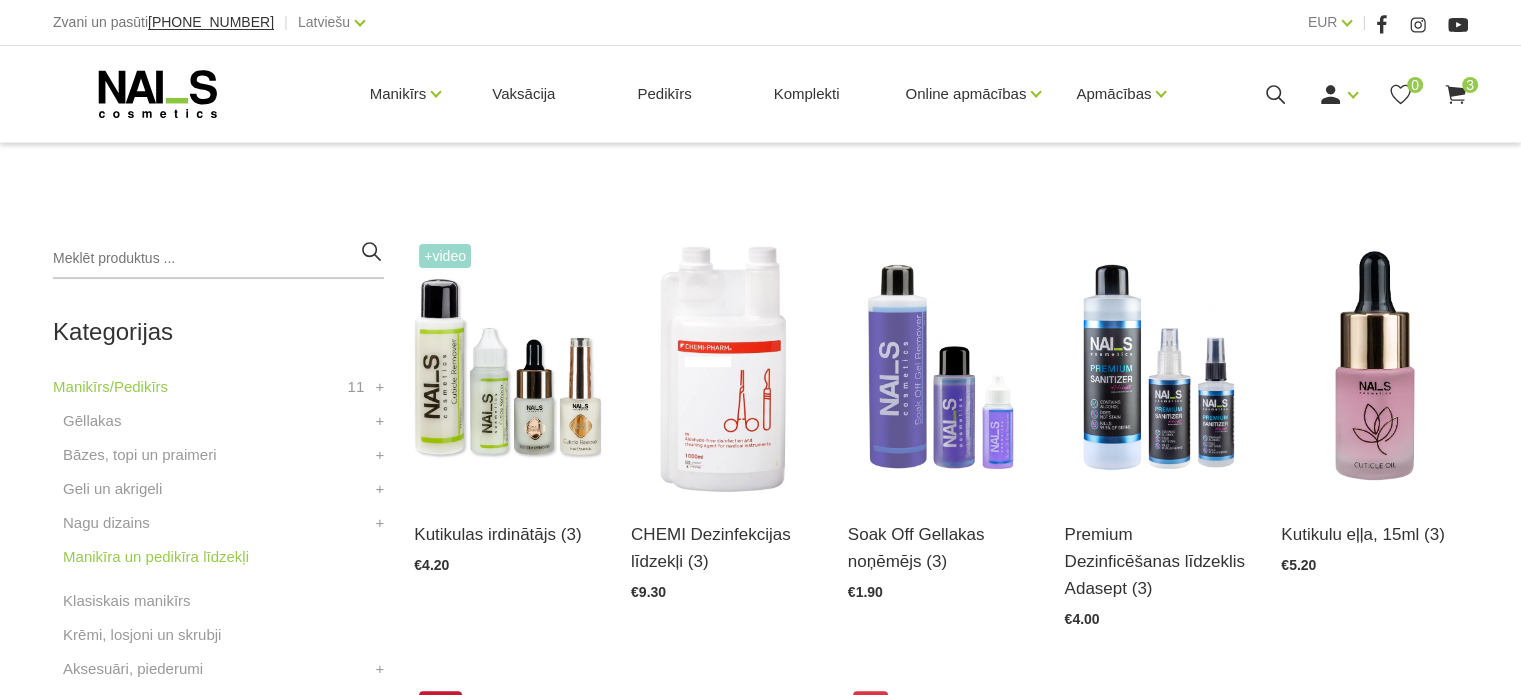 scroll, scrollTop: 400, scrollLeft: 0, axis: vertical 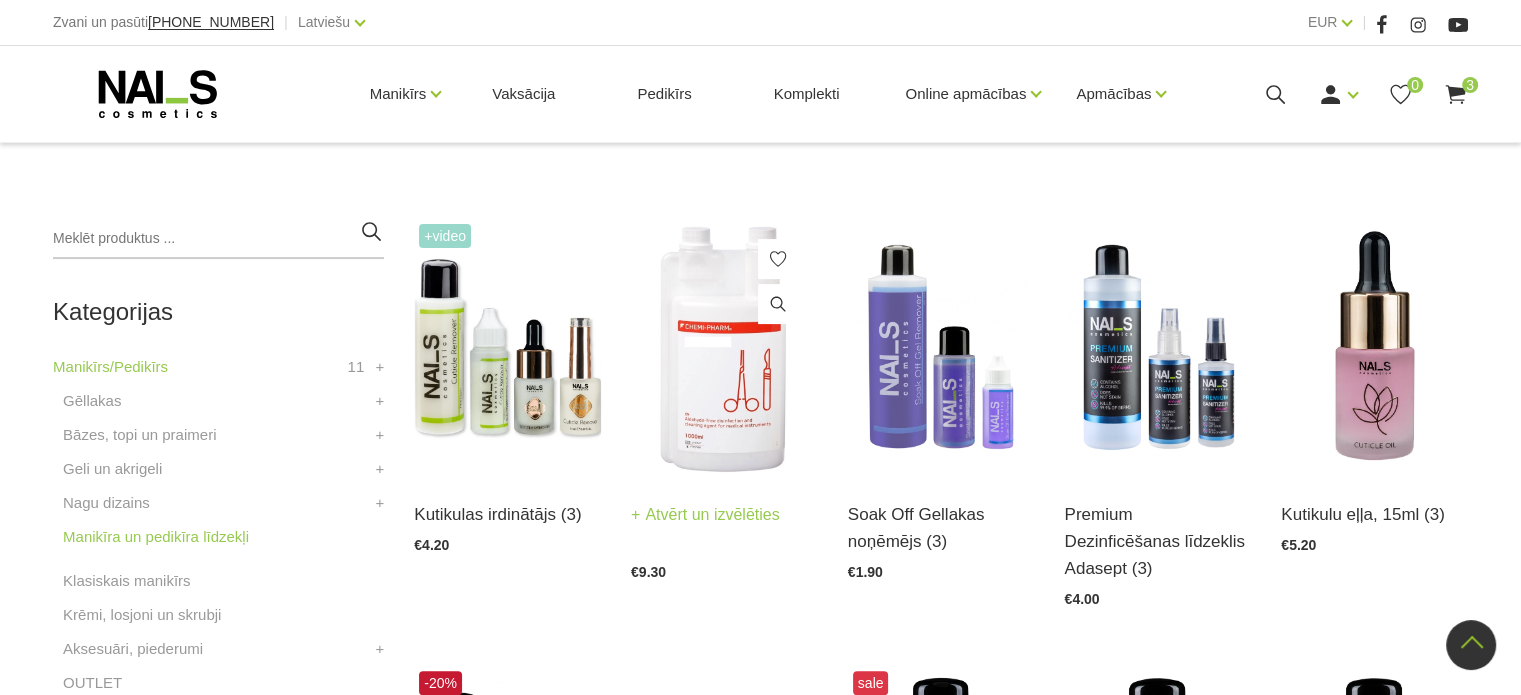 click on "Atvērt un izvēlēties" at bounding box center [705, 515] 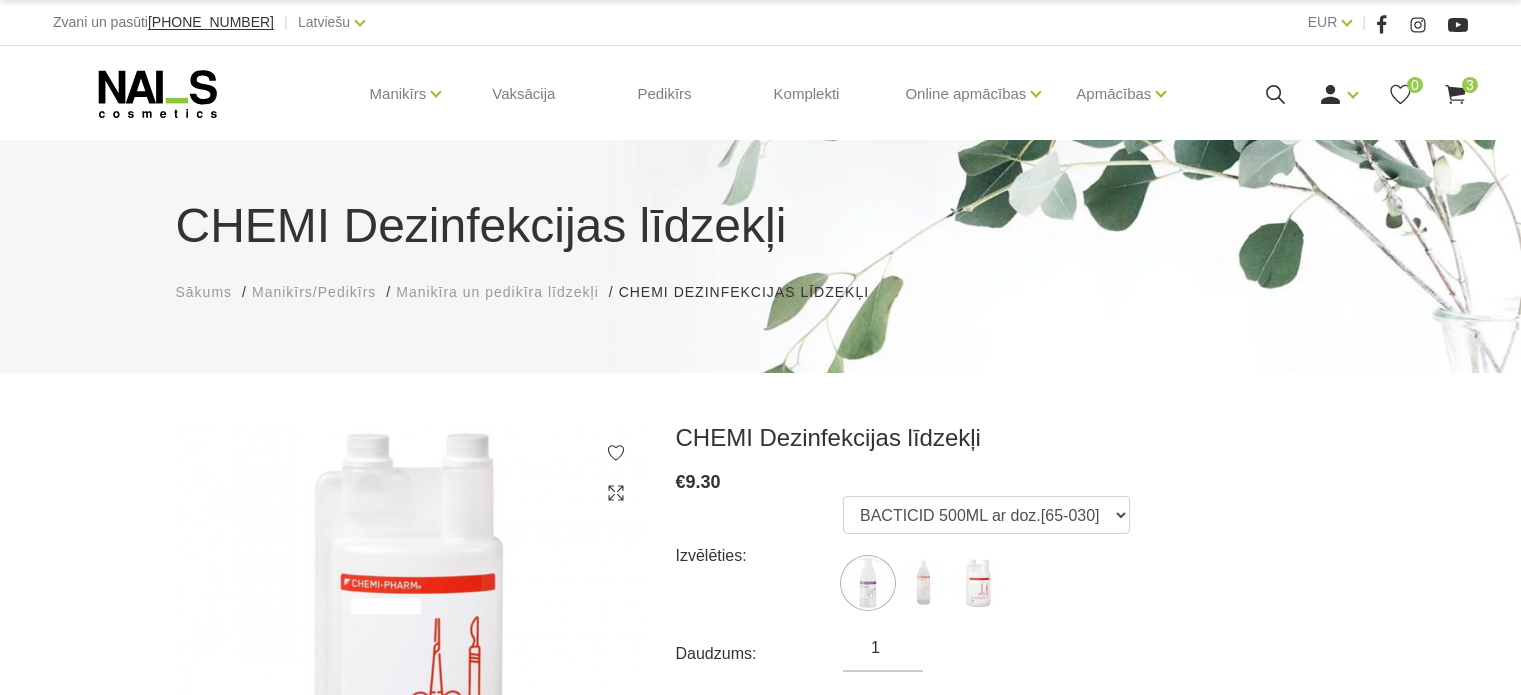 scroll, scrollTop: 0, scrollLeft: 0, axis: both 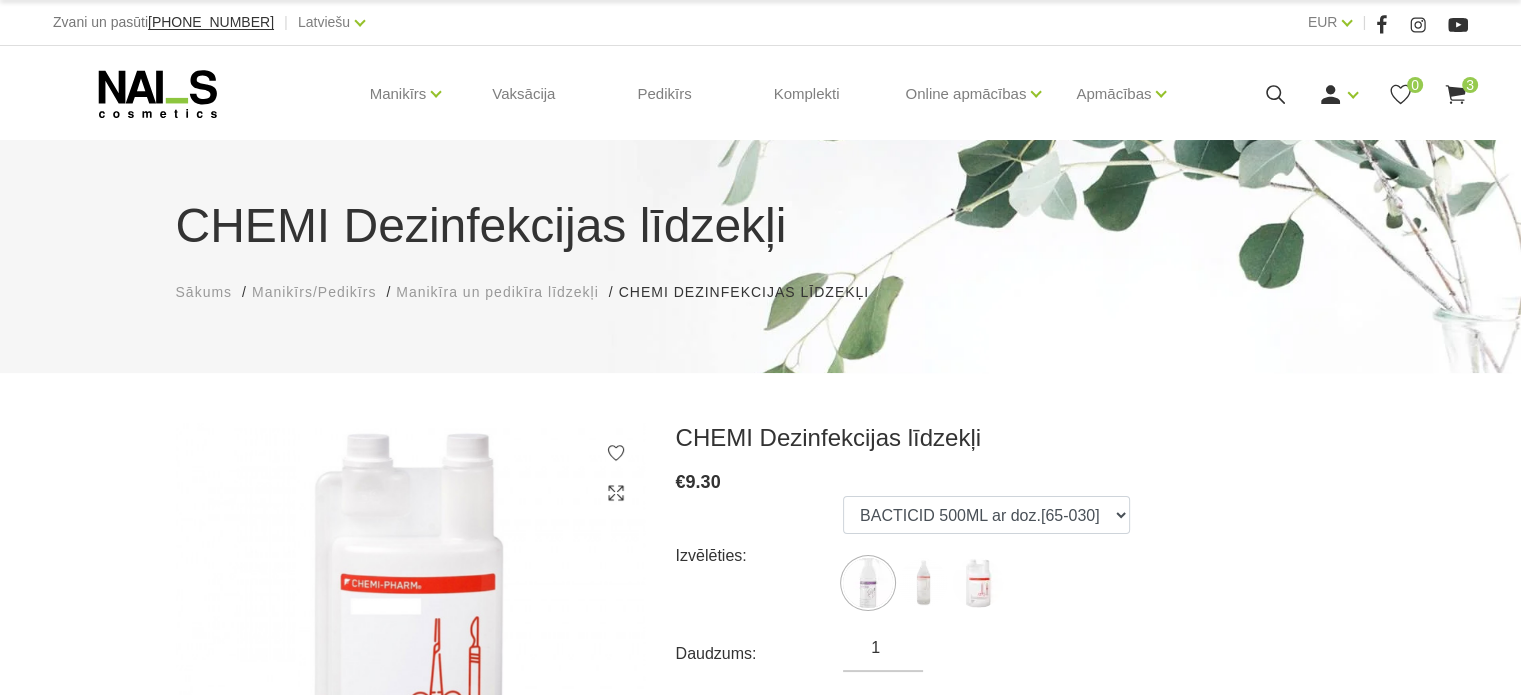click on "€ 9.30" at bounding box center [1011, 482] 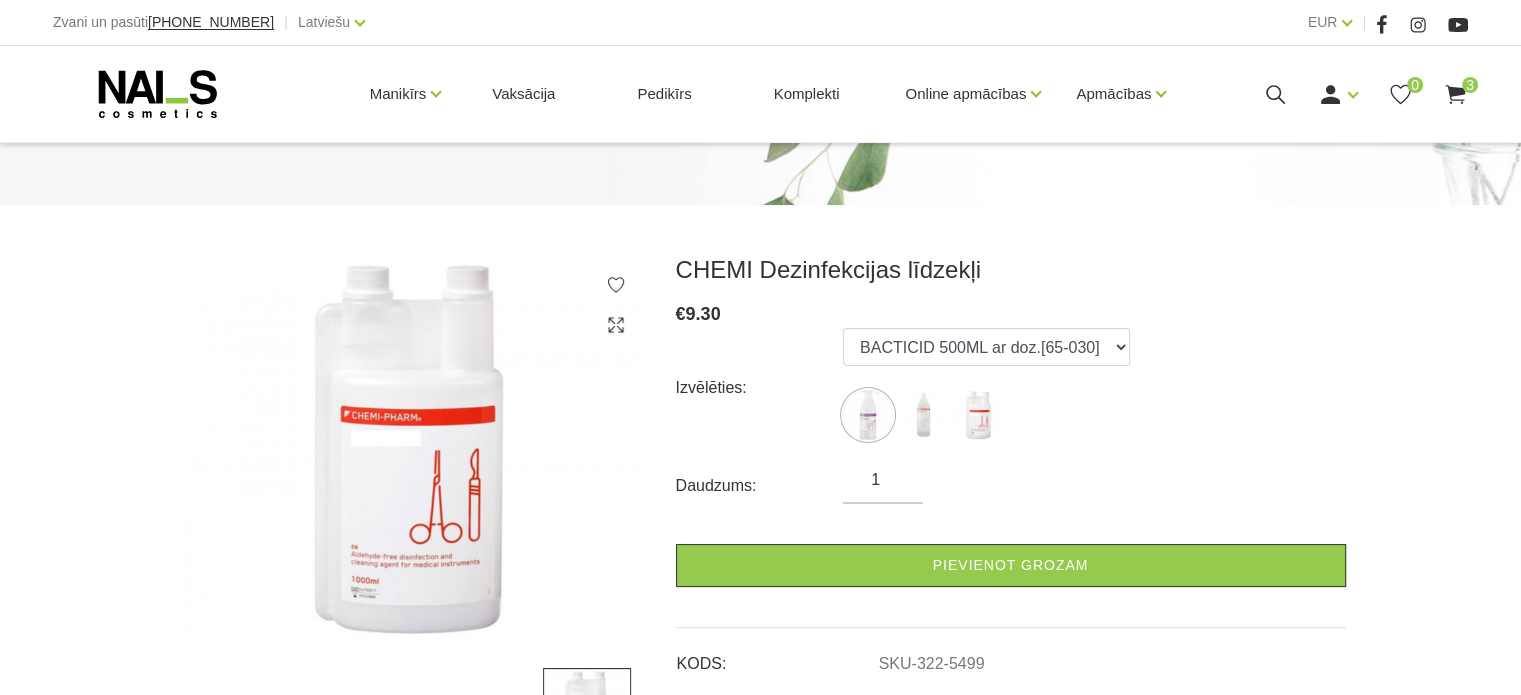 scroll, scrollTop: 240, scrollLeft: 0, axis: vertical 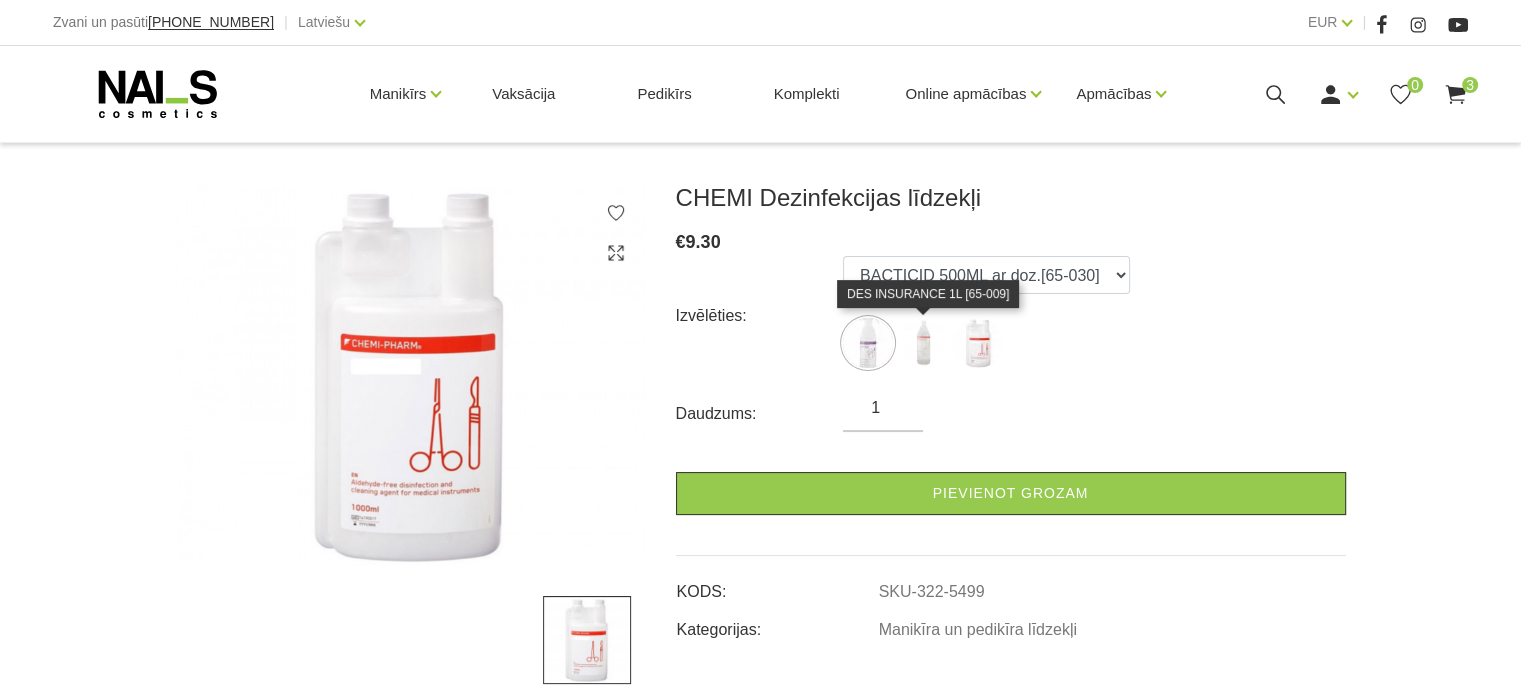 click at bounding box center [923, 343] 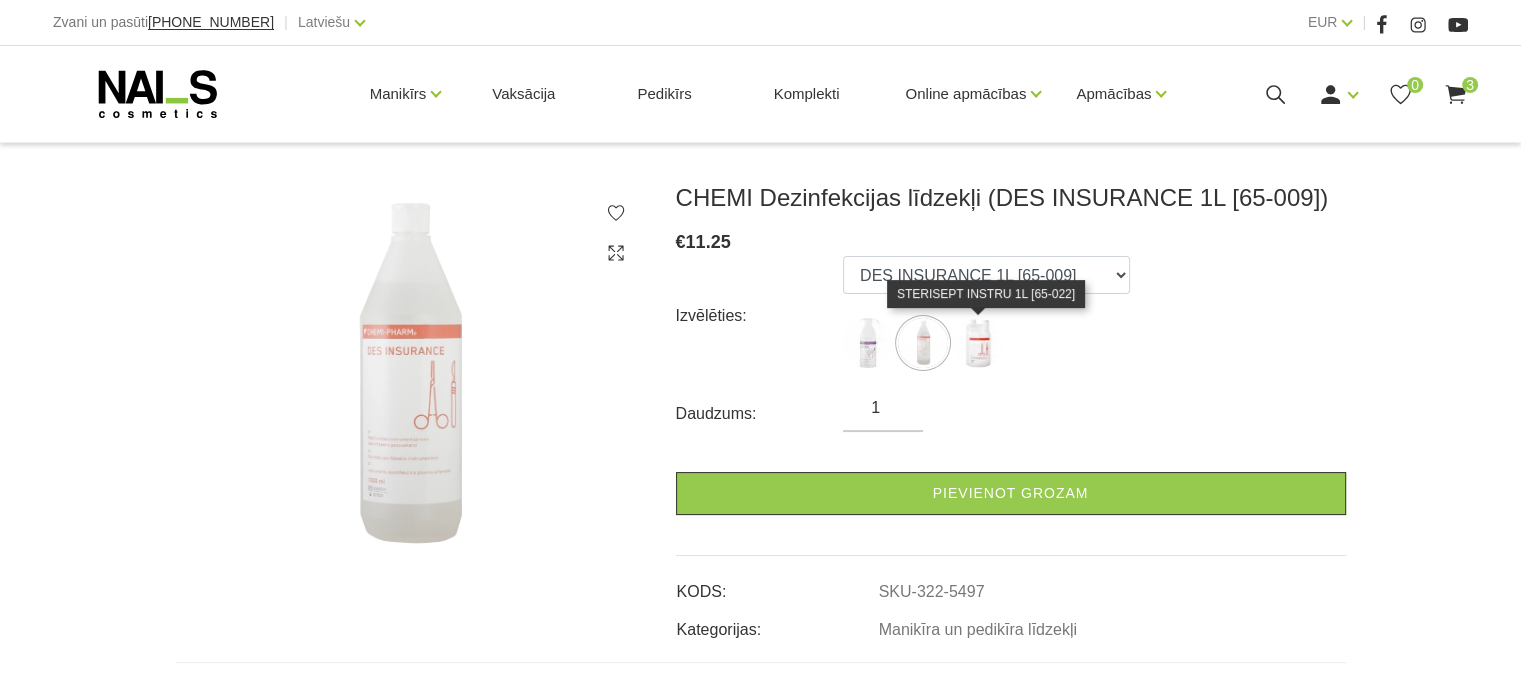 click at bounding box center [978, 343] 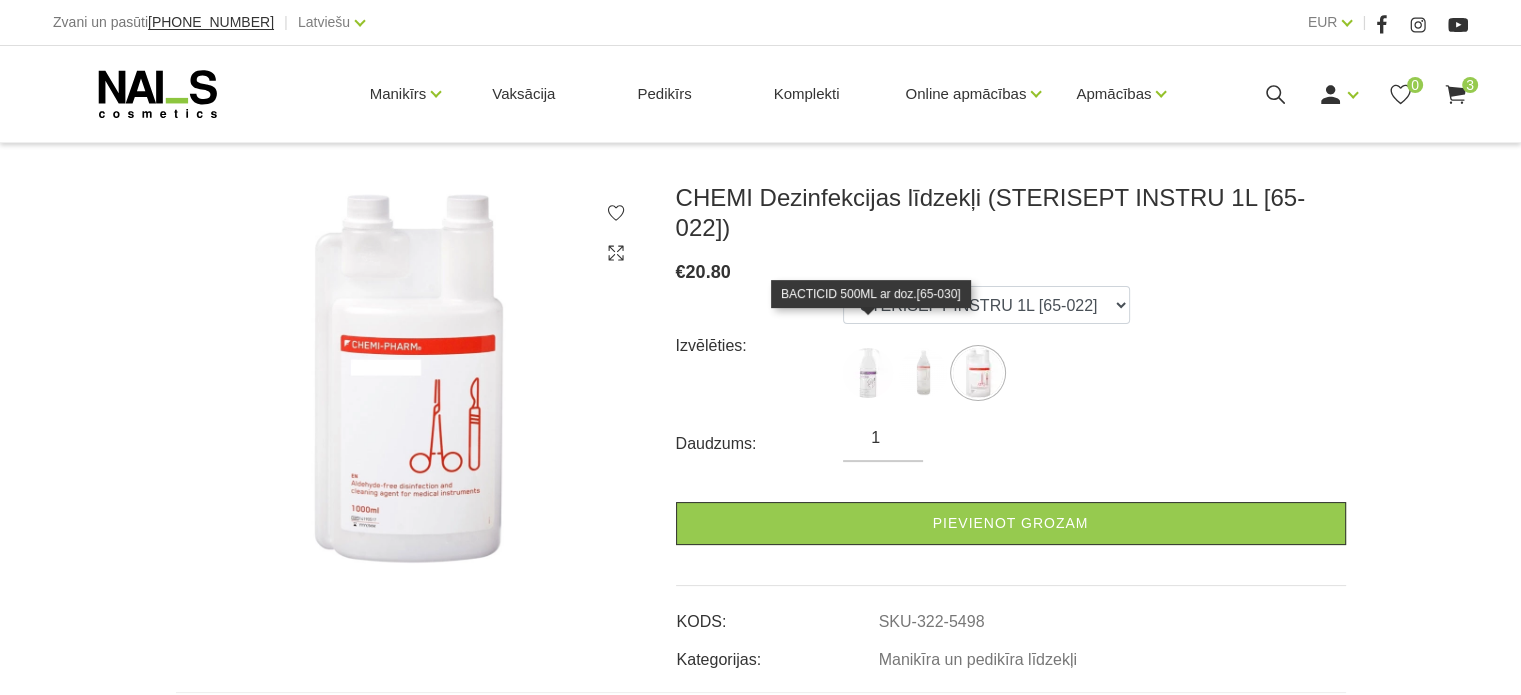 click at bounding box center (868, 373) 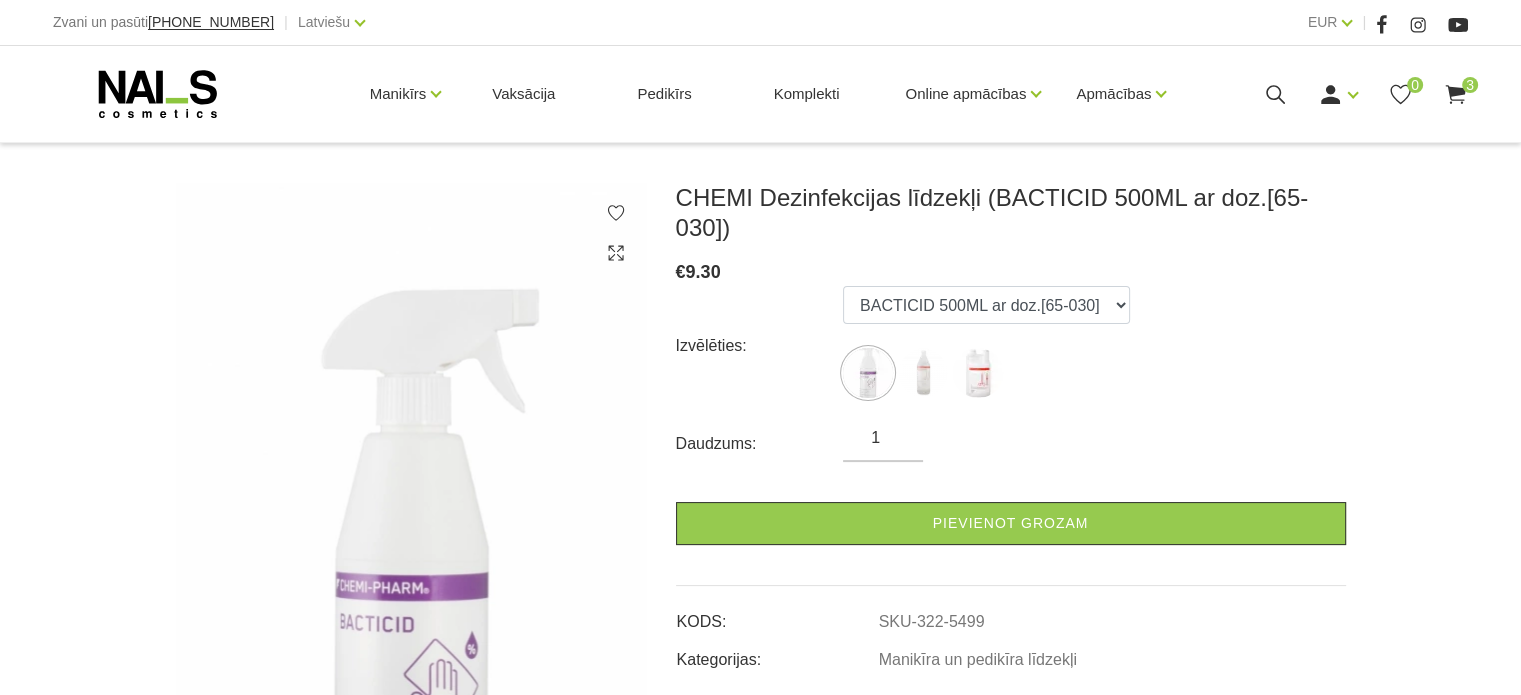 scroll, scrollTop: 200, scrollLeft: 0, axis: vertical 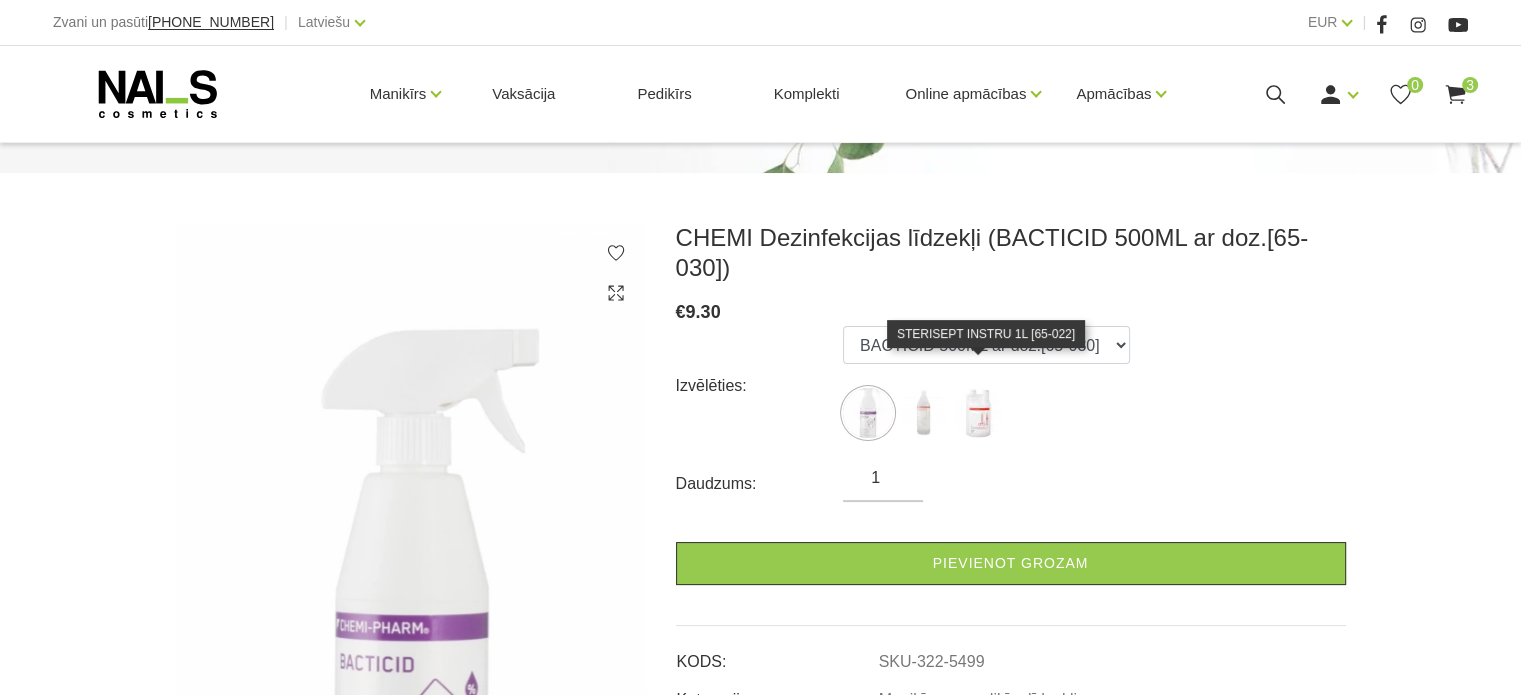 click at bounding box center [978, 413] 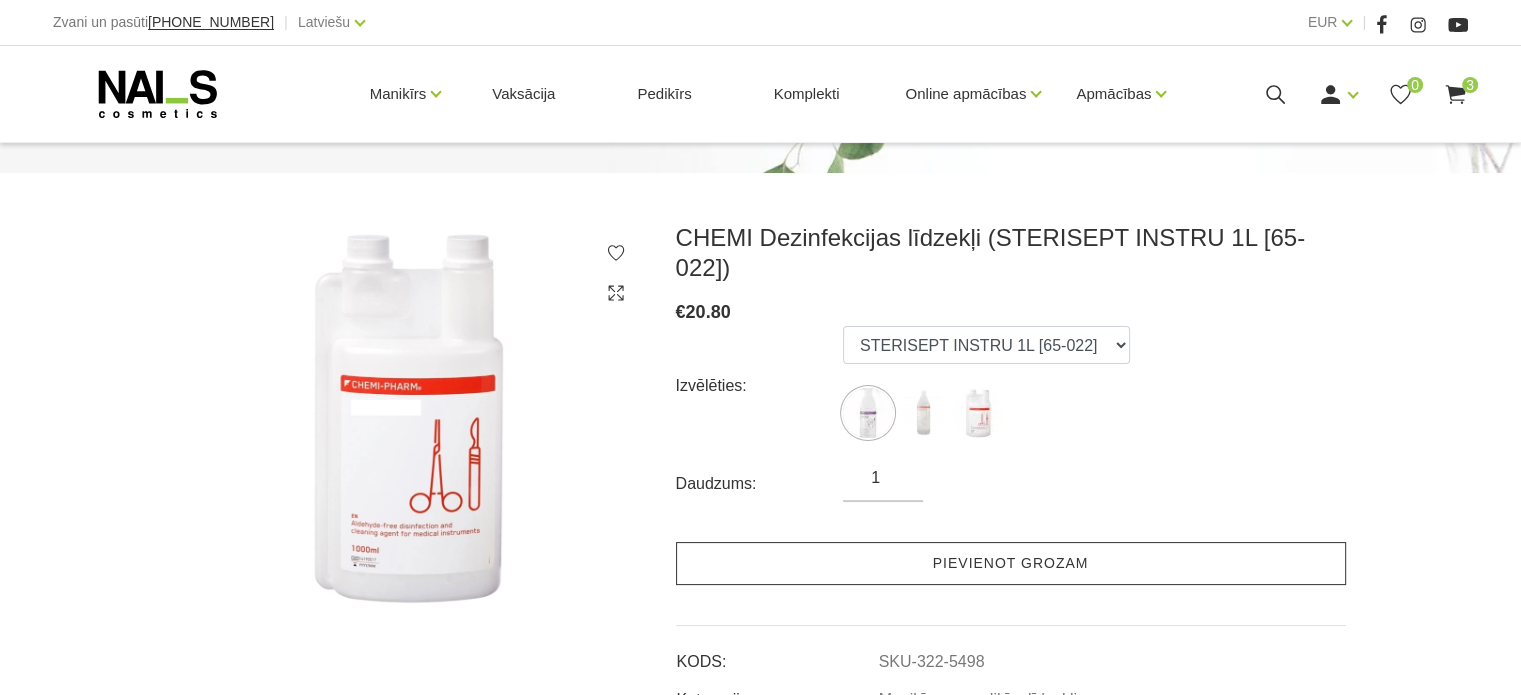 click on "Pievienot grozam" at bounding box center (1011, 563) 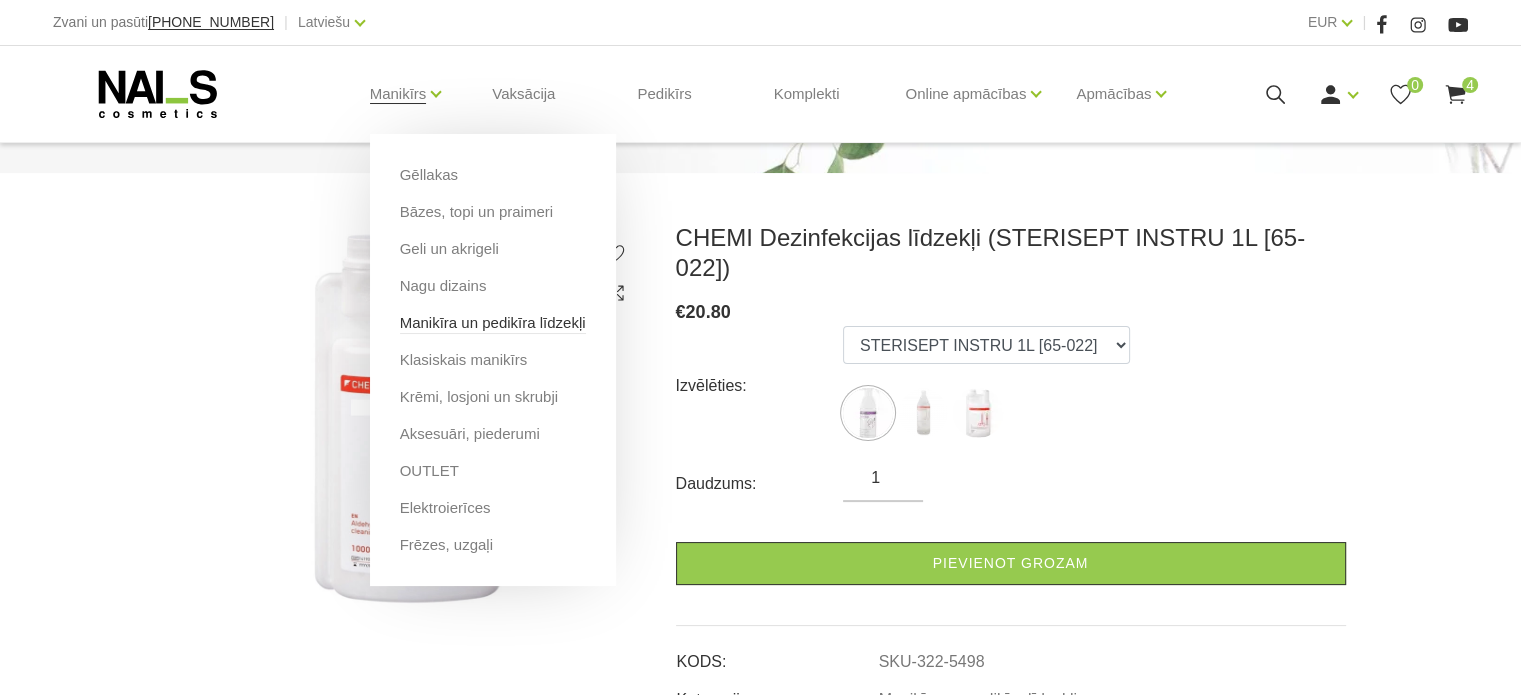 click on "Manikīra un pedikīra līdzekļi" at bounding box center [493, 323] 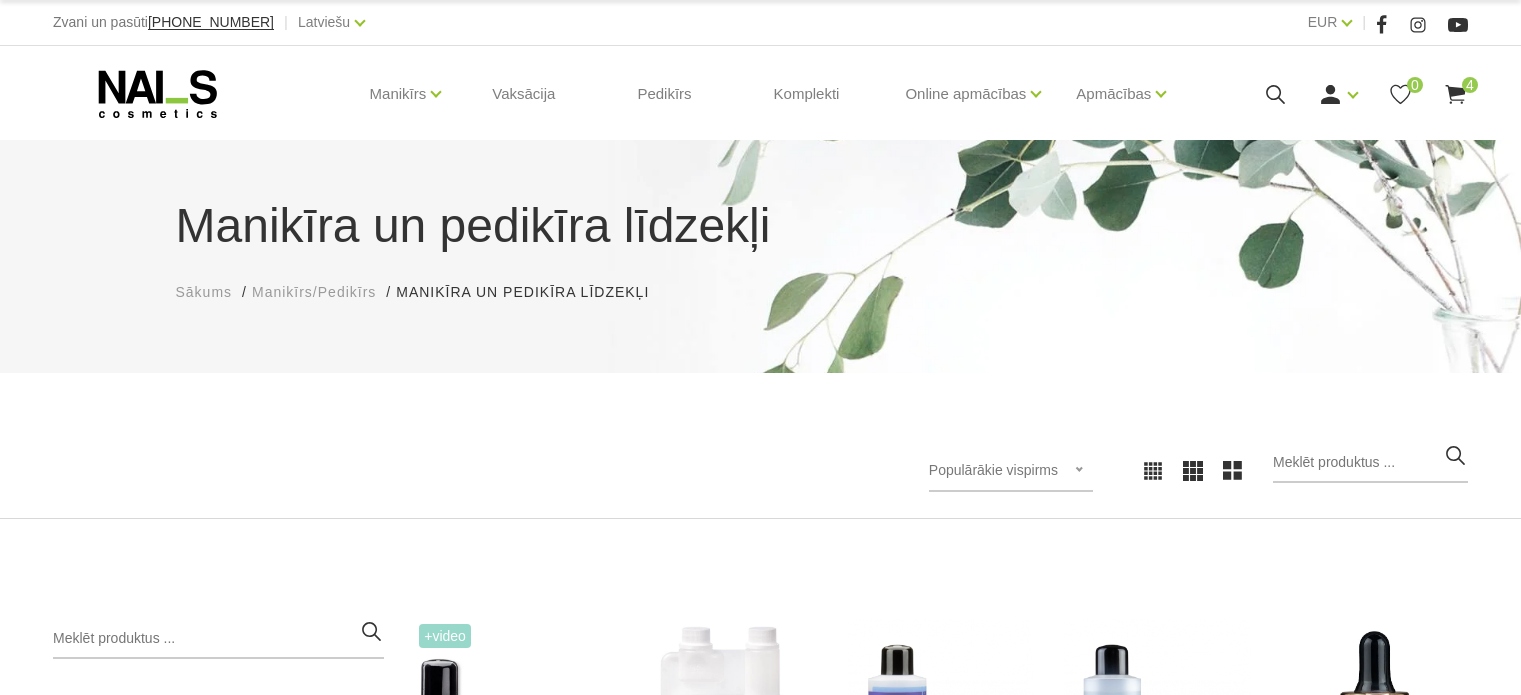 scroll, scrollTop: 0, scrollLeft: 0, axis: both 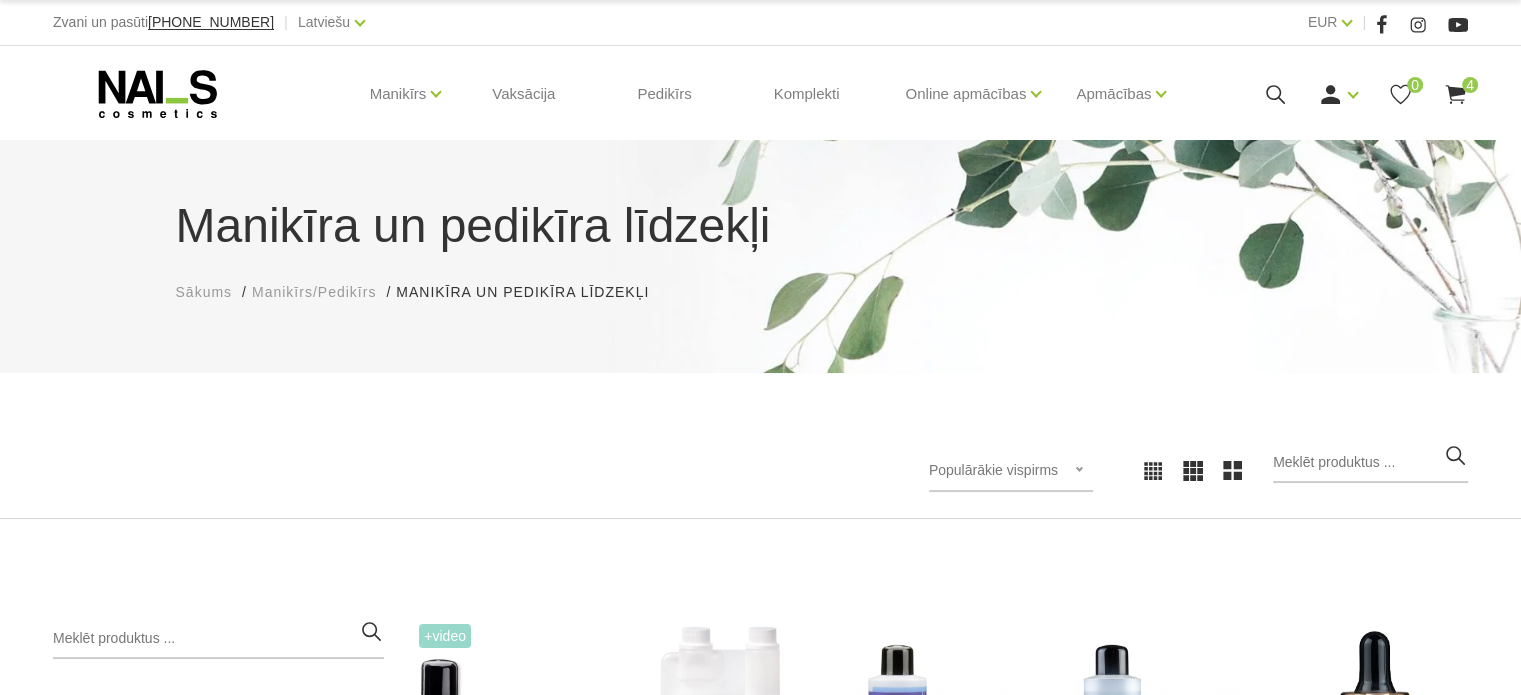 click on "Manikīra un pedikīra līdzekļi Sākums Manikīrs/Pedikīrs Manikīra un pedikīra līdzekļi
Manikīra un pedikīra līdzekļi Populārākie vispirms Jaunumi Lētākais vispirms Dārgākais vispirms Populārākie vispirms Populārākie vispirms Jaunumi Lētākais vispirms Dārgākais vispirms Kategorijas Manikīrs/Pedikīrs  11 Gēllakas  GEL X Gēllaka GEL POLISH gēllaka Quick Gēllakas + Bāzes, topi un praimeri  Bāzes Praimeri, bondi Topi, virskārtas + Geli un akrigeli  WANTED būvējošie geli Akrigeli + Nagu dizains  AIRNails Aerogrāfs, detaļas Krāsas Piederumi Trafareti + + Manikīra un pedikīra līdzekļi  Klasiskais manikīrs  Krēmi, losjoni un skrubji  Aksesuāri, piederumi  Instrumenti, vīles Knaibles Otas Pincetes Standziņas, šķērītes Vīles Formas, tipši, līmes + + OUTLET  Elektroierīces  Frēzes, uzgaļi  + Kategorijas Manikīrs/Pedikīrs   Pedikīrs   Skropstas, uzacis   Vaksācija   Mārketinga materiāli   Komplekti   +Video €4.20 €9.30" at bounding box center (760, 1026) 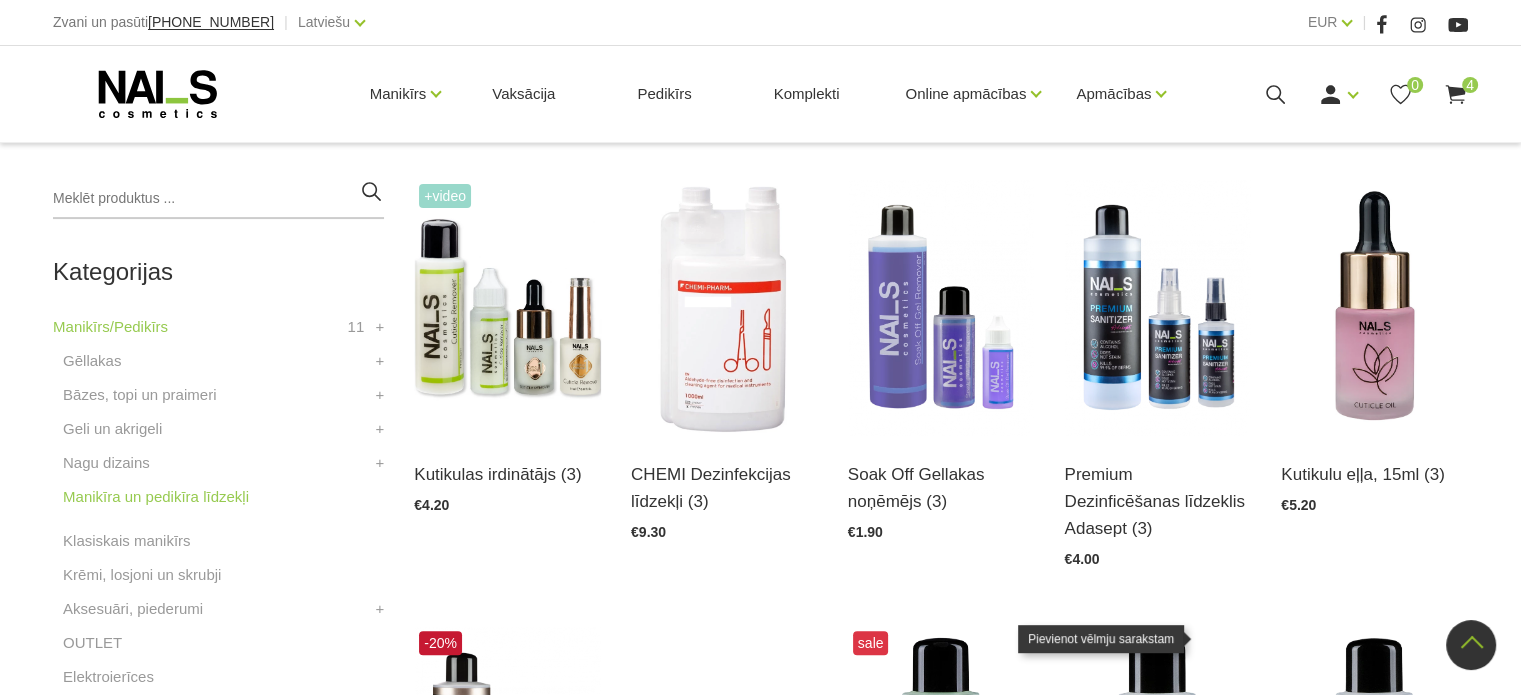 scroll, scrollTop: 400, scrollLeft: 0, axis: vertical 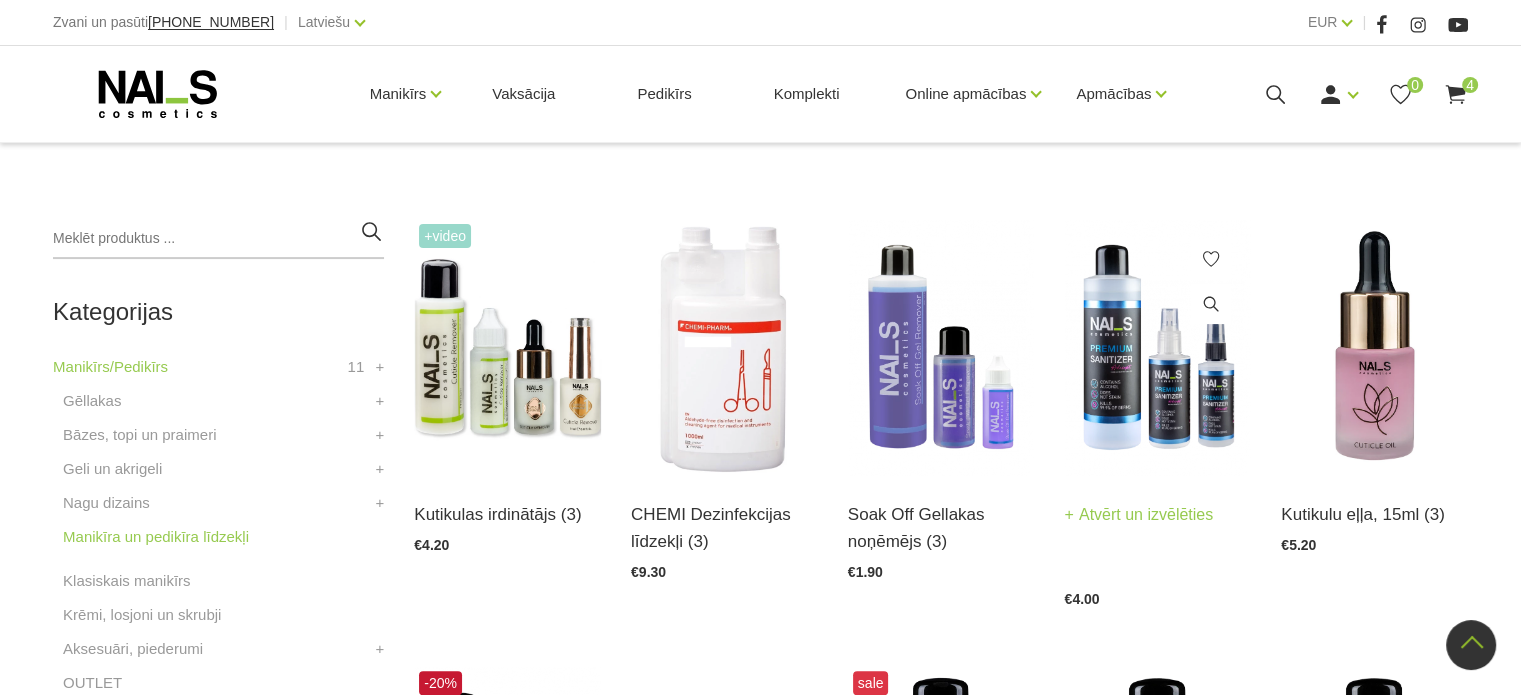 click at bounding box center (1157, 347) 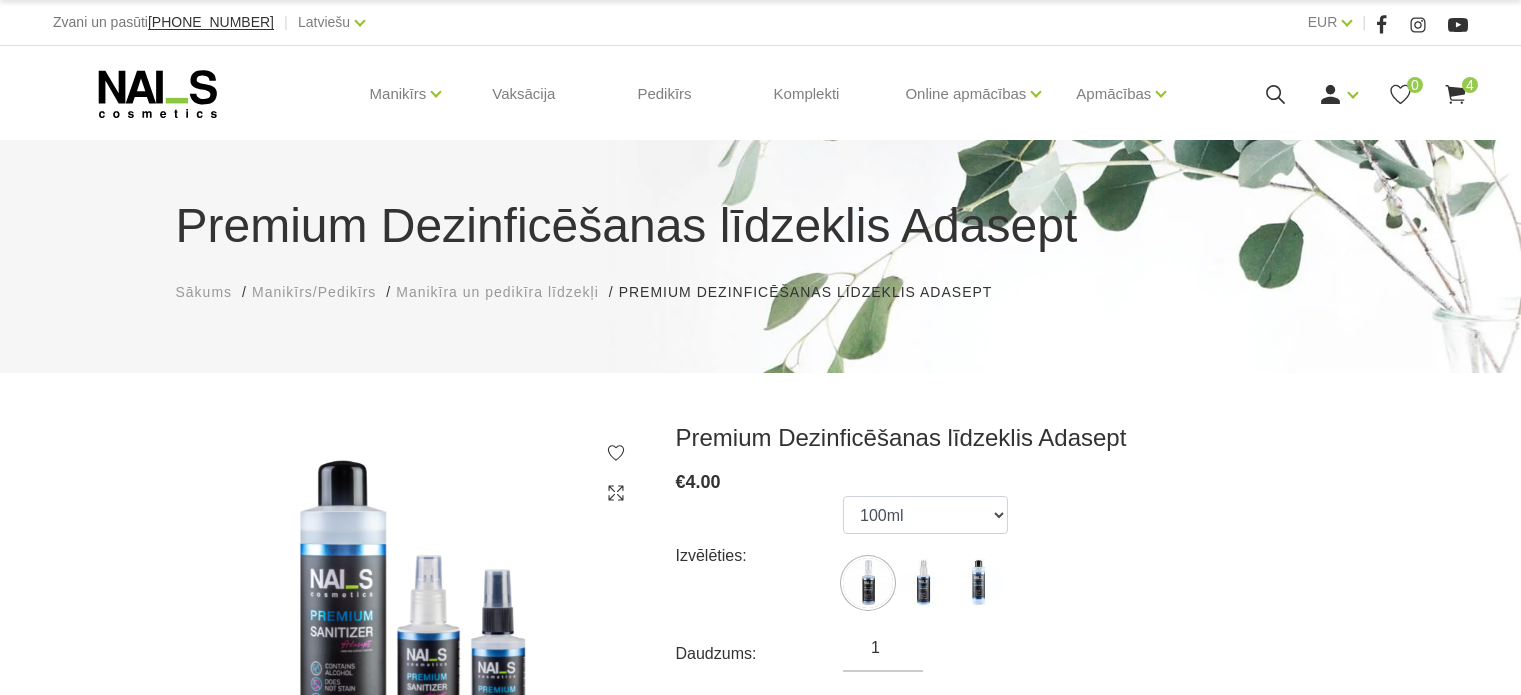 scroll, scrollTop: 0, scrollLeft: 0, axis: both 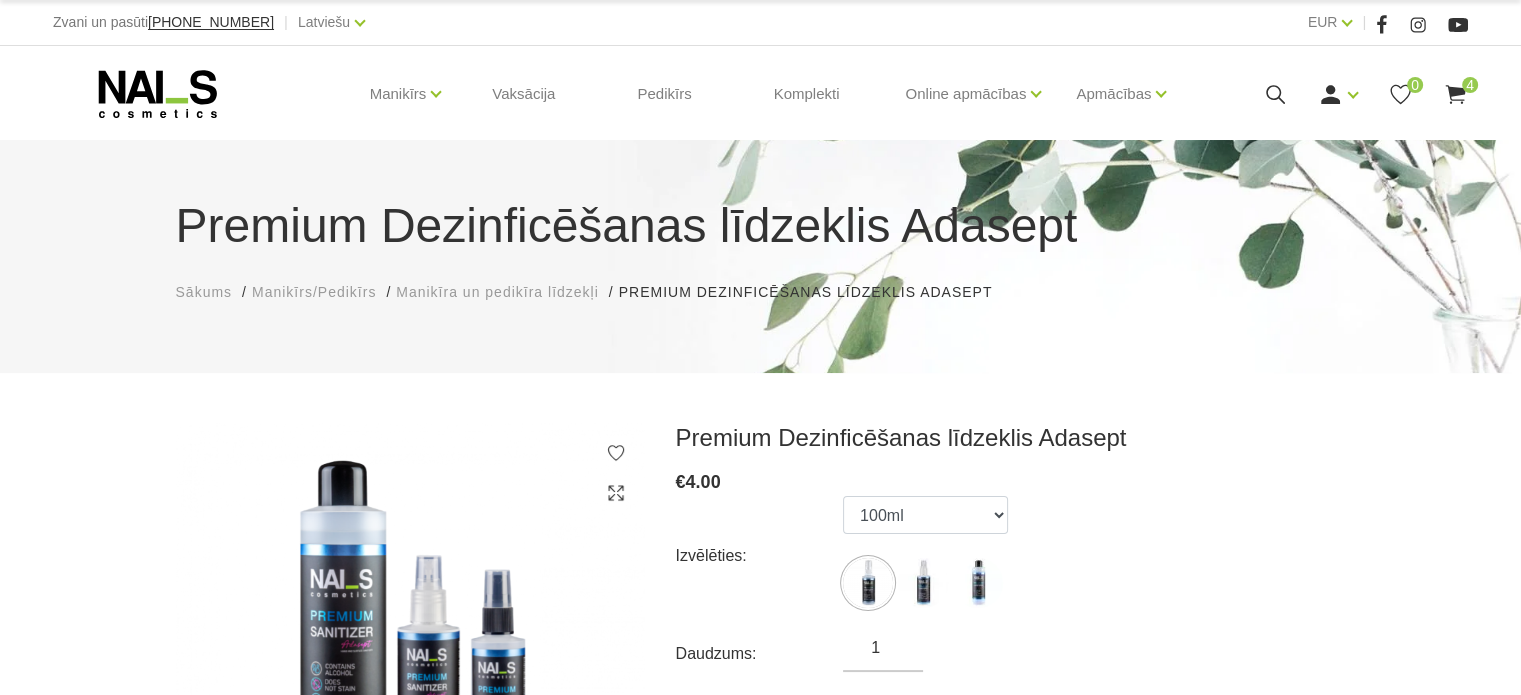 click on "Izvēlēties:  100ml 150ml 500ml" at bounding box center [1011, 556] 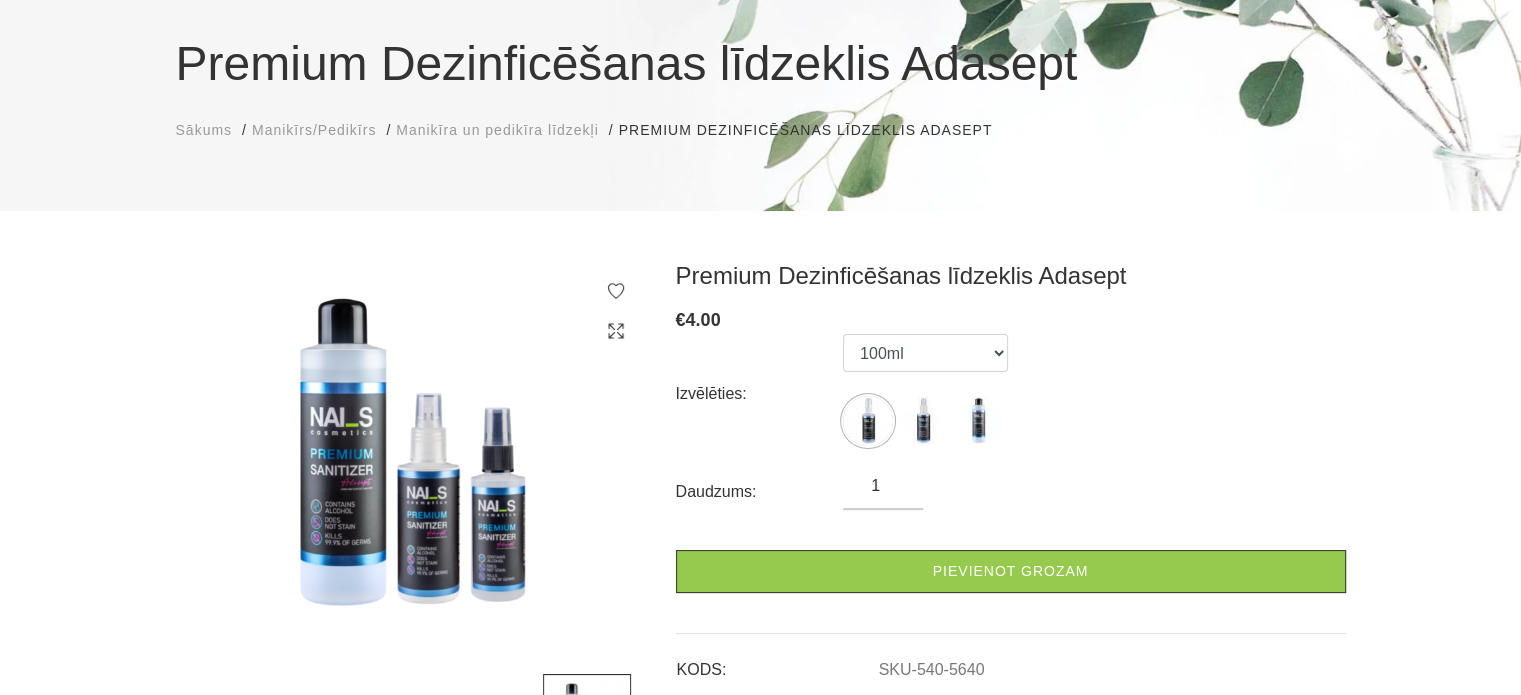 scroll, scrollTop: 240, scrollLeft: 0, axis: vertical 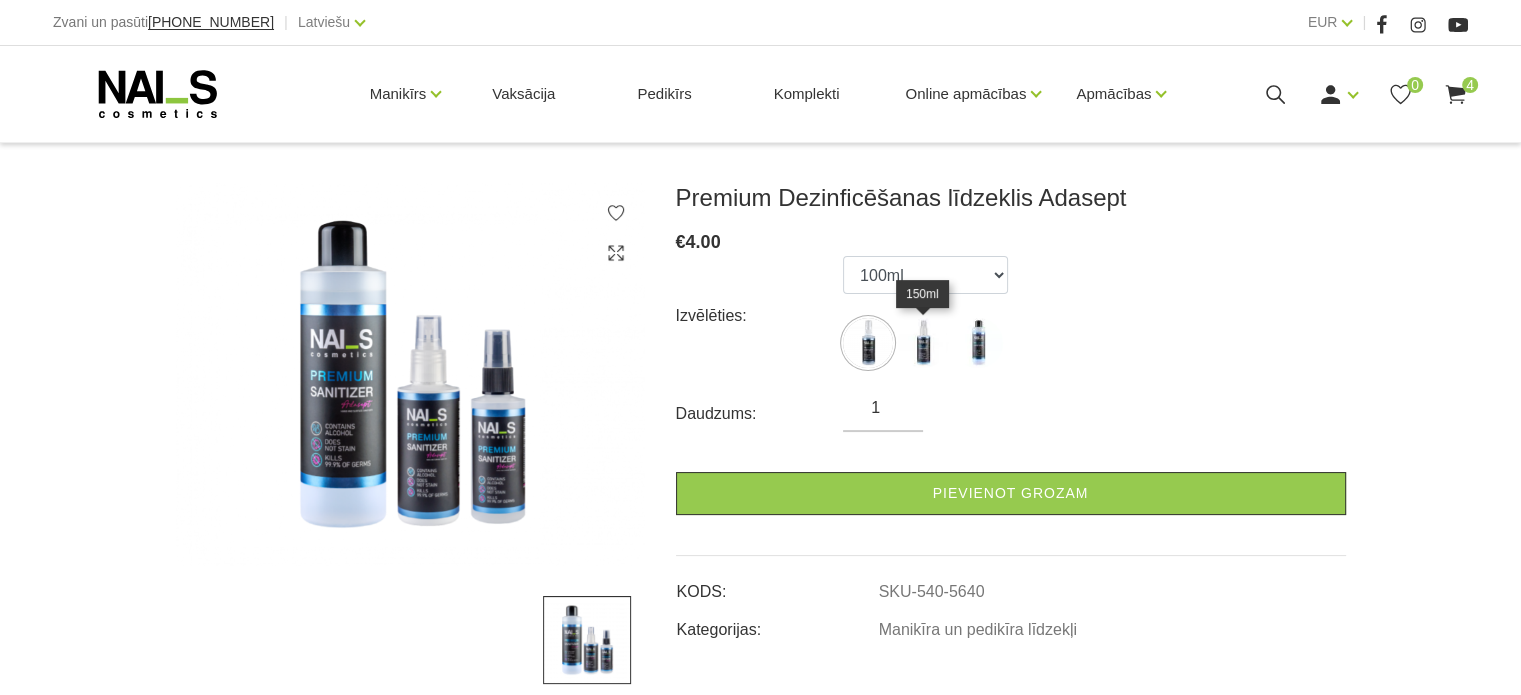 click at bounding box center [923, 343] 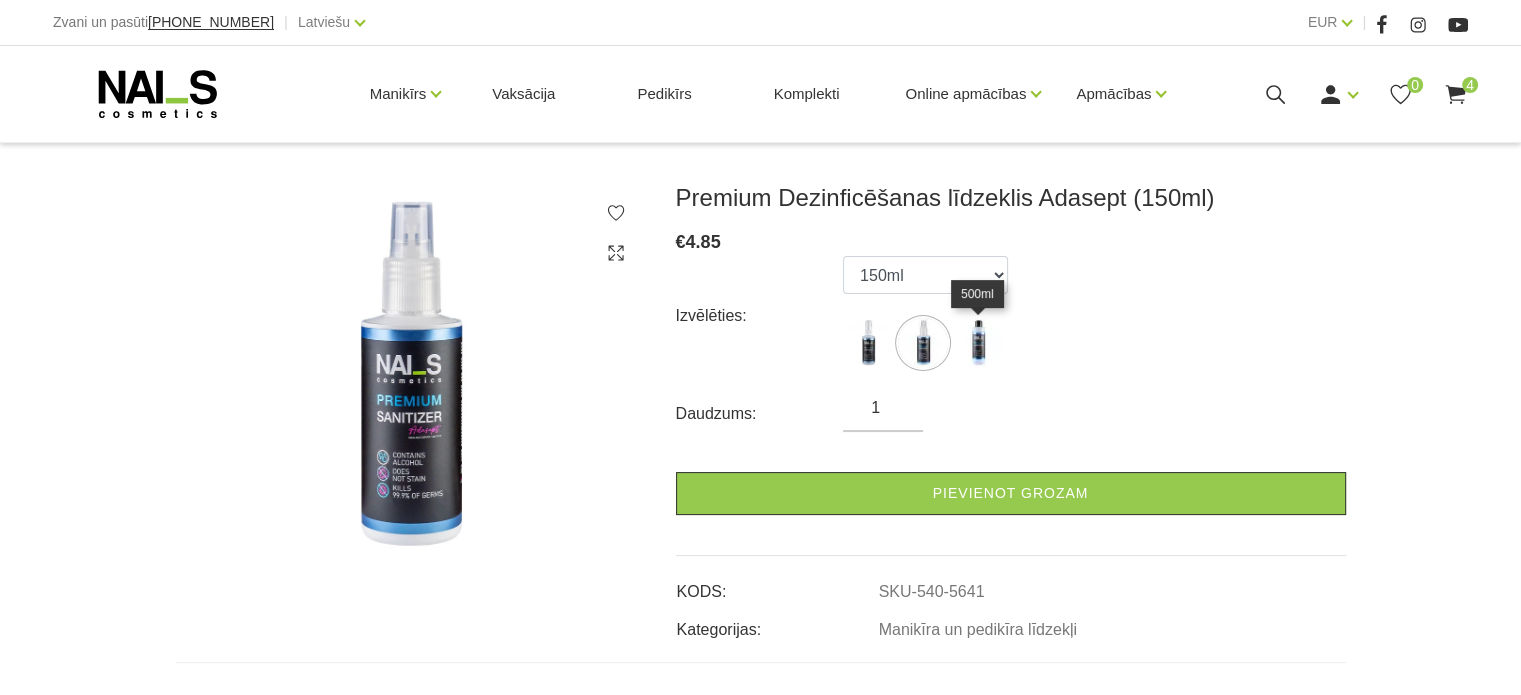 click at bounding box center (978, 343) 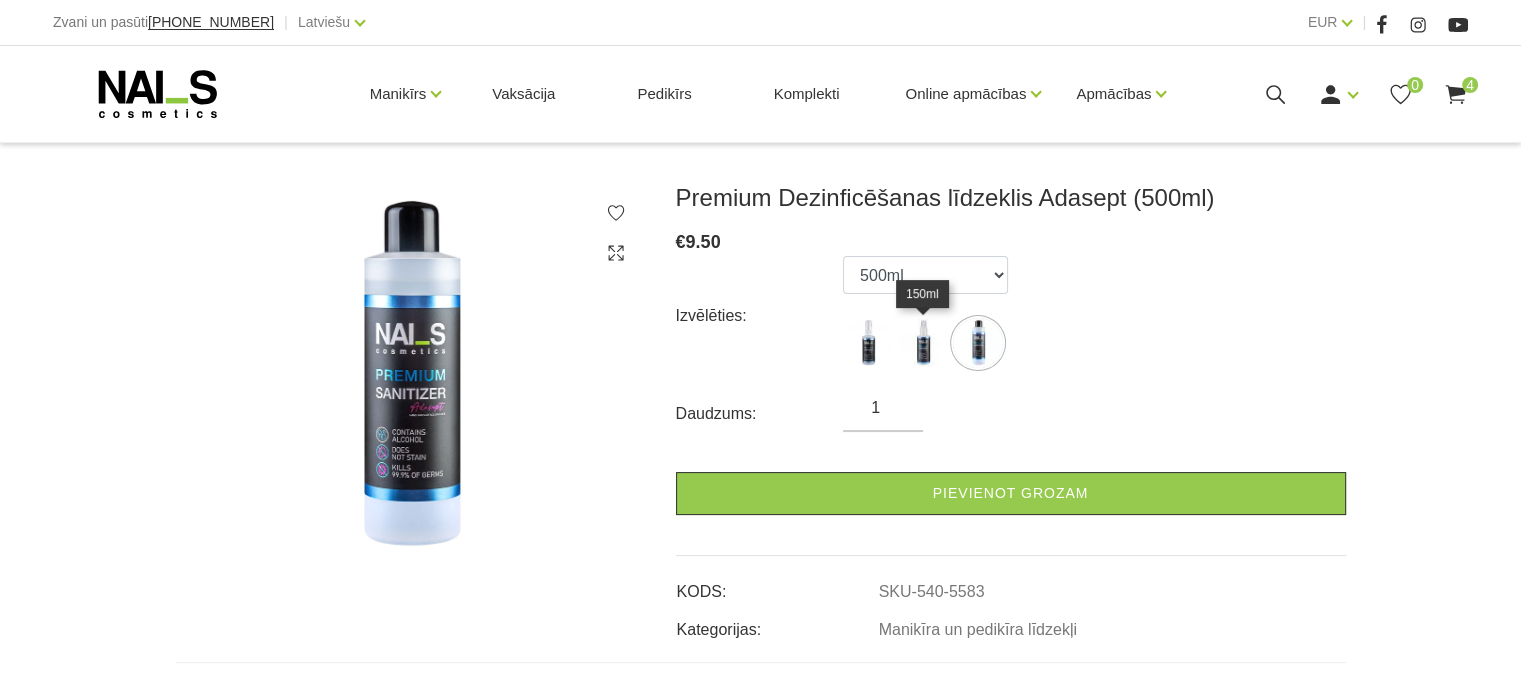 click at bounding box center [923, 343] 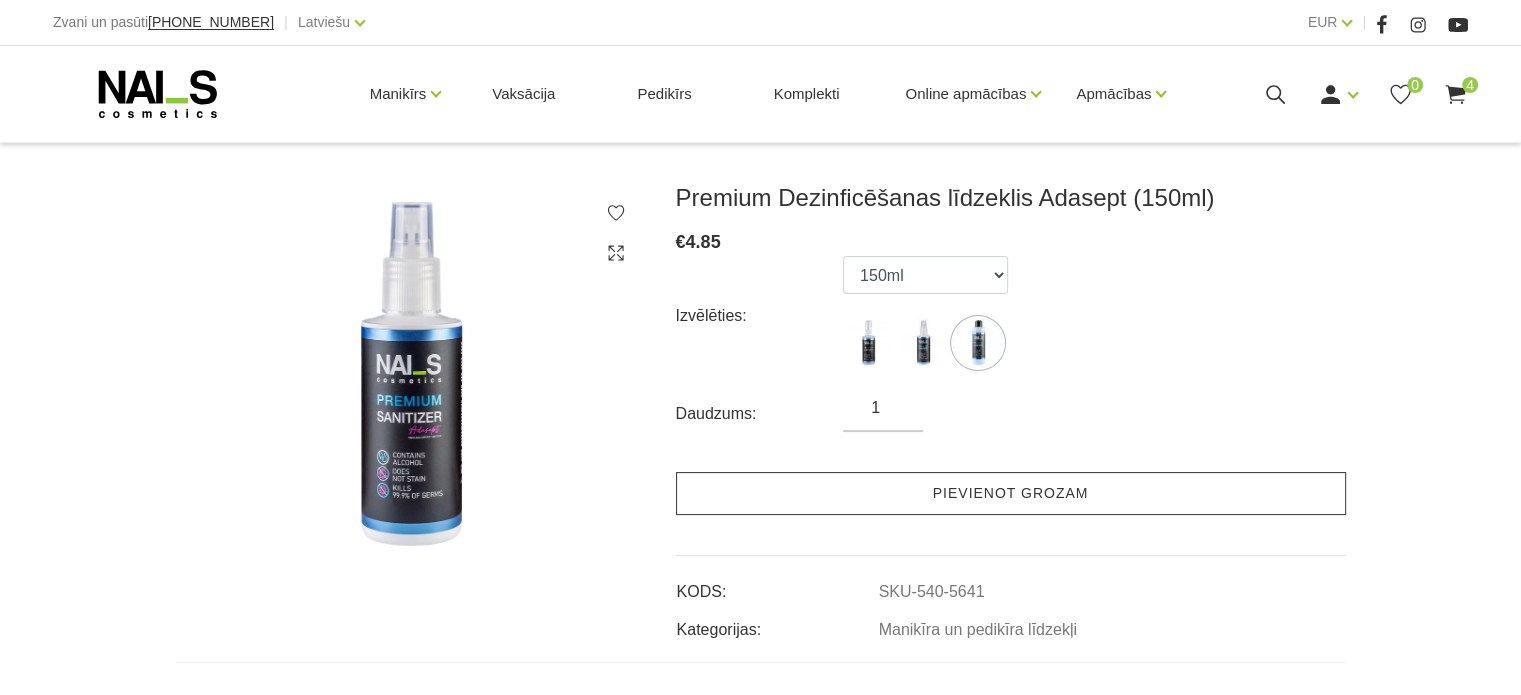 click on "Pievienot grozam" at bounding box center (1011, 493) 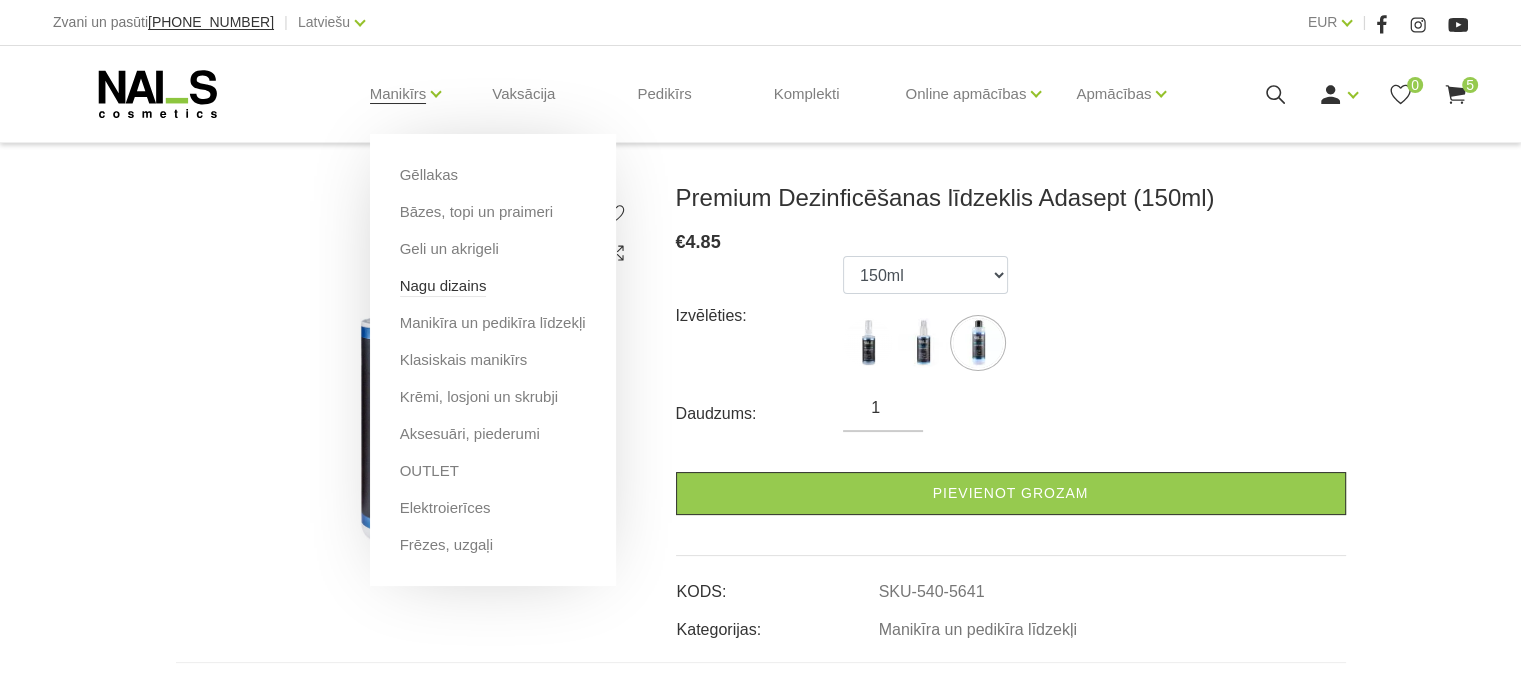 click on "Nagu dizains" at bounding box center (443, 286) 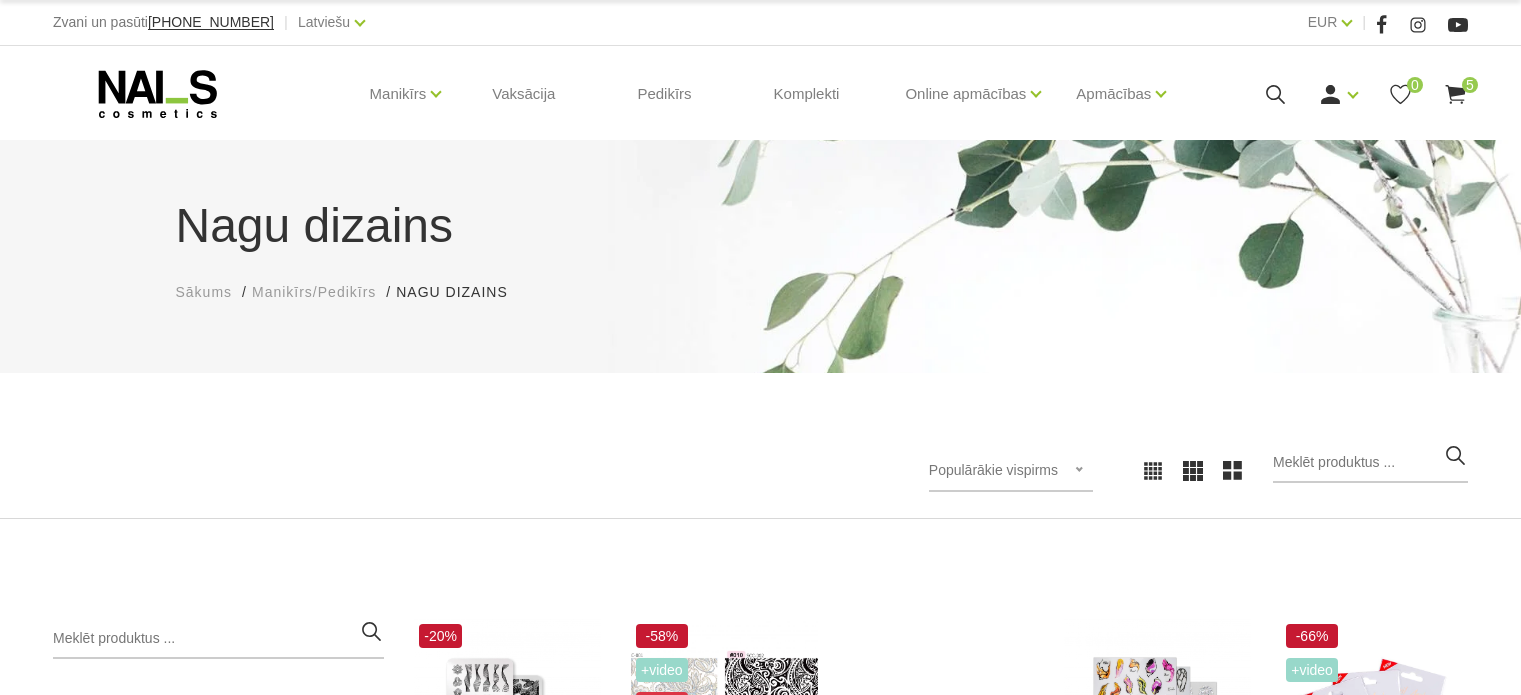 scroll, scrollTop: 0, scrollLeft: 0, axis: both 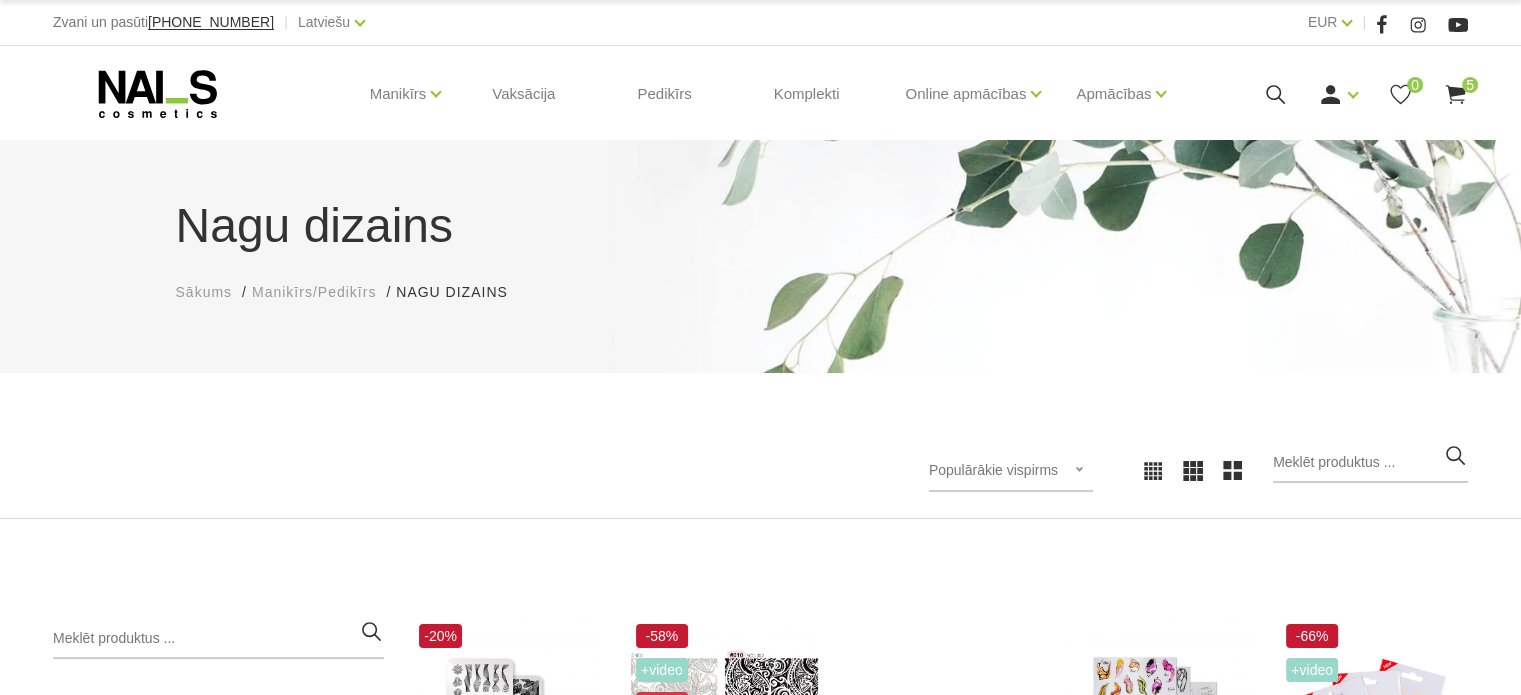 click on "Populārākie vispirms Jaunumi Lētākais vispirms Dārgākais vispirms Populārākie vispirms Populārākie vispirms Jaunumi Lētākais vispirms Dārgākais vispirms" at bounding box center [760, 470] 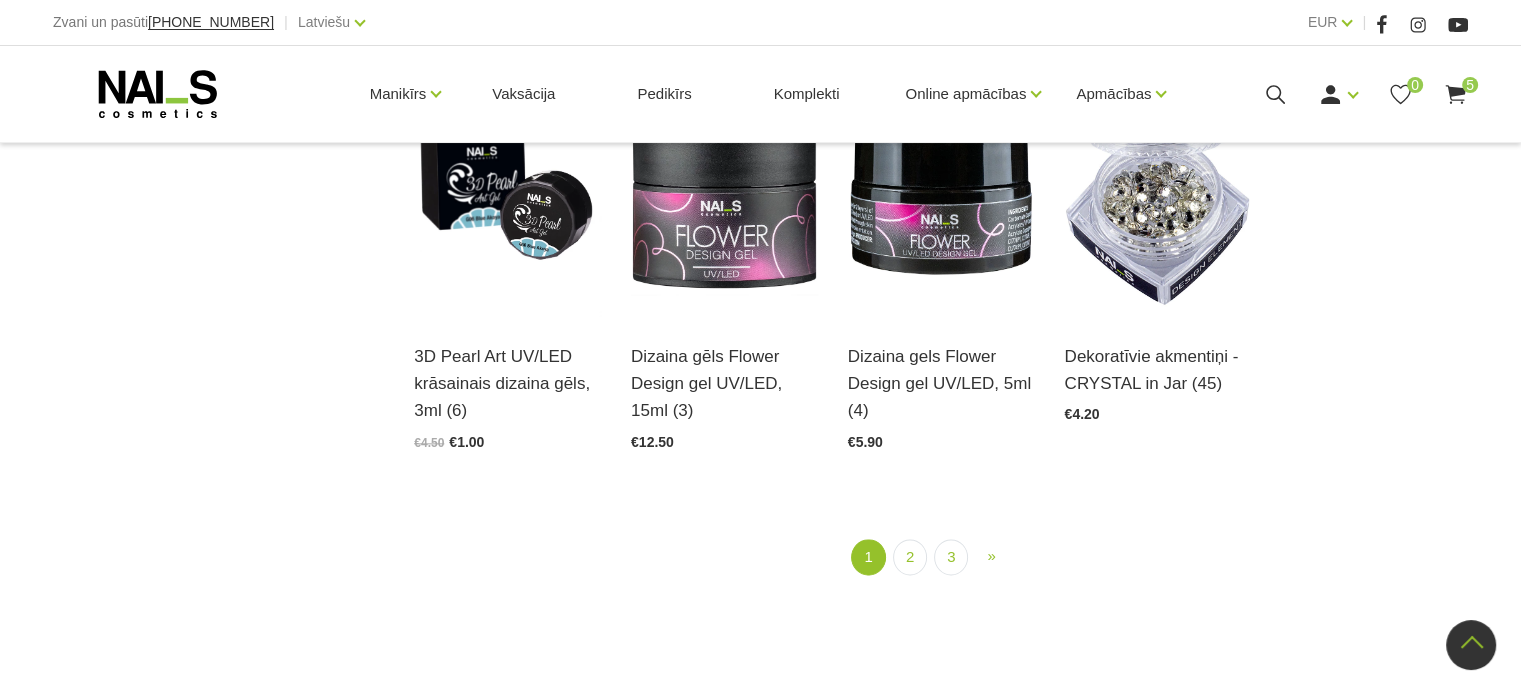 scroll, scrollTop: 2280, scrollLeft: 0, axis: vertical 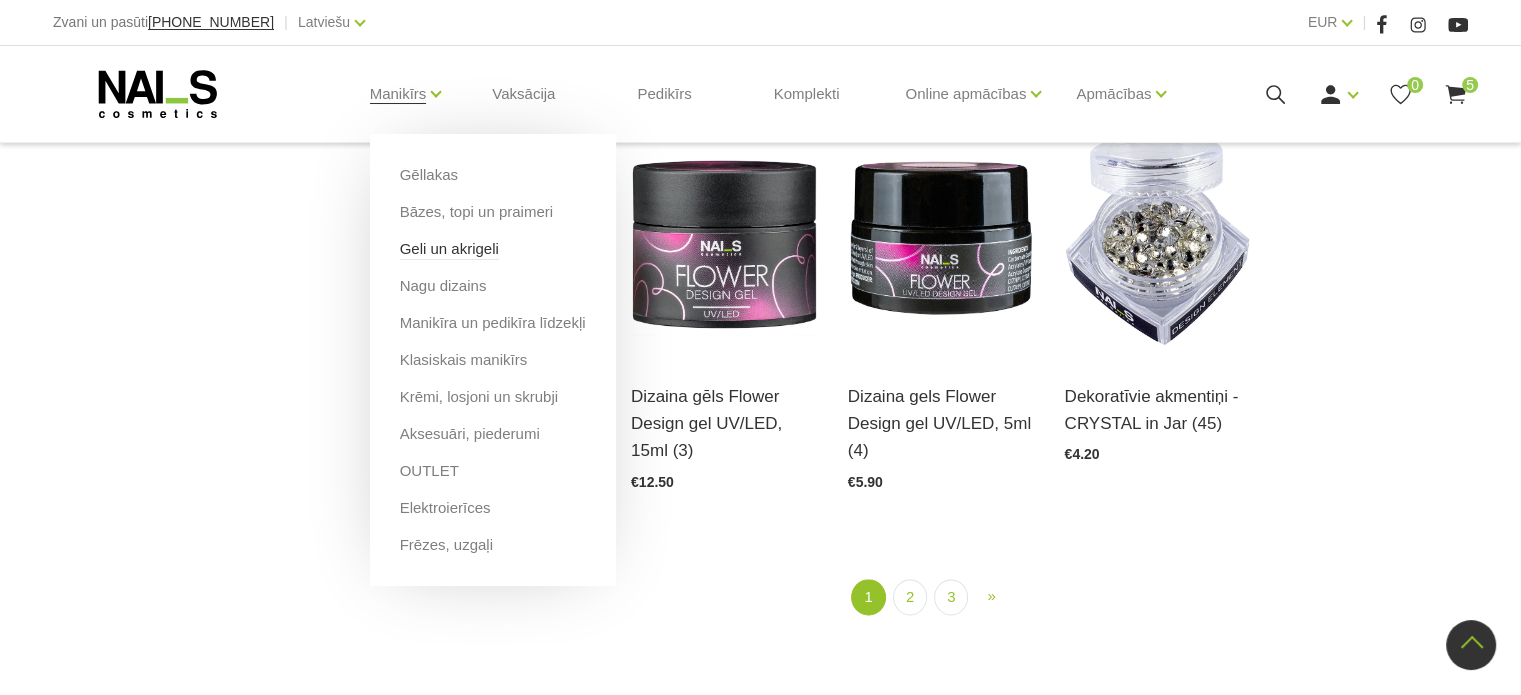 click on "Geli un akrigeli" at bounding box center (449, 249) 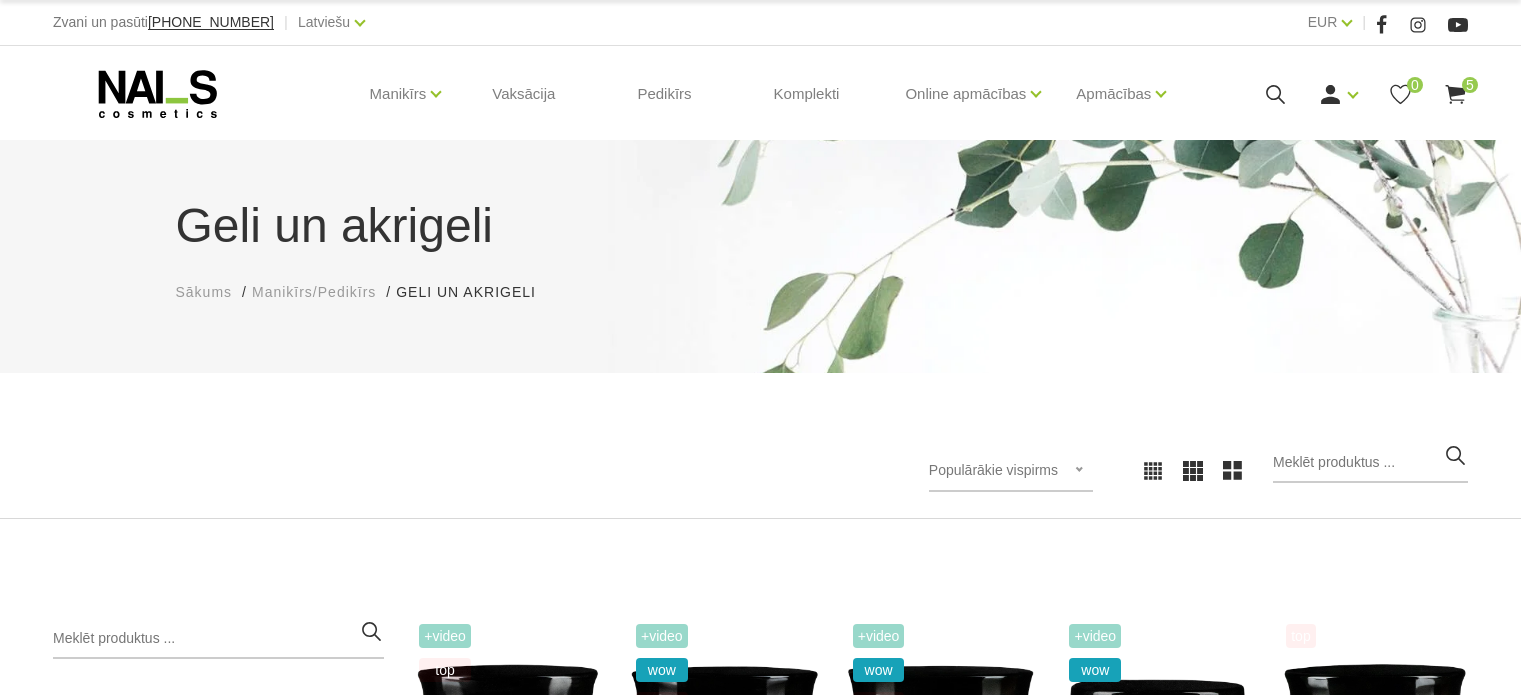 scroll, scrollTop: 0, scrollLeft: 0, axis: both 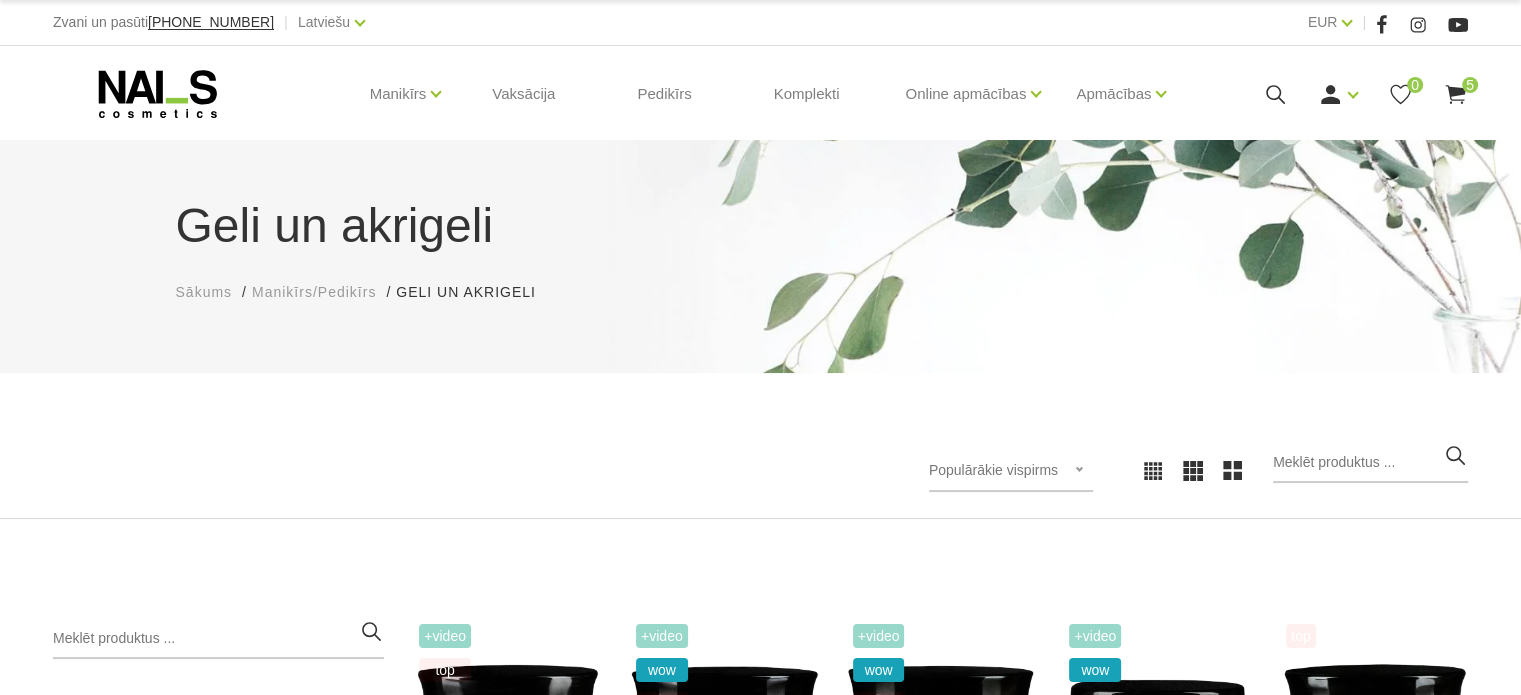 click on "Populārākie vispirms Jaunumi Lētākais vispirms Dārgākais vispirms Populārākie vispirms Populārākie vispirms Jaunumi Lētākais vispirms Dārgākais vispirms" at bounding box center (760, 471) 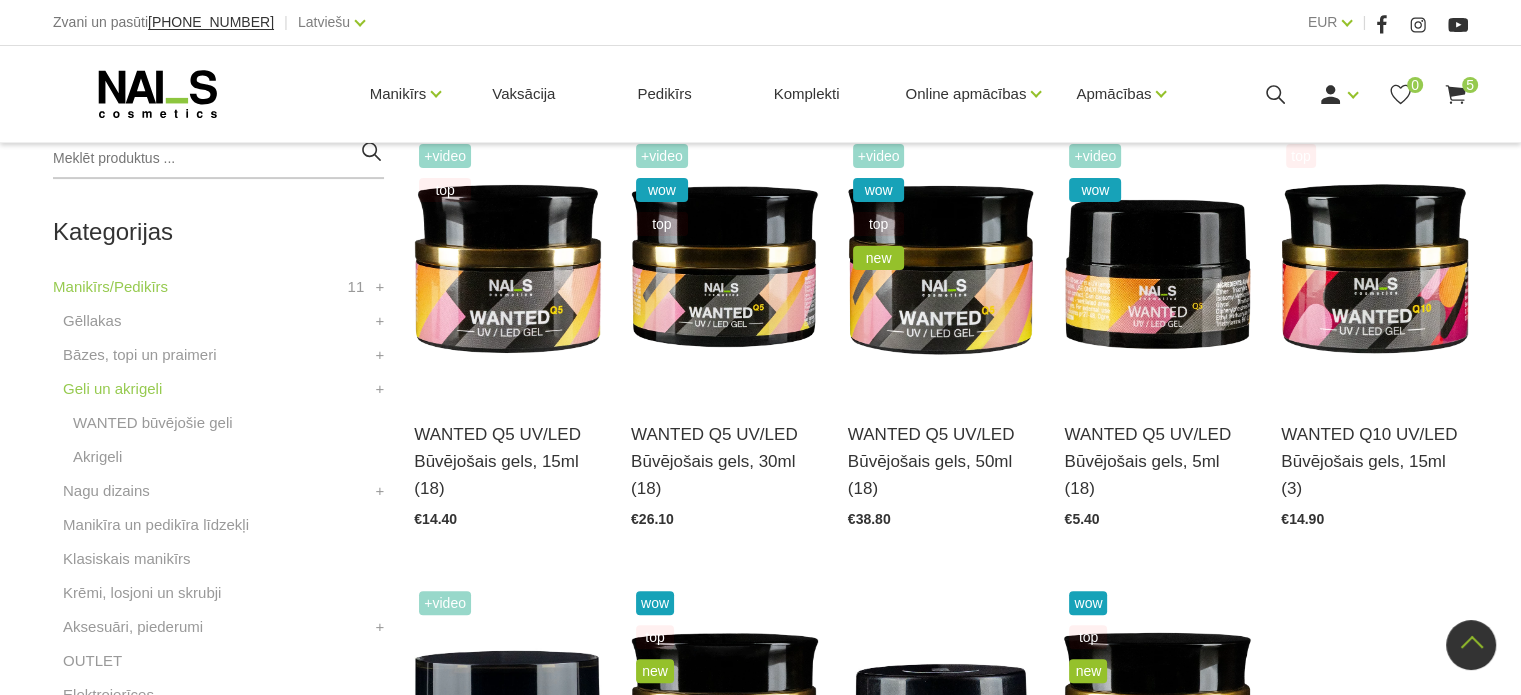 scroll, scrollTop: 480, scrollLeft: 0, axis: vertical 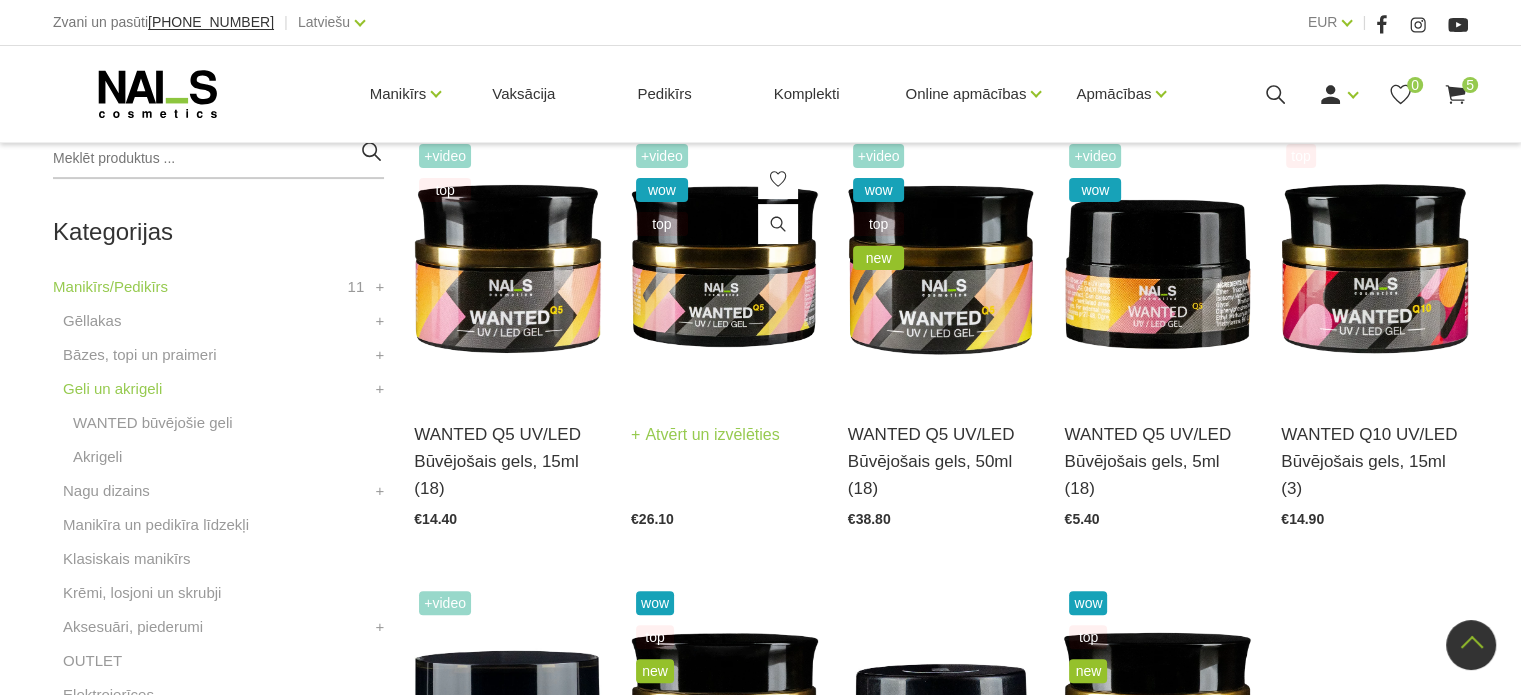 click on "Atvērt un izvēlēties" at bounding box center [705, 435] 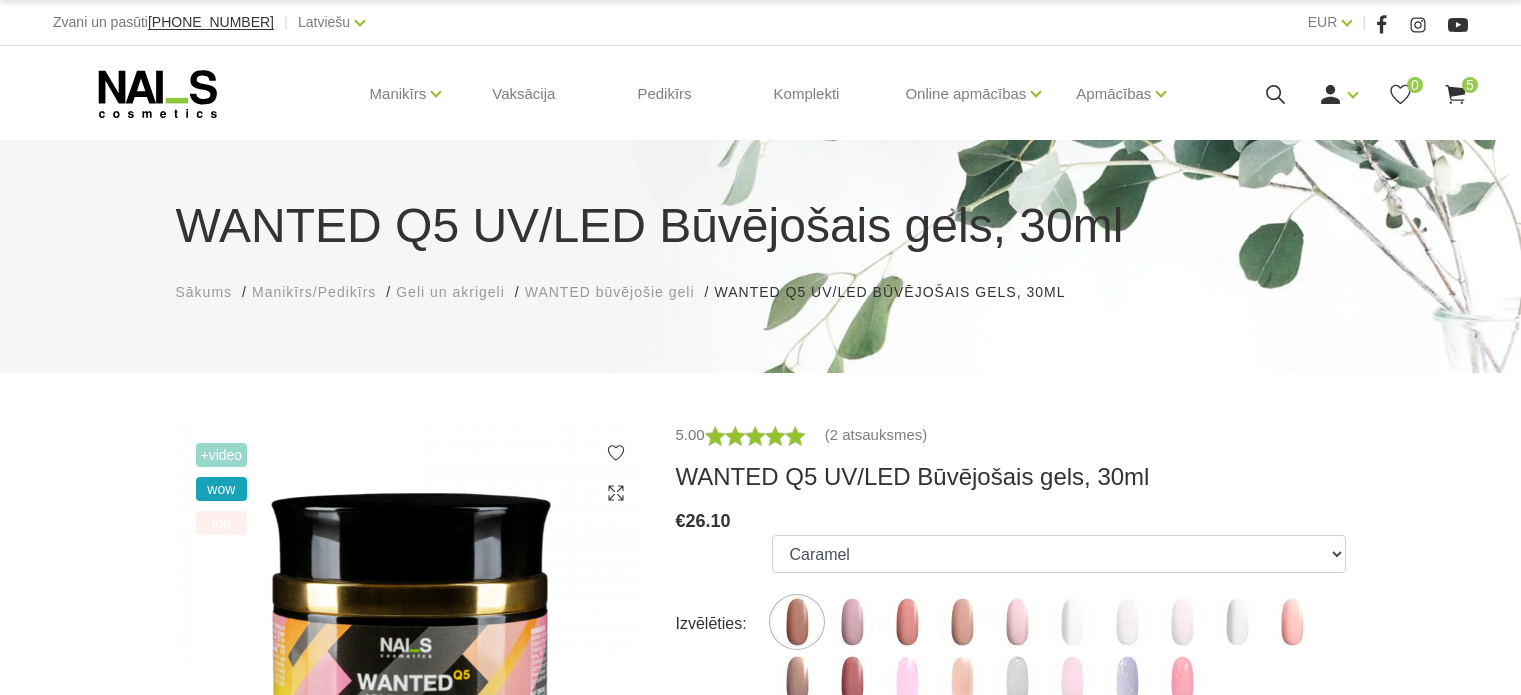 scroll, scrollTop: 0, scrollLeft: 0, axis: both 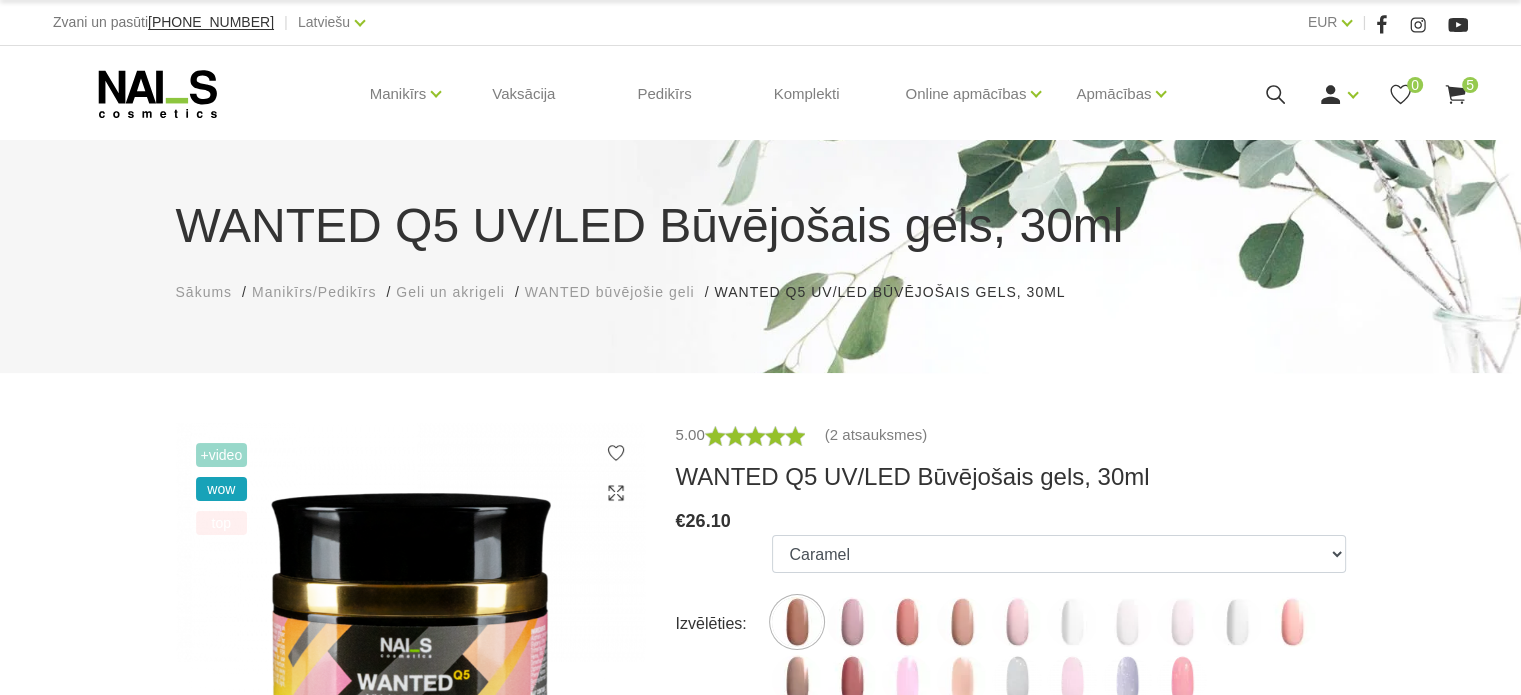click on "WANTED Q5 UV/LED Būvējošais gels, 30ml" at bounding box center [1011, 477] 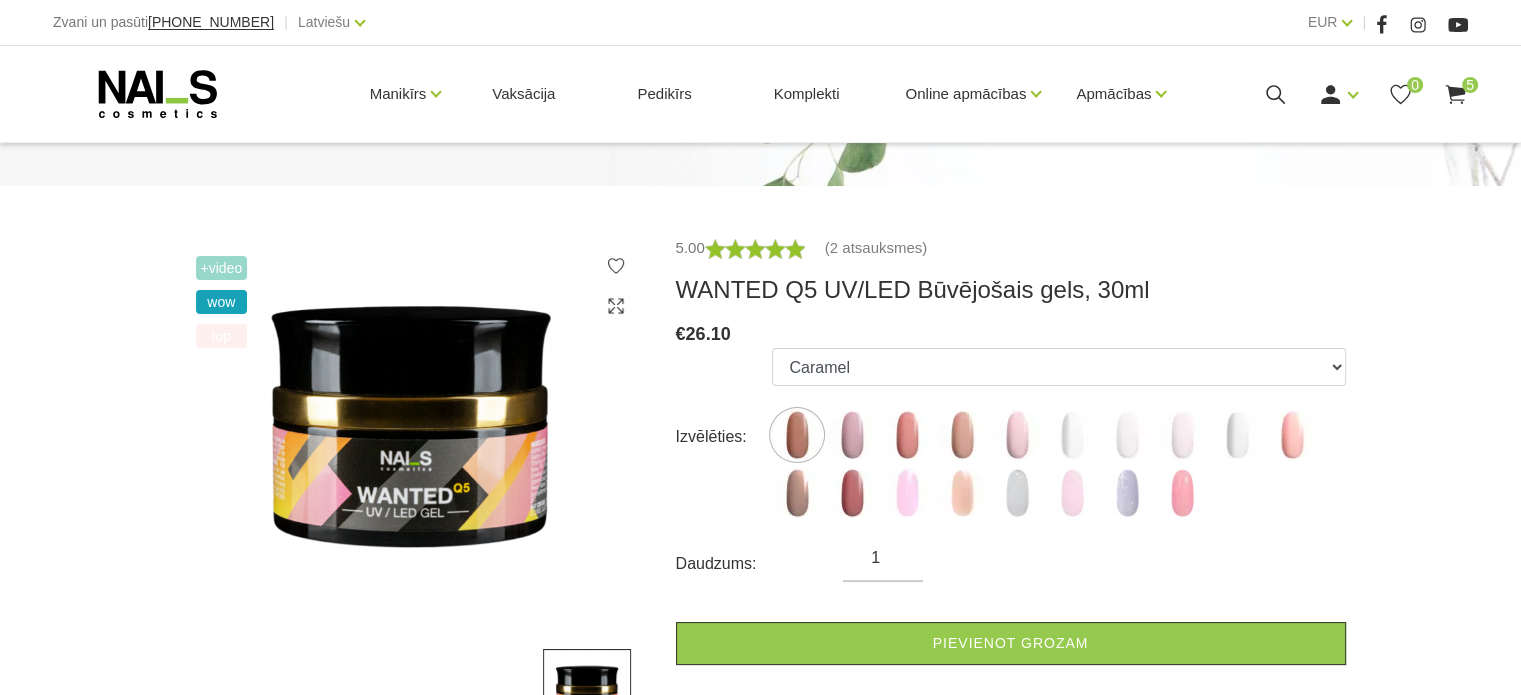 scroll, scrollTop: 200, scrollLeft: 0, axis: vertical 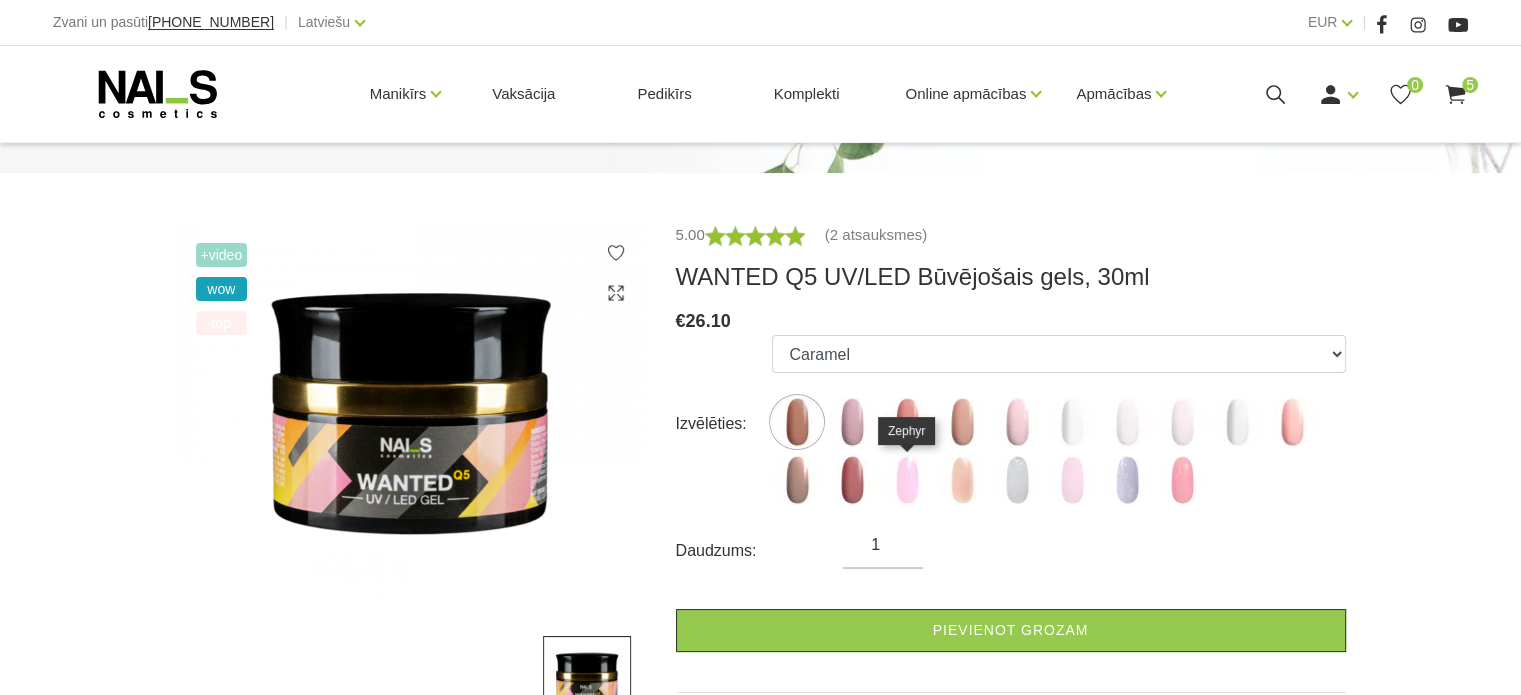 click at bounding box center (907, 480) 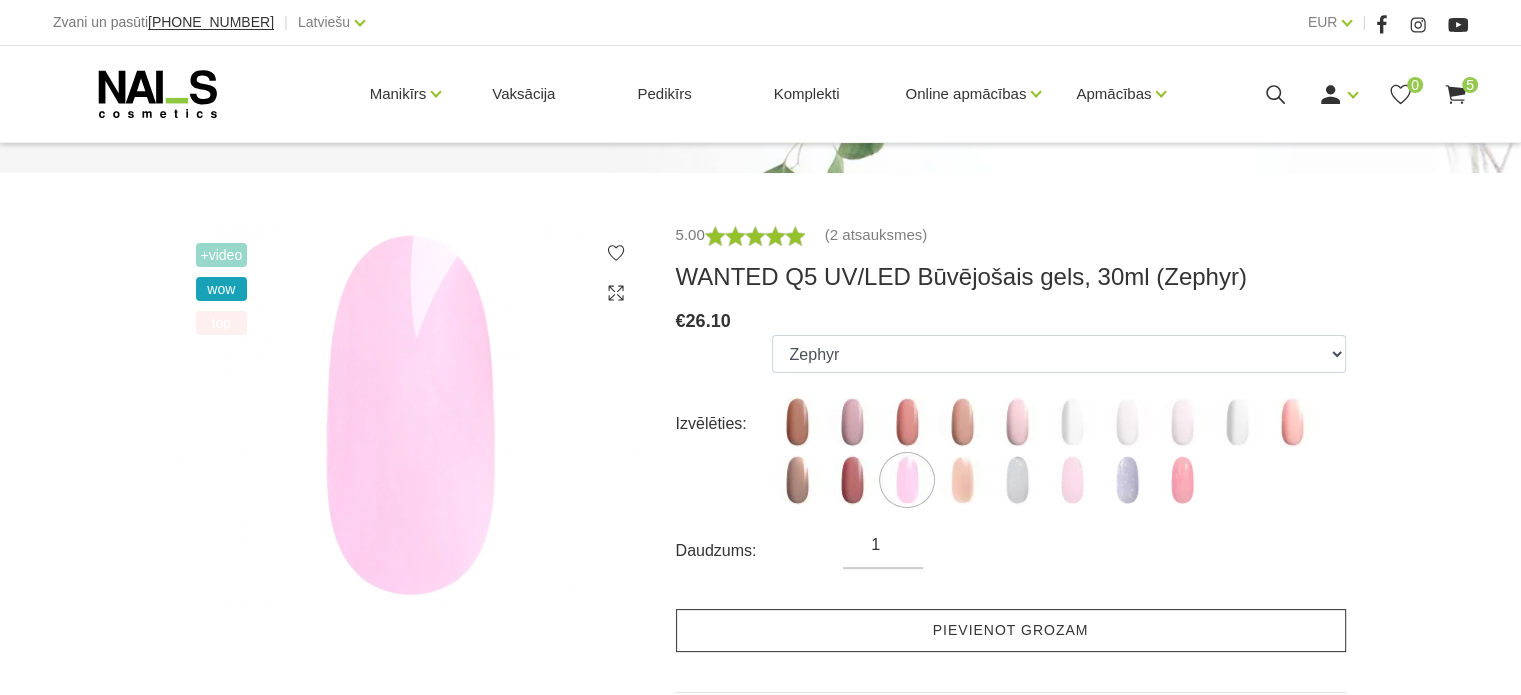 click on "Pievienot grozam" at bounding box center [1011, 630] 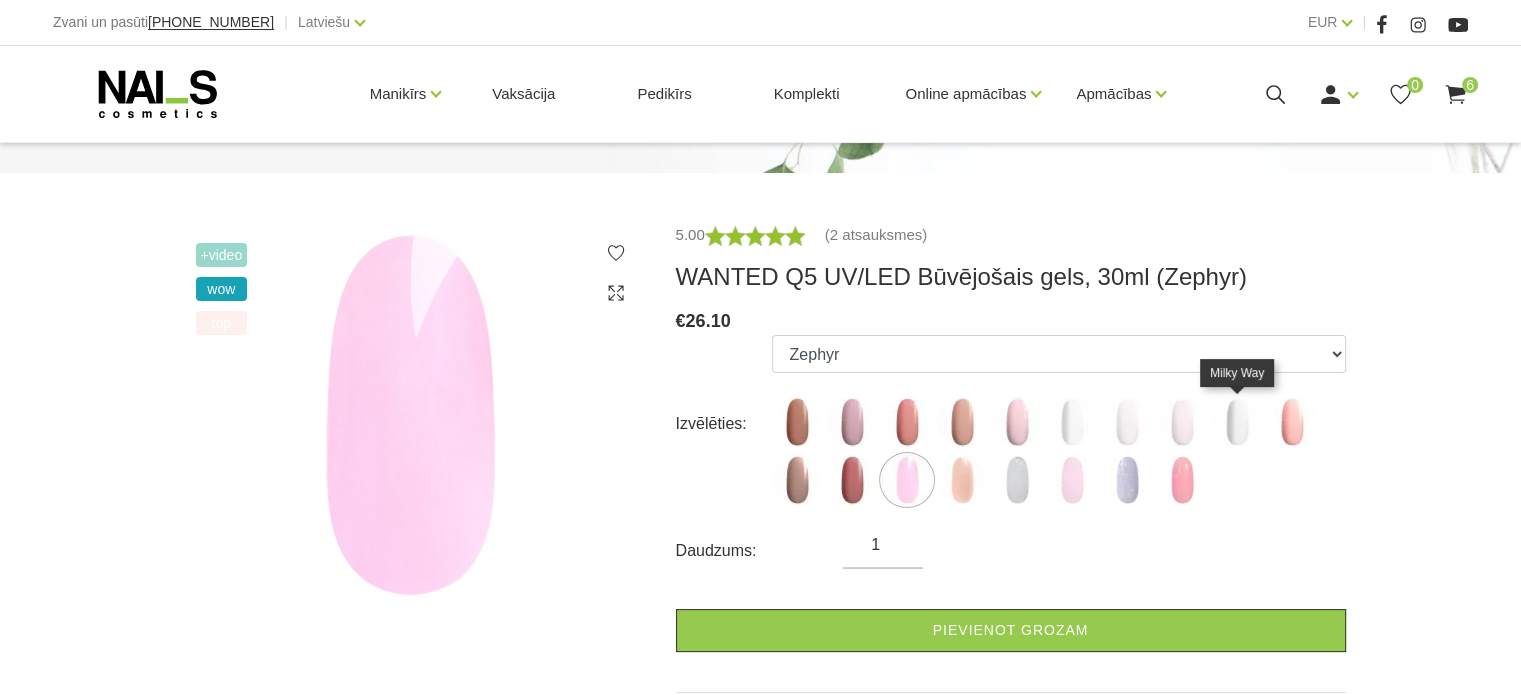 click at bounding box center (1237, 422) 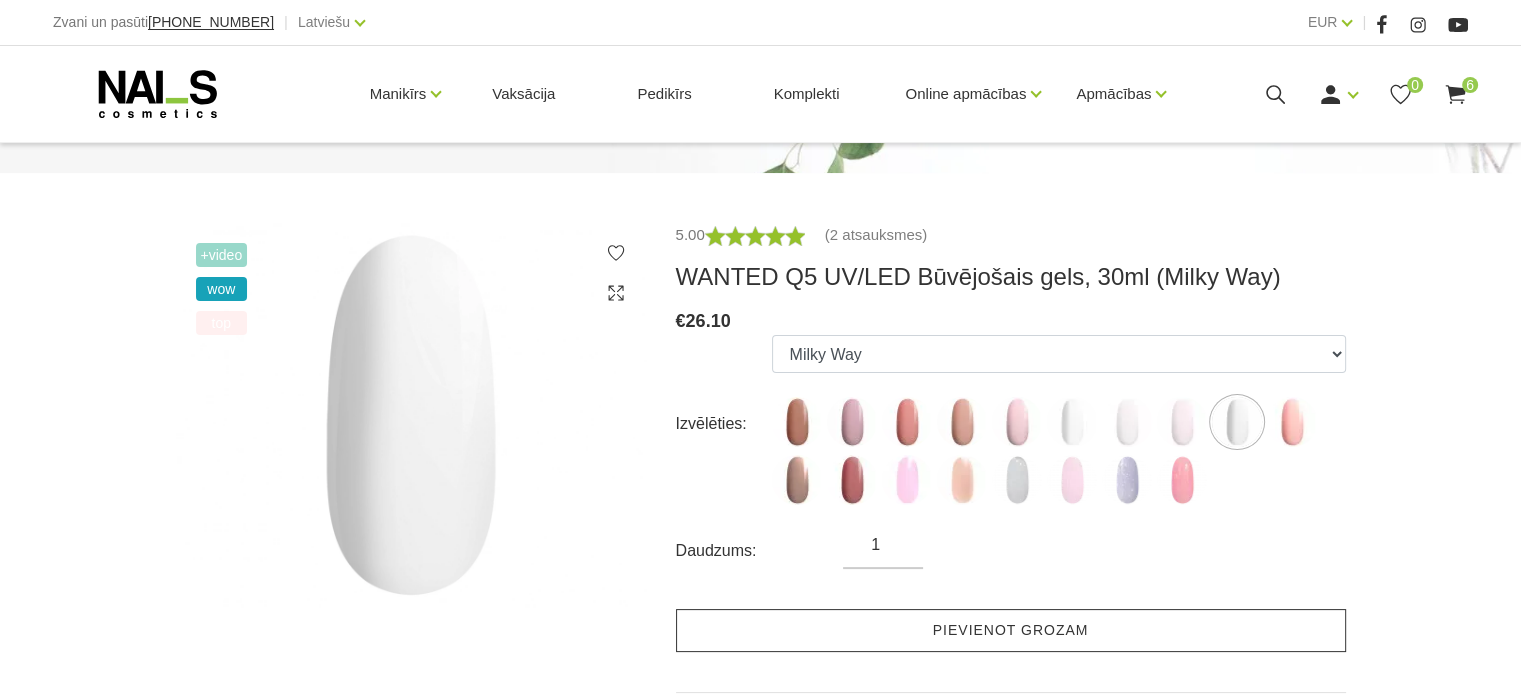 click on "Pievienot grozam" at bounding box center [1011, 630] 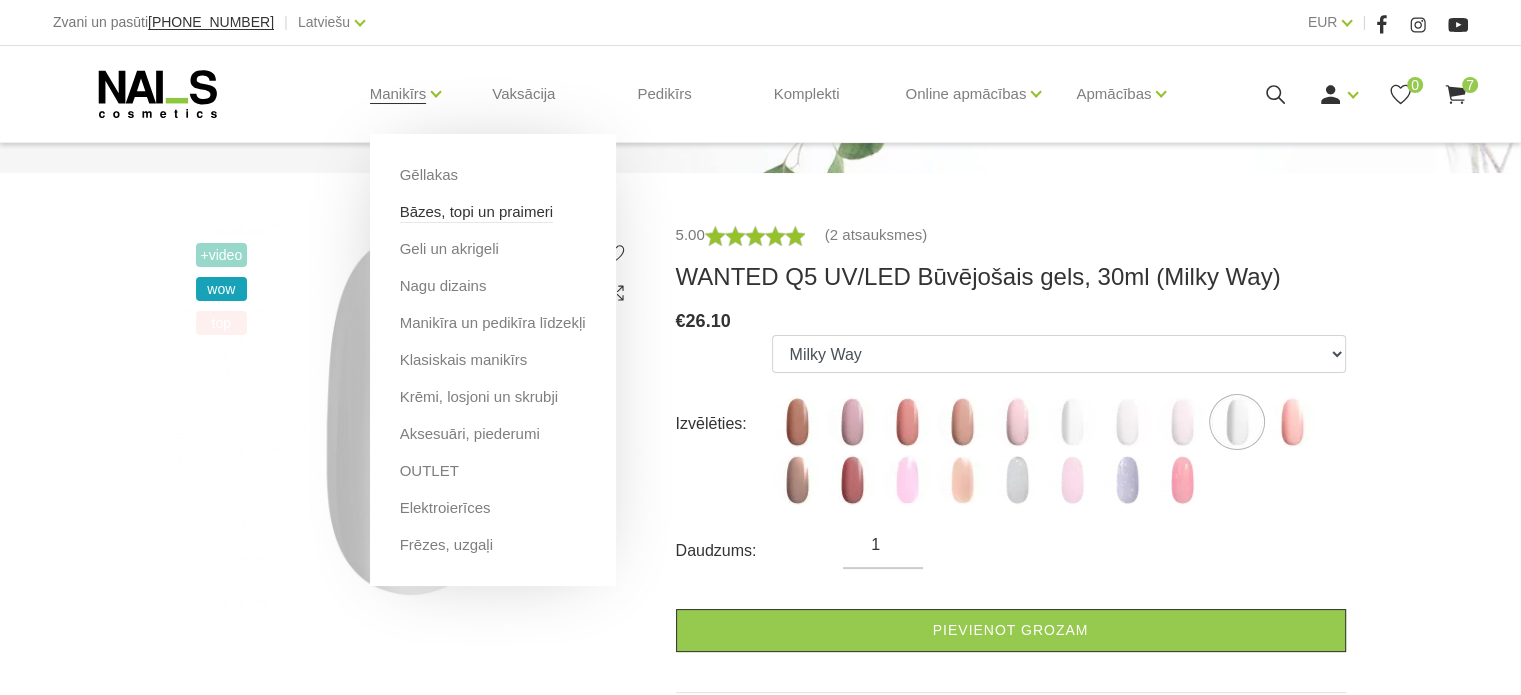 click on "Bāzes, topi un praimeri" at bounding box center (476, 212) 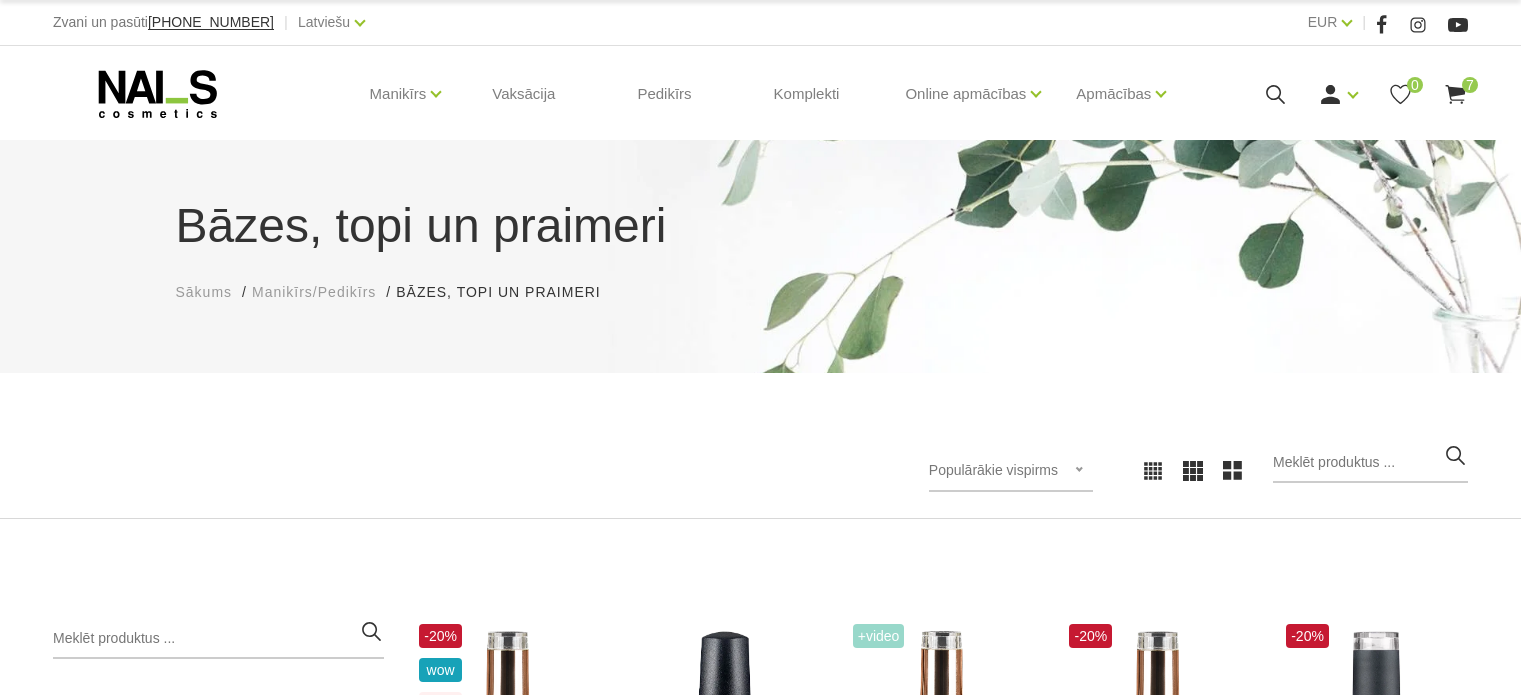 scroll, scrollTop: 0, scrollLeft: 0, axis: both 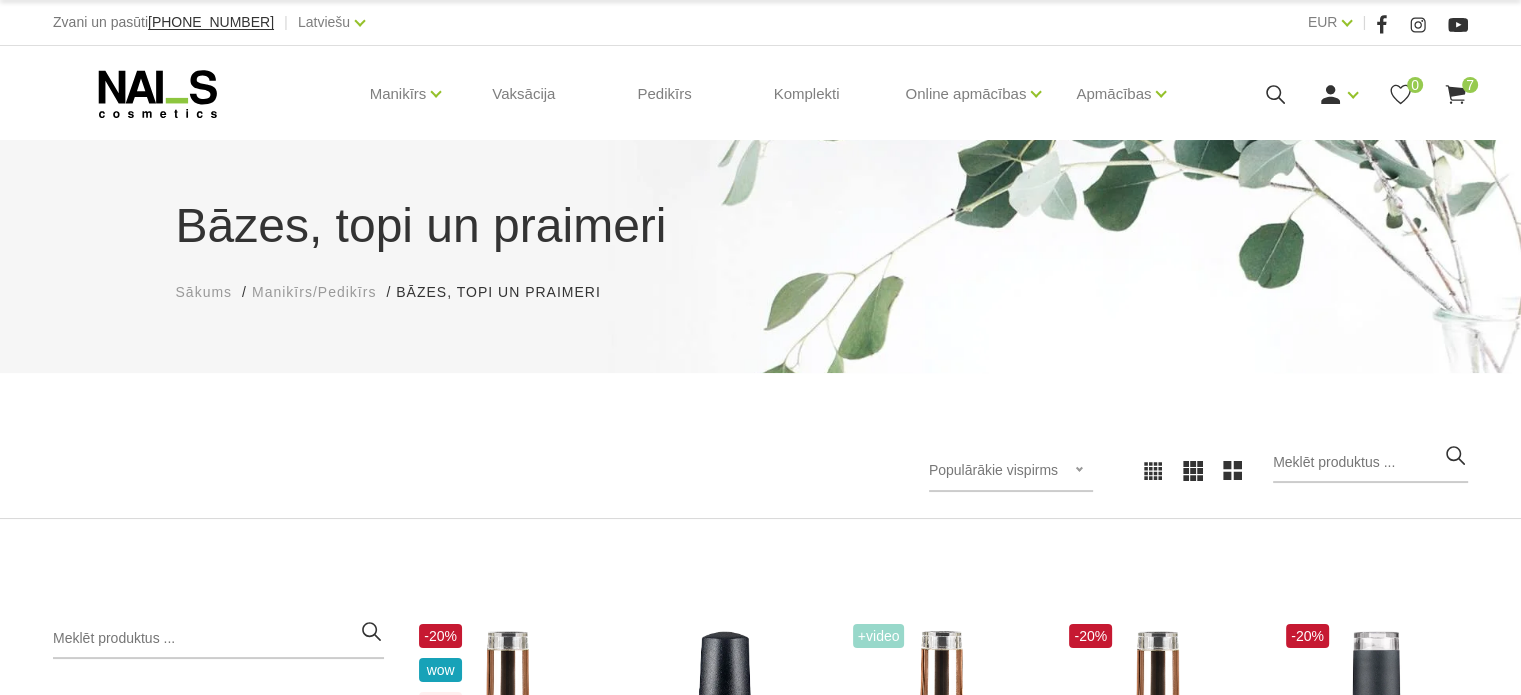 click on "Bāzes, topi un praimeri Sākums Manikīrs/Pedikīrs Bāzes, topi un praimeri
Bāzes, topi un praimeri Populārākie vispirms Jaunumi Lētākais vispirms Dārgākais vispirms Populārākie vispirms Populārākie vispirms Jaunumi Lētākais vispirms Dārgākais vispirms Kategorijas Manikīrs/Pedikīrs  11 Gēllakas  GEL X Gēllaka GEL POLISH gēllaka Quick Gēllakas + Bāzes, topi un praimeri  Bāzes Praimeri, bondi Topi, virskārtas + Geli un akrigeli  WANTED būvējošie geli Akrigeli + Nagu dizains  AIRNails Aerogrāfs, detaļas Krāsas Piederumi Trafareti + + Manikīra un pedikīra līdzekļi  Klasiskais manikīrs  Krēmi, losjoni un skrubji  Aksesuāri, piederumi  Instrumenti, vīles Knaibles Otas Pincetes Standziņas, šķērītes Vīles Formas, tipši, līmes + + OUTLET  Elektroierīces  Frēzes, uzgaļi  + Kategorijas Manikīrs/Pedikīrs   Pedikīrs   Skropstas, uzacis   Vaksācija   Mārketinga materiāli   Komplekti   Apmācības un semināri   -20% wow top €16.90" at bounding box center (760, 1459) 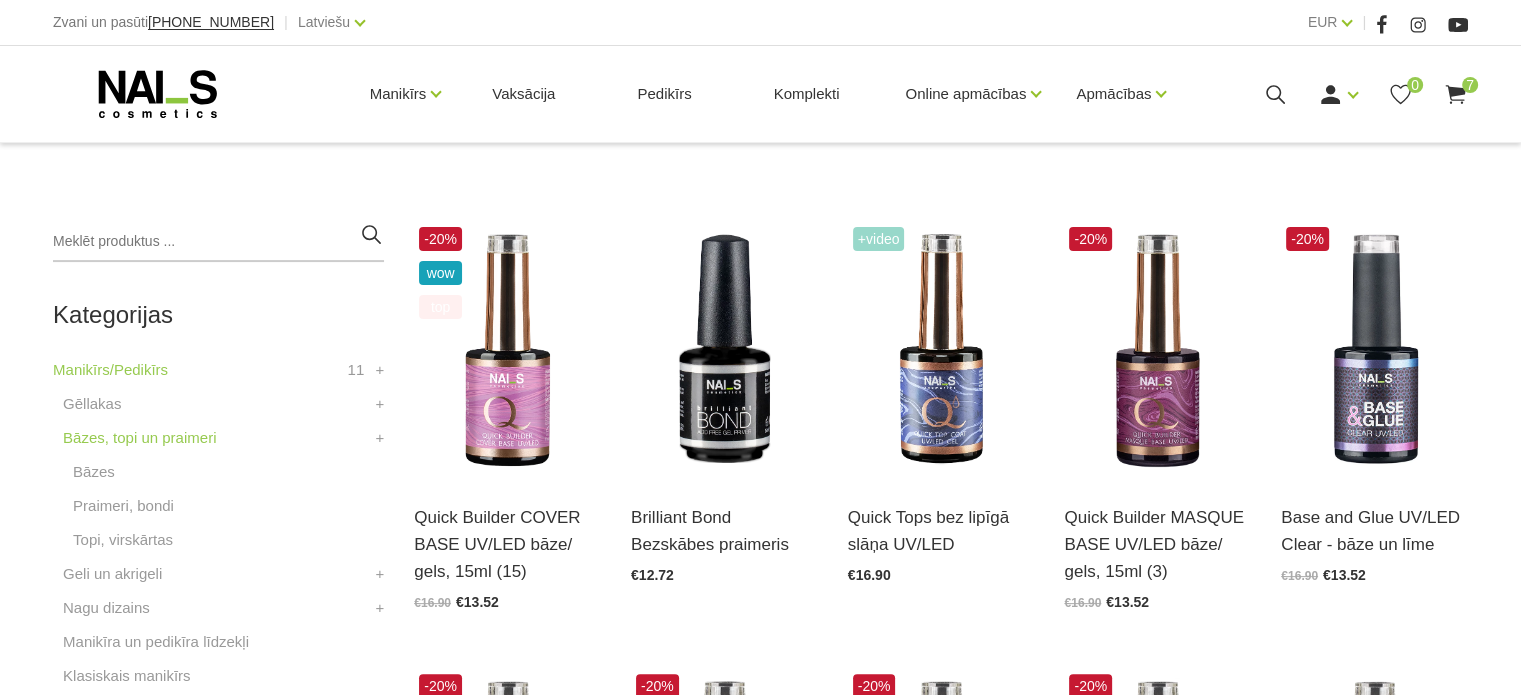 scroll, scrollTop: 440, scrollLeft: 0, axis: vertical 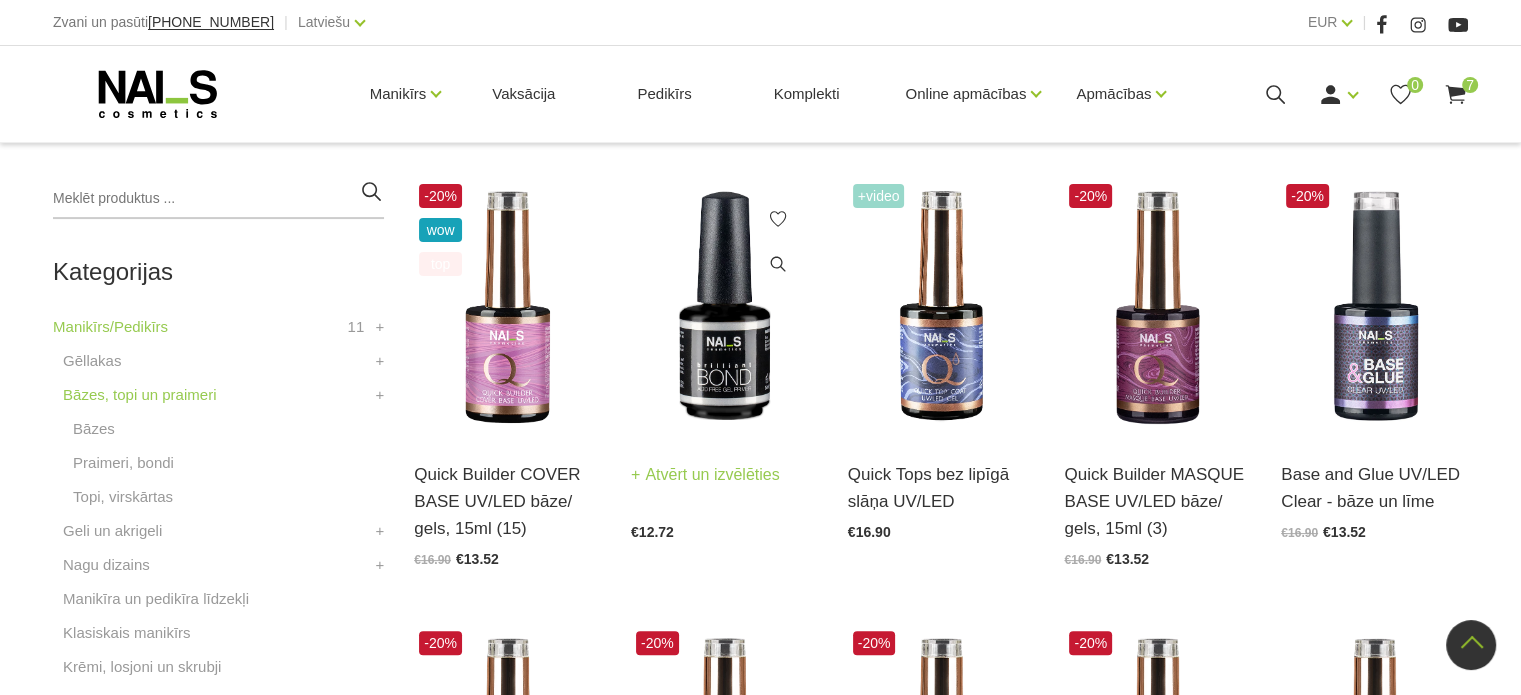 click on "Atvērt un izvēlēties" at bounding box center [705, 475] 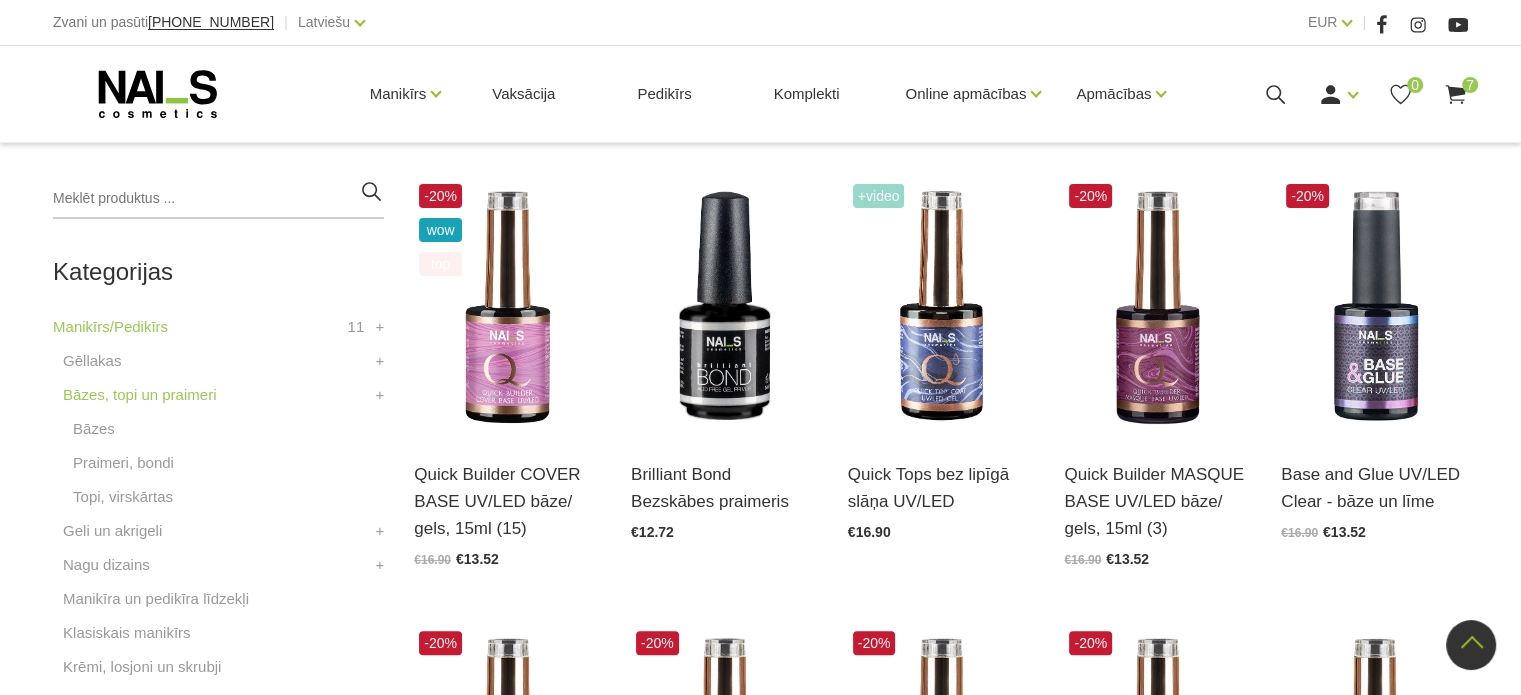 scroll, scrollTop: 480, scrollLeft: 0, axis: vertical 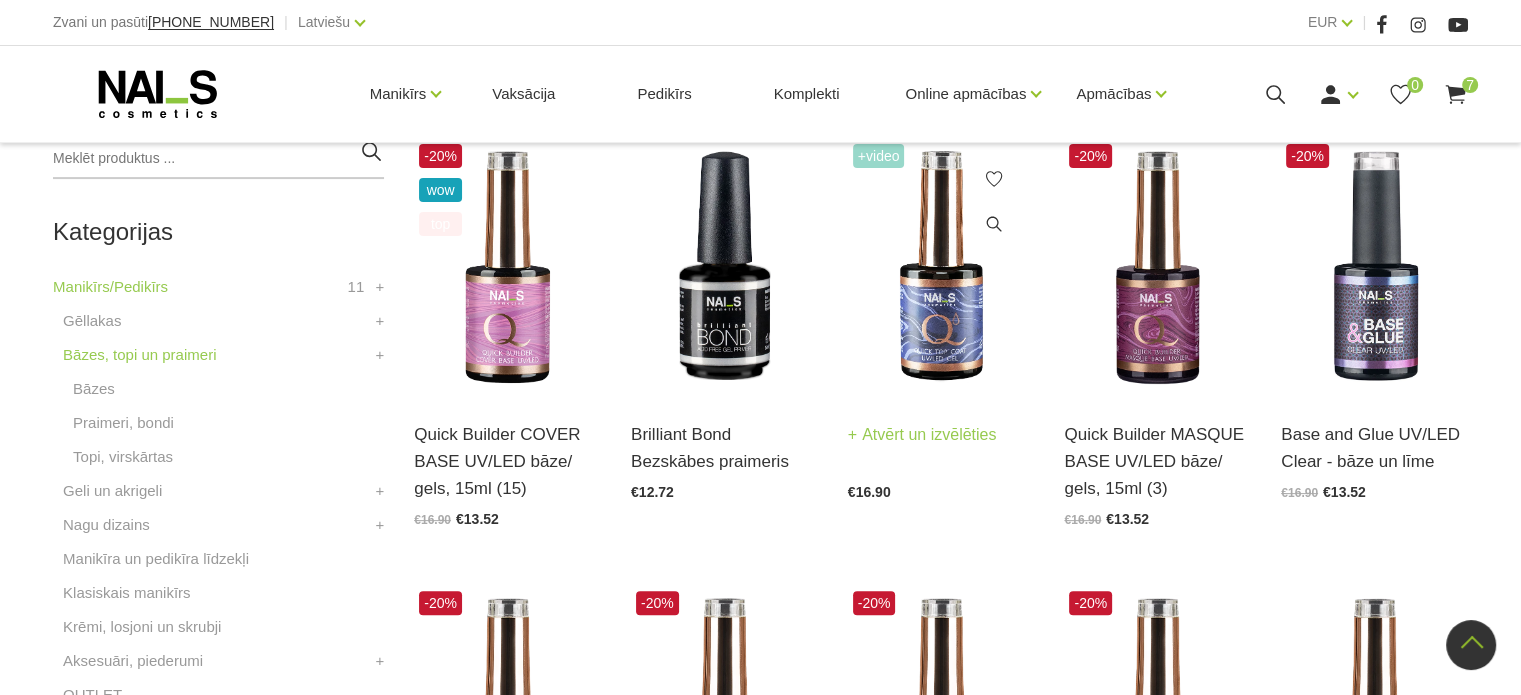 click on "Atvērt un izvēlēties" at bounding box center (922, 435) 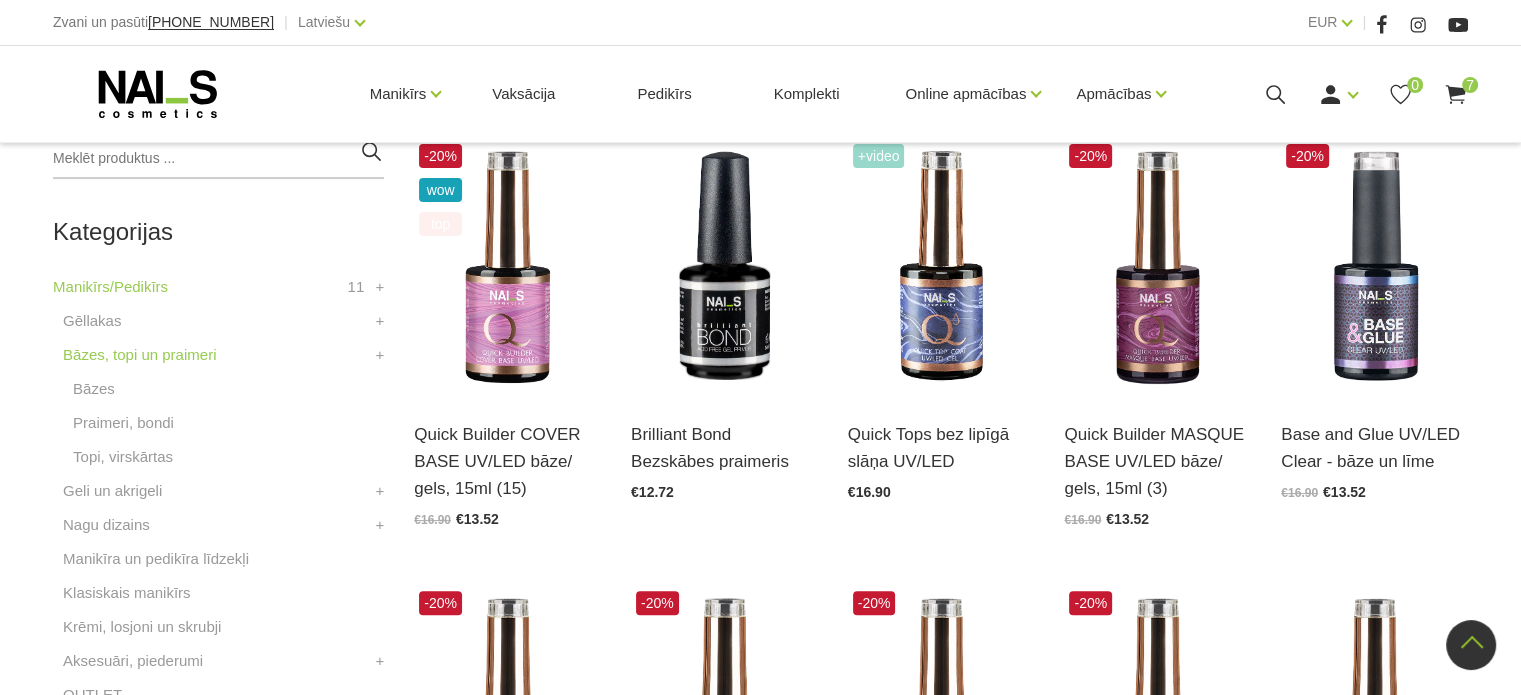 click on "Kategorijas Manikīrs/Pedikīrs  11 Gēllakas  GEL X Gēllaka GEL POLISH gēllaka Quick Gēllakas + Bāzes, topi un praimeri  Bāzes Praimeri, bondi Topi, virskārtas + Geli un akrigeli  WANTED būvējošie geli Akrigeli + Nagu dizains  AIRNails Aerogrāfs, detaļas Krāsas Piederumi Trafareti + + Manikīra un pedikīra līdzekļi  Klasiskais manikīrs  Krēmi, losjoni un skrubji  Aksesuāri, piederumi  Instrumenti, vīles Knaibles Otas Pincetes Standziņas, šķērītes Vīles Formas, tipši, līmes + + OUTLET  Elektroierīces  Frēzes, uzgaļi  + Kategorijas Manikīrs/Pedikīrs   Pedikīrs   Skropstas, uzacis   Vaksācija   Mārketinga materiāli   Komplekti   Apmācības un semināri" at bounding box center [218, 1289] 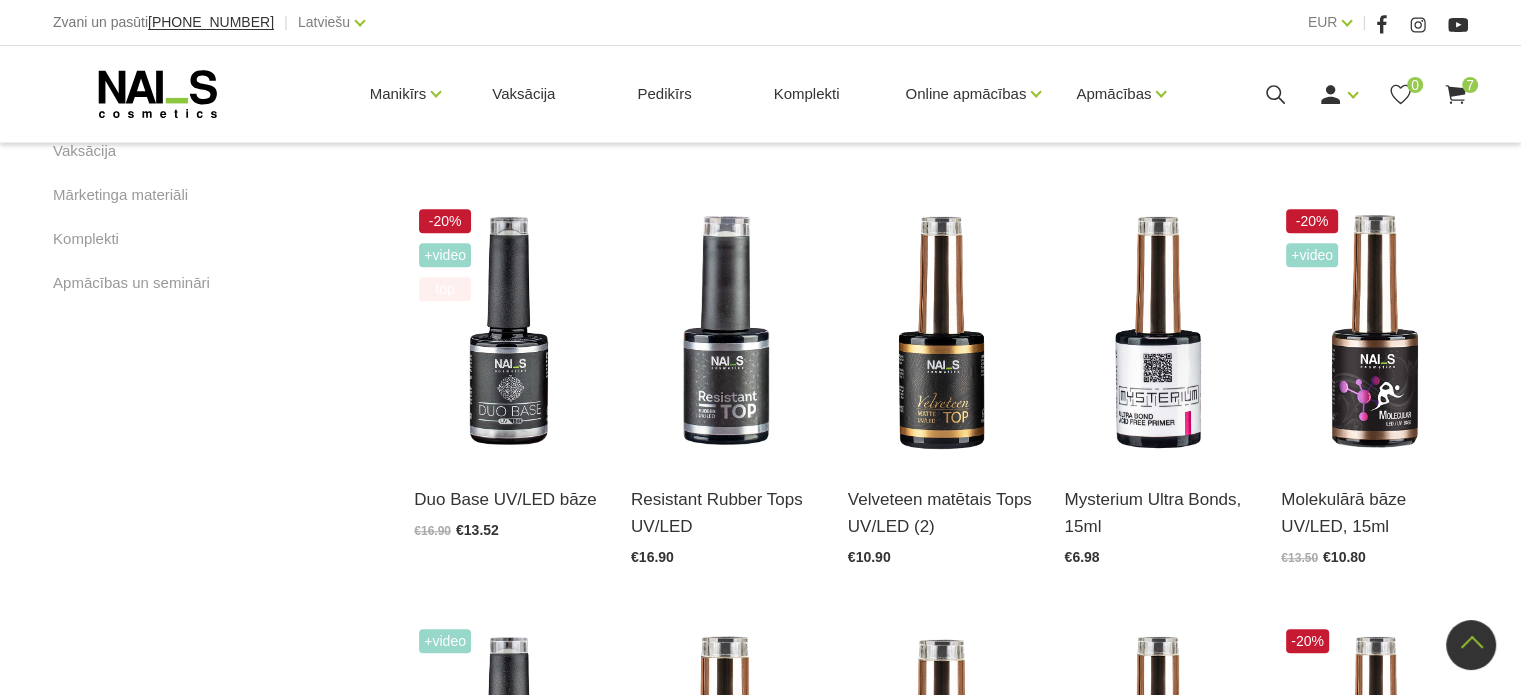 scroll, scrollTop: 1400, scrollLeft: 0, axis: vertical 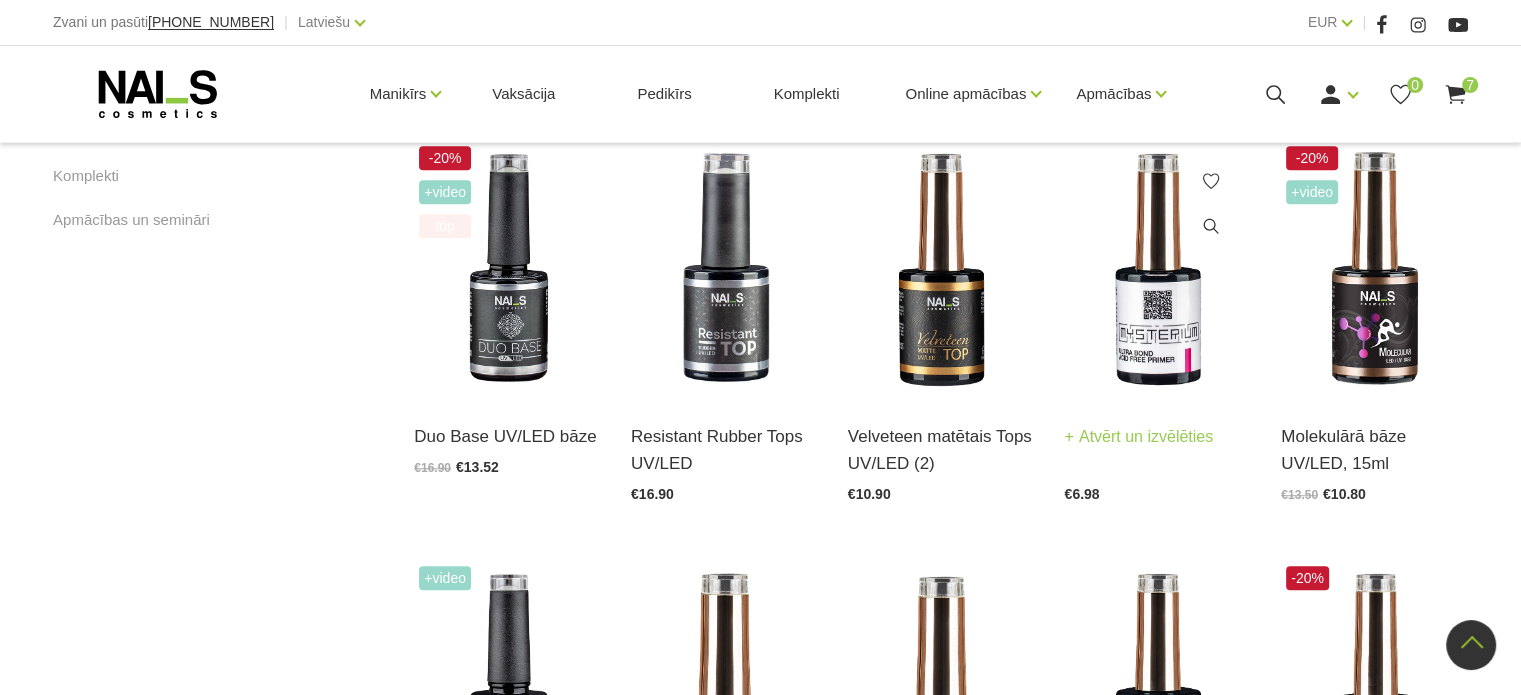 click on "Atvērt un izvēlēties" at bounding box center [1138, 437] 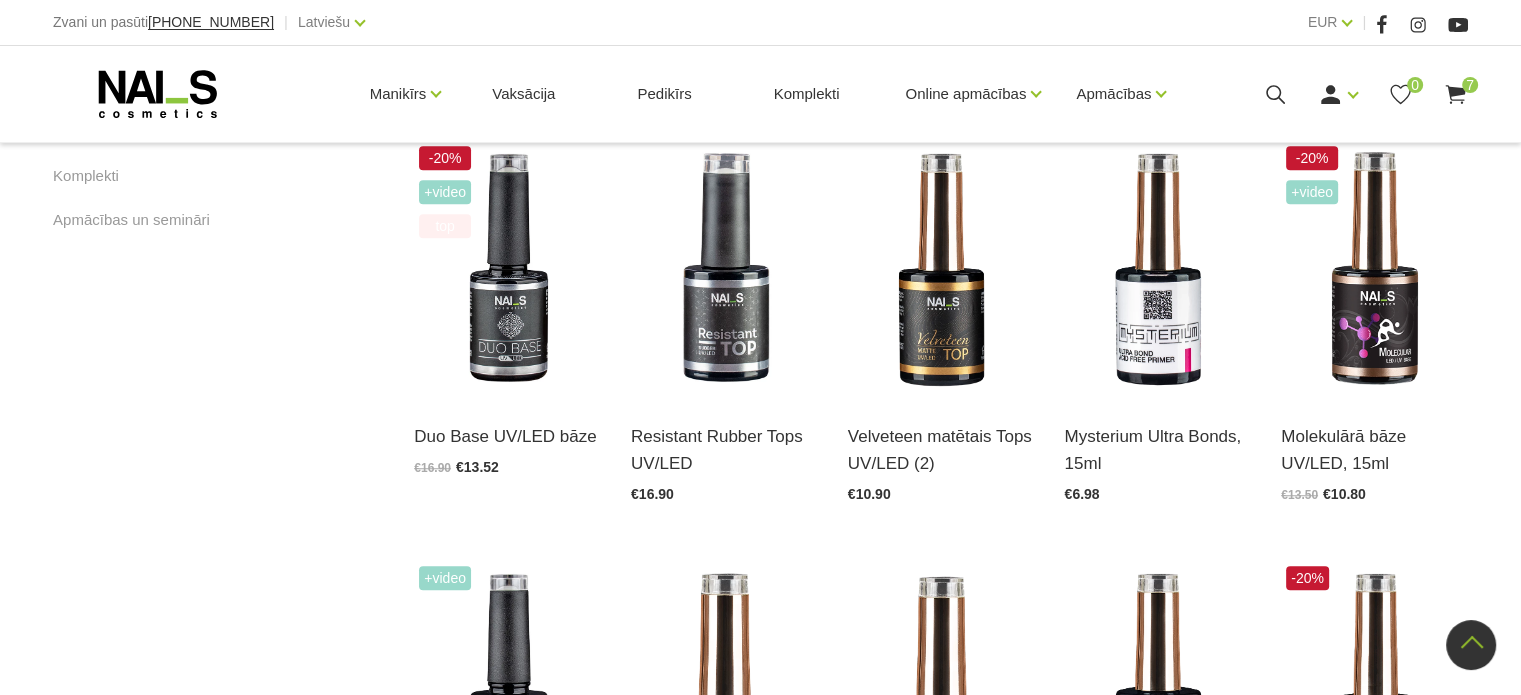 click on "Kategorijas Manikīrs/Pedikīrs  11 Gēllakas  GEL X Gēllaka GEL POLISH gēllaka Quick Gēllakas + Bāzes, topi un praimeri  Bāzes Praimeri, bondi Topi, virskārtas + Geli un akrigeli  WANTED būvējošie geli Akrigeli + Nagu dizains  AIRNails Aerogrāfs, detaļas Krāsas Piederumi Trafareti + + Manikīra un pedikīra līdzekļi  Klasiskais manikīrs  Krēmi, losjoni un skrubji  Aksesuāri, piederumi  Instrumenti, vīles Knaibles Otas Pincetes Standziņas, šķērītes Vīles Formas, tipši, līmes + + OUTLET  Elektroierīces  Frēzes, uzgaļi  + Kategorijas Manikīrs/Pedikīrs   Pedikīrs   Skropstas, uzacis   Vaksācija   Mārketinga materiāli   Komplekti   Apmācības un semināri" at bounding box center (218, 369) 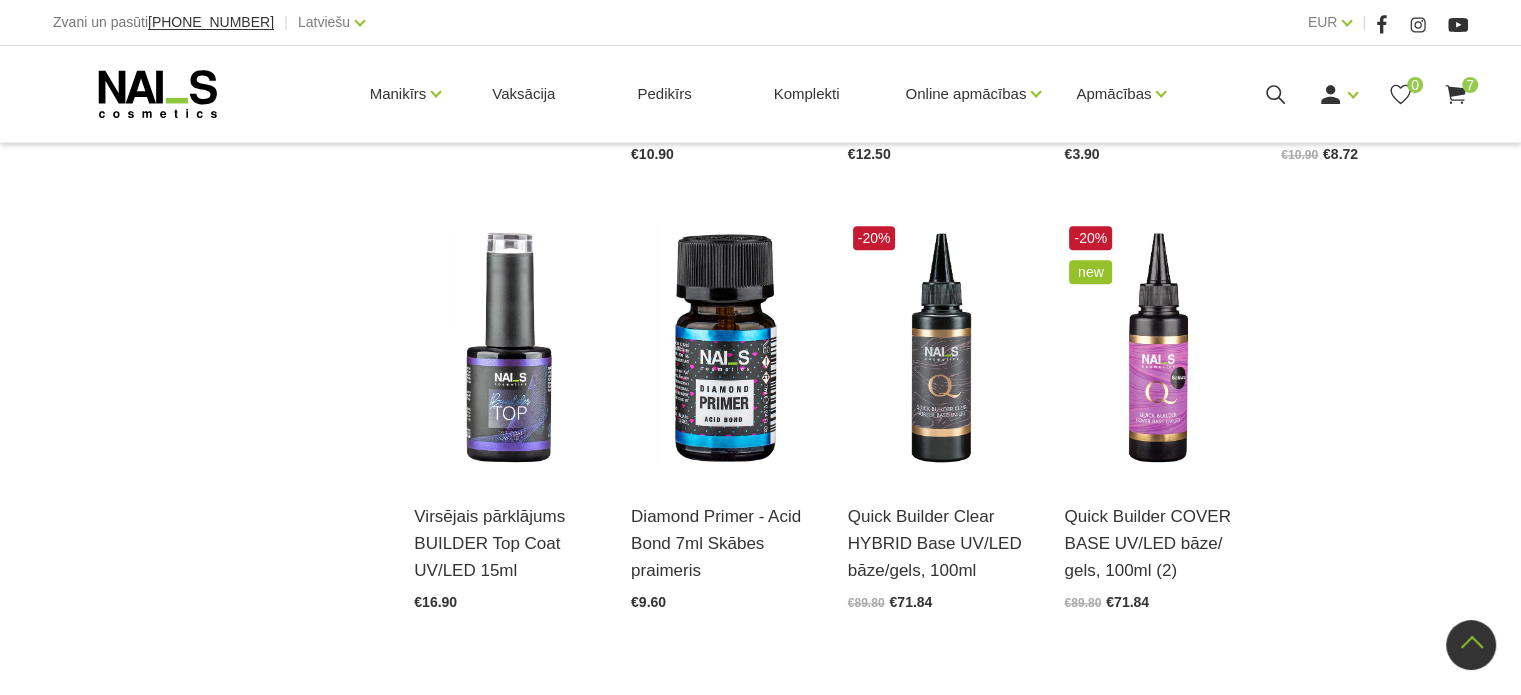 scroll, scrollTop: 2200, scrollLeft: 0, axis: vertical 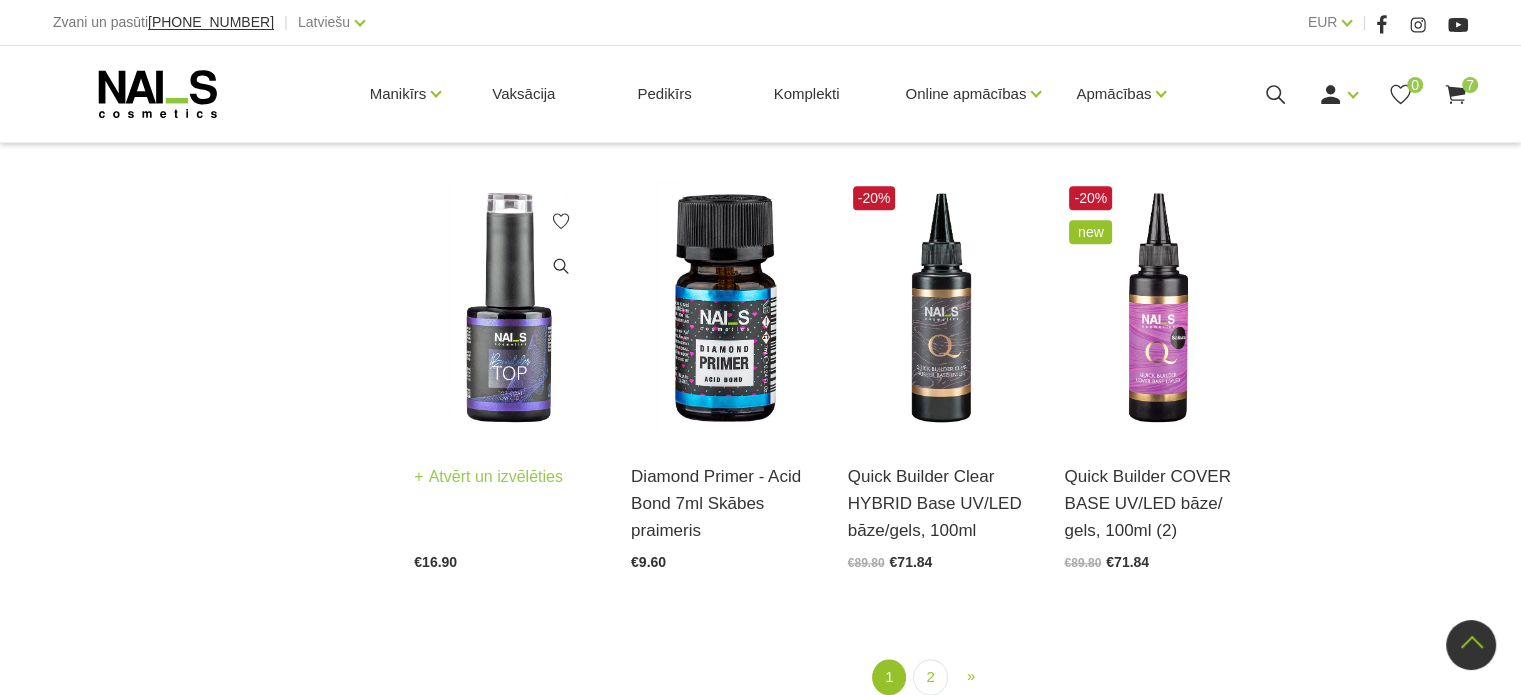 click on "Virsējais pārklājums BUILDER Top Coat UV/LED  15ml  Atvērt un izvēlēties €16.90" at bounding box center [507, 374] 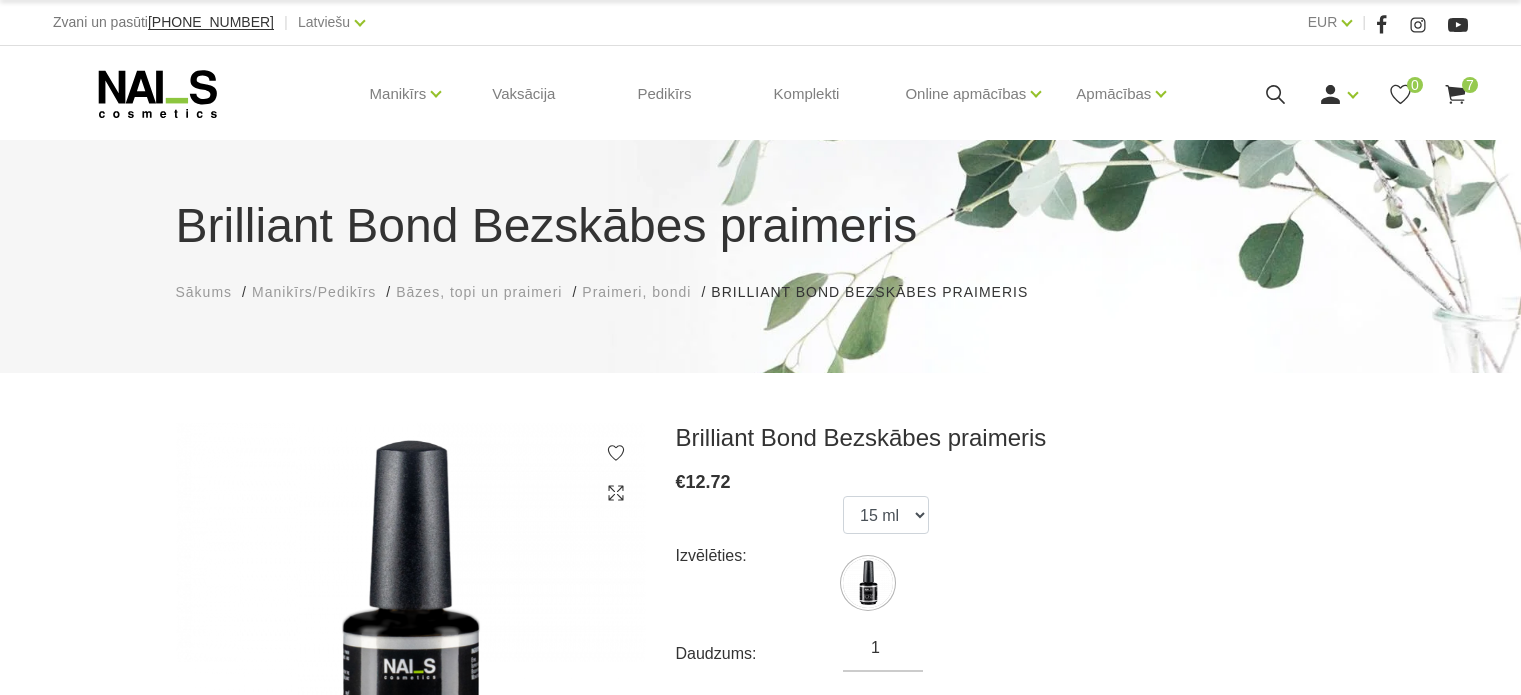 scroll, scrollTop: 0, scrollLeft: 0, axis: both 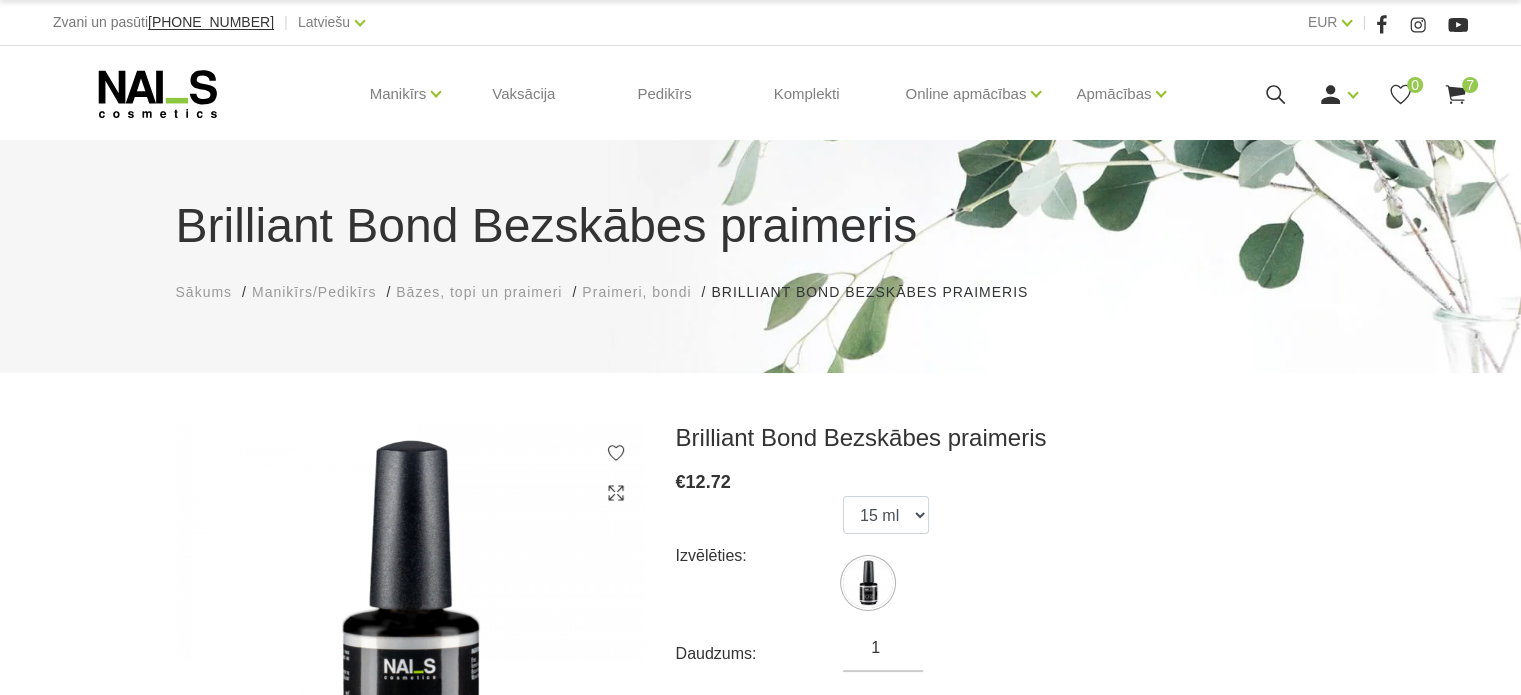 click on "Izvēlēties:  15 ml" at bounding box center (1011, 556) 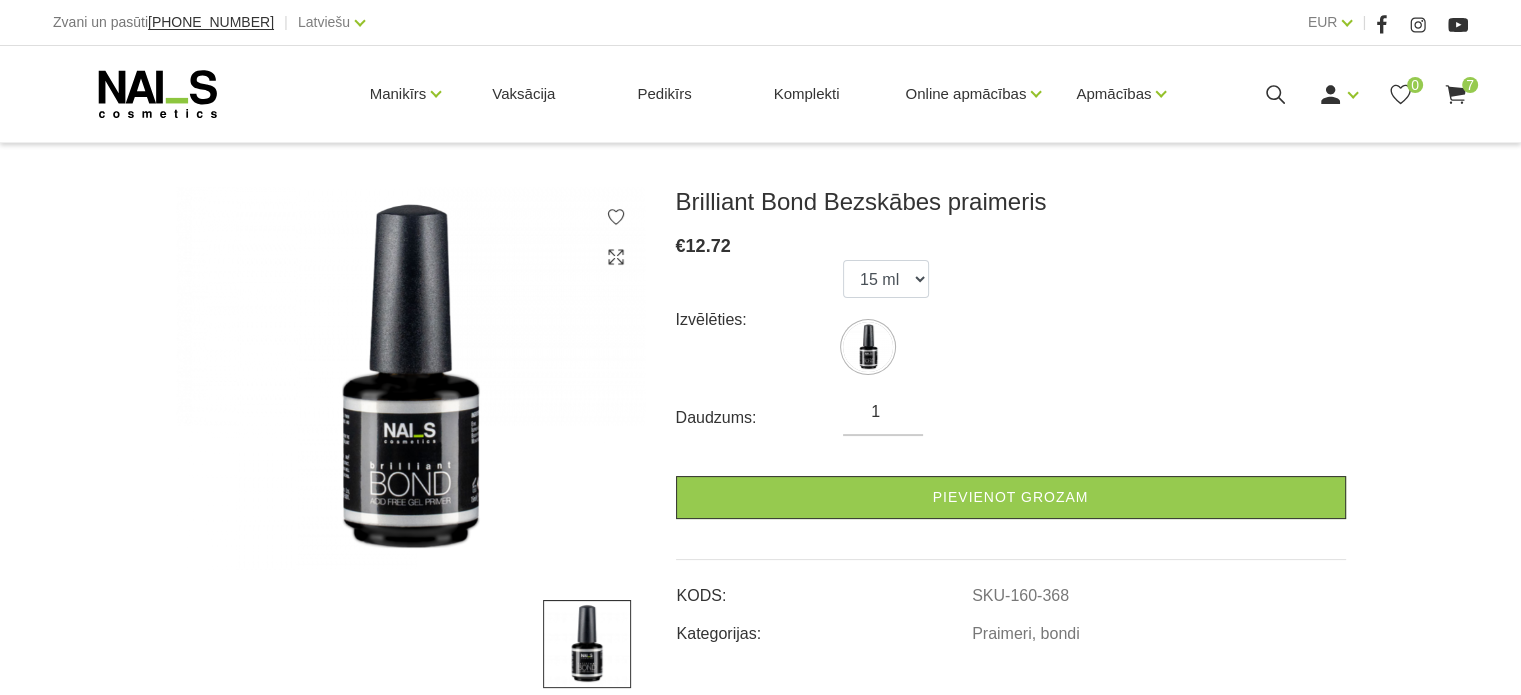 scroll, scrollTop: 240, scrollLeft: 0, axis: vertical 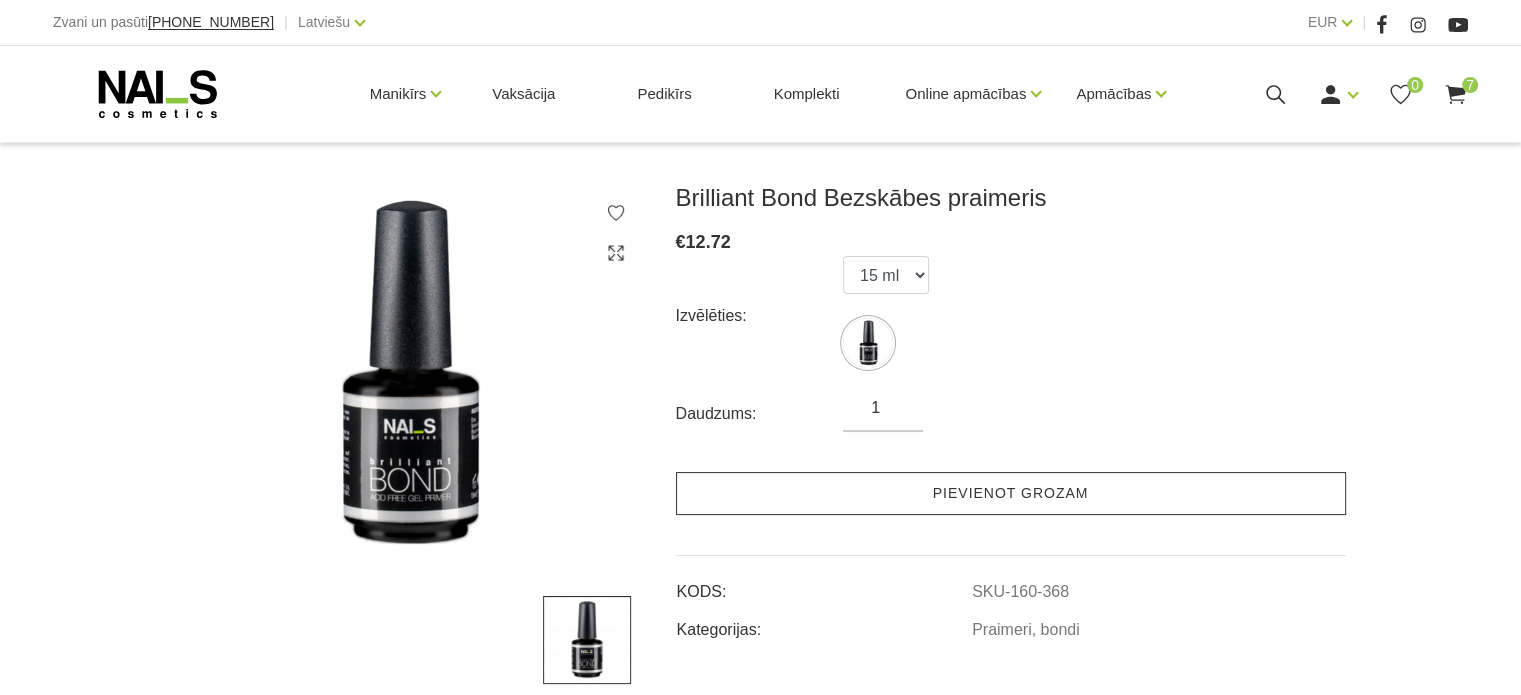 click on "Pievienot grozam" at bounding box center (1011, 493) 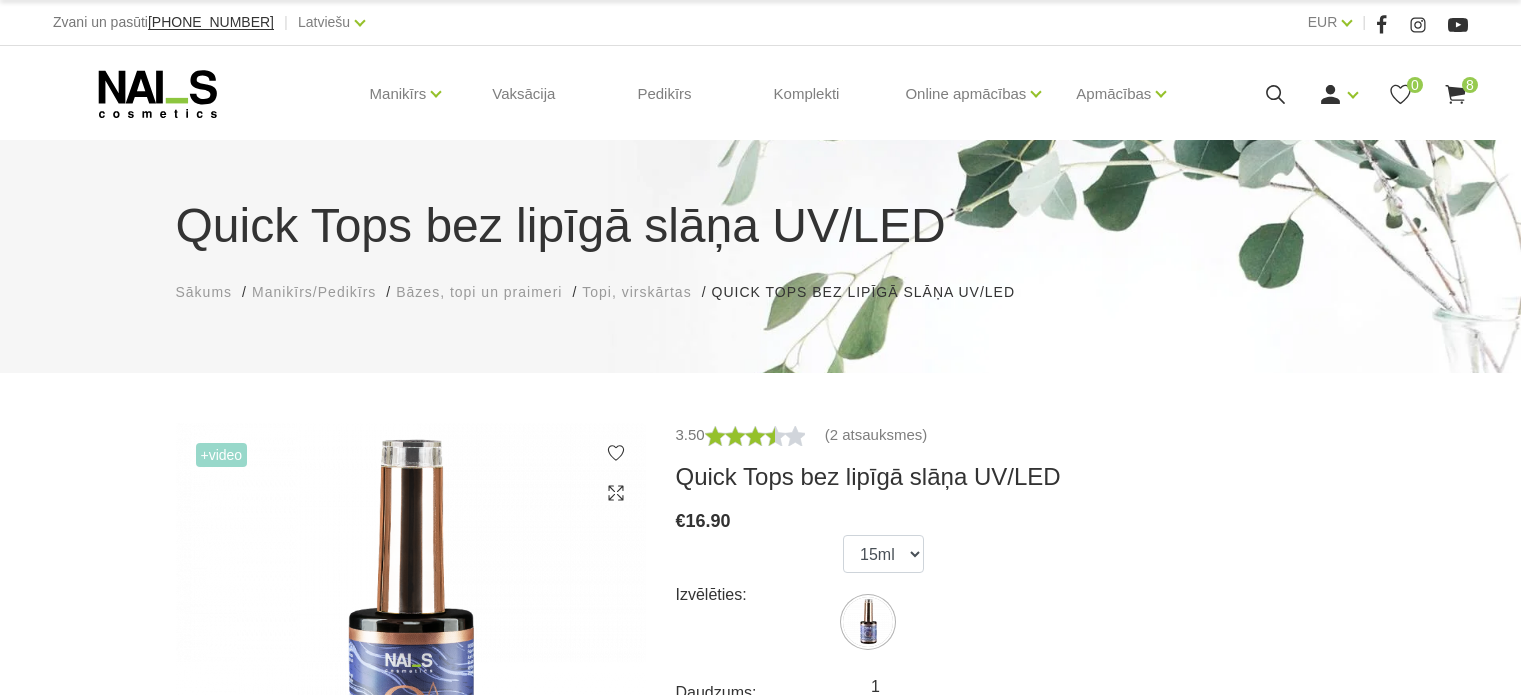 scroll, scrollTop: 0, scrollLeft: 0, axis: both 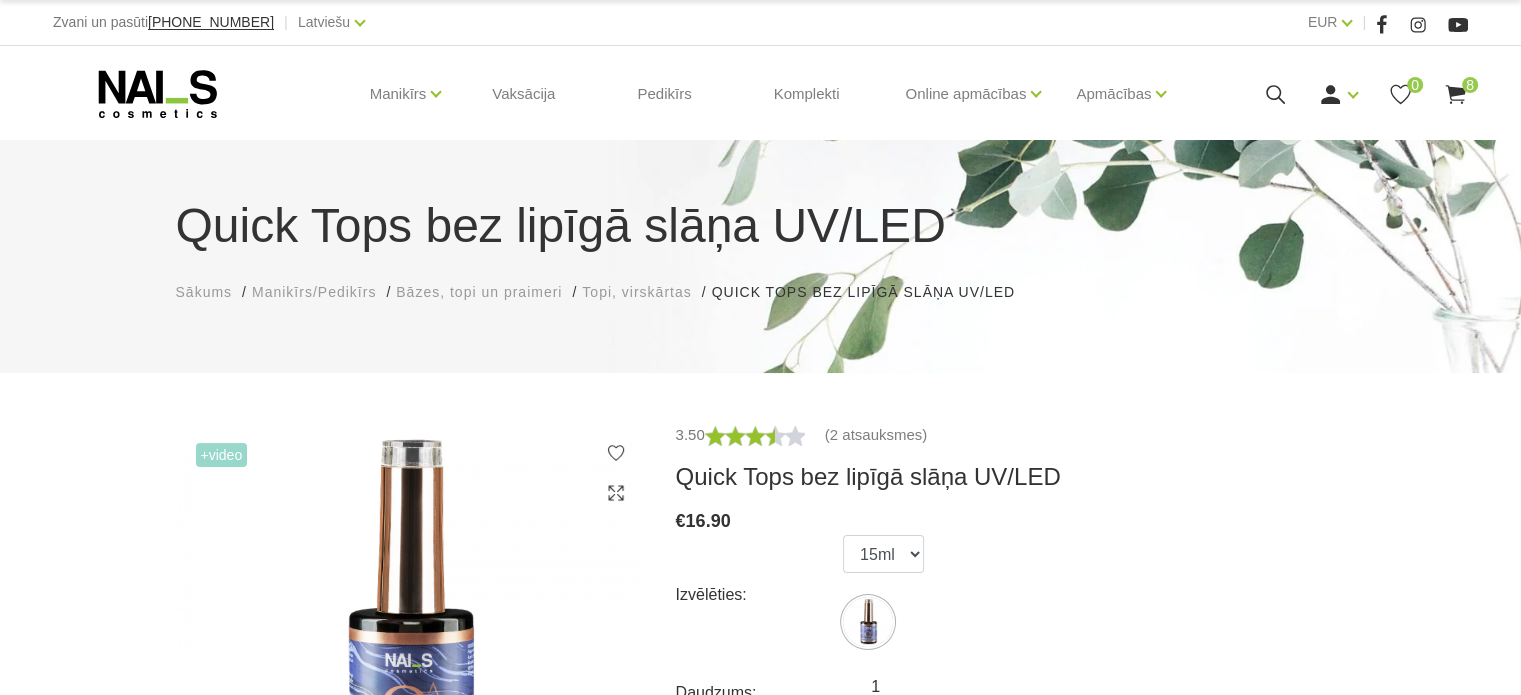 click on "3.50 (2 atsauksmes) Quick Tops bez lipīgā slāņa UV/LED € 16.90 Izvēlēties:  15ml Daudzums:  1
Pievienot grozam
KODS:  SKU-223-4269 Kategorijas:  Topi, virskārtas" at bounding box center (1011, 672) 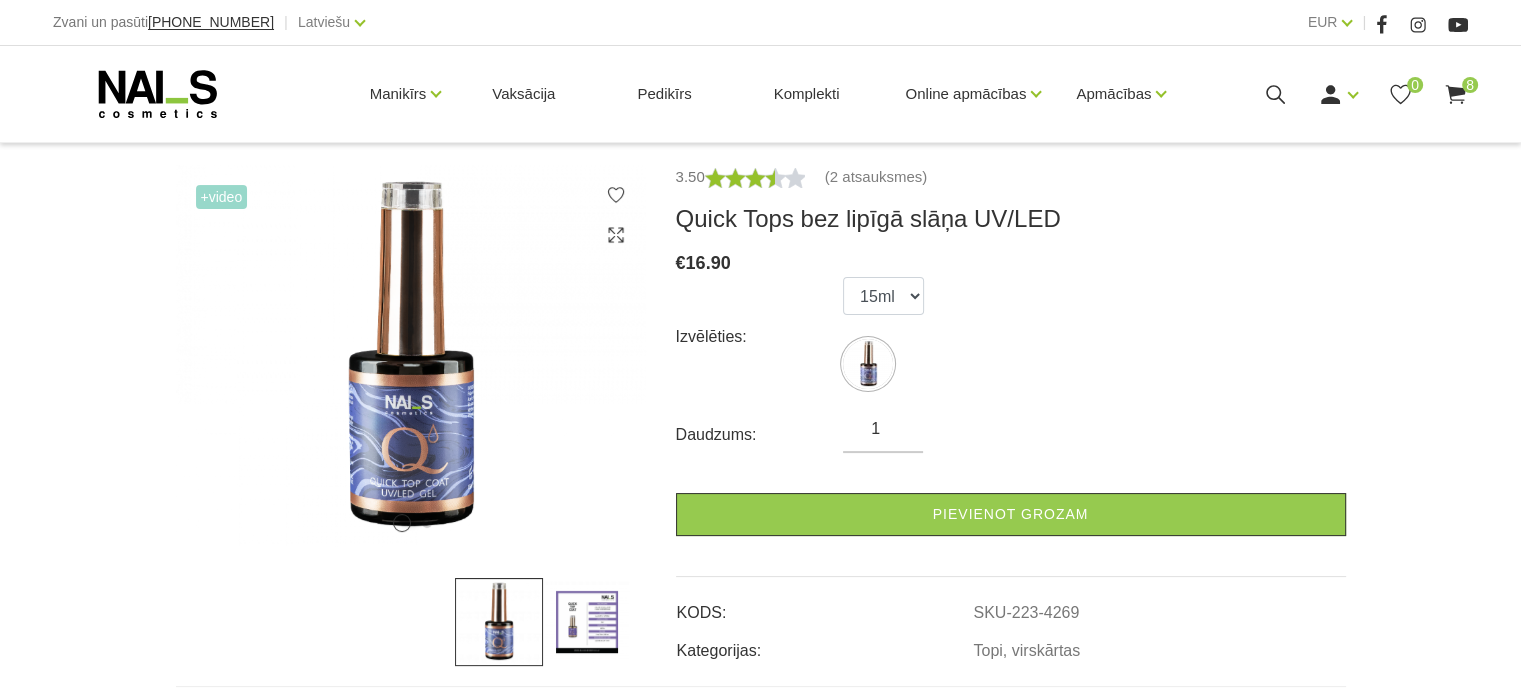 scroll, scrollTop: 280, scrollLeft: 0, axis: vertical 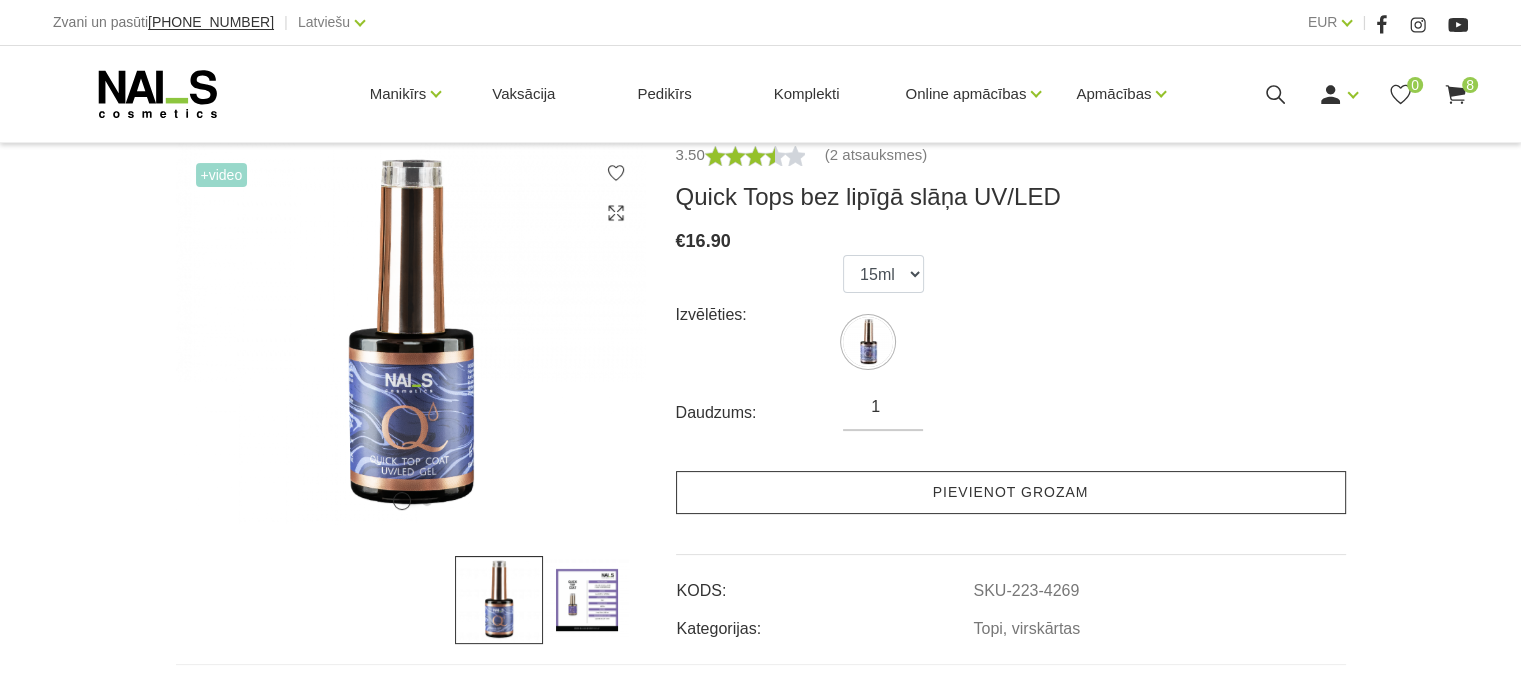 click on "Pievienot grozam" at bounding box center [1011, 492] 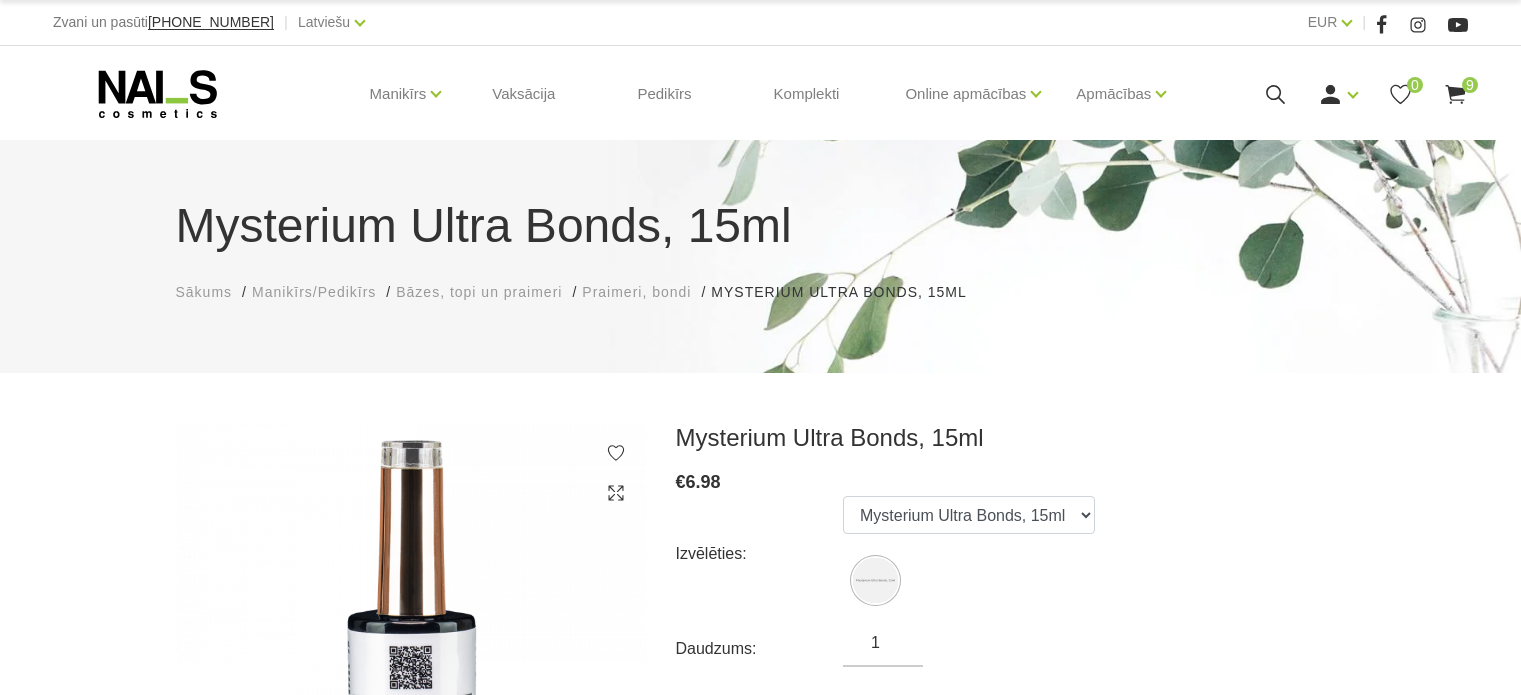 scroll, scrollTop: 0, scrollLeft: 0, axis: both 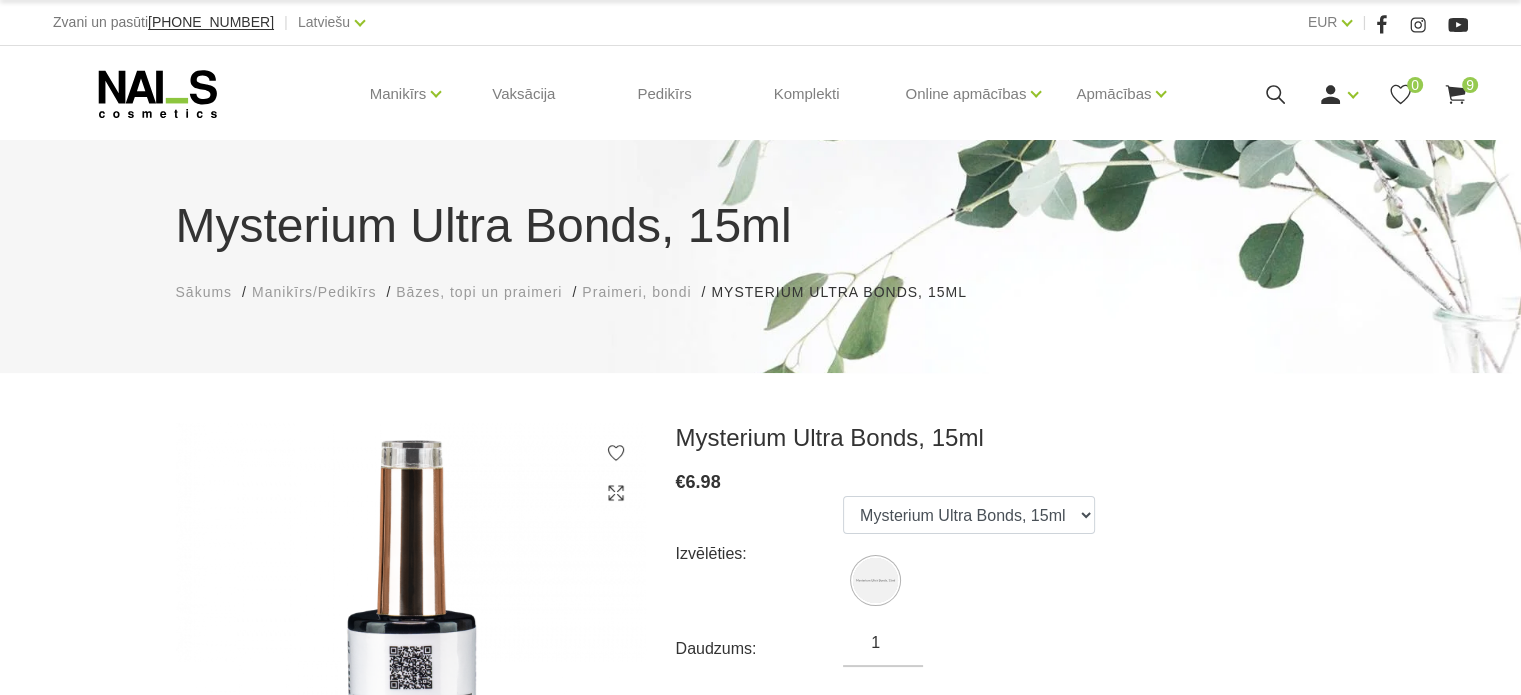 click on "Izvēlēties:  Mysterium Ultra Bonds, 15ml" at bounding box center (1011, 553) 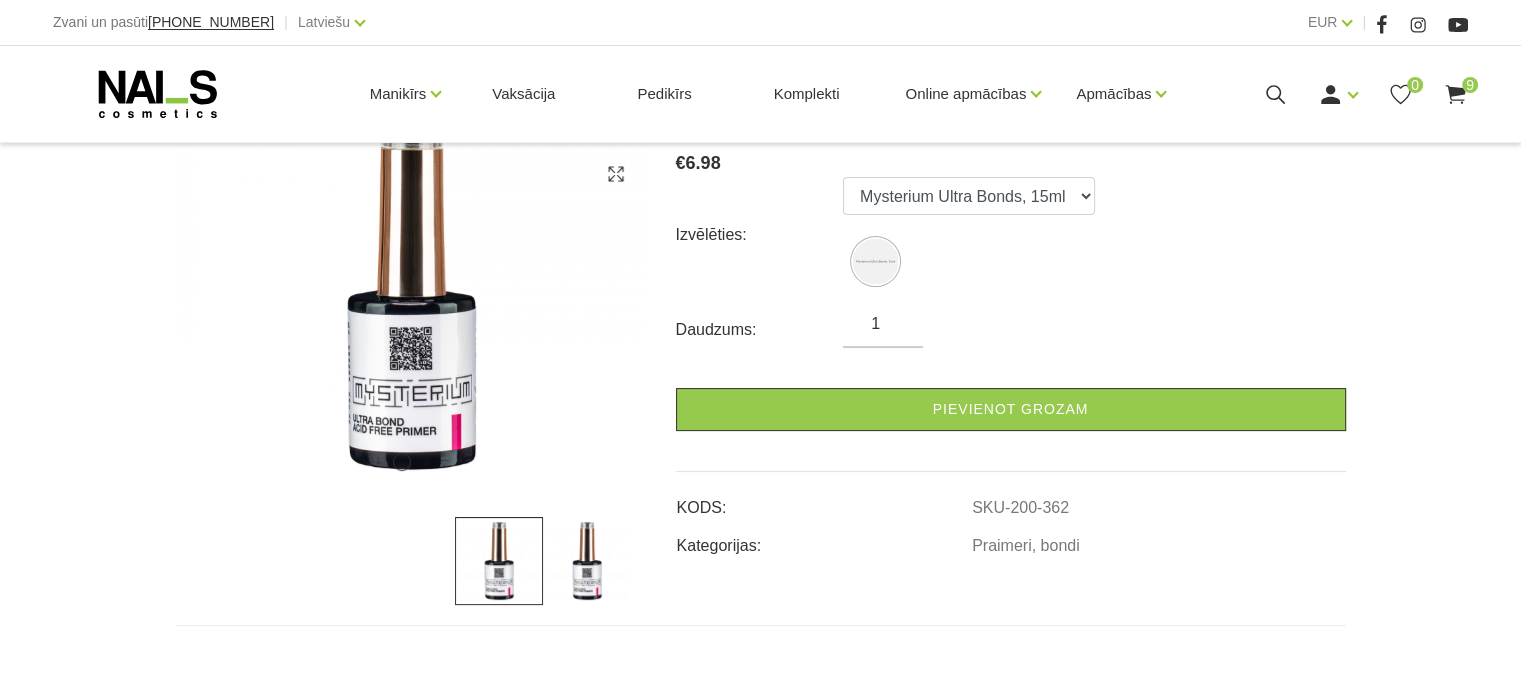 scroll, scrollTop: 320, scrollLeft: 0, axis: vertical 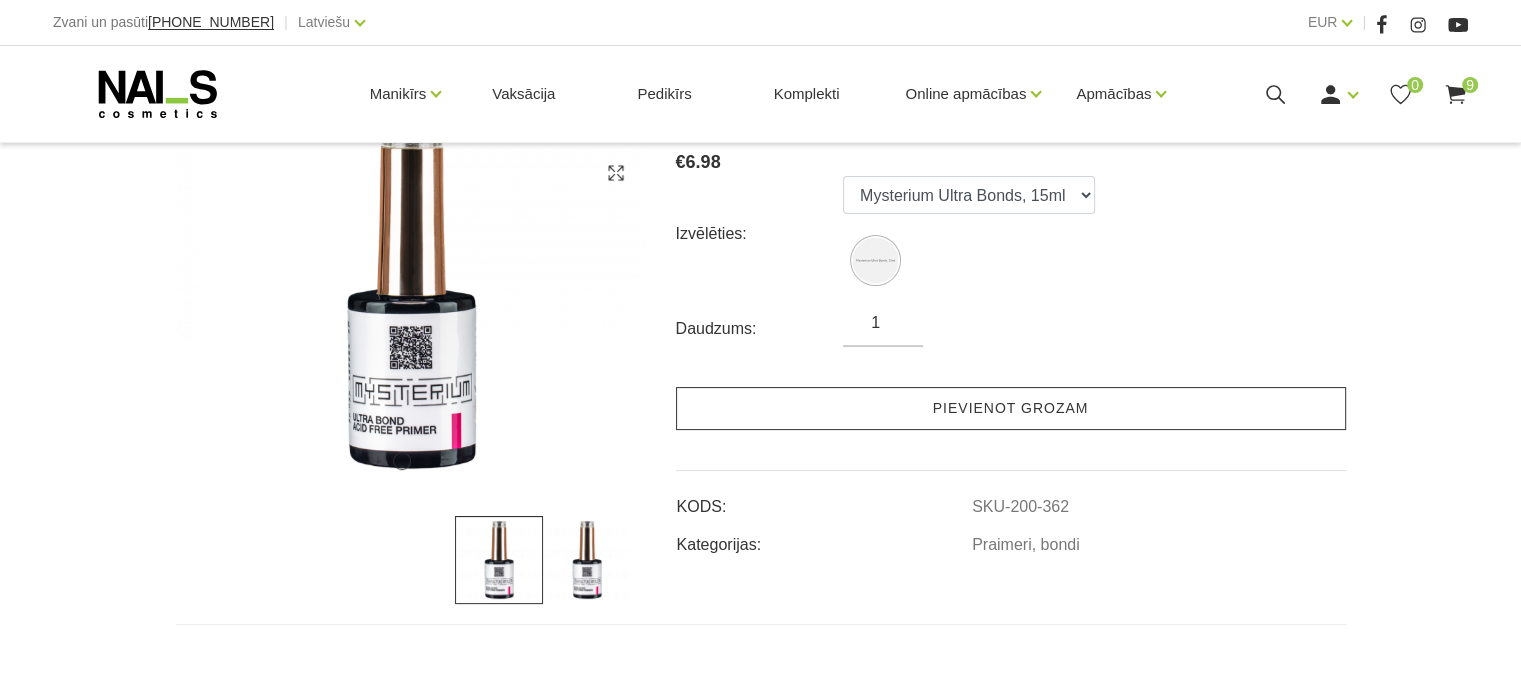 click on "Pievienot grozam" at bounding box center (1011, 408) 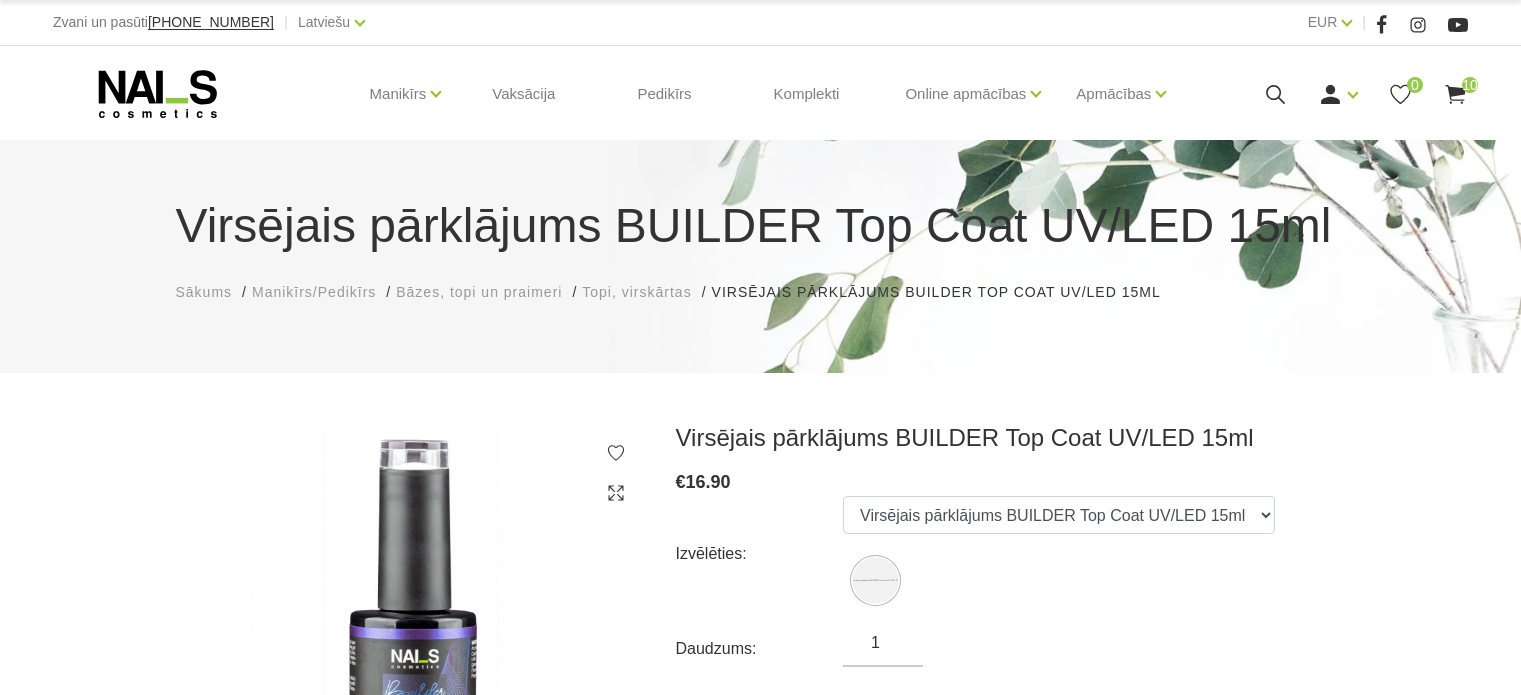scroll, scrollTop: 0, scrollLeft: 0, axis: both 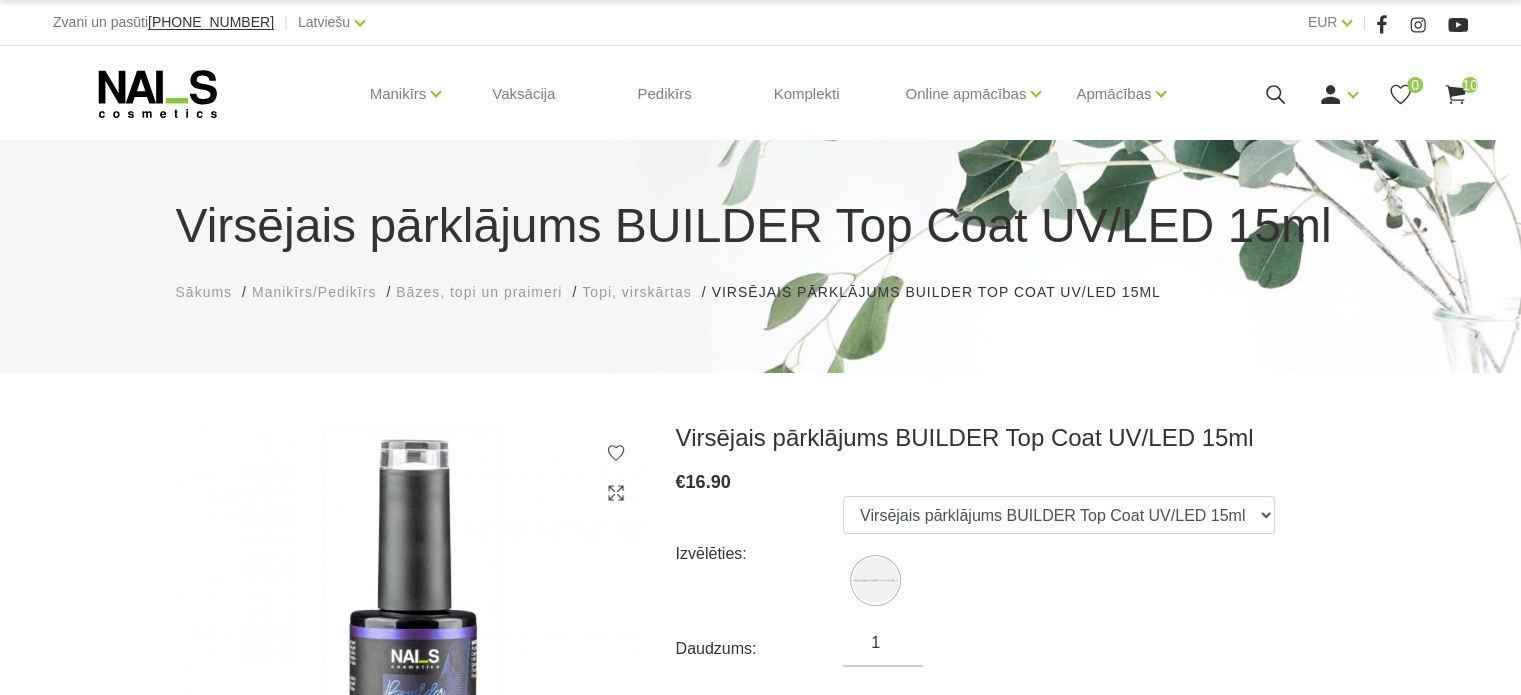 click on "Virsējais pārklājums BUILDER Top Coat UV/LED  15ml" at bounding box center (1059, 553) 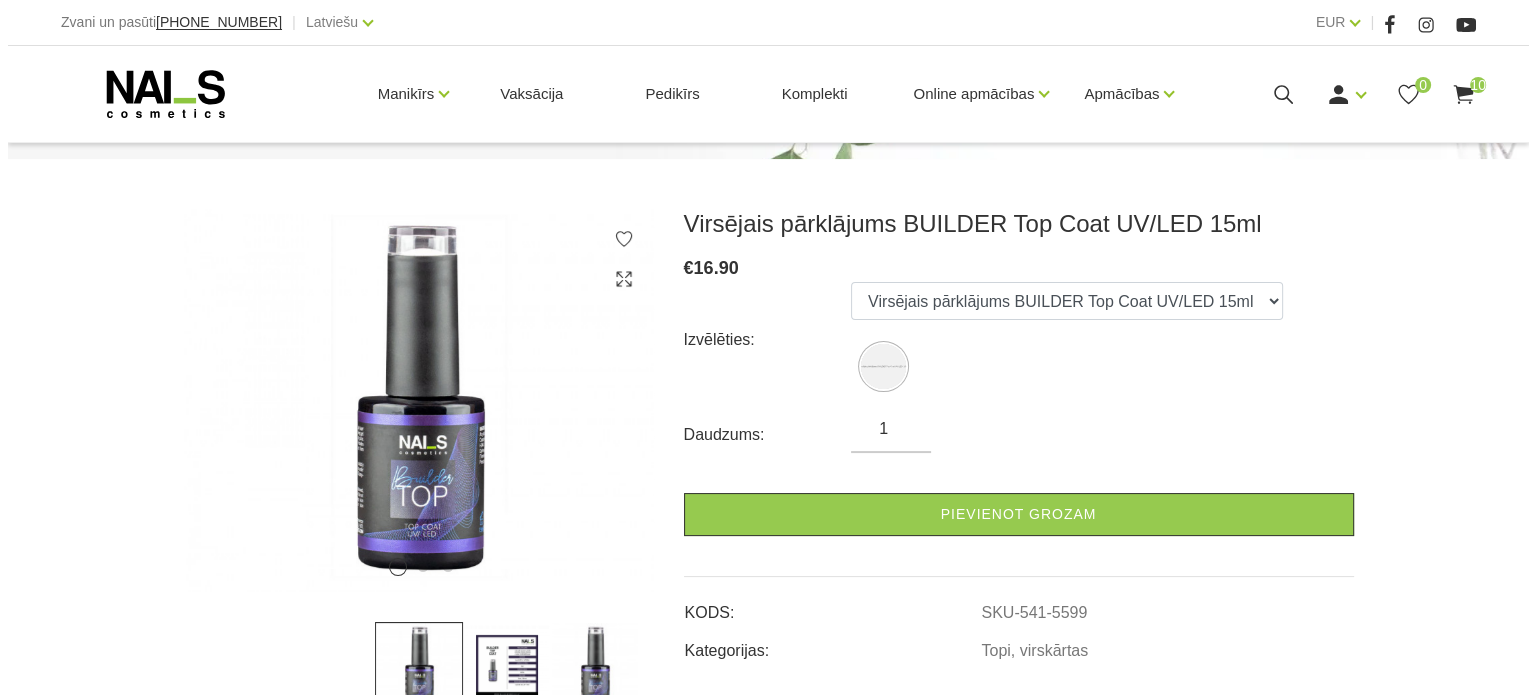 scroll, scrollTop: 240, scrollLeft: 0, axis: vertical 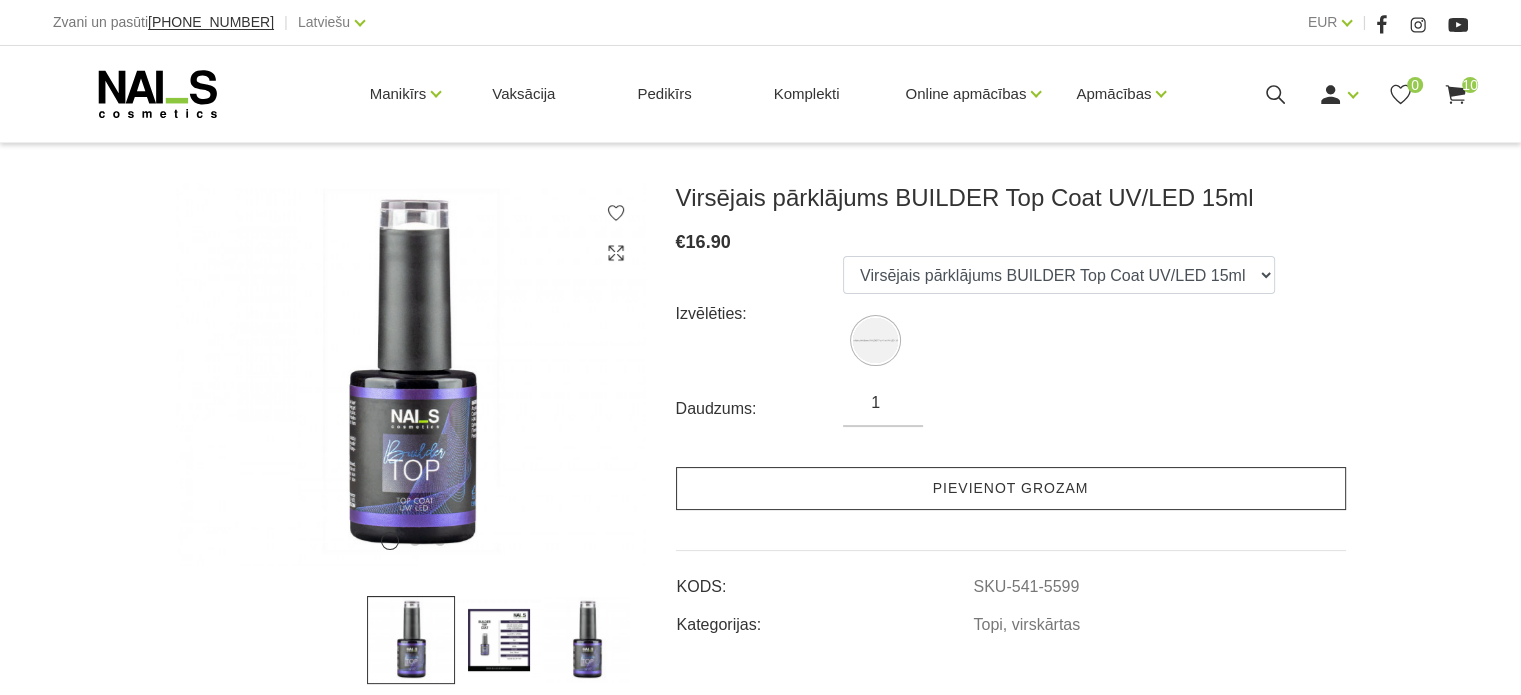 click on "Pievienot grozam" at bounding box center (1011, 488) 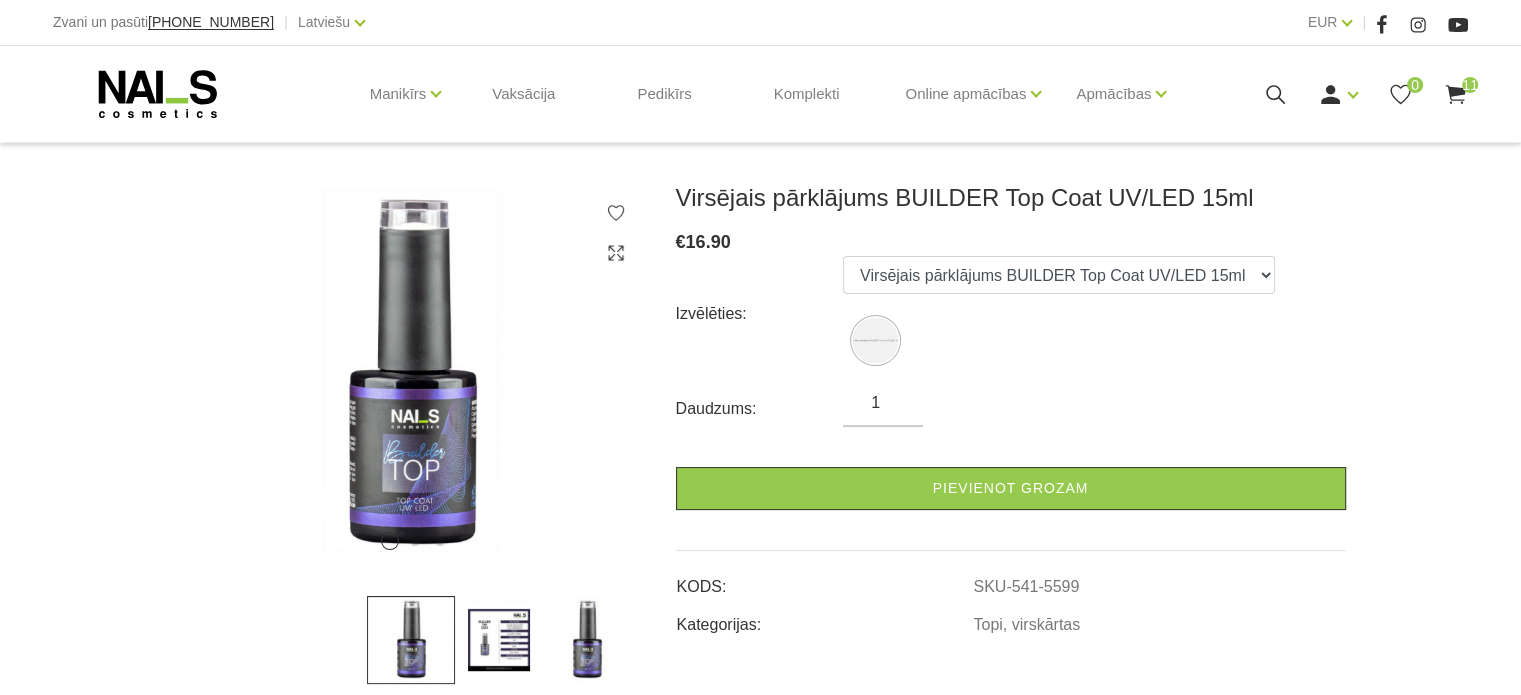 click on "Manikīrs
Gēllakas
Bāzes, topi un praimeri
Geli un akrigeli
Nagu dizains
[GEOGRAPHIC_DATA] un pedikīra līdzekļi
Klasiskais manikīrs
Krēmi, losjoni un skrubji
Aksesuāri, piederumi
OUTLET
Elektroierīces
Frēzes, uzgaļi
Vaksācija Pedikīrs Komplekti Online apmācības
Online apmācības
Semināri klātienē
Apmācības
Apmācības
Online apmācības
Semināru grafiks
Pieteikt salonu
Ienākt Reģistrēties
11" at bounding box center (760, 94) 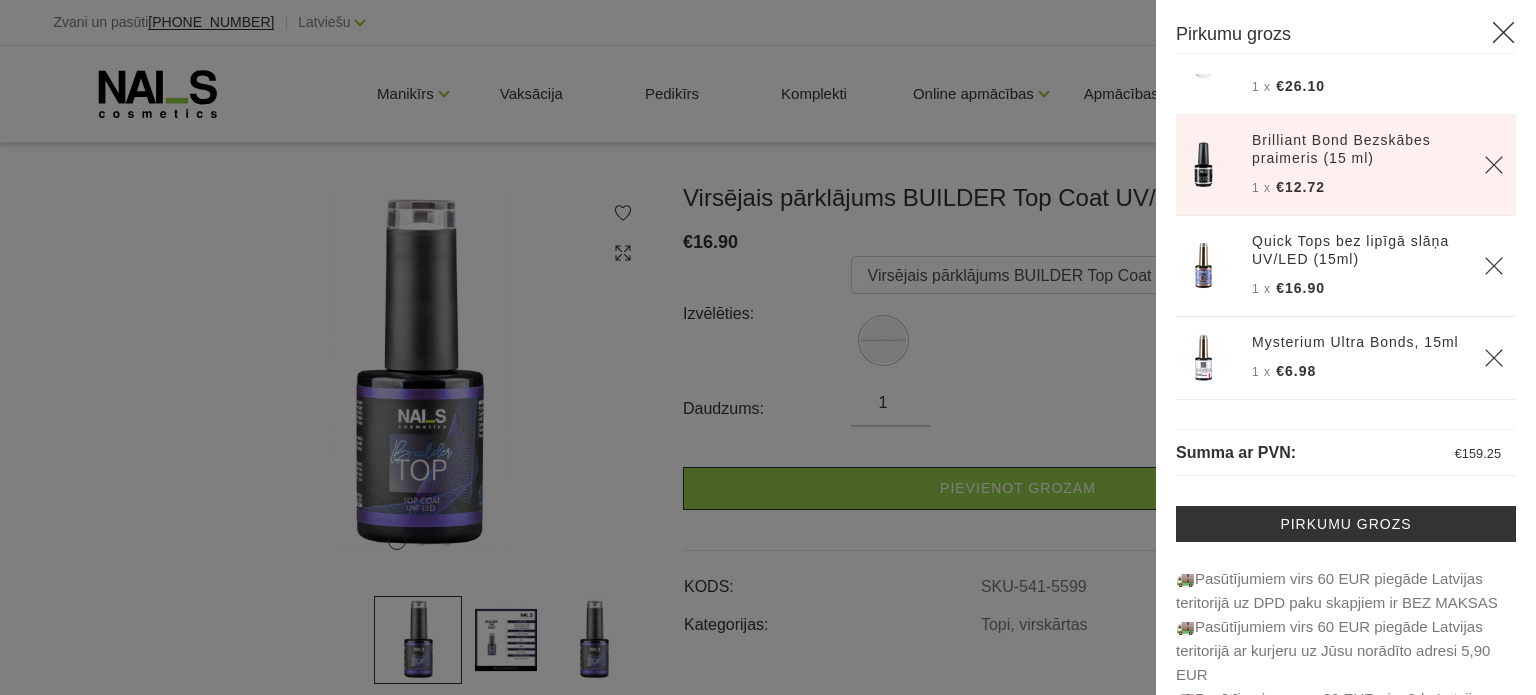 scroll, scrollTop: 752, scrollLeft: 0, axis: vertical 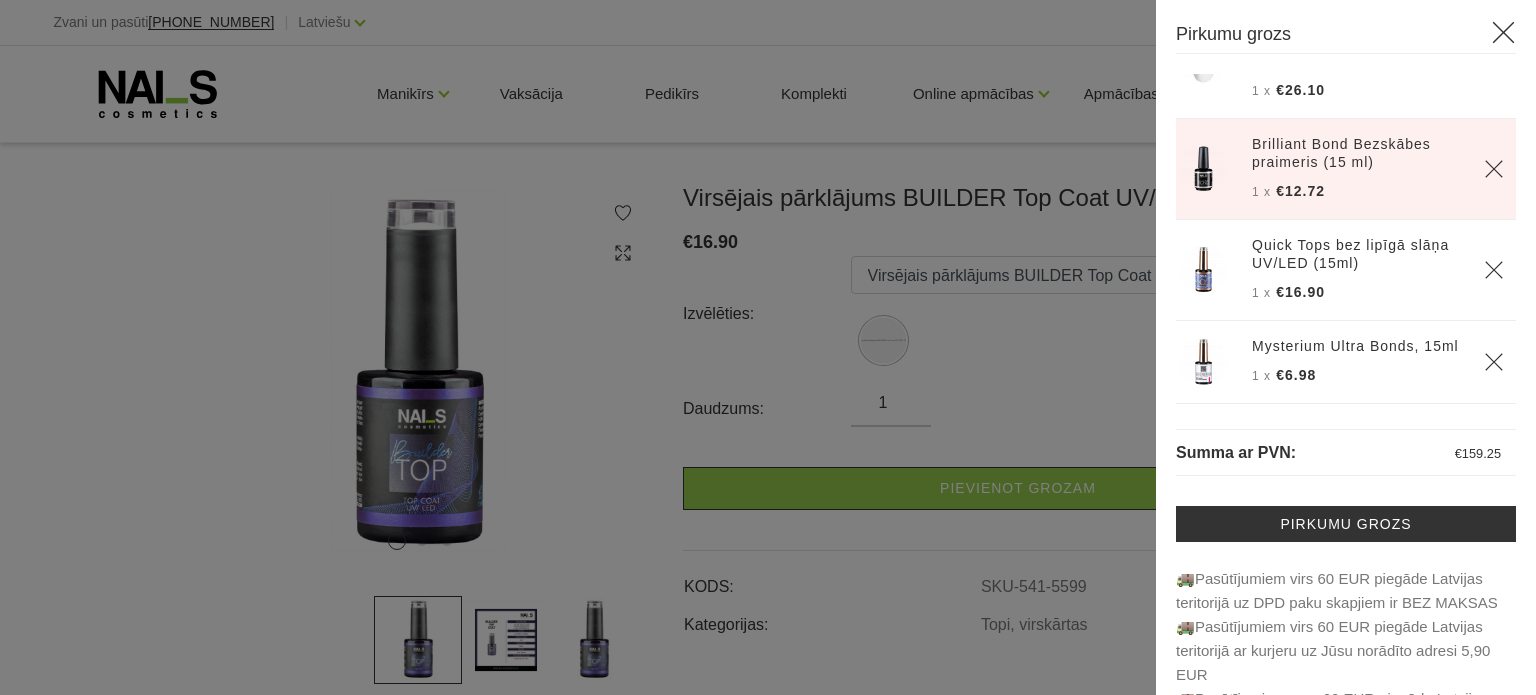 click 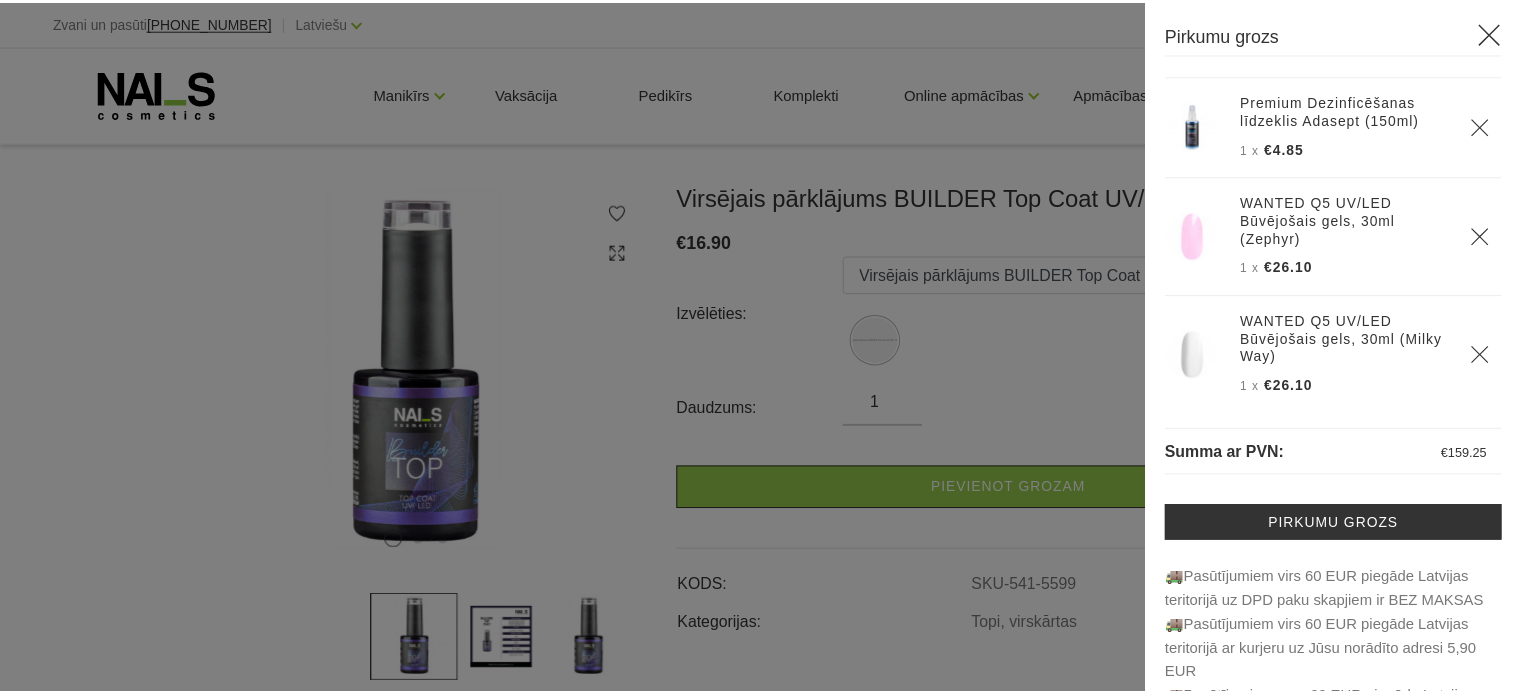 scroll, scrollTop: 255, scrollLeft: 0, axis: vertical 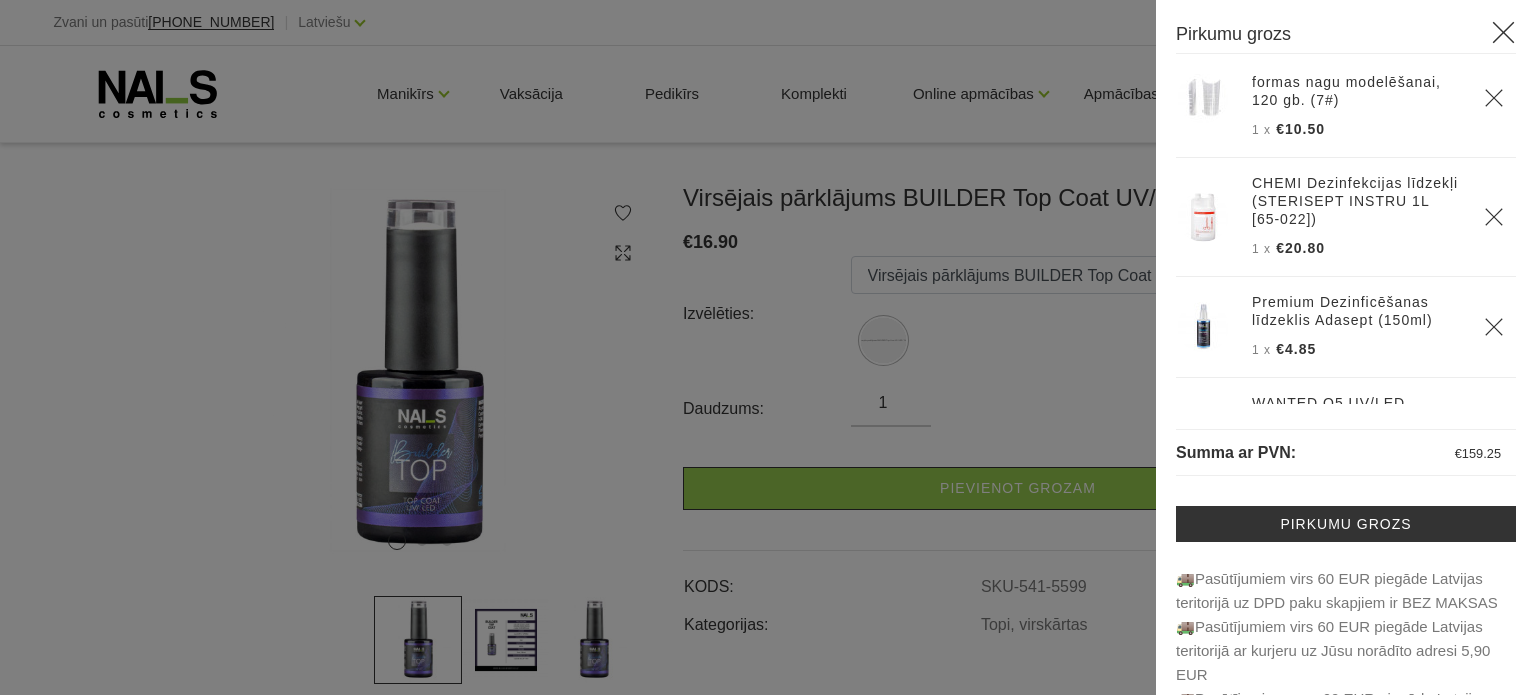 click 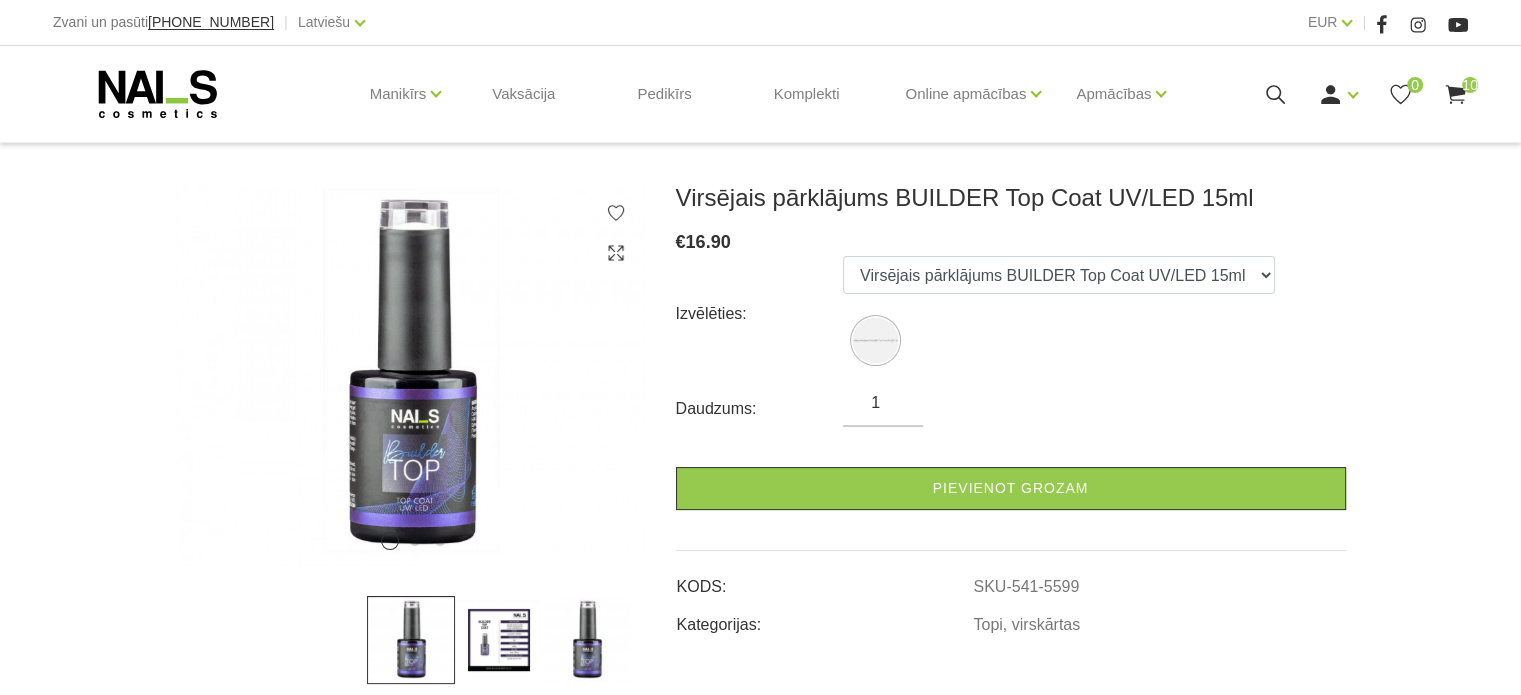 click 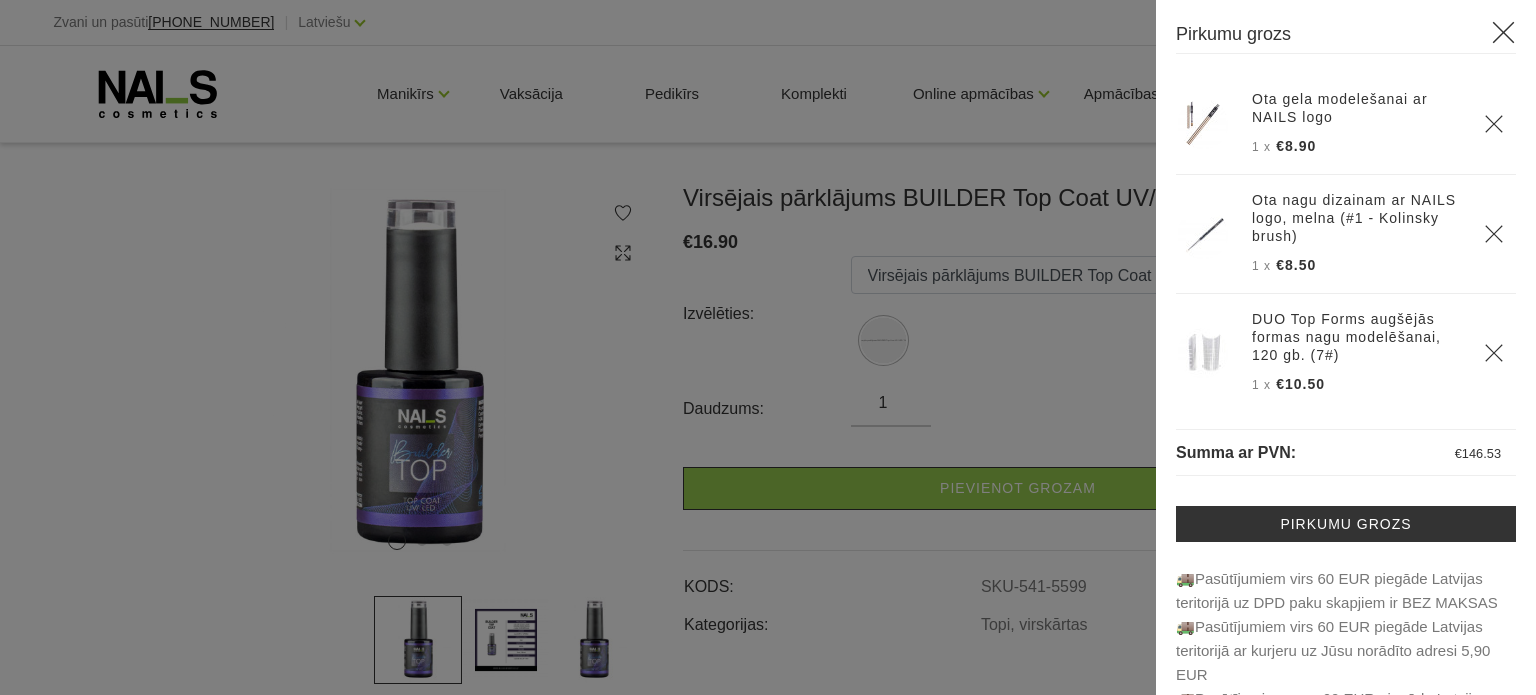 click 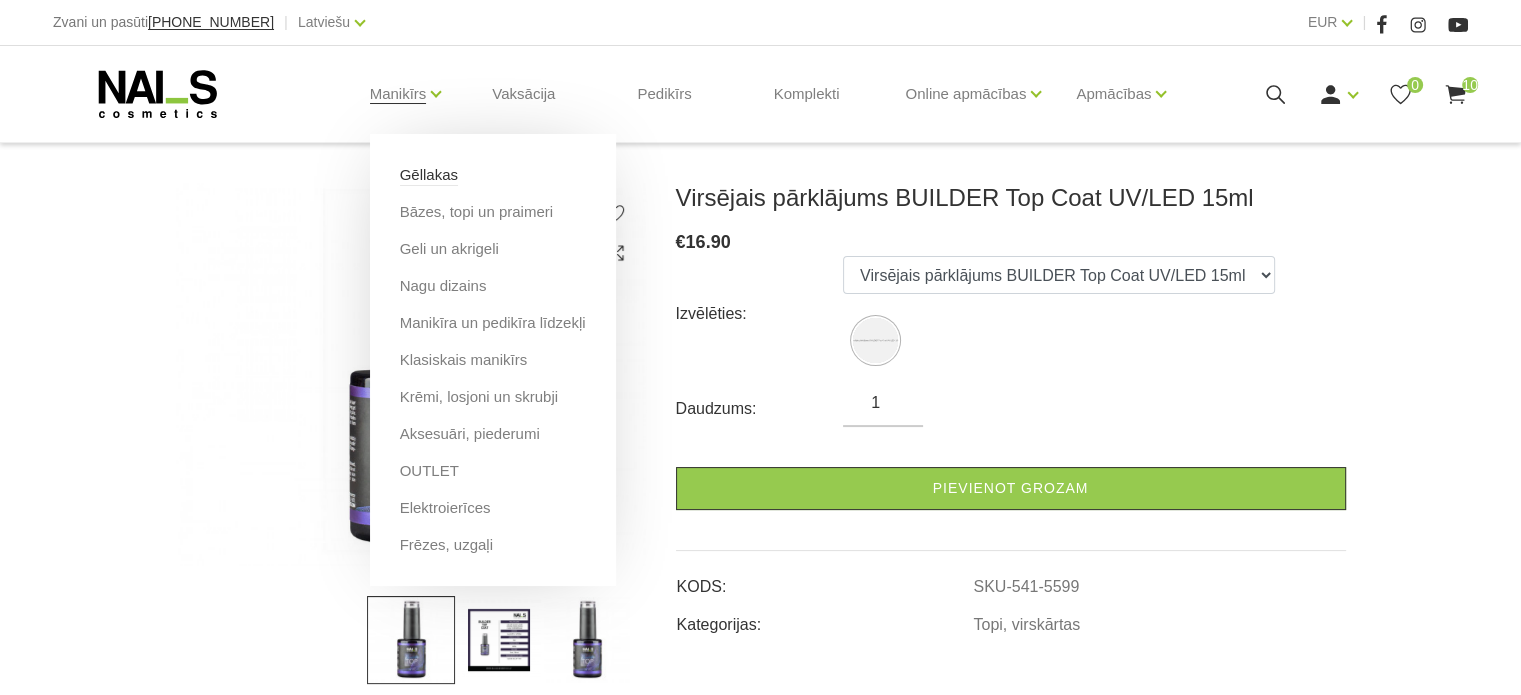 click on "Gēllakas" at bounding box center [429, 175] 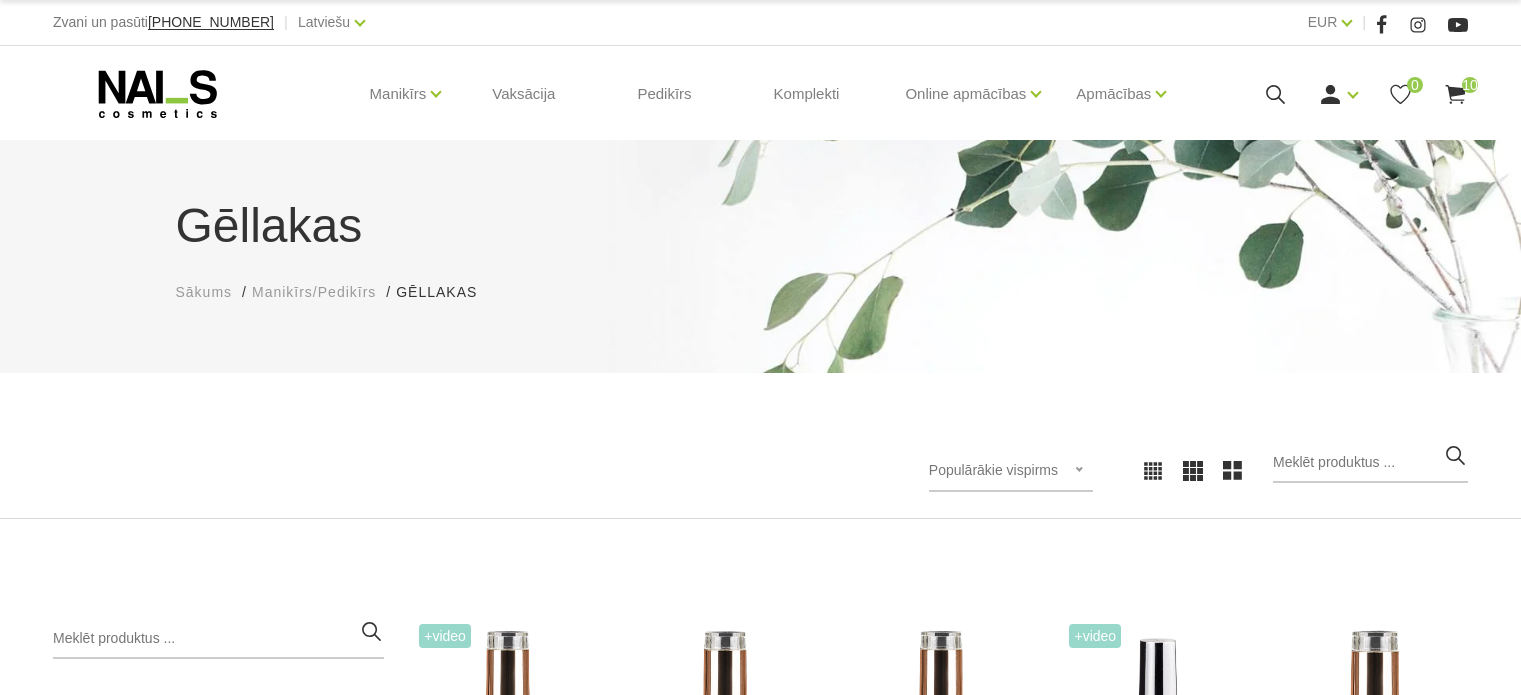 scroll, scrollTop: 0, scrollLeft: 0, axis: both 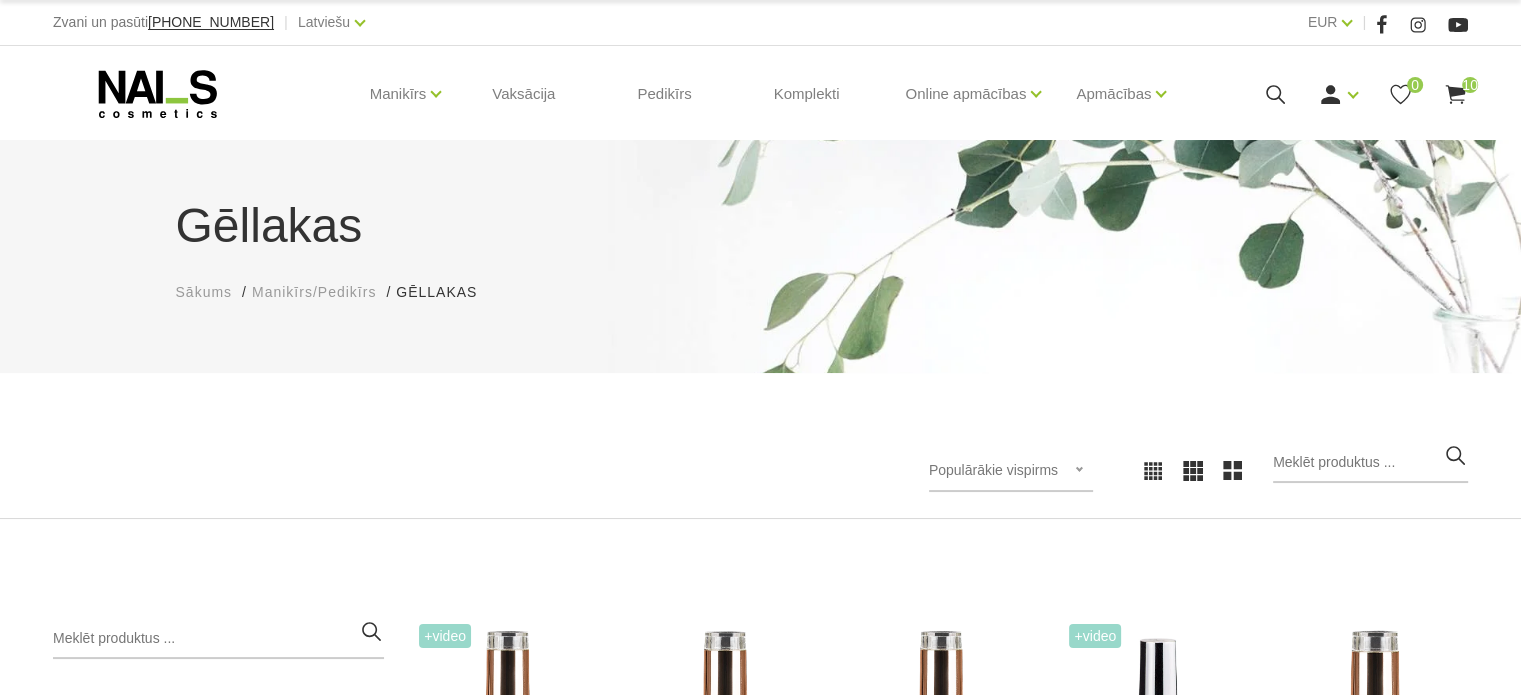 click on "Gēllakas Sākums Manikīrs/Pedikīrs Gēllakas
Gēllakas Populārākie vispirms Jaunumi Lētākais vispirms Dārgākais vispirms Populārākie vispirms Populārākie vispirms Jaunumi Lētākais vispirms Dārgākais vispirms Kategorijas Manikīrs/Pedikīrs  11 Gēllakas  GEL X Gēllaka GEL POLISH gēllaka Quick Gēllakas + Bāzes, topi un praimeri  Bāzes Praimeri, bondi Topi, virskārtas + Geli un akrigeli  WANTED būvējošie geli Akrigeli + Nagu dizains  AIRNails Aerogrāfs, detaļas Krāsas Piederumi Trafareti + + Manikīra un pedikīra līdzekļi  Klasiskais manikīrs  Krēmi, losjoni un skrubji  Aksesuāri, piederumi  Instrumenti, vīles Knaibles Otas Pincetes Standziņas, šķērītes Vīles Formas, tipši, līmes + + OUTLET  Elektroierīces  Frēzes, uzgaļi  + Kategorijas Manikīrs/Pedikīrs   Pedikīrs   Skropstas, uzacis   Vaksācija   Mārketinga materiāli   Komplekti   Apmācības un semināri   +Video Gel Polish UV/LED, 12ml (241) Atvērt un izvēlēties +Video" at bounding box center (760, 971) 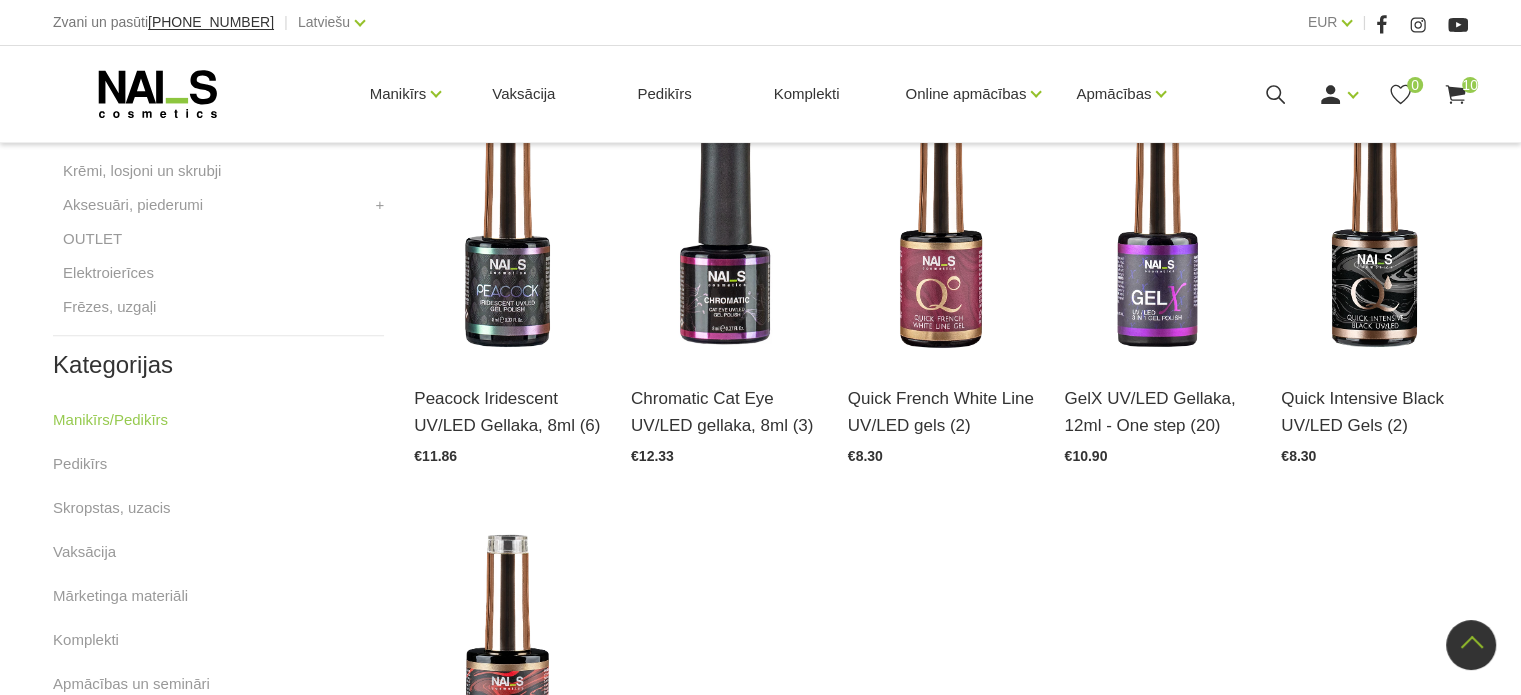 scroll, scrollTop: 920, scrollLeft: 0, axis: vertical 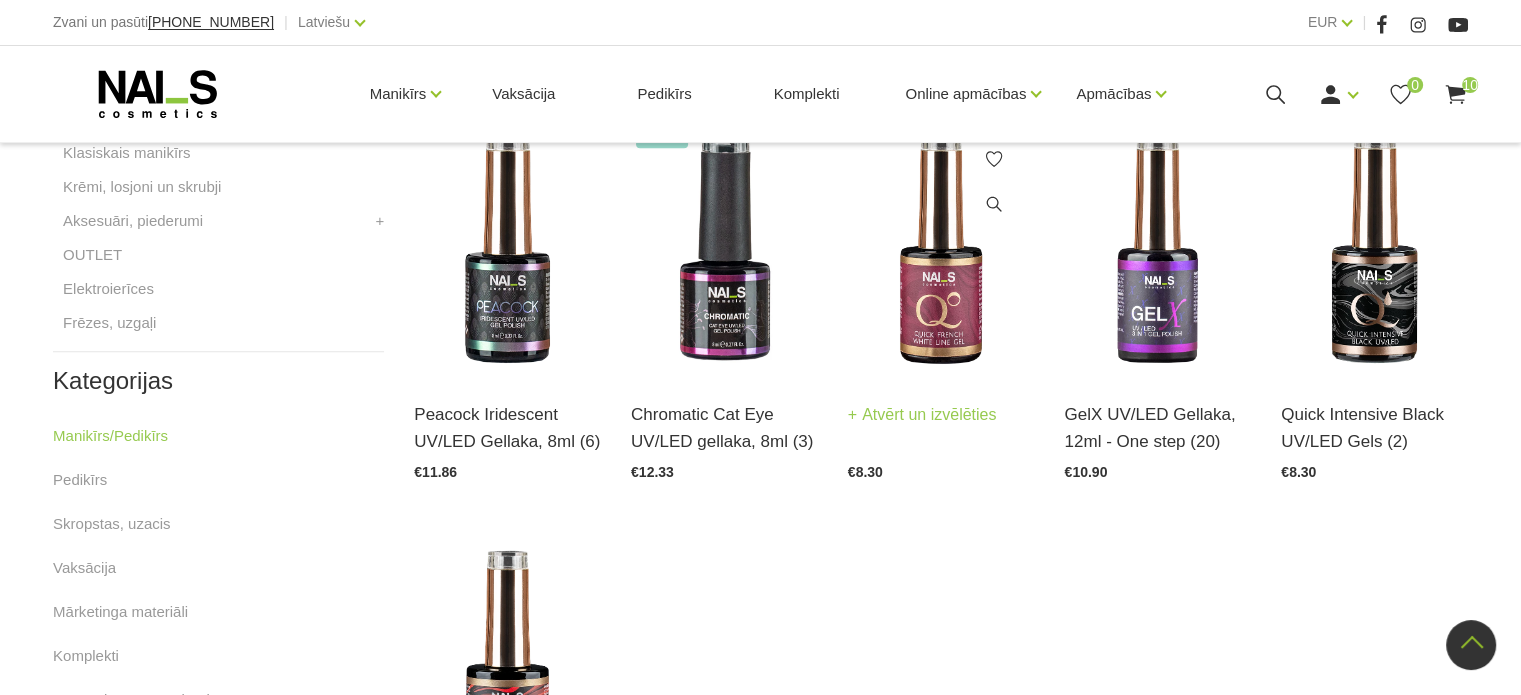 click at bounding box center (941, 247) 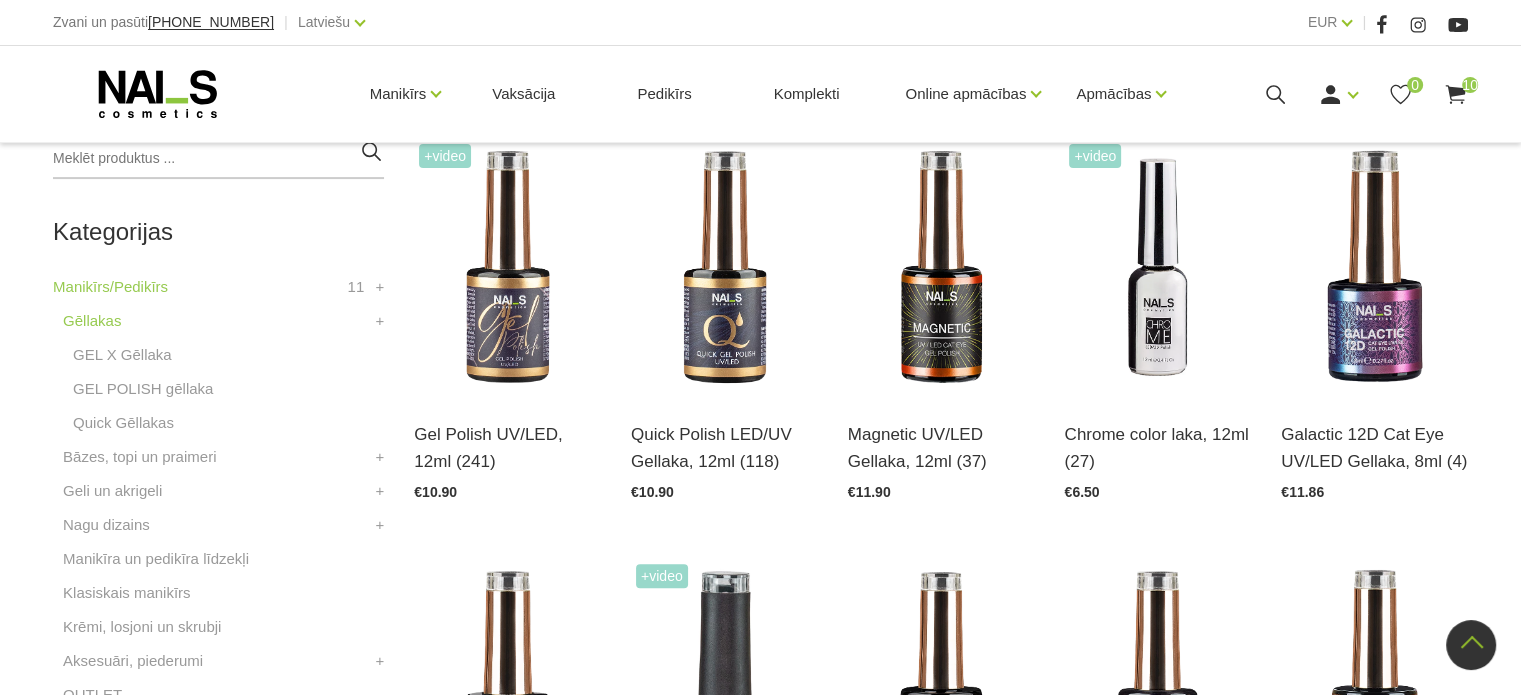scroll, scrollTop: 440, scrollLeft: 0, axis: vertical 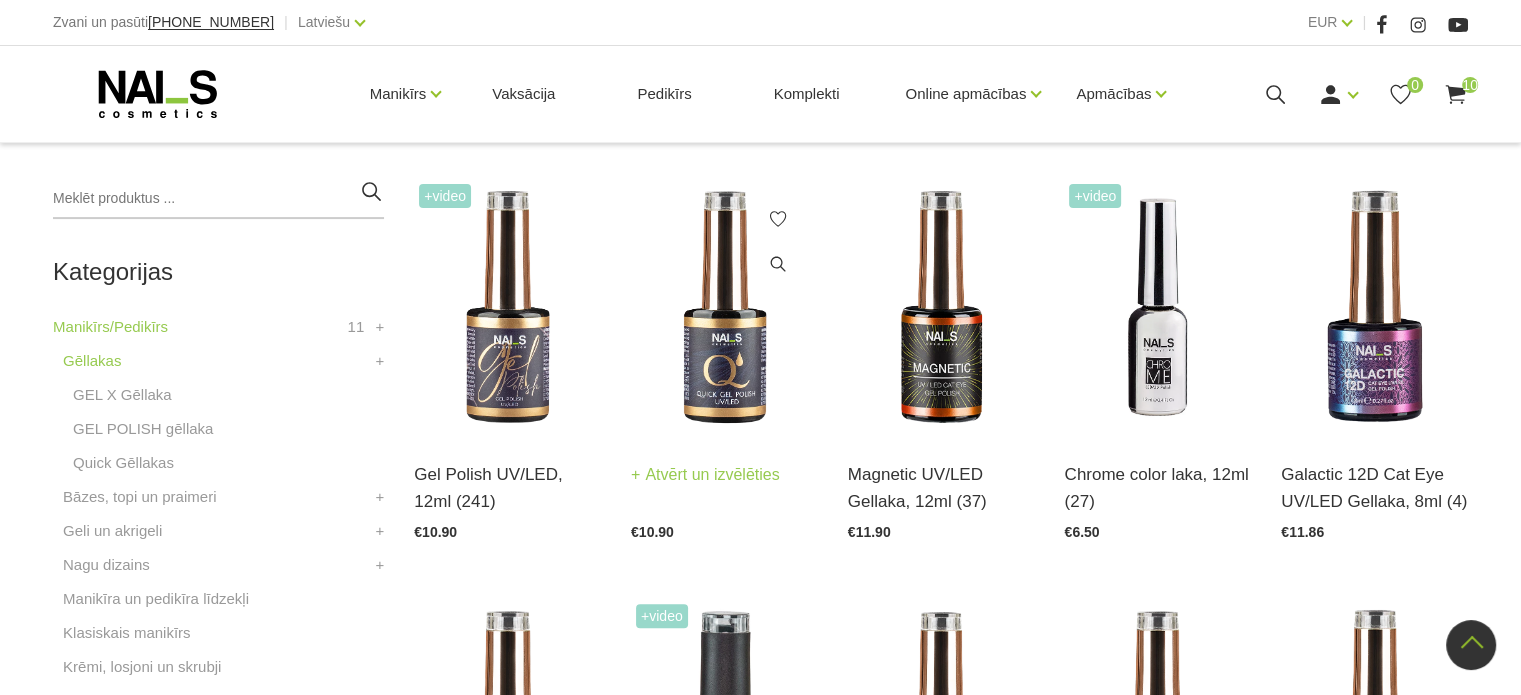 click at bounding box center (724, 307) 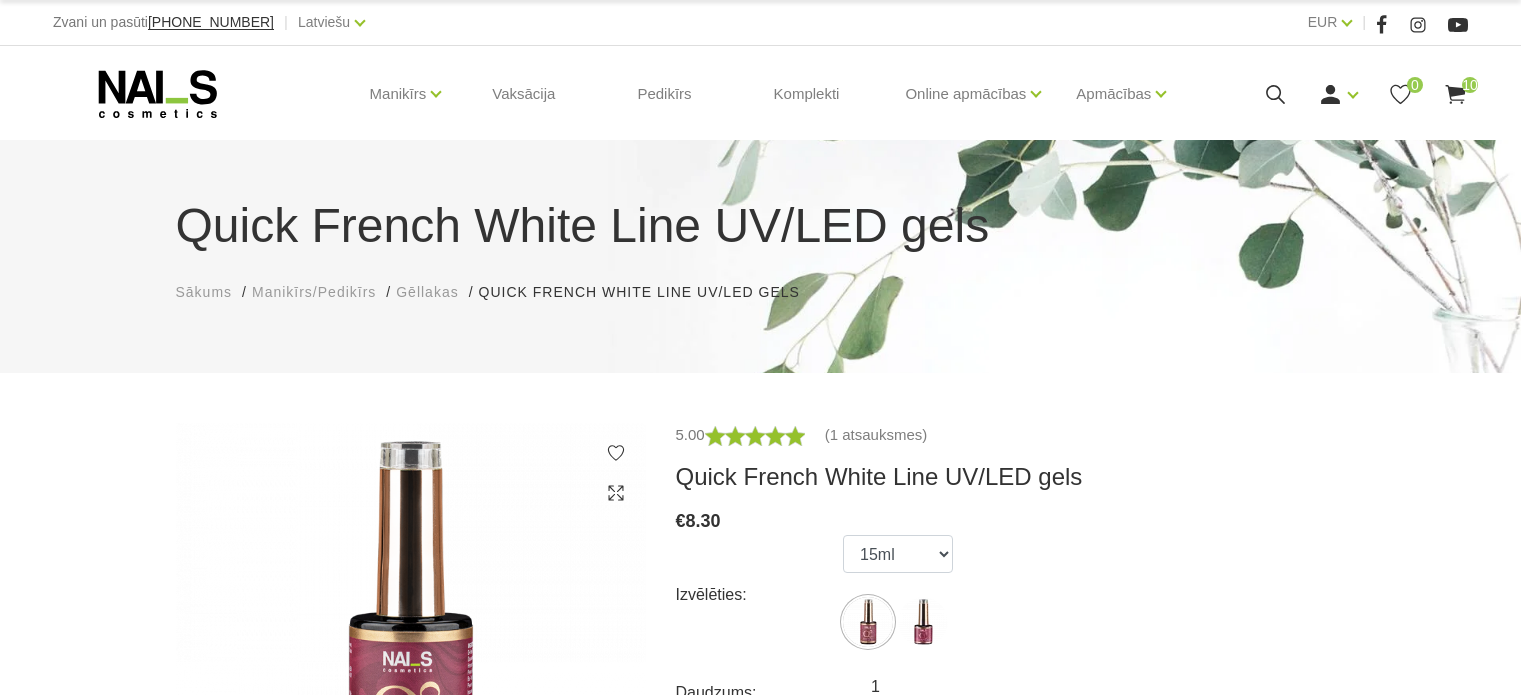 scroll, scrollTop: 0, scrollLeft: 0, axis: both 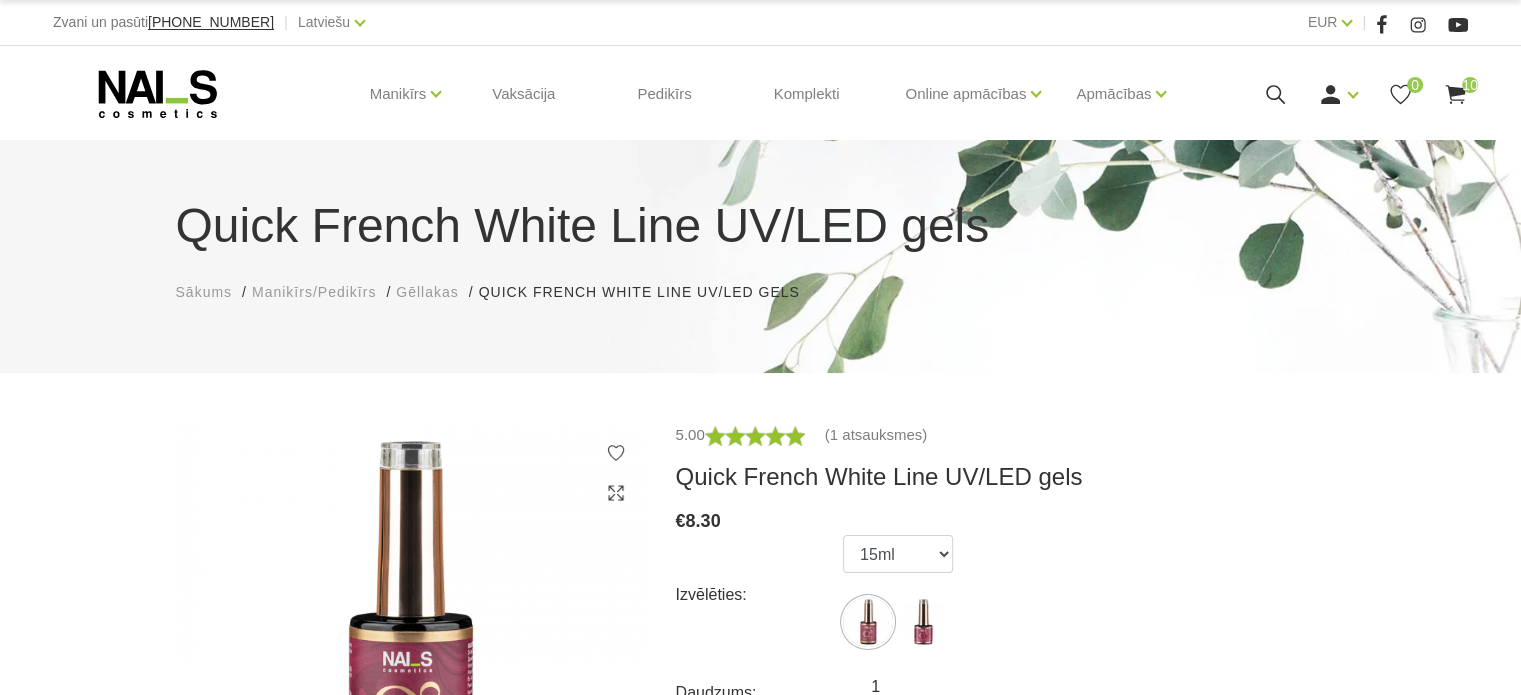click on "Izvēlēties:  15ml 8ml" at bounding box center [1011, 595] 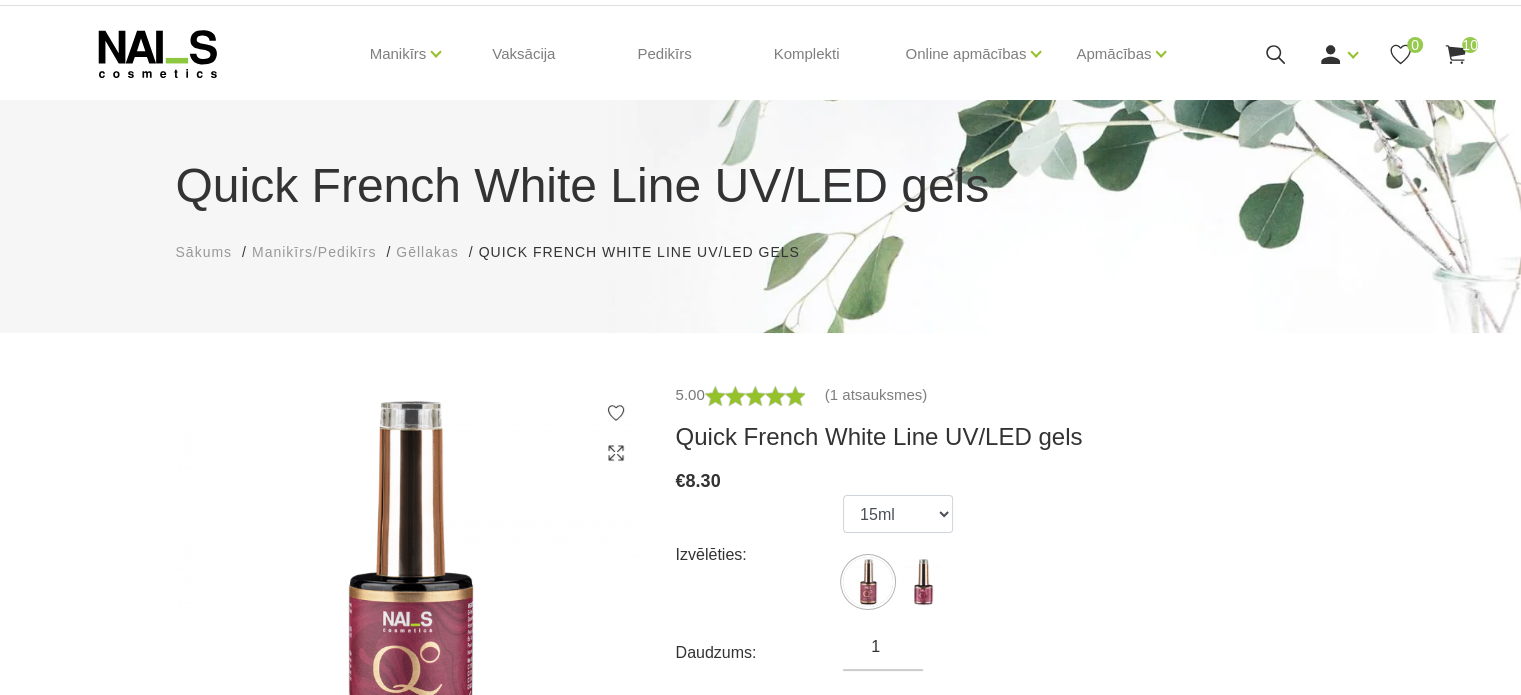 scroll, scrollTop: 174, scrollLeft: 0, axis: vertical 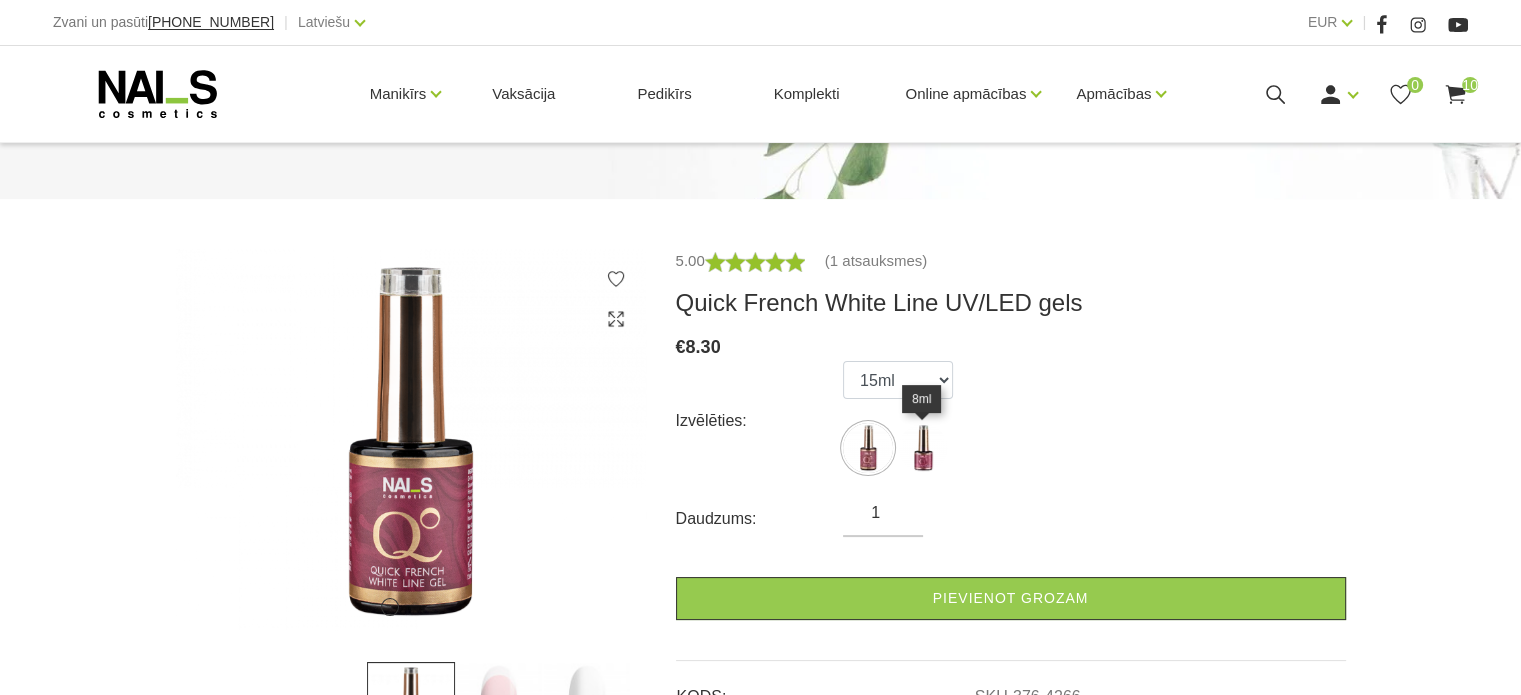 click at bounding box center [923, 448] 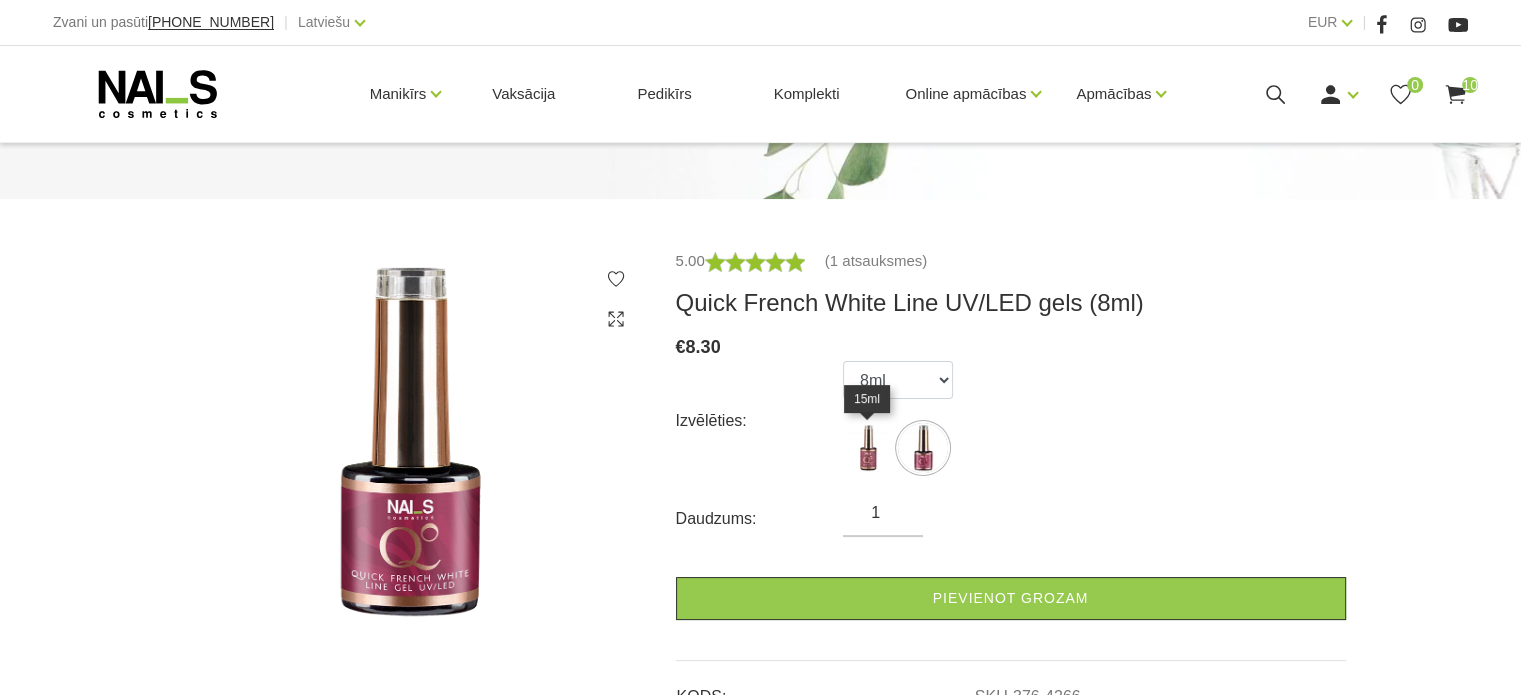 click at bounding box center (868, 448) 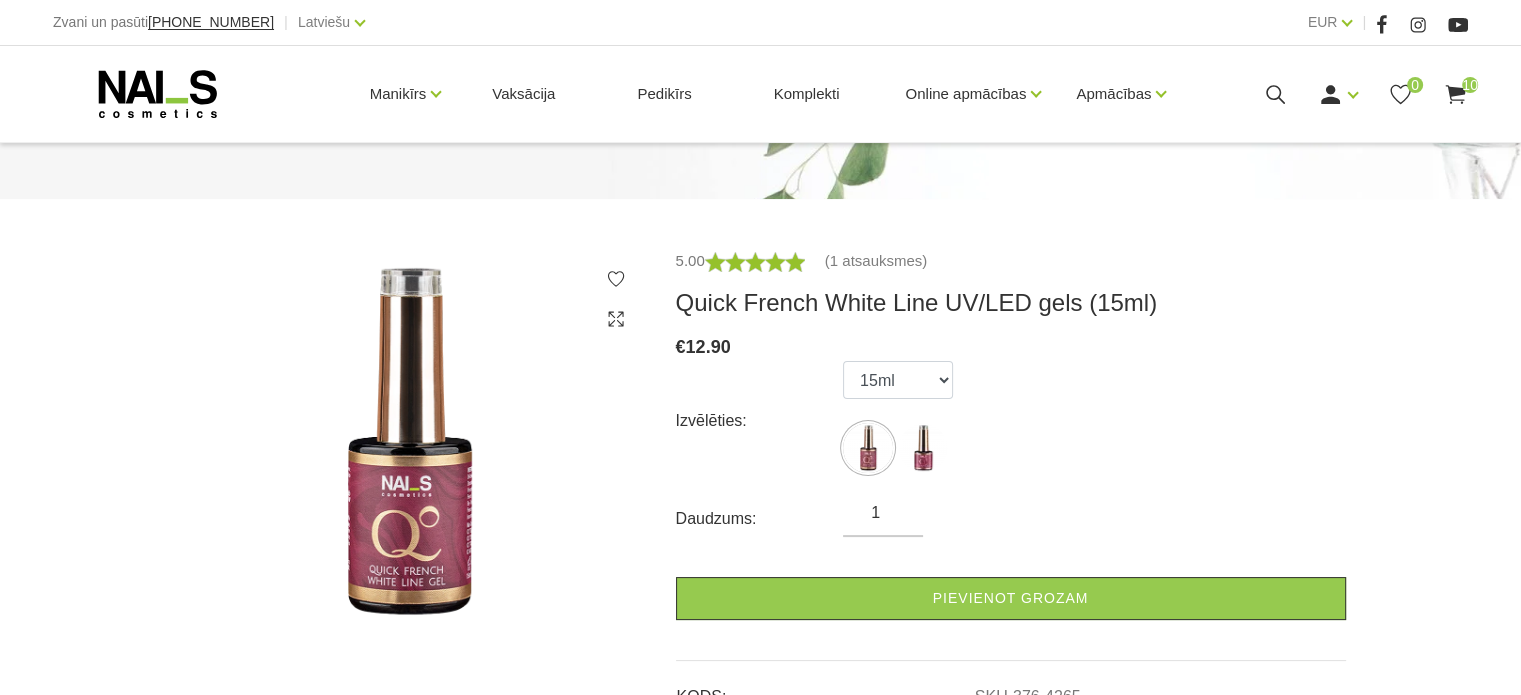 click on "Izvēlēties:  15ml 8ml" at bounding box center [1011, 421] 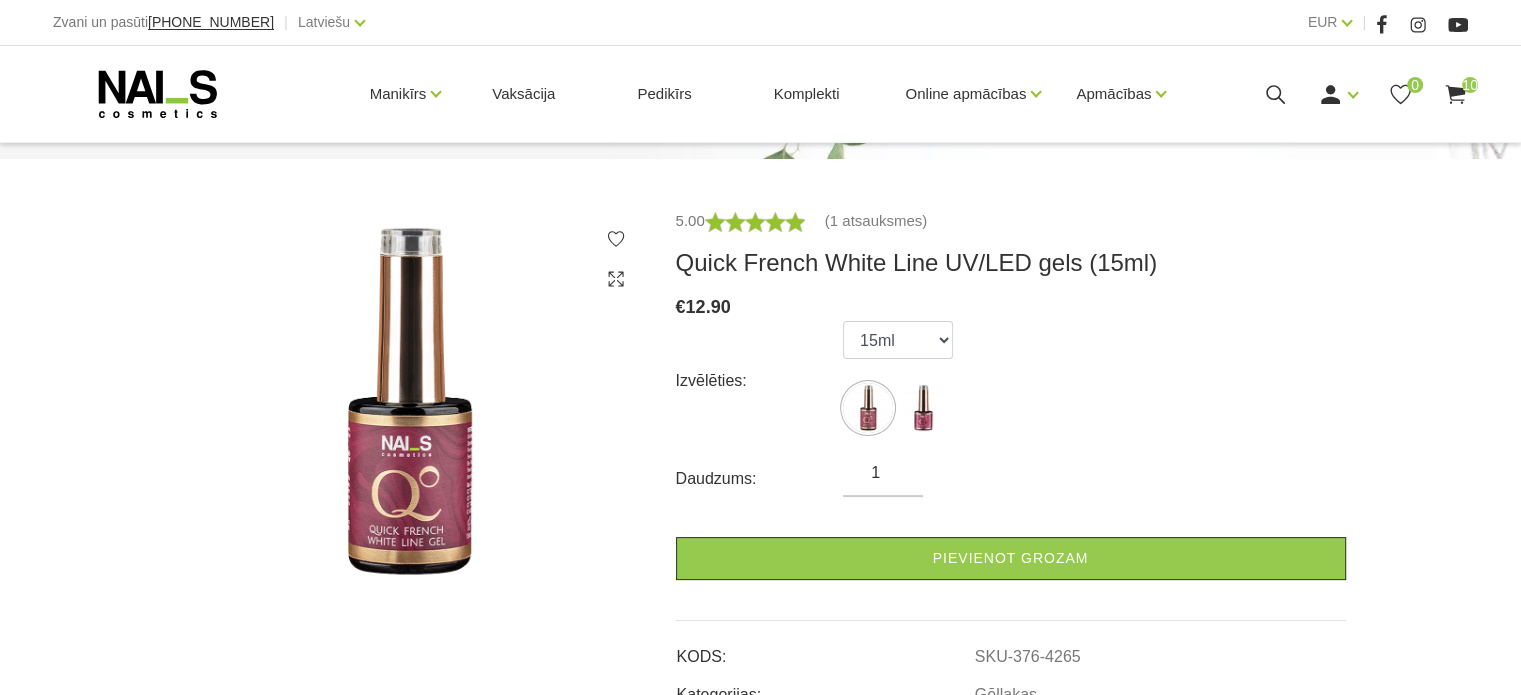 scroll, scrollTop: 254, scrollLeft: 0, axis: vertical 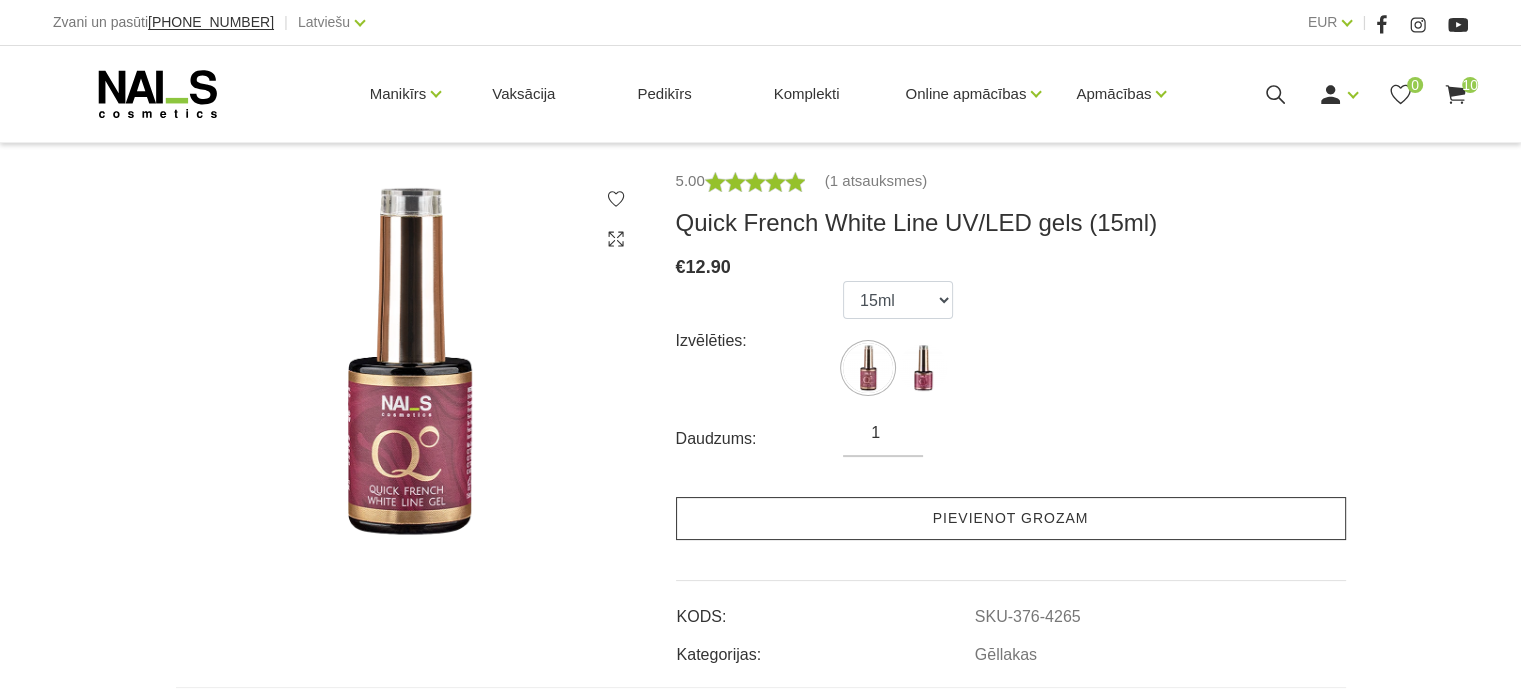click on "Pievienot grozam" at bounding box center [1011, 518] 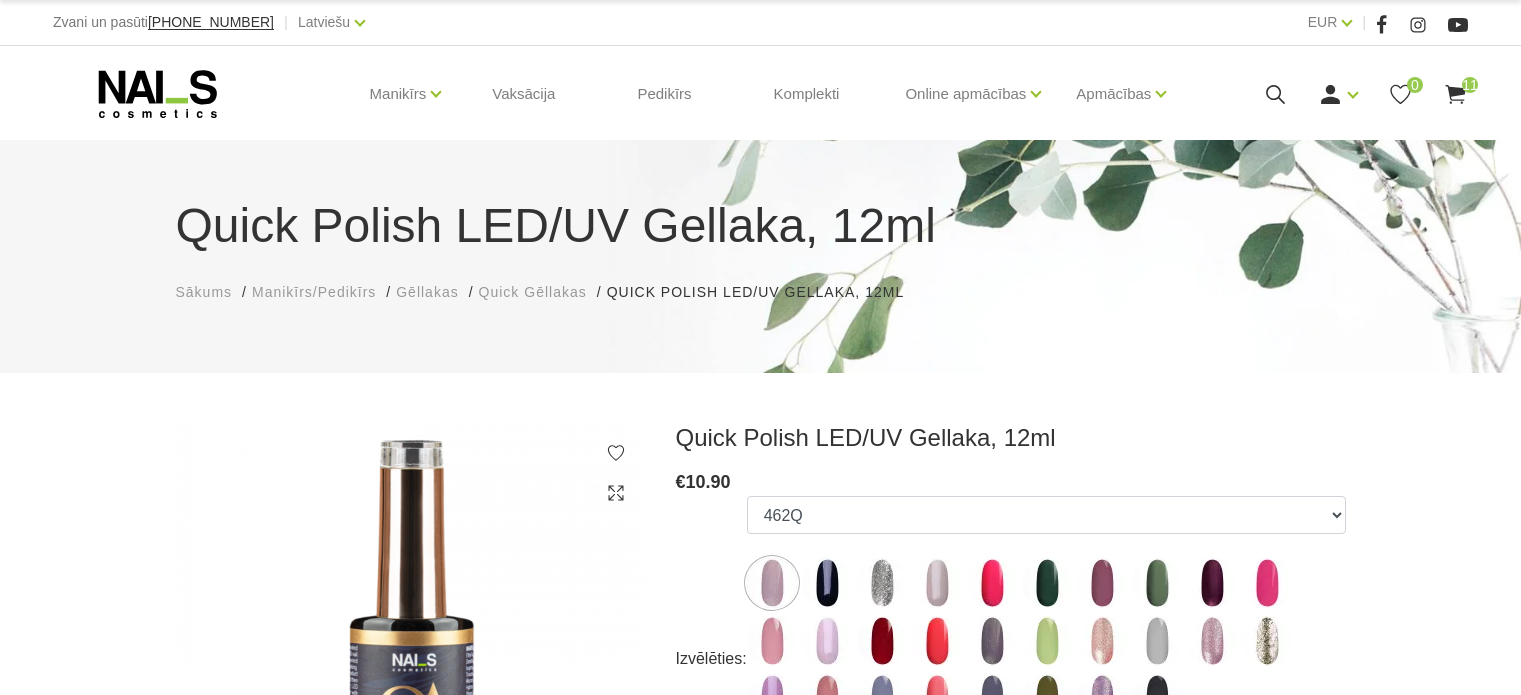 scroll, scrollTop: 0, scrollLeft: 0, axis: both 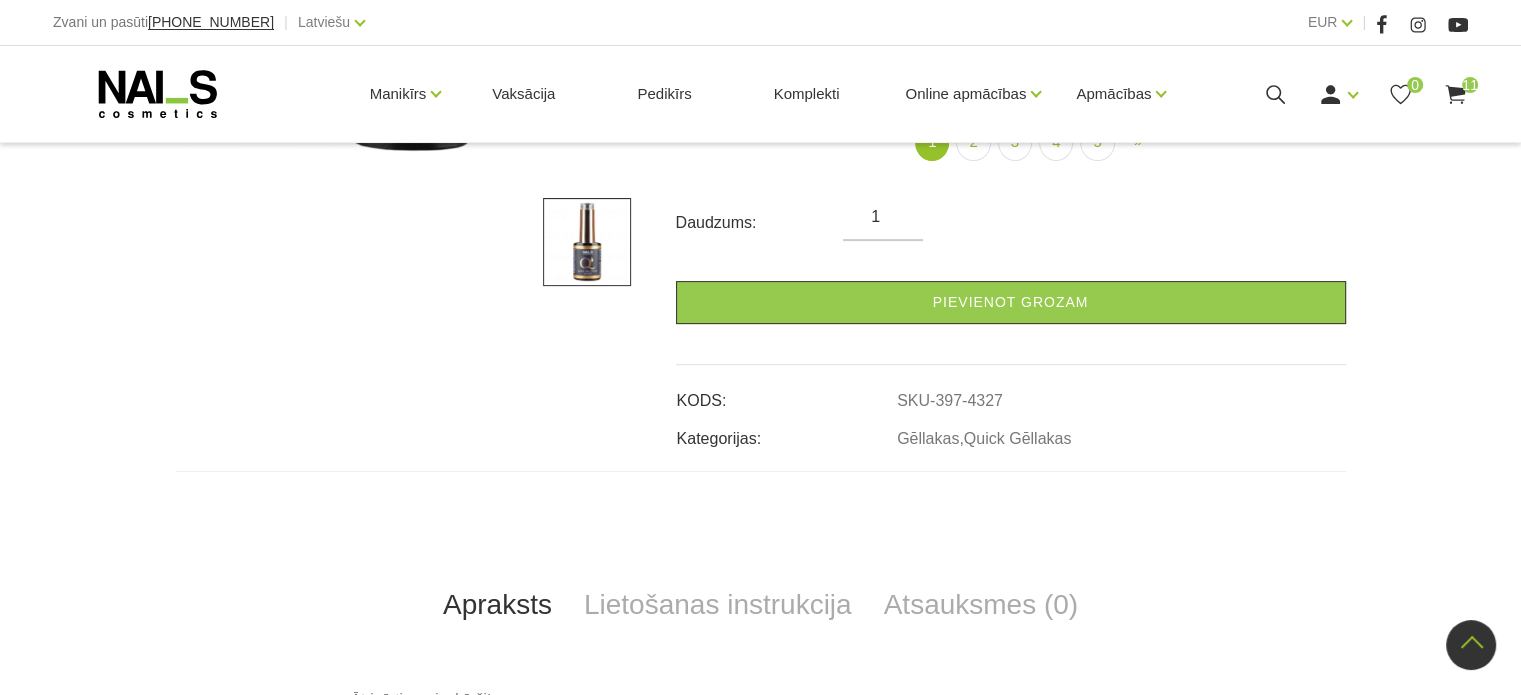 click on "Quick Polish LED/UV Gellaka, 12ml € 10.90 Izvēlēties:  462Q 401Q 443Q 445Q 569Q 560Q 552Q 568Q 510Q 413Q 529Q 484Q 511Q 565Q 459Q 538Q 602Q 548Q 605Q 424Q 481Q 531Q 539Q 564Q 550Q 546Q 601Q 535Q 482Q 406Q 551Q 411Q 429Q 577Q 479Q 421Q 532Q 508Q 526Q 400Q 541Q 556Q 553Q 571Q 543Q 409Q 544Q 604Q 458Q 558Q 542Q 557Q 435Q 549Q 530Q 563Q 464Q 403Q 537Q 415Q 579Q 506Q 515Q 603Q 561Q 555Q 461Q 523Q 570Q 600Q 576Q 581Q 580Q 583Q 582Q 584Q 585Q 703Q 704Q 701Q 705Q 706Q 702Q 709Q 707Q 575Q 588Q 589Q 590Q 591Q 592Q 593Q 595Q 596Q 597Q 598Q 599Q 801Q 804Q 805Q 807Q Milky VANILLA Milky CLOUD Milky DREAM 808Q 809Q 820Q 819Q 816Q 814Q 813Q 817Q 812Q 822Q 811Q 818Q 815Q 821Q
1
(current)
2
3
4
5
» Next Daudzums:  1
Pievienot grozam
KODS:  SKU-397-4327 Kategorijas:  Gēllakas Svars" at bounding box center (760, 448) 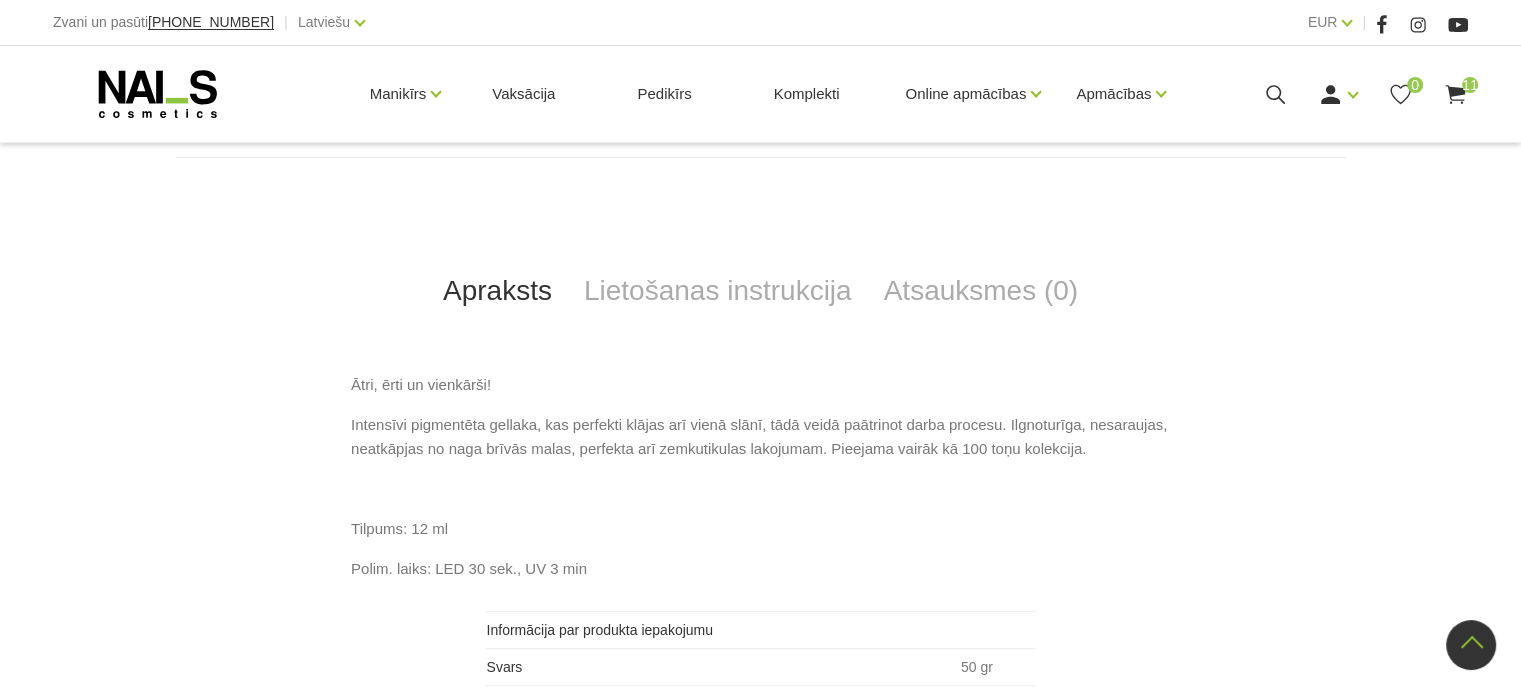 scroll, scrollTop: 888, scrollLeft: 0, axis: vertical 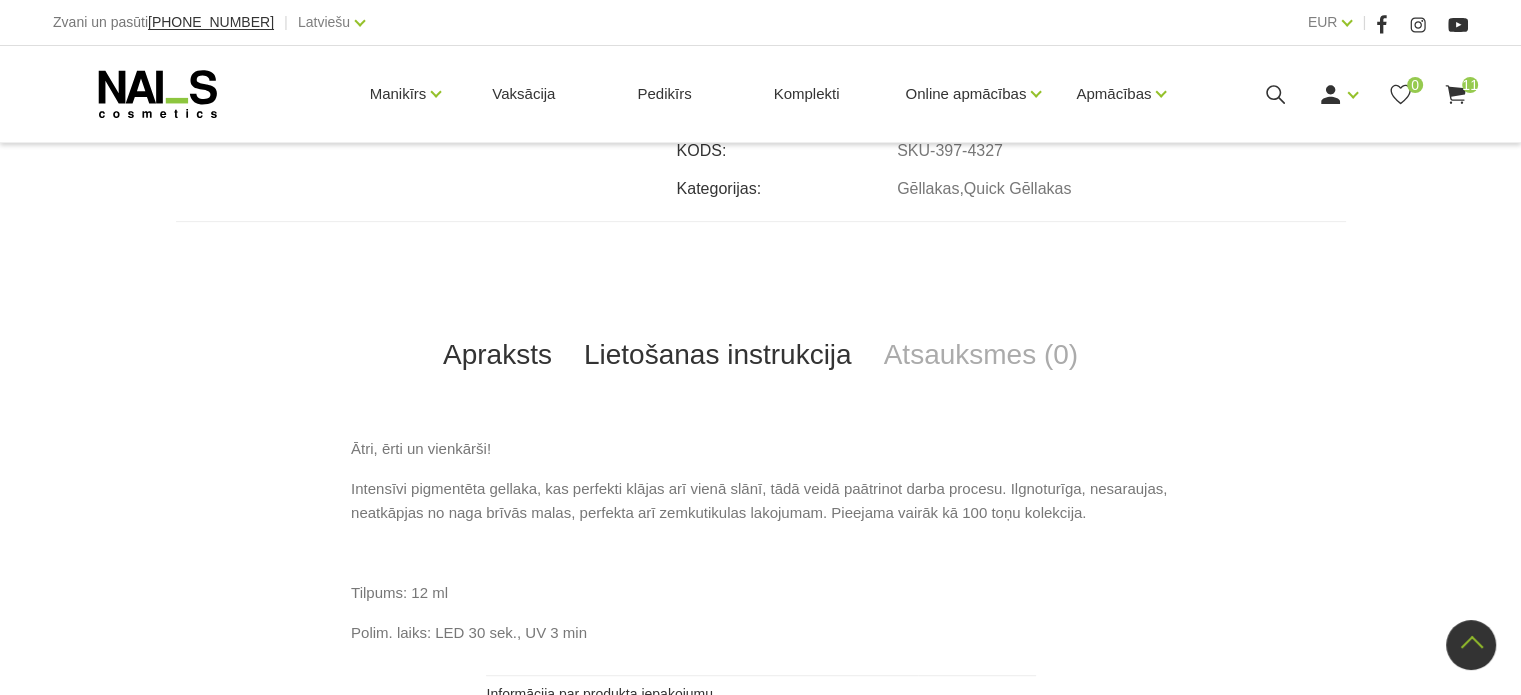 click on "Lietošanas instrukcija" at bounding box center (718, 355) 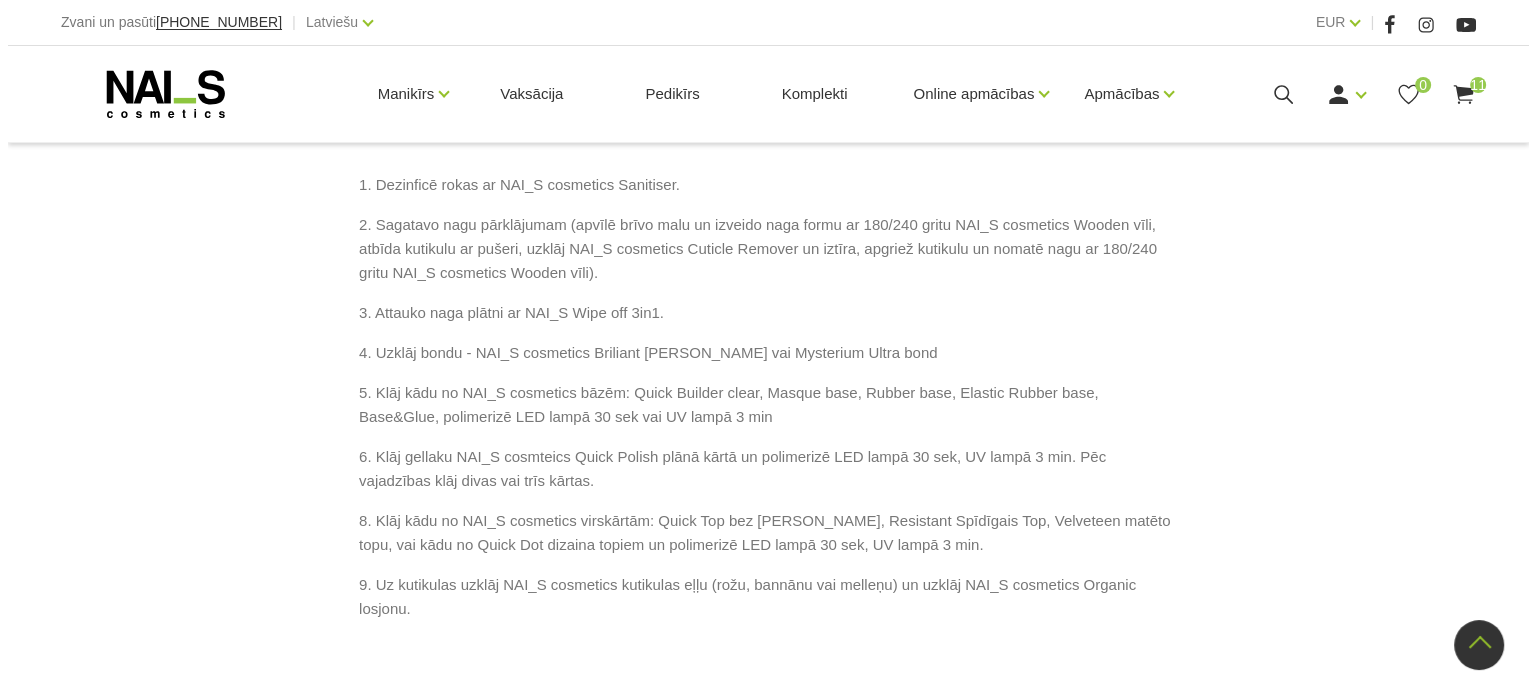 scroll, scrollTop: 1208, scrollLeft: 0, axis: vertical 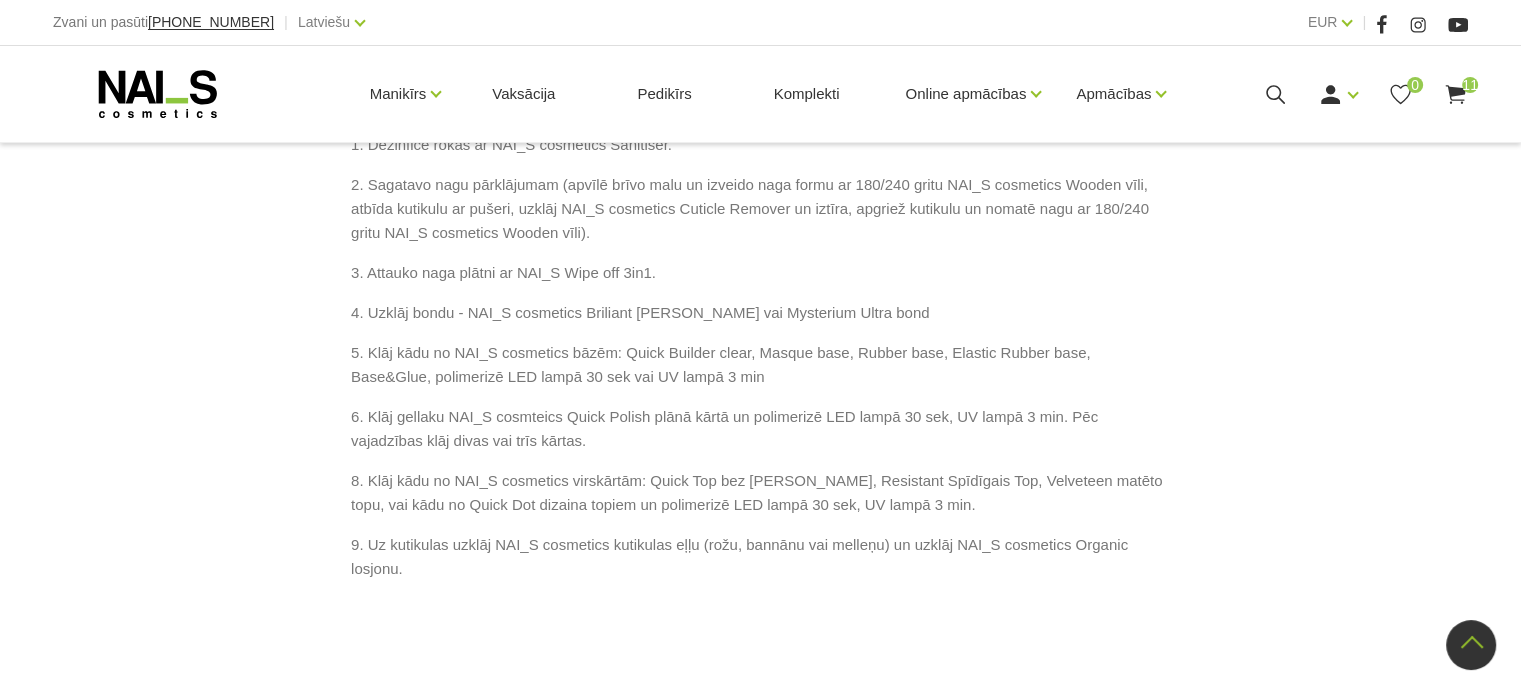 click on "Quick Polish LED/UV Gellaka, 12ml € 10.90 Izvēlēties:  462Q 401Q 443Q 445Q 569Q 560Q 552Q 568Q 510Q 413Q 529Q 484Q 511Q 565Q 459Q 538Q 602Q 548Q 605Q 424Q 481Q 531Q 539Q 564Q 550Q 546Q 601Q 535Q 482Q 406Q 551Q 411Q 429Q 577Q 479Q 421Q 532Q 508Q 526Q 400Q 541Q 556Q 553Q 571Q 543Q 409Q 544Q 604Q 458Q 558Q 542Q 557Q 435Q 549Q 530Q 563Q 464Q 403Q 537Q 415Q 579Q 506Q 515Q 603Q 561Q 555Q 461Q 523Q 570Q 600Q 576Q 581Q 580Q 583Q 582Q 584Q 585Q 703Q 704Q 701Q 705Q 706Q 702Q 709Q 707Q 575Q 588Q 589Q 590Q 591Q 592Q 593Q 595Q 596Q 597Q 598Q 599Q 801Q 804Q 805Q 807Q Milky VANILLA Milky CLOUD Milky DREAM 808Q 809Q 820Q 819Q 816Q 814Q 813Q 817Q 812Q 822Q 811Q 818Q 815Q 821Q
1
(current)
2
3
4
5
» Next Daudzums:  1
Pievienot grozam
KODS:  SKU-397-4327 Kategorijas:  Gēllakas Svars" at bounding box center [760, -87] 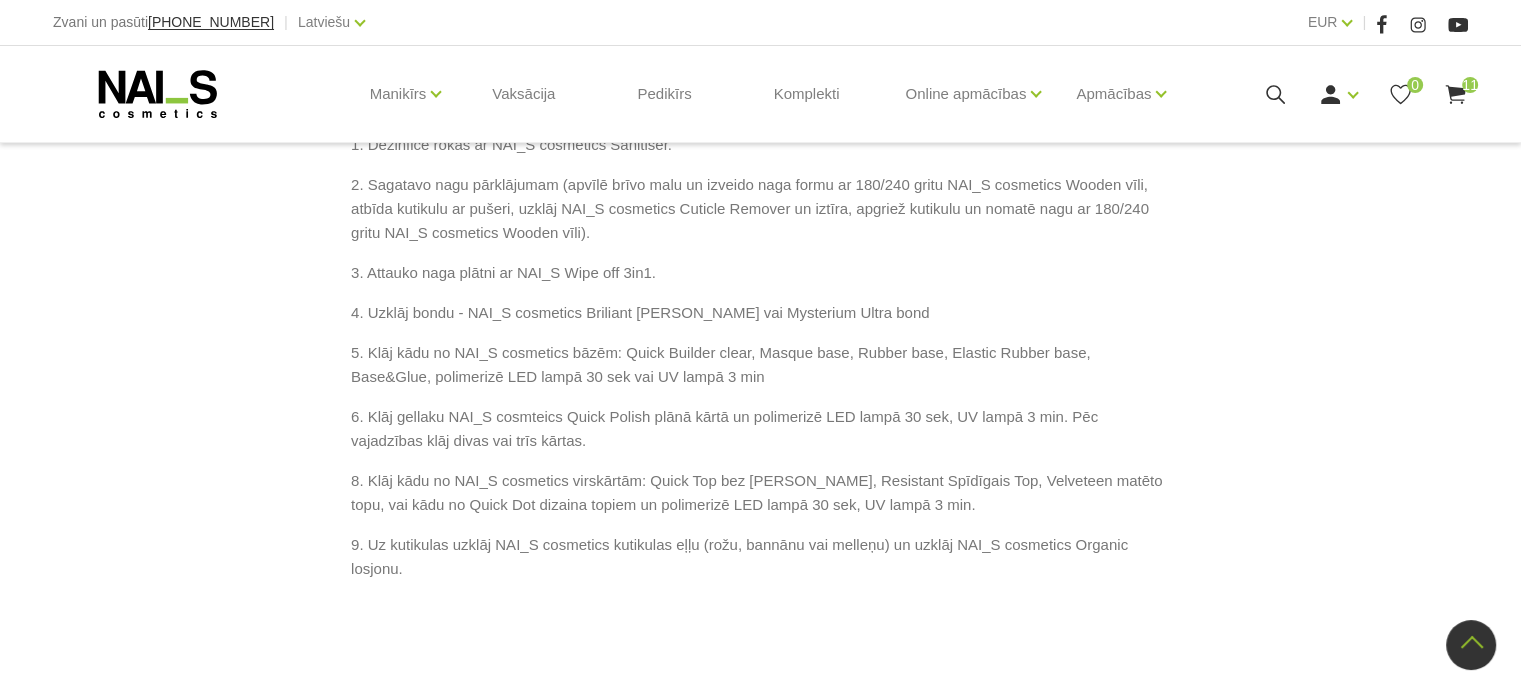 click on "Manikīrs
Gēllakas
Bāzes, topi un praimeri
Geli un akrigeli
Nagu dizains
Manikīra un pedikīra līdzekļi
Klasiskais manikīrs
Krēmi, losjoni un skrubji
Aksesuāri, piederumi
OUTLET
Elektroierīces
Frēzes, uzgaļi
Vaksācija Pedikīrs Komplekti Online apmācības
Online apmācības
Semināri klātienē
Apmācības
Apmācības
Online apmācības
Semināru grafiks
Pieteikt salonu
Ienākt Reģistrēties
11" at bounding box center (760, 94) 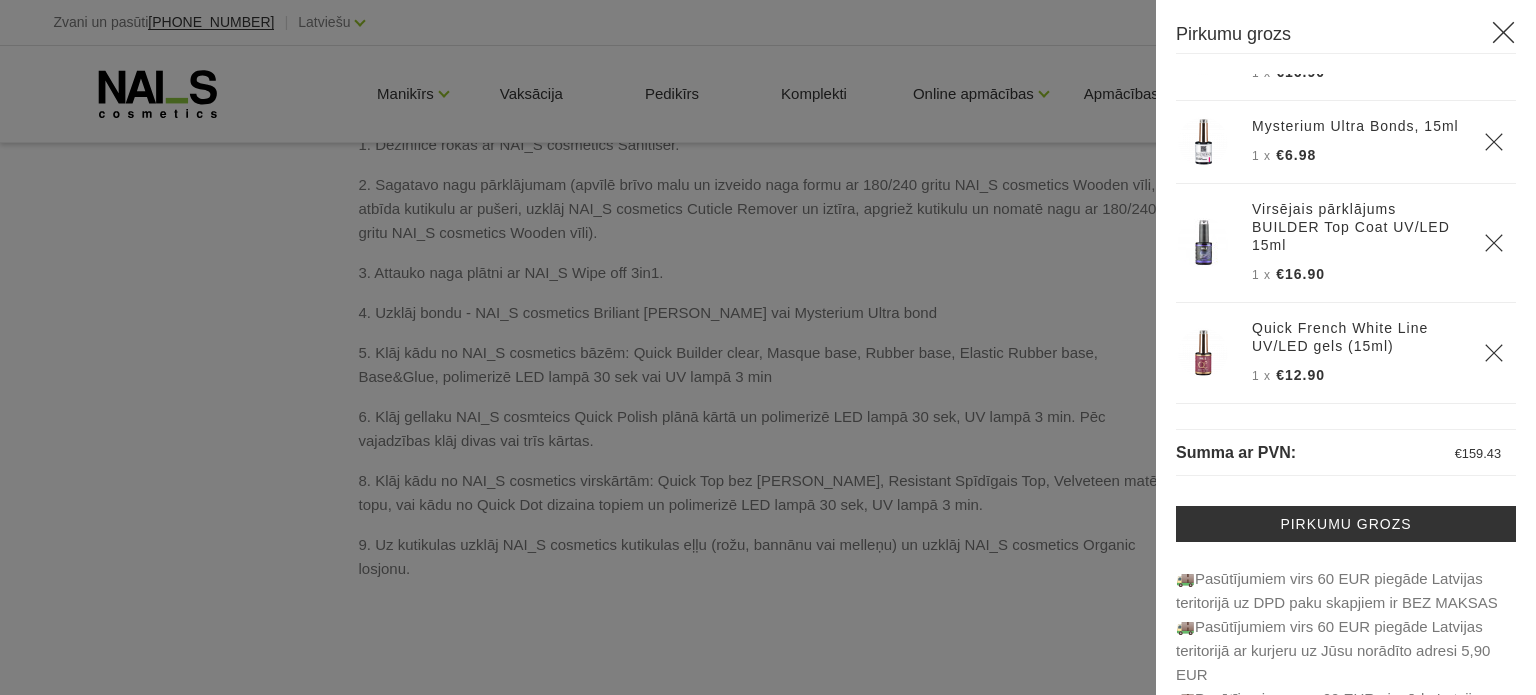 scroll, scrollTop: 918, scrollLeft: 0, axis: vertical 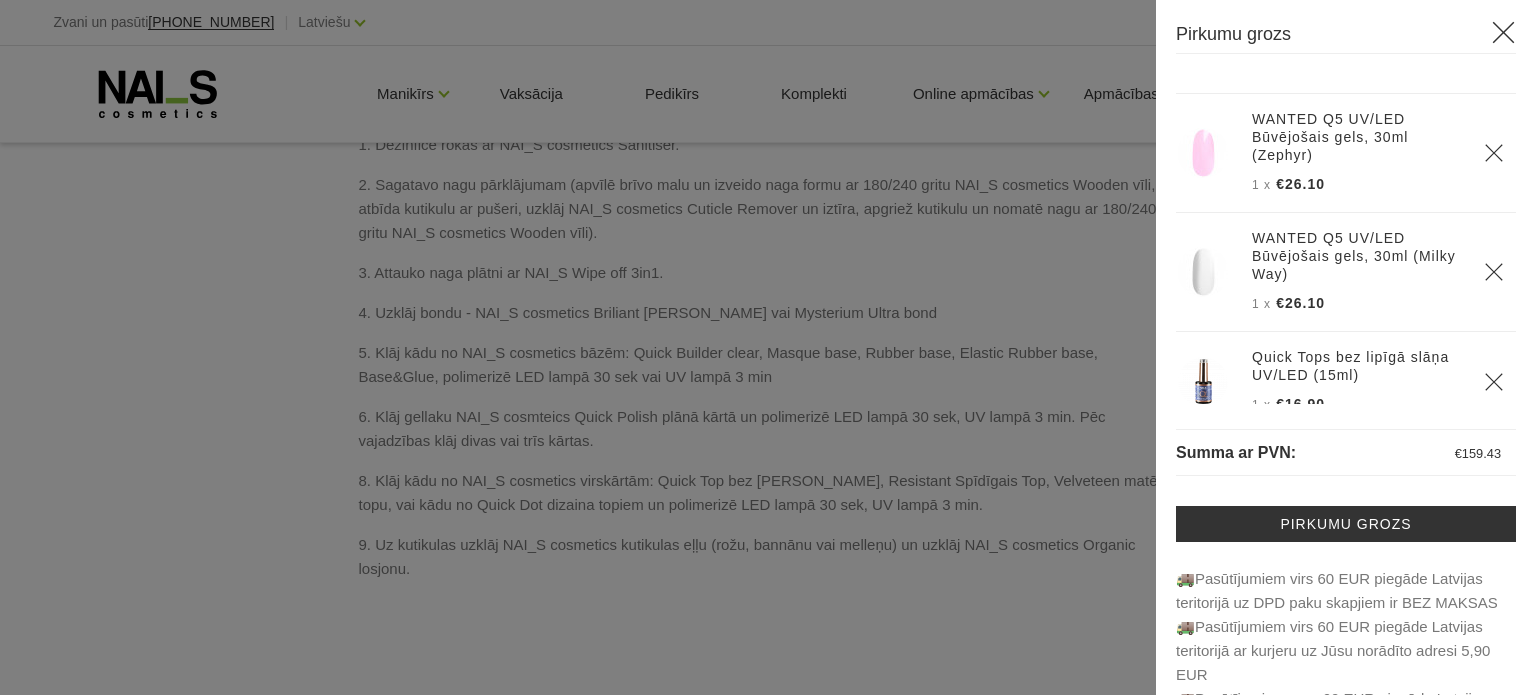 click at bounding box center (1203, 153) 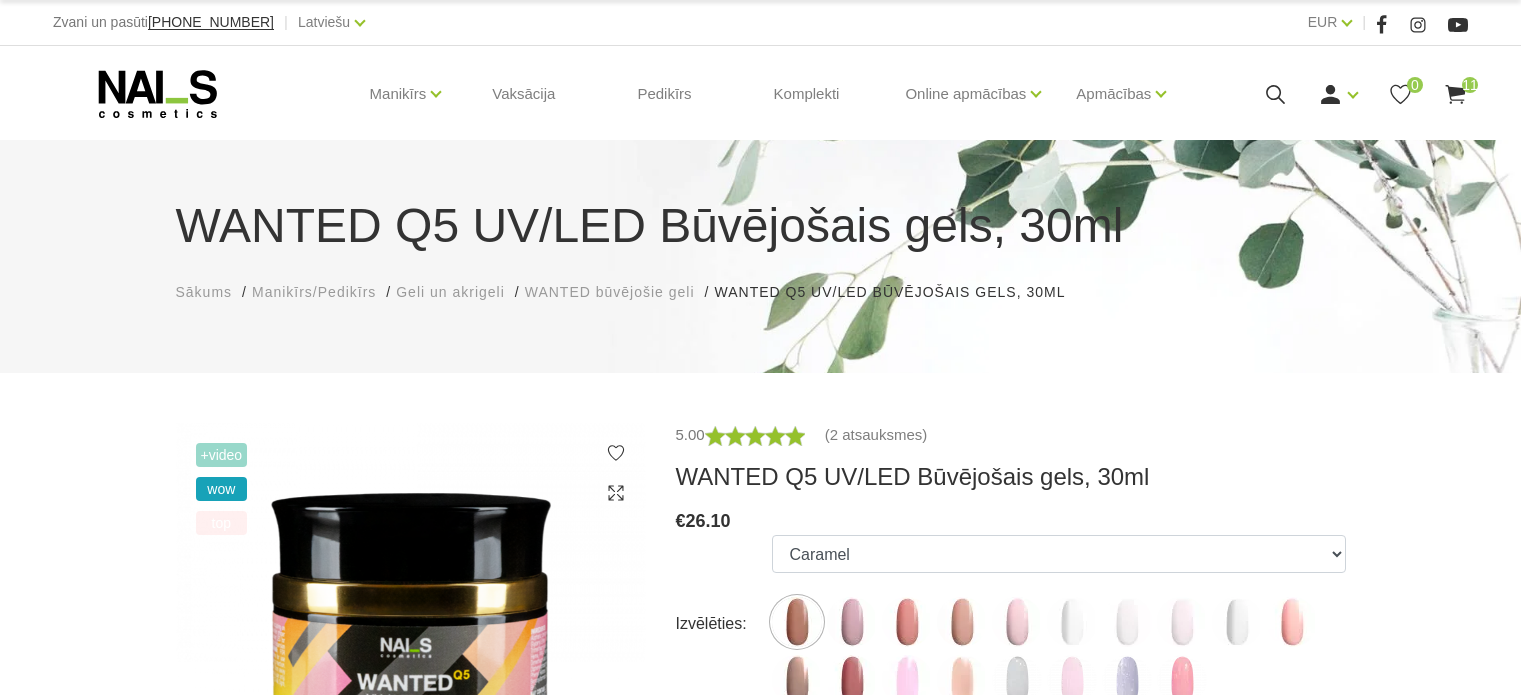 scroll, scrollTop: 0, scrollLeft: 0, axis: both 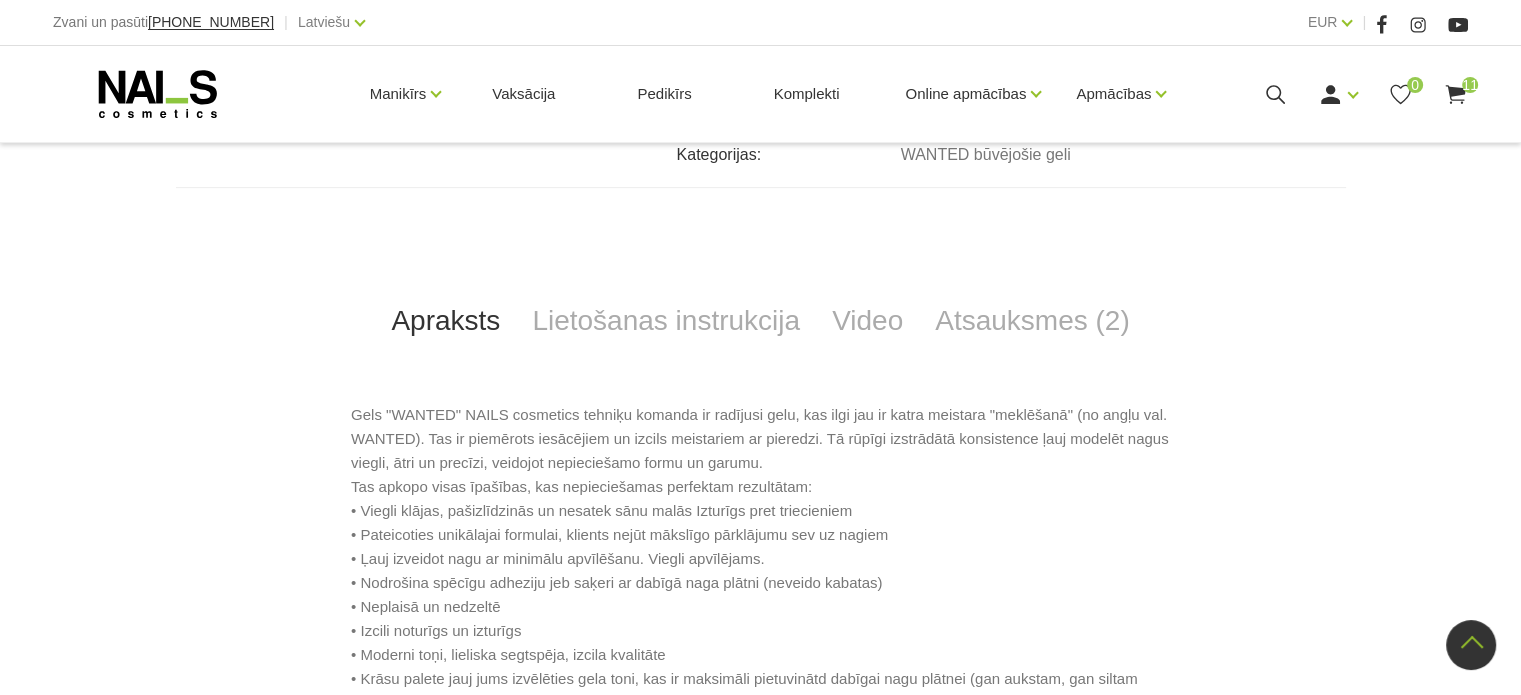 drag, startPoint x: 1527, startPoint y: 115, endPoint x: 1500, endPoint y: 294, distance: 181.02486 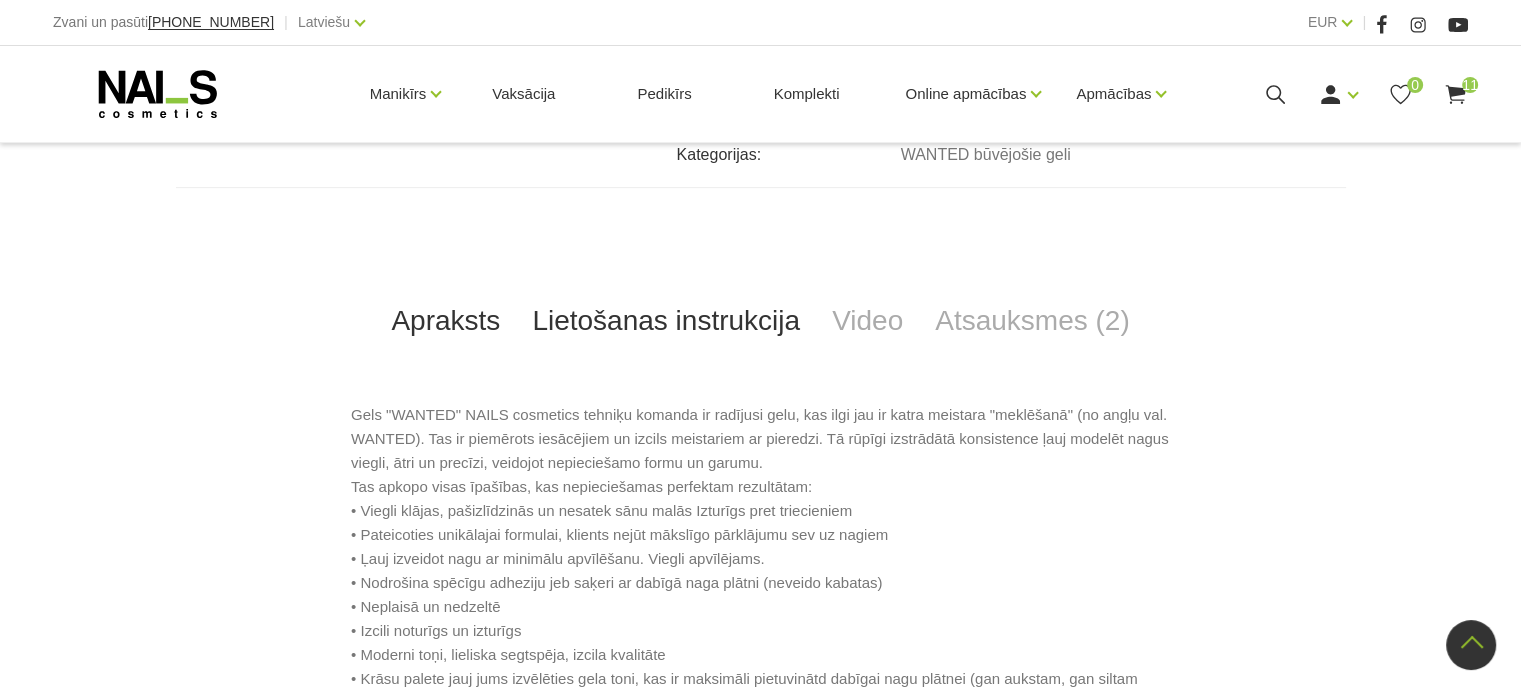 click on "Lietošanas instrukcija" at bounding box center [666, 321] 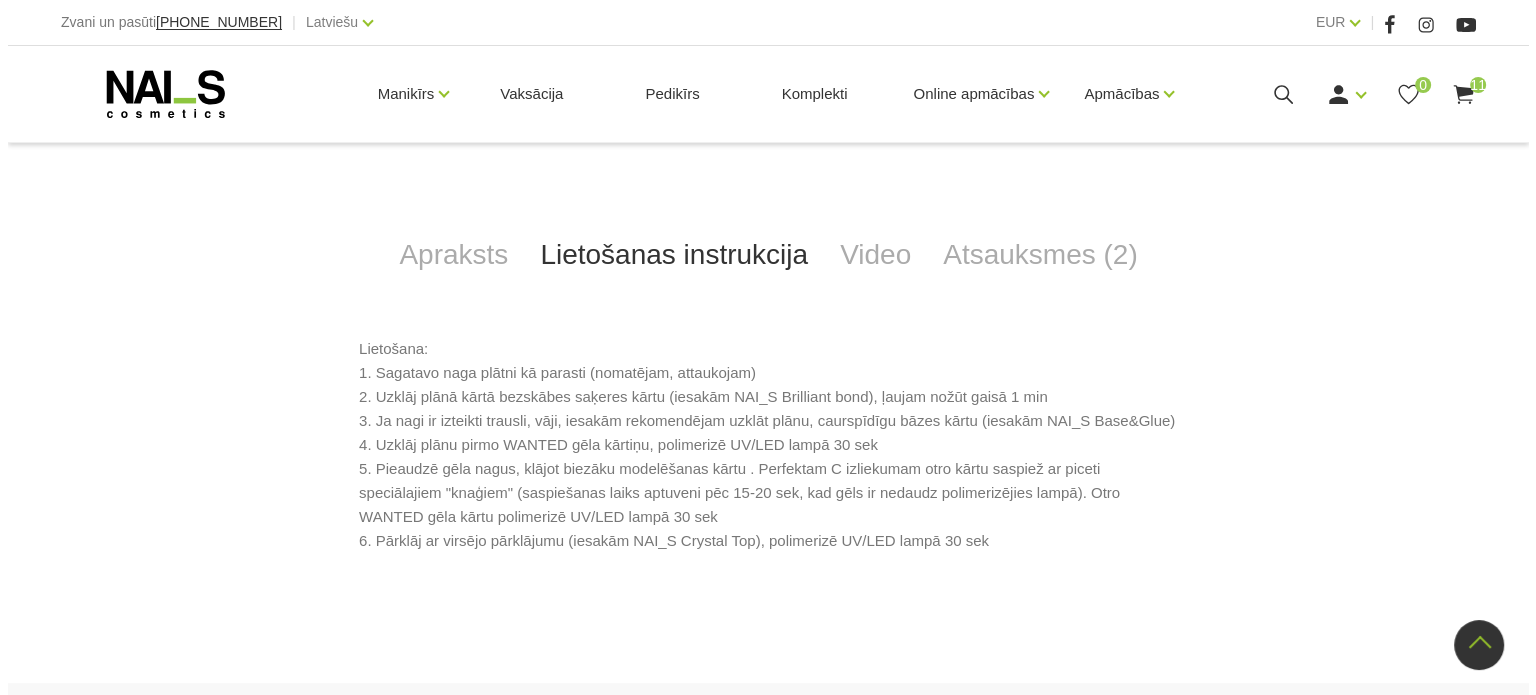 scroll, scrollTop: 892, scrollLeft: 0, axis: vertical 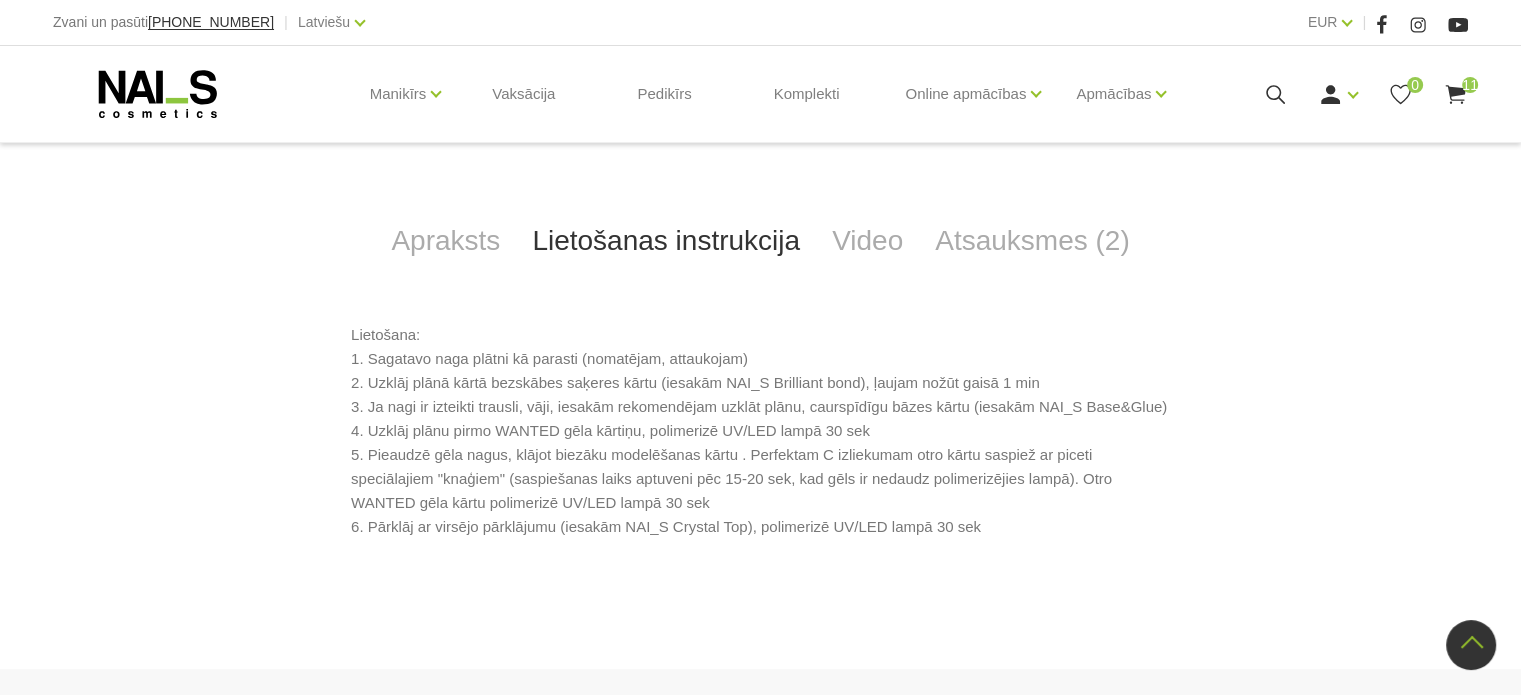 click on "11" at bounding box center [1470, 85] 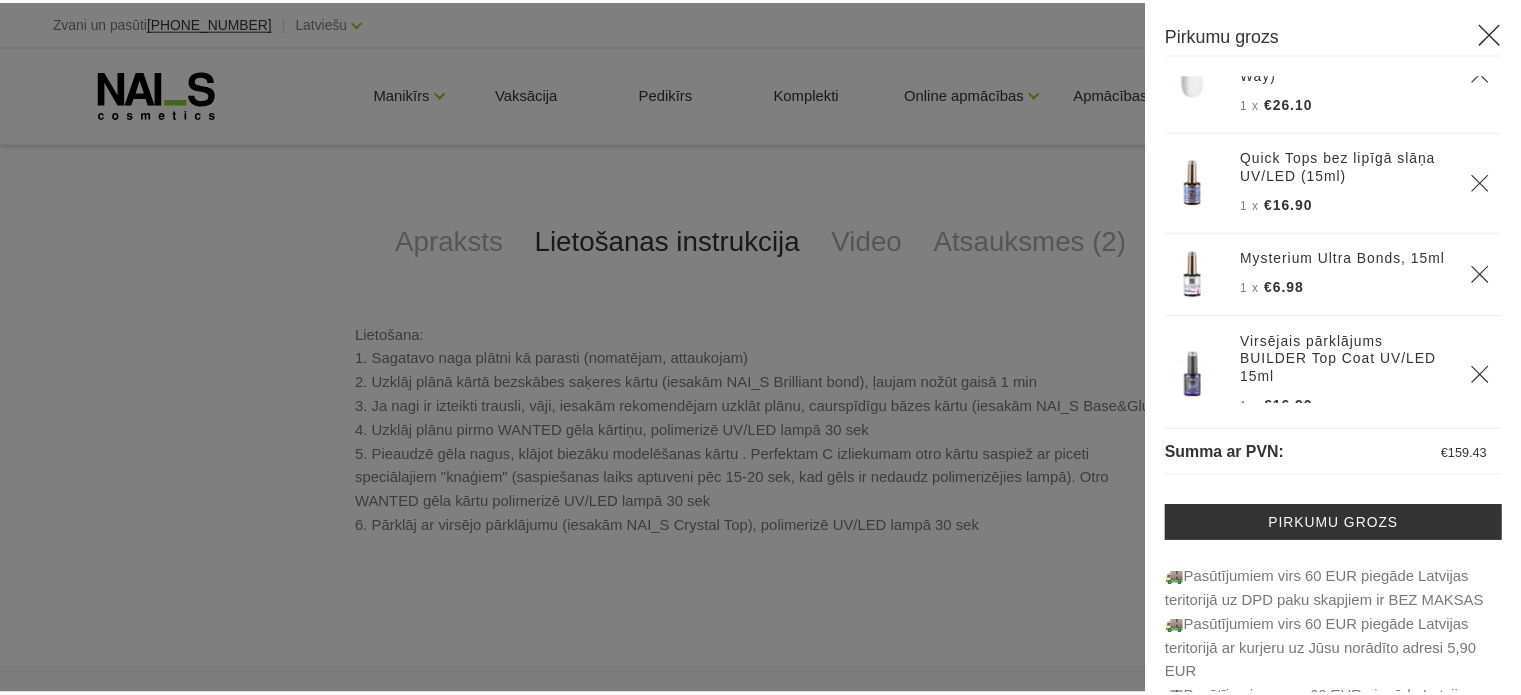 scroll, scrollTop: 735, scrollLeft: 0, axis: vertical 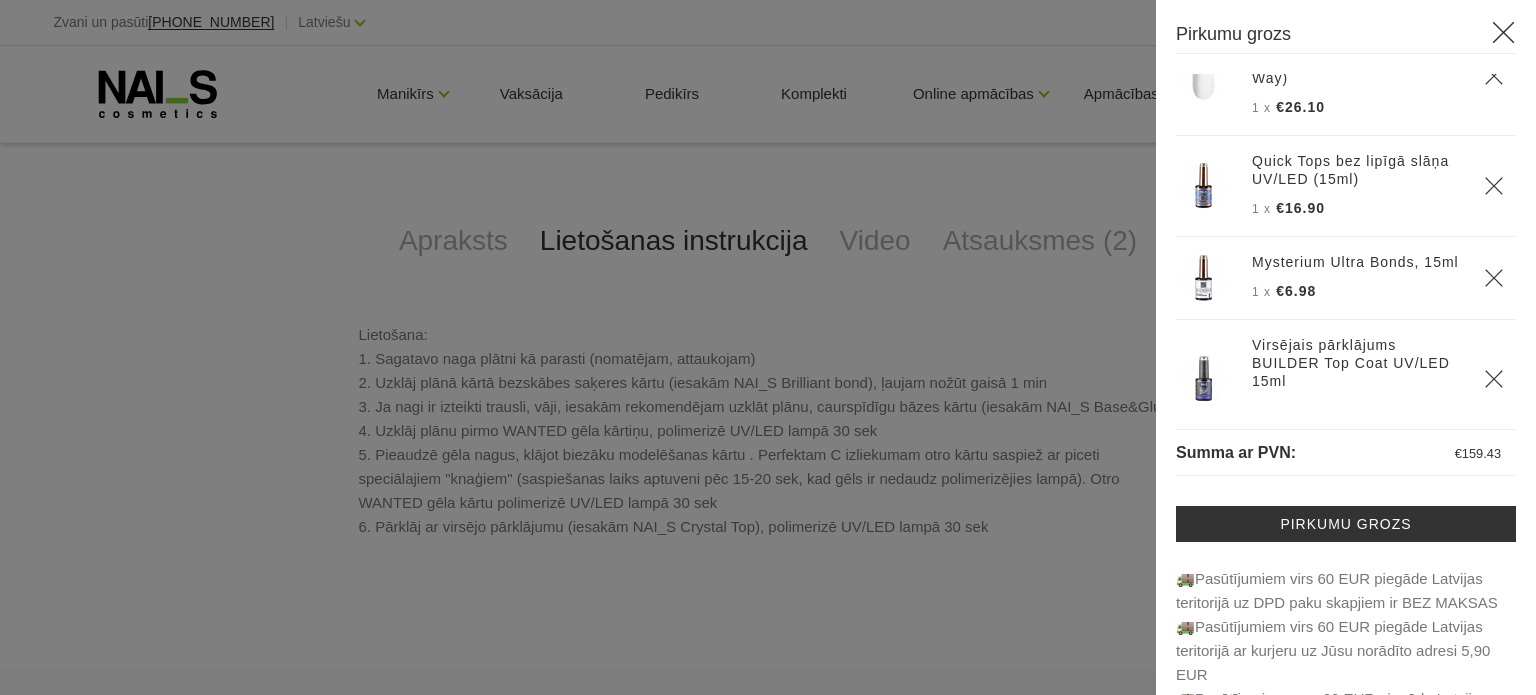 click 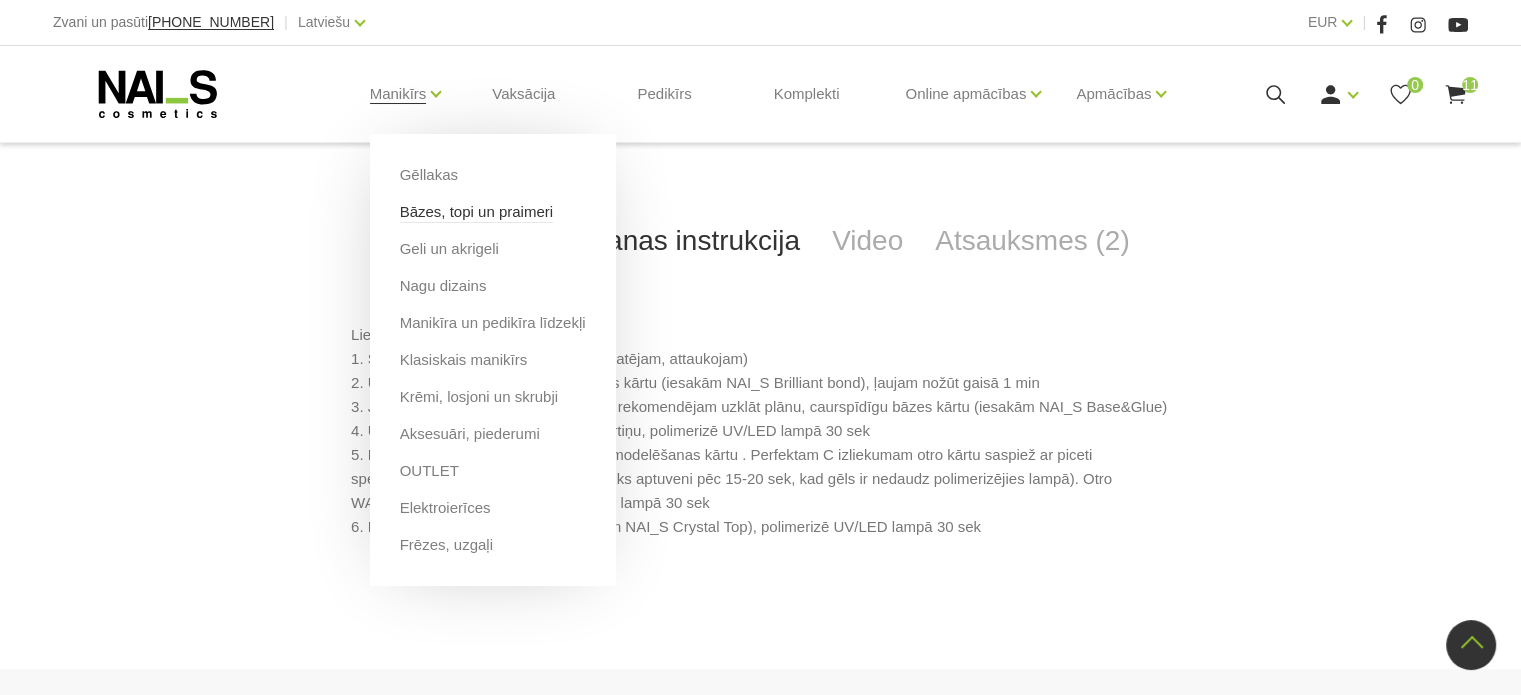 click on "Bāzes, topi un praimeri" at bounding box center [476, 212] 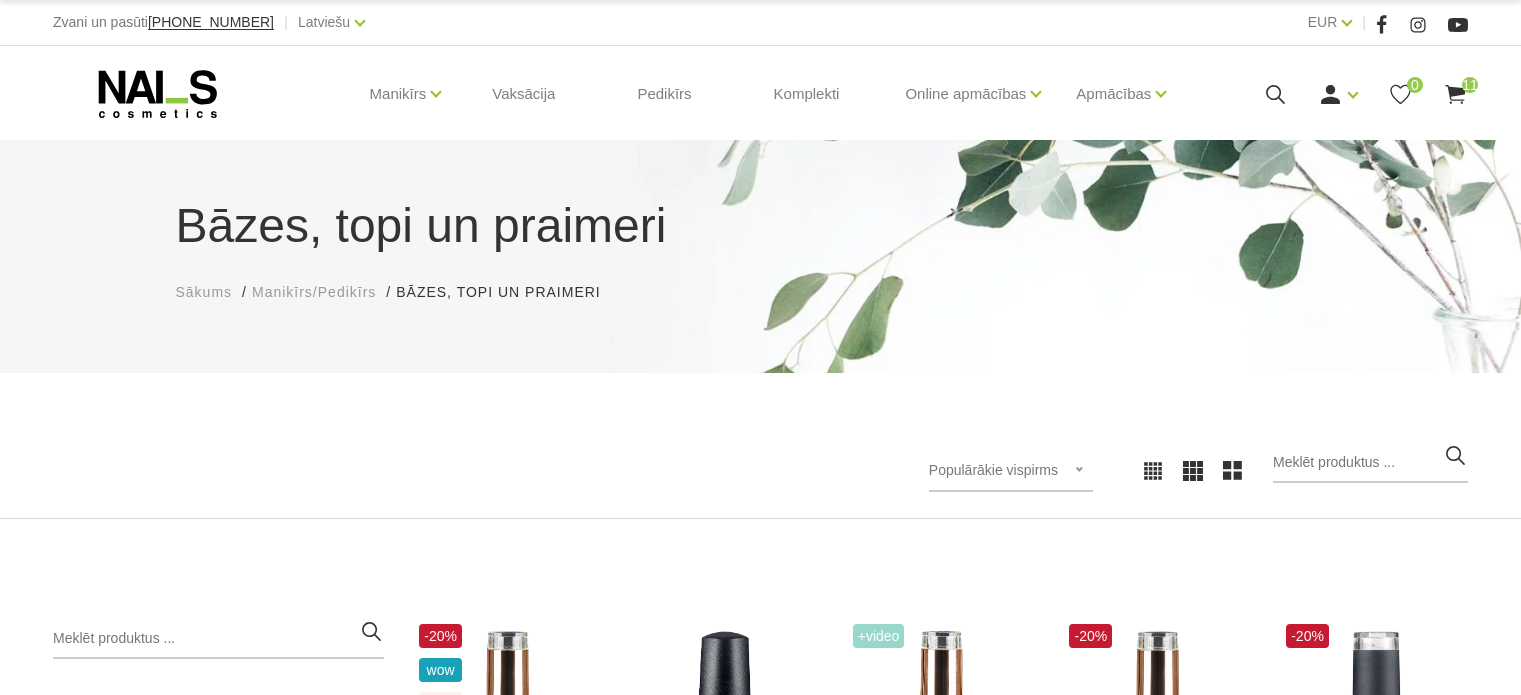 scroll, scrollTop: 0, scrollLeft: 0, axis: both 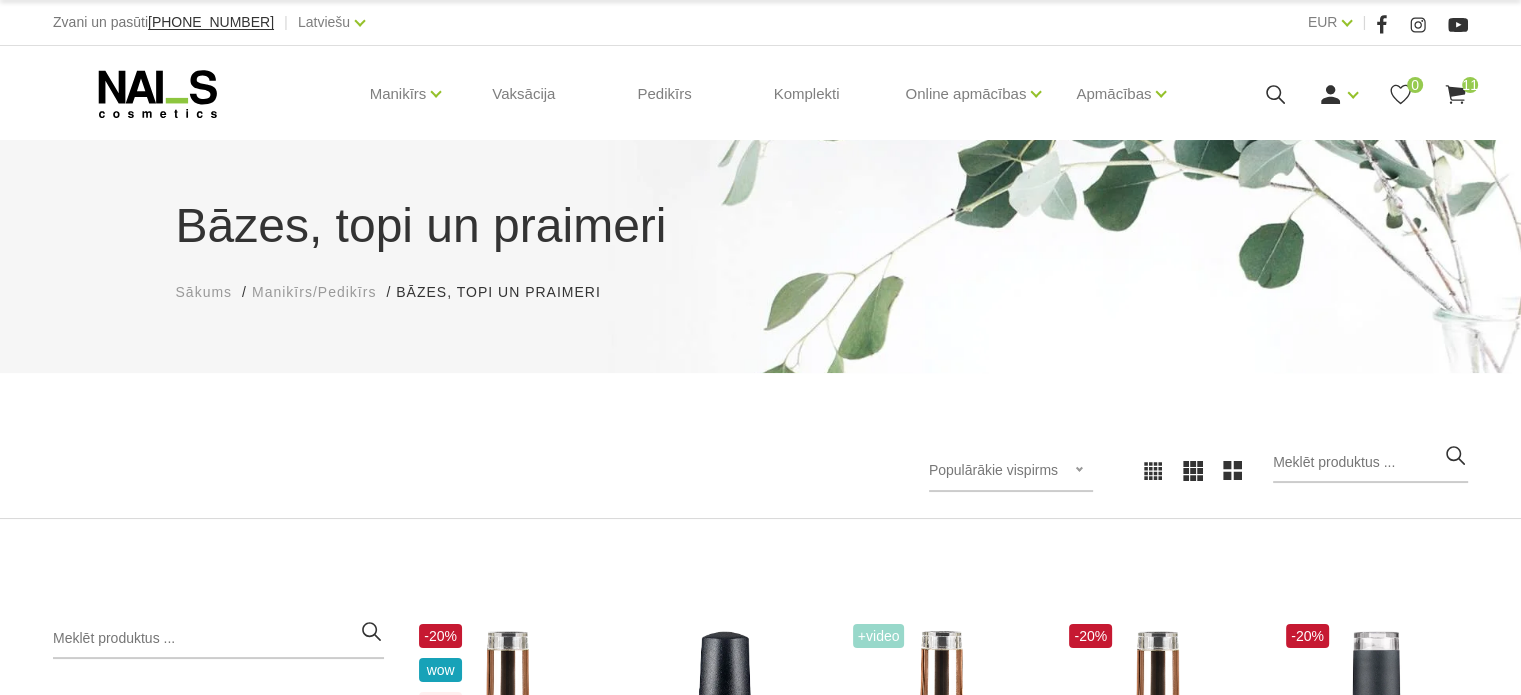 click on "Bāzes, topi un praimeri Sākums Manikīrs/Pedikīrs Bāzes, topi un praimeri
Bāzes, topi un praimeri Populārākie vispirms Jaunumi Lētākais vispirms Dārgākais vispirms Populārākie vispirms Populārākie vispirms Jaunumi Lētākais vispirms Dārgākais vispirms Kategorijas Manikīrs/Pedikīrs  11 Gēllakas  GEL X Gēllaka GEL POLISH gēllaka Quick Gēllakas + Bāzes, topi un praimeri  Bāzes Praimeri, bondi Topi, virskārtas + Geli un akrigeli  WANTED būvējošie geli Akrigeli + Nagu dizains  AIRNails Aerogrāfs, detaļas Krāsas Piederumi Trafareti + + Manikīra un pedikīra līdzekļi  Klasiskais manikīrs  Krēmi, losjoni un skrubji  Aksesuāri, piederumi  Instrumenti, vīles Knaibles Otas Pincetes Standziņas, šķērītes Vīles Formas, tipši, līmes + + OUTLET  Elektroierīces  Frēzes, uzgaļi  + Kategorijas Manikīrs/Pedikīrs   Pedikīrs   Skropstas, uzacis   Vaksācija   Mārketinga materiāli   Komplekti   Apmācības un semināri   -20% wow top €16.90" at bounding box center (760, 1459) 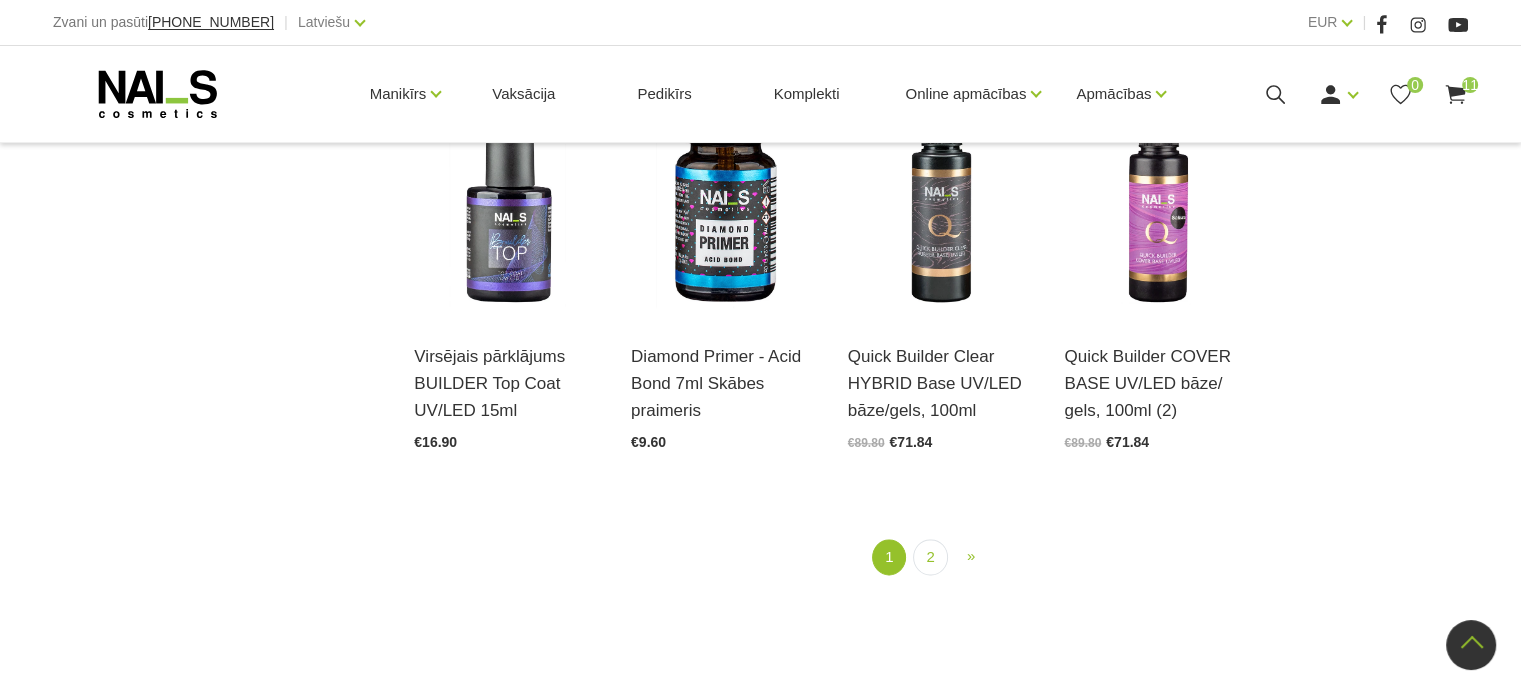 scroll, scrollTop: 2360, scrollLeft: 0, axis: vertical 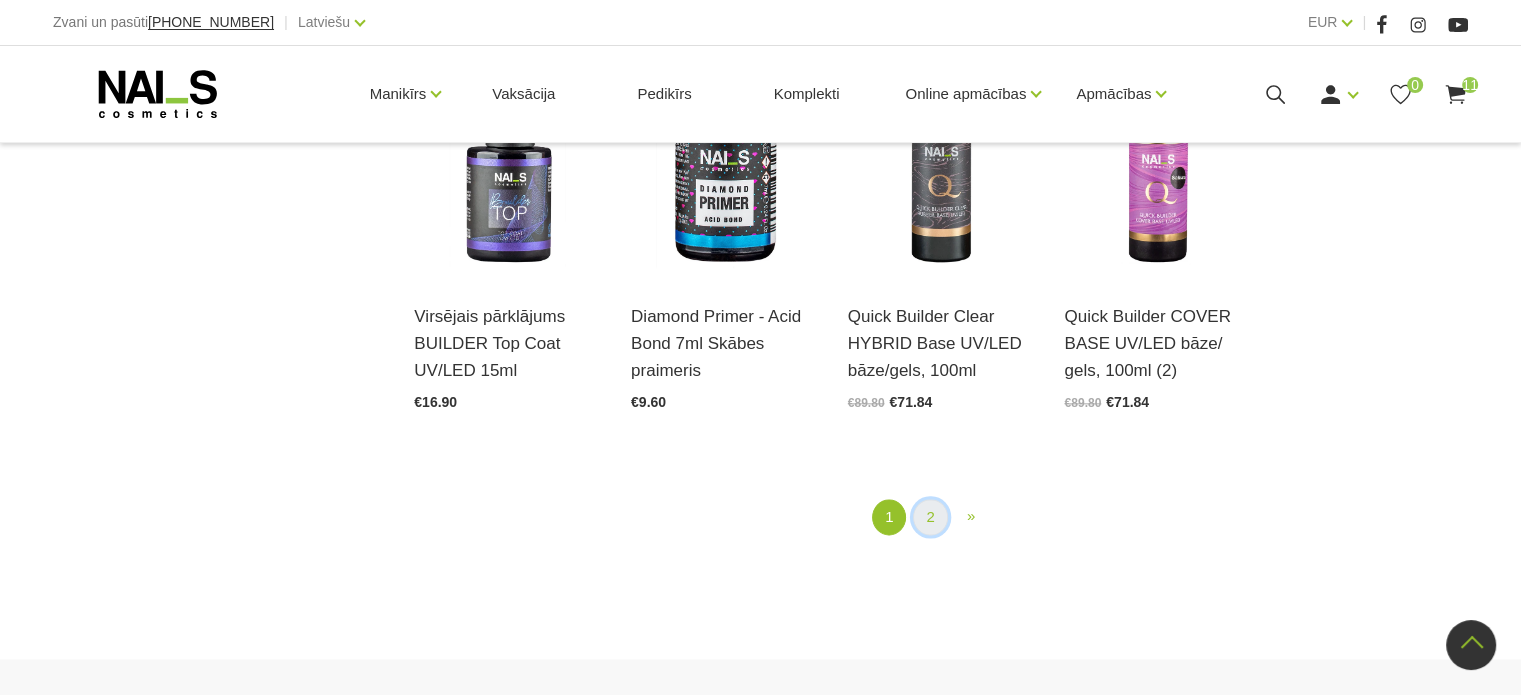 click on "2" at bounding box center (930, 517) 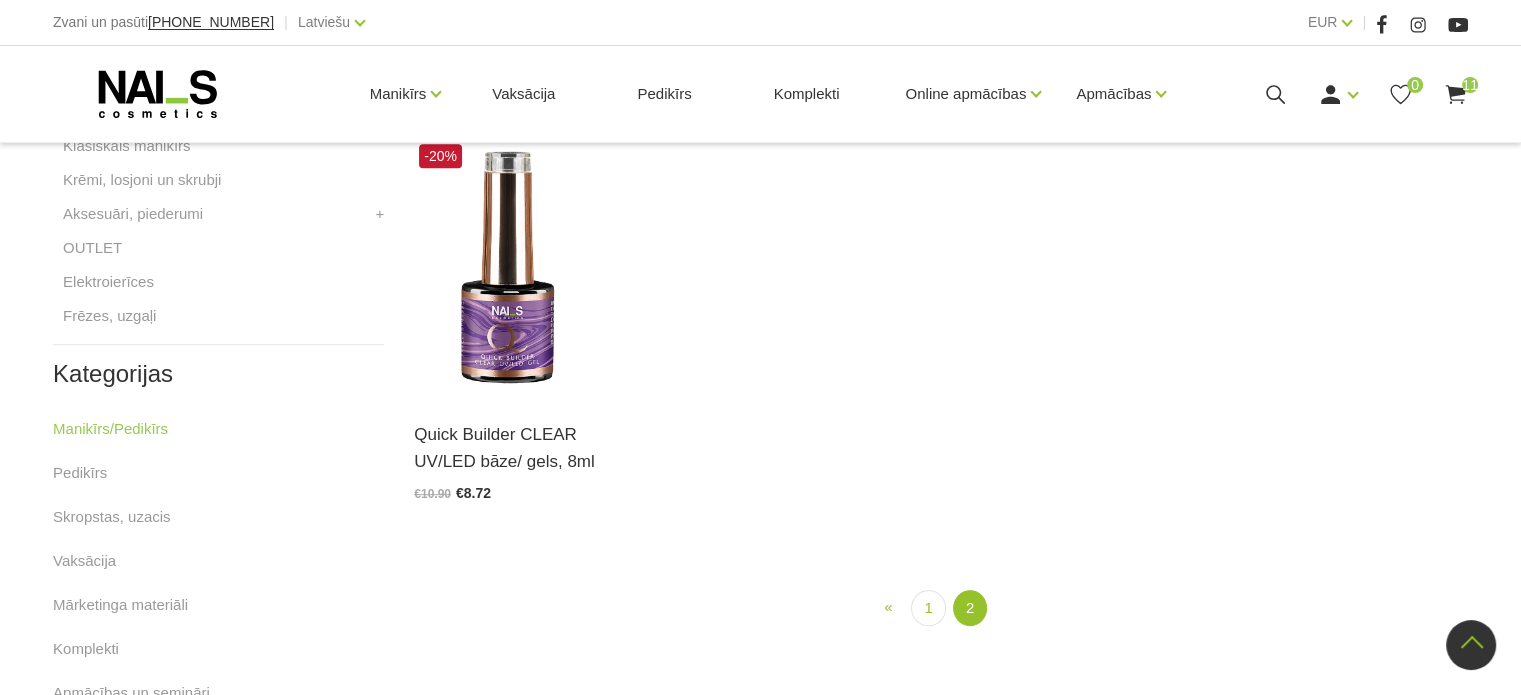 scroll, scrollTop: 968, scrollLeft: 0, axis: vertical 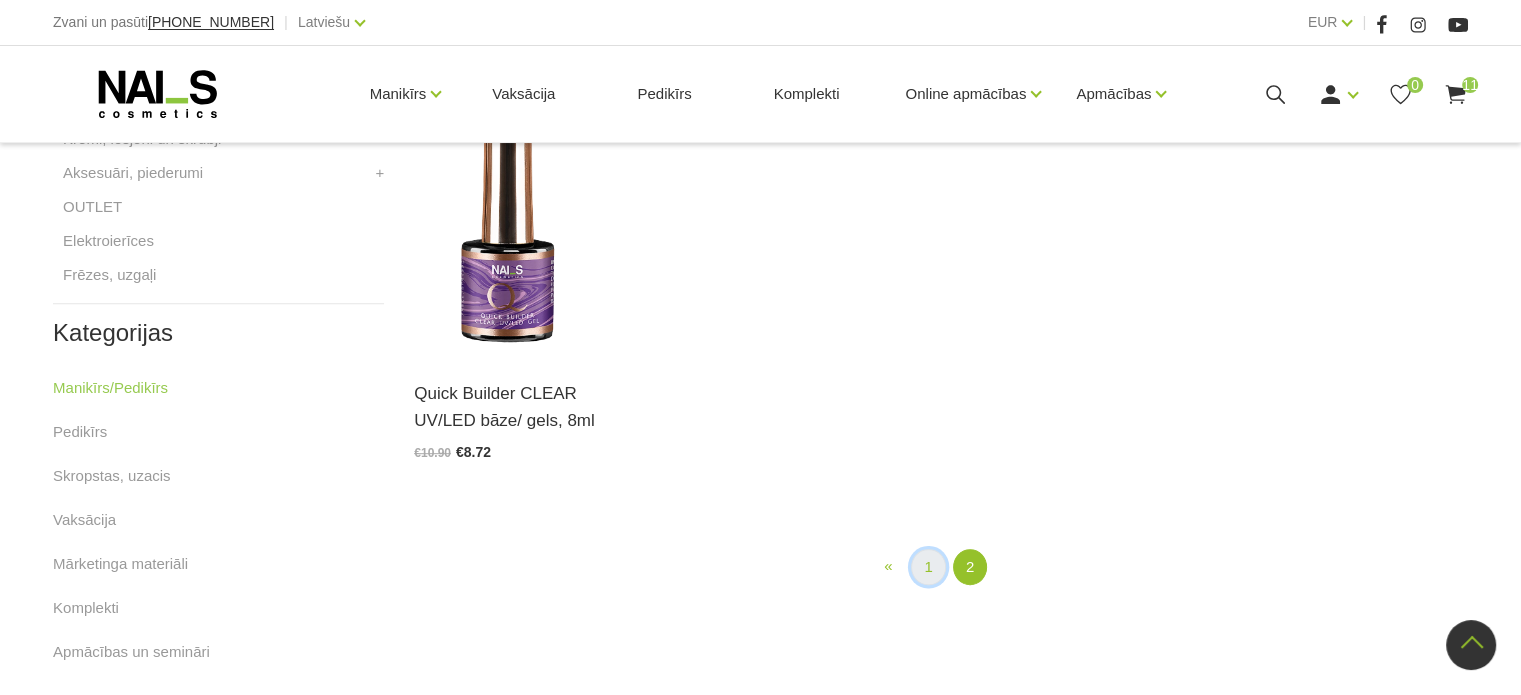 click on "1" at bounding box center [928, 567] 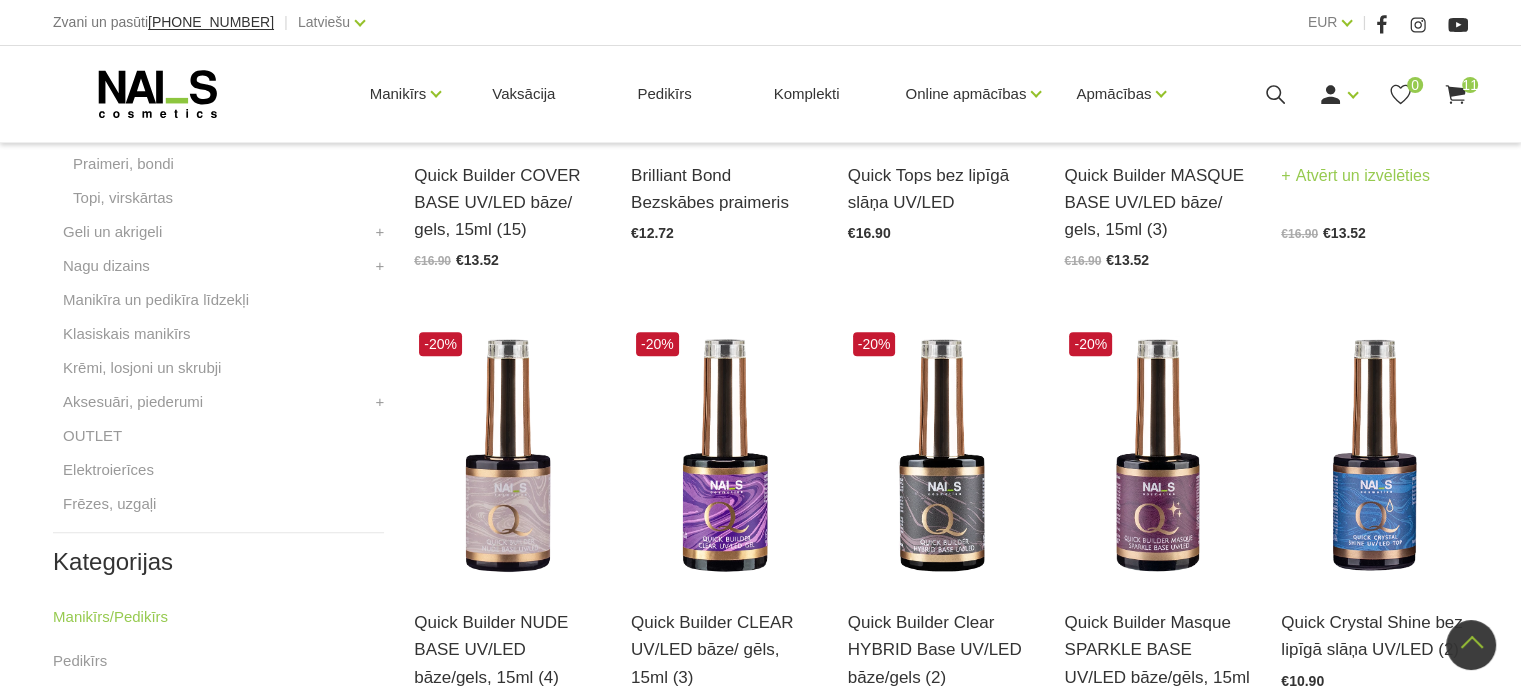 scroll, scrollTop: 848, scrollLeft: 0, axis: vertical 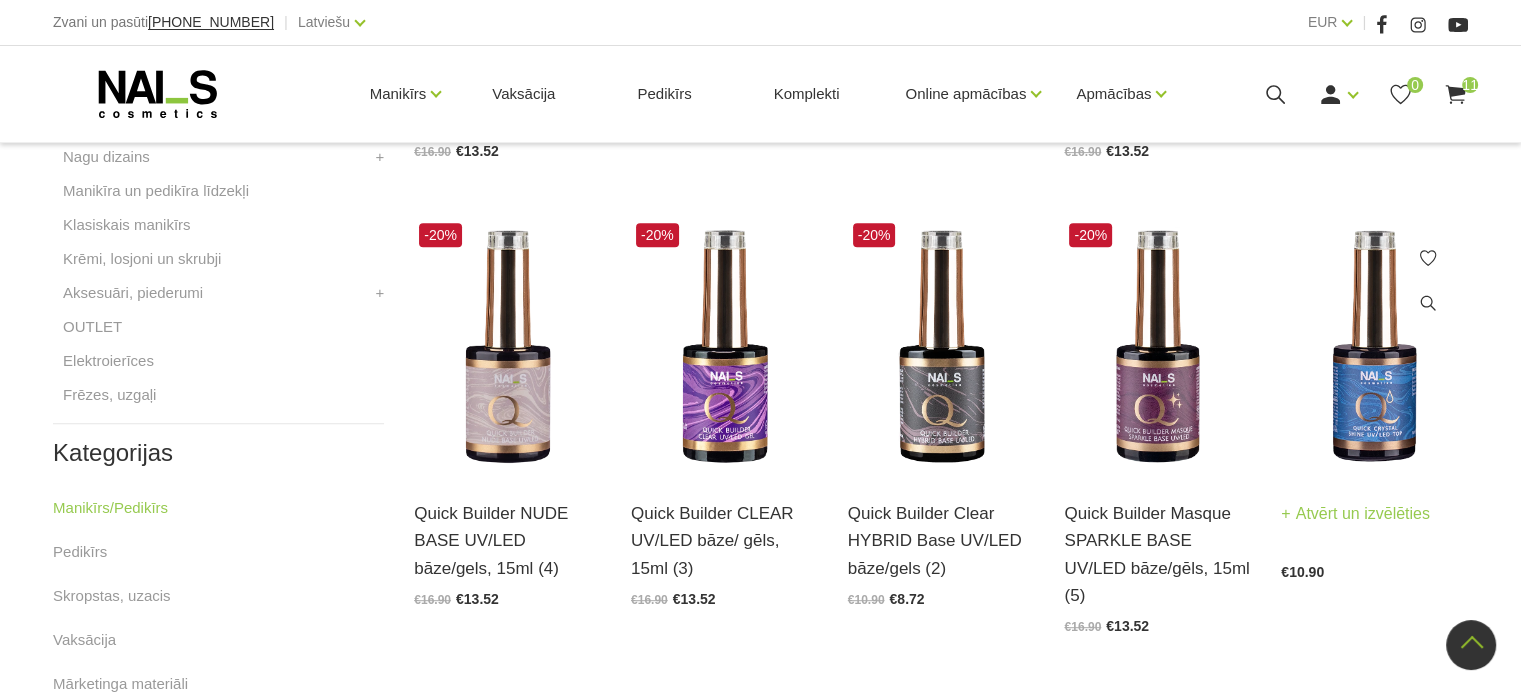 click at bounding box center [1374, 346] 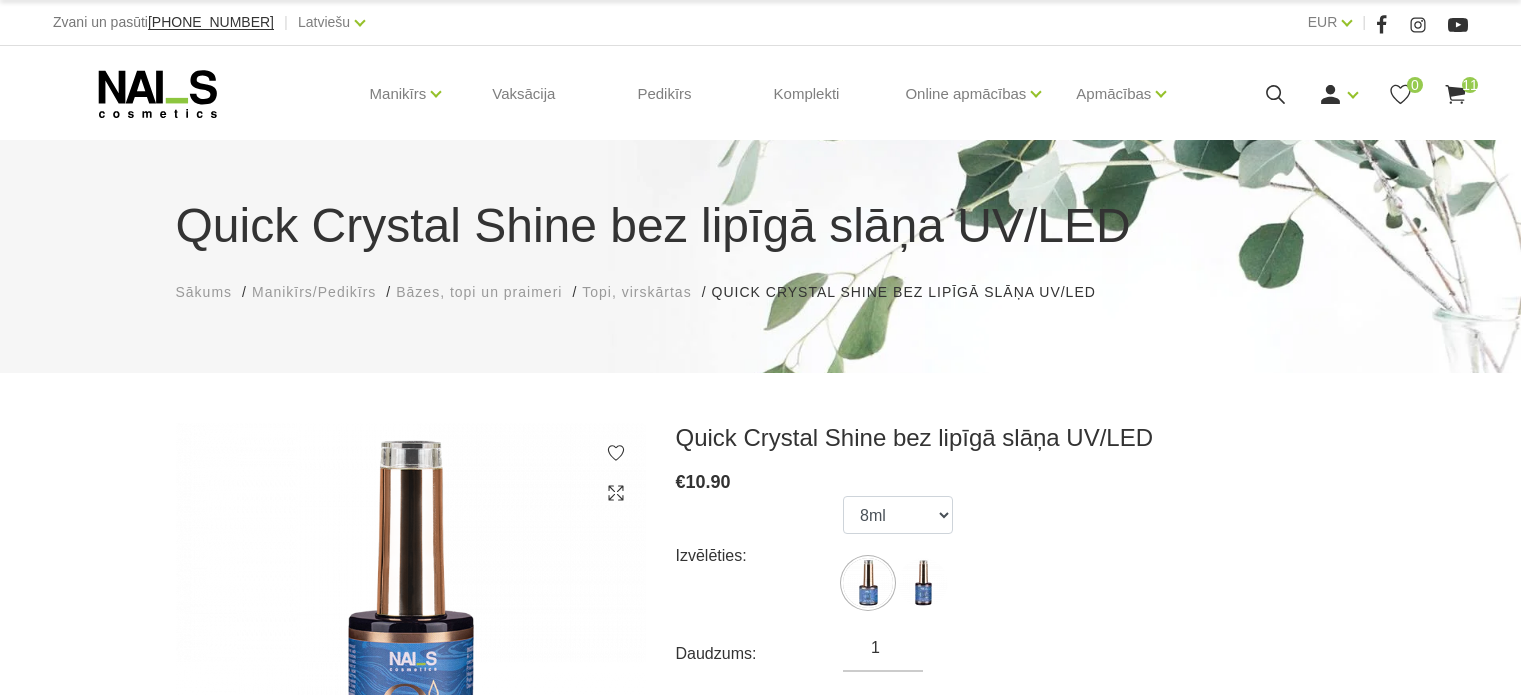 scroll, scrollTop: 0, scrollLeft: 0, axis: both 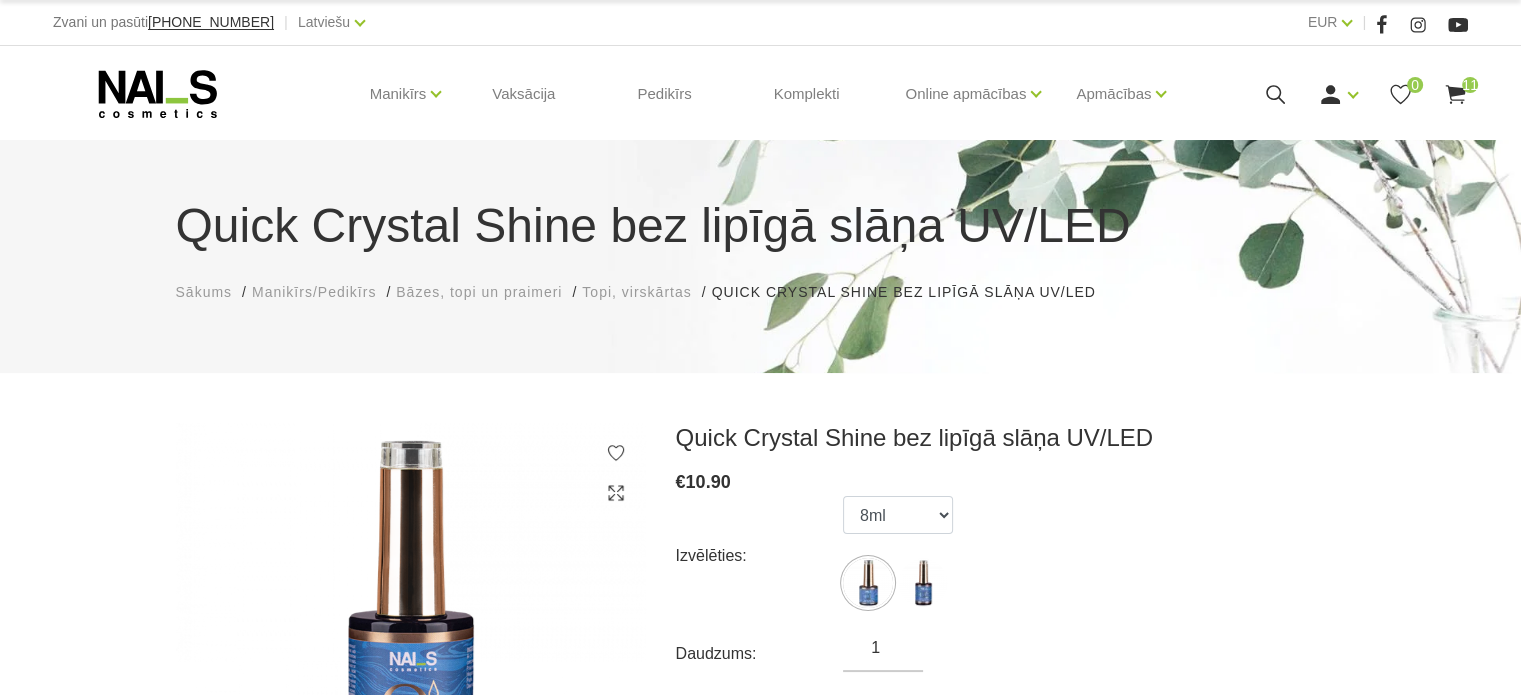 click on "Quick [PERSON_NAME] bez [PERSON_NAME] UV/LED Sākums Manikīrs/Pedikīrs Bāzes, topi un praimeri Topi, virskārtas Quick [PERSON_NAME] bez [PERSON_NAME] UV/LED
Quick [PERSON_NAME] bez [PERSON_NAME] UV/LED 1 2 Quick [PERSON_NAME] bez [PERSON_NAME] UV/LED € 10.90 Izvēlēties:  8ml 15ml Daudzums:  1
Pievienot grozam
KODS:  SKU-522-5433 Kategorijas:  Topi, virskārtas Apraksts Atsauksmes (0) Virsējais pārklājums bez [PERSON_NAME] un UV zilā pārklājuma.
Nodrošina izcilu spīdumu manikīram [PERSON_NAME] nākamajai profilaksei.Nemaina pamatkrāsu,  neplaisā, nedzeltē, izceļ jebkuras gellakas/gela [PERSON_NAME]. Aizsargā manikīru no skrāpējumiem.
Polimerizācijas laiks lampā LED 30sek, UV 1min. Uzdod jautājumu 0 atsauksmes -  Quick [PERSON_NAME] bez [PERSON_NAME] UV/LED Pievienot atsauksmi Your email address and phone will not be published. Required fields are marked*
Lūdzu, ievadiet savu vārdu" at bounding box center [760, 643] 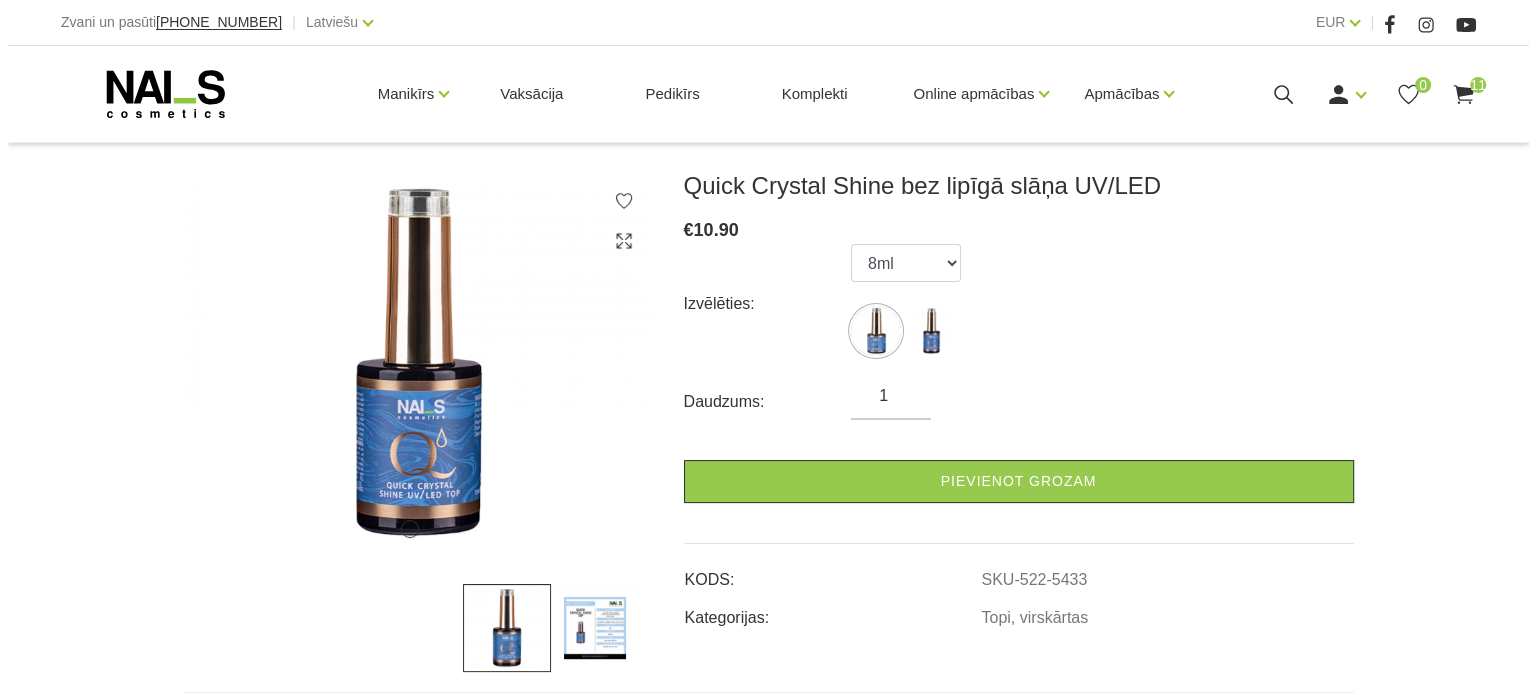 scroll, scrollTop: 280, scrollLeft: 0, axis: vertical 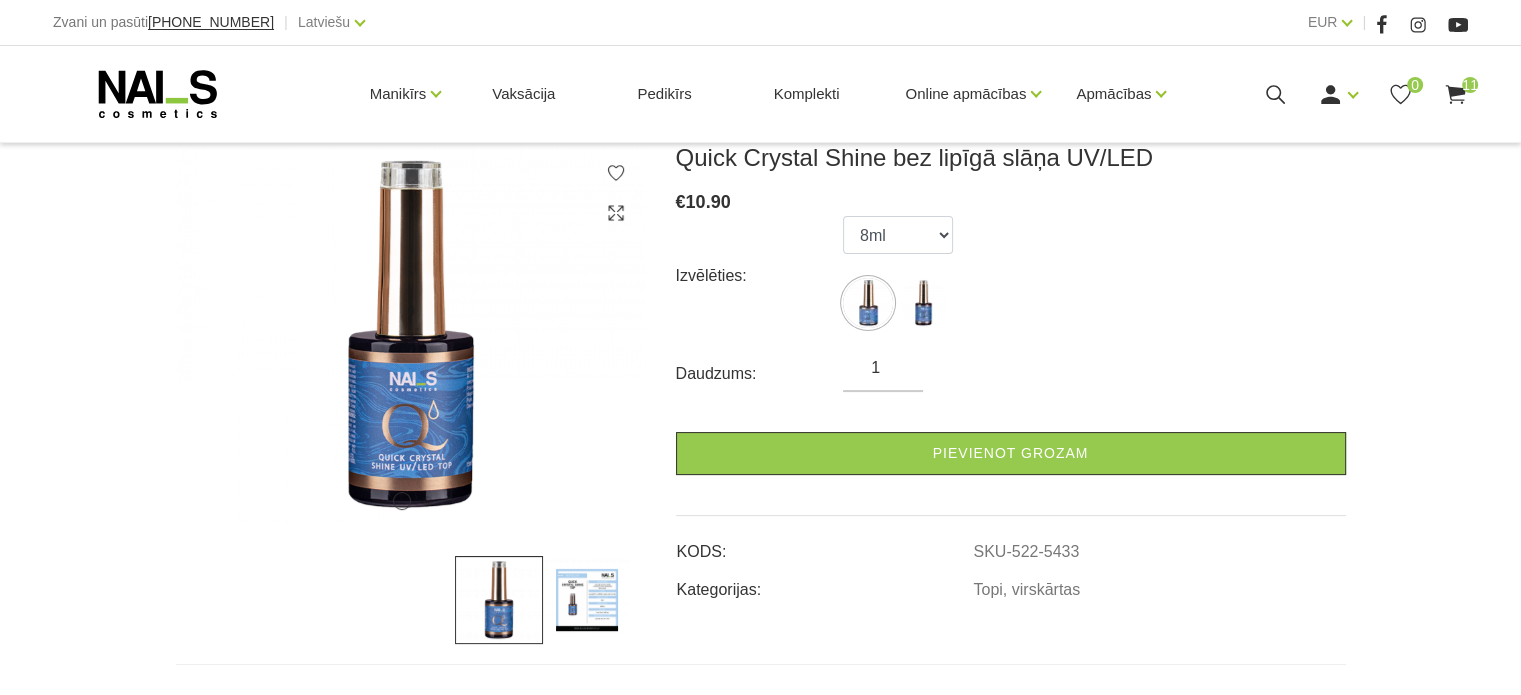 click at bounding box center [587, 600] 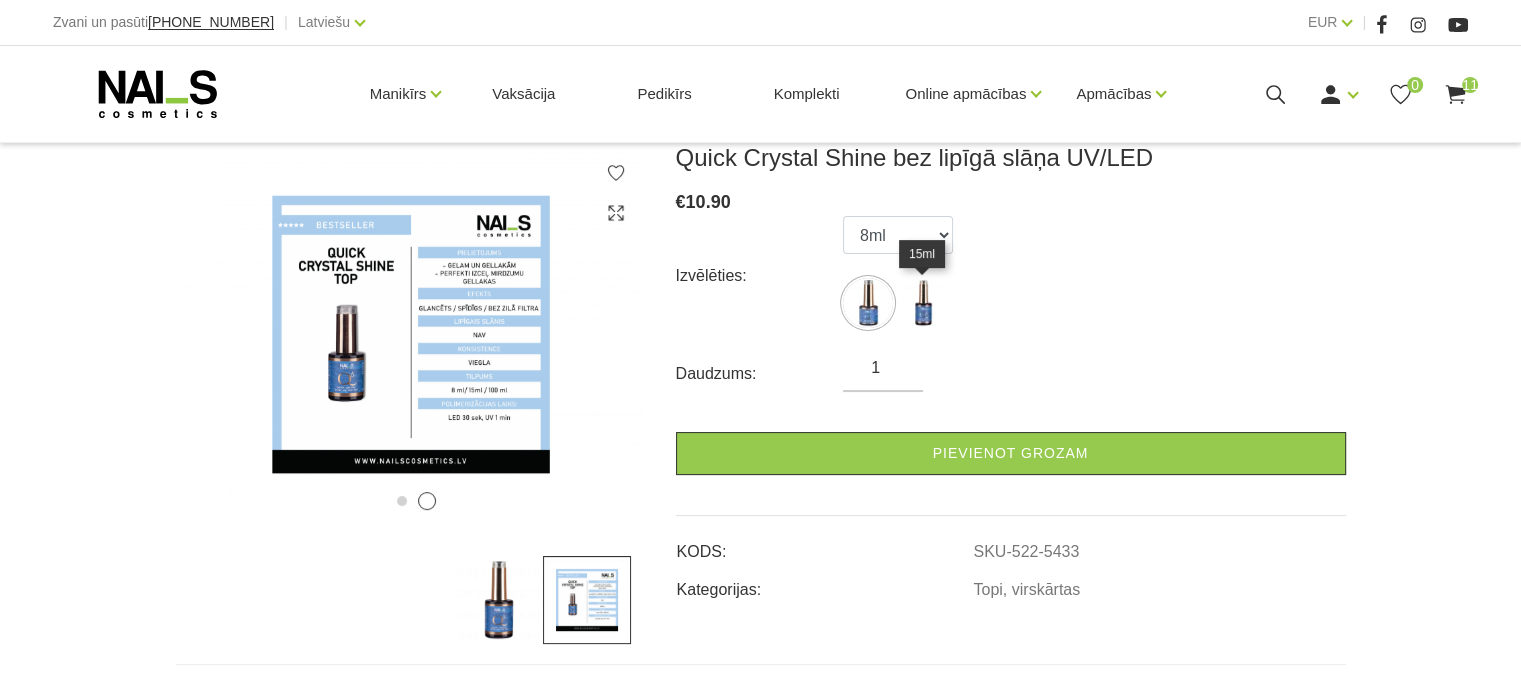 click at bounding box center (923, 303) 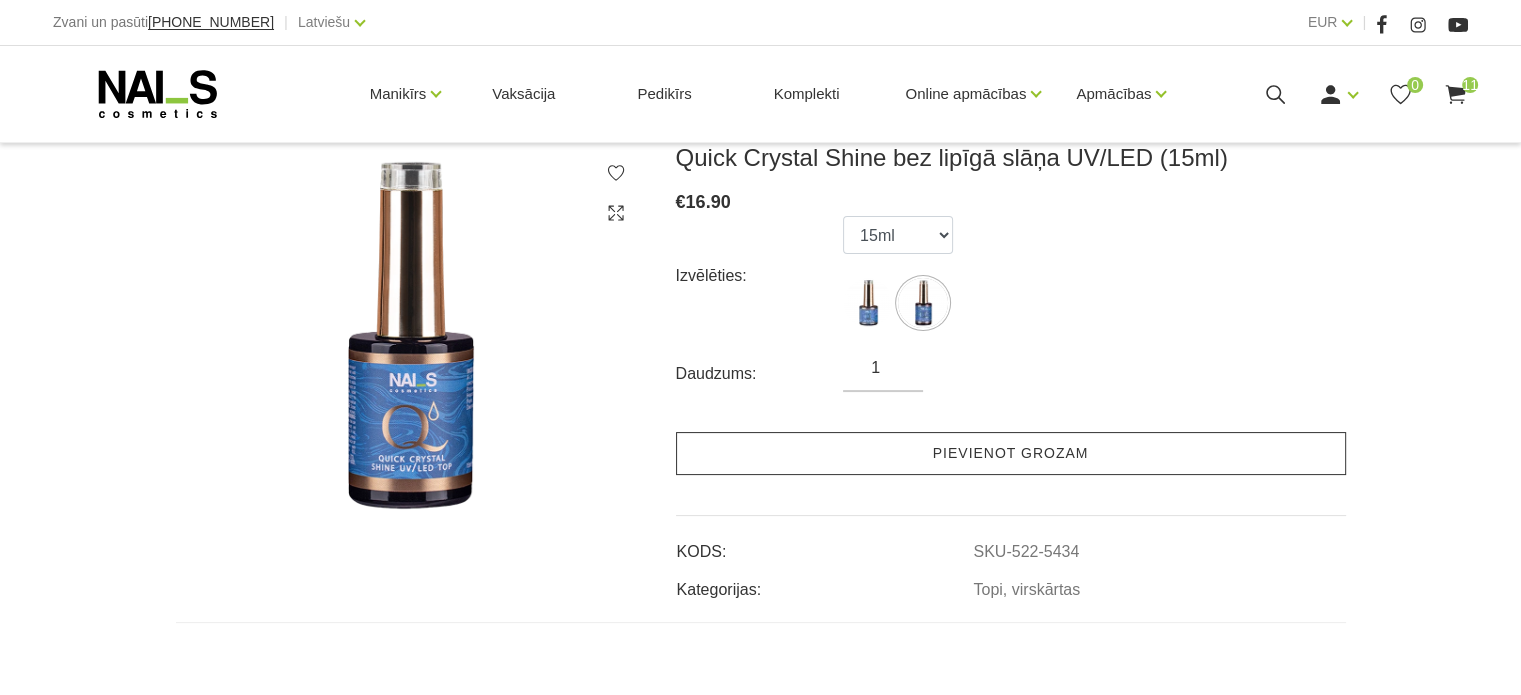 click on "Pievienot grozam" at bounding box center [1011, 453] 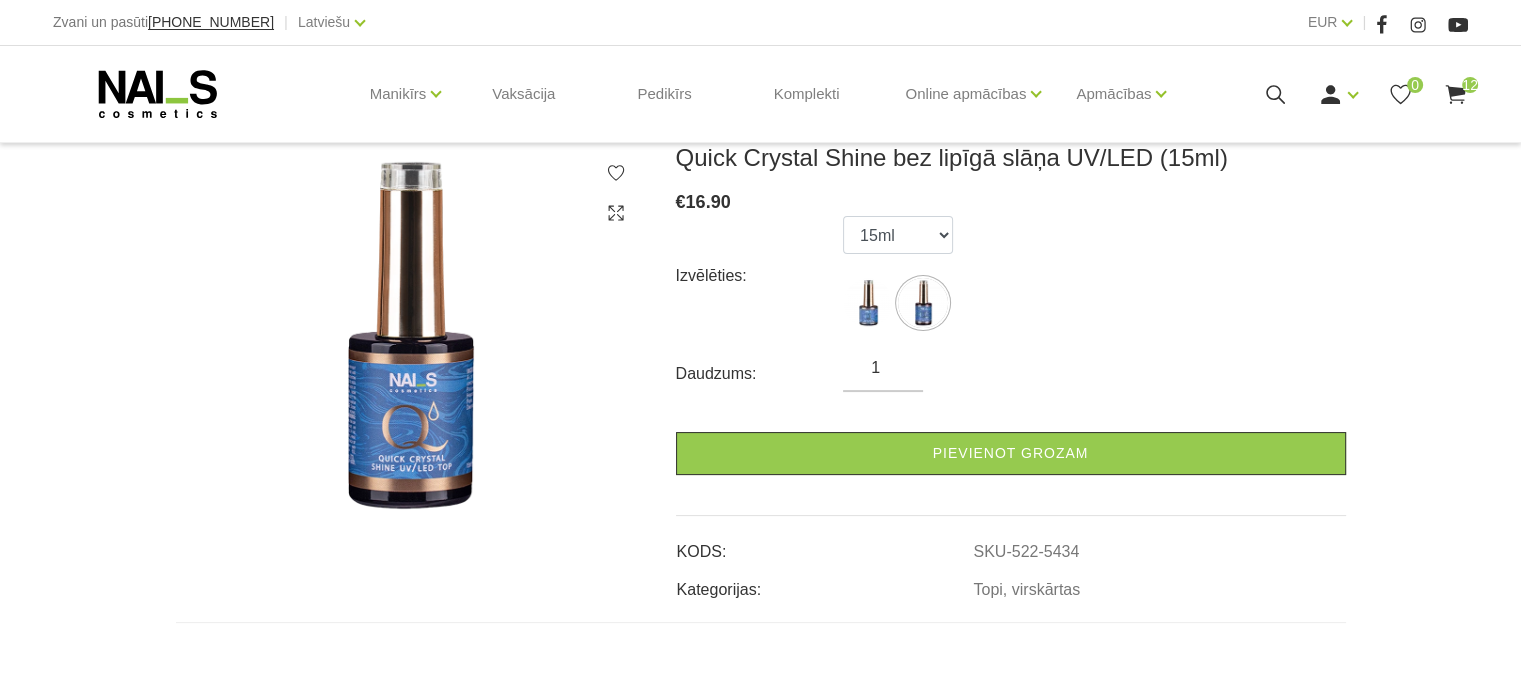 click 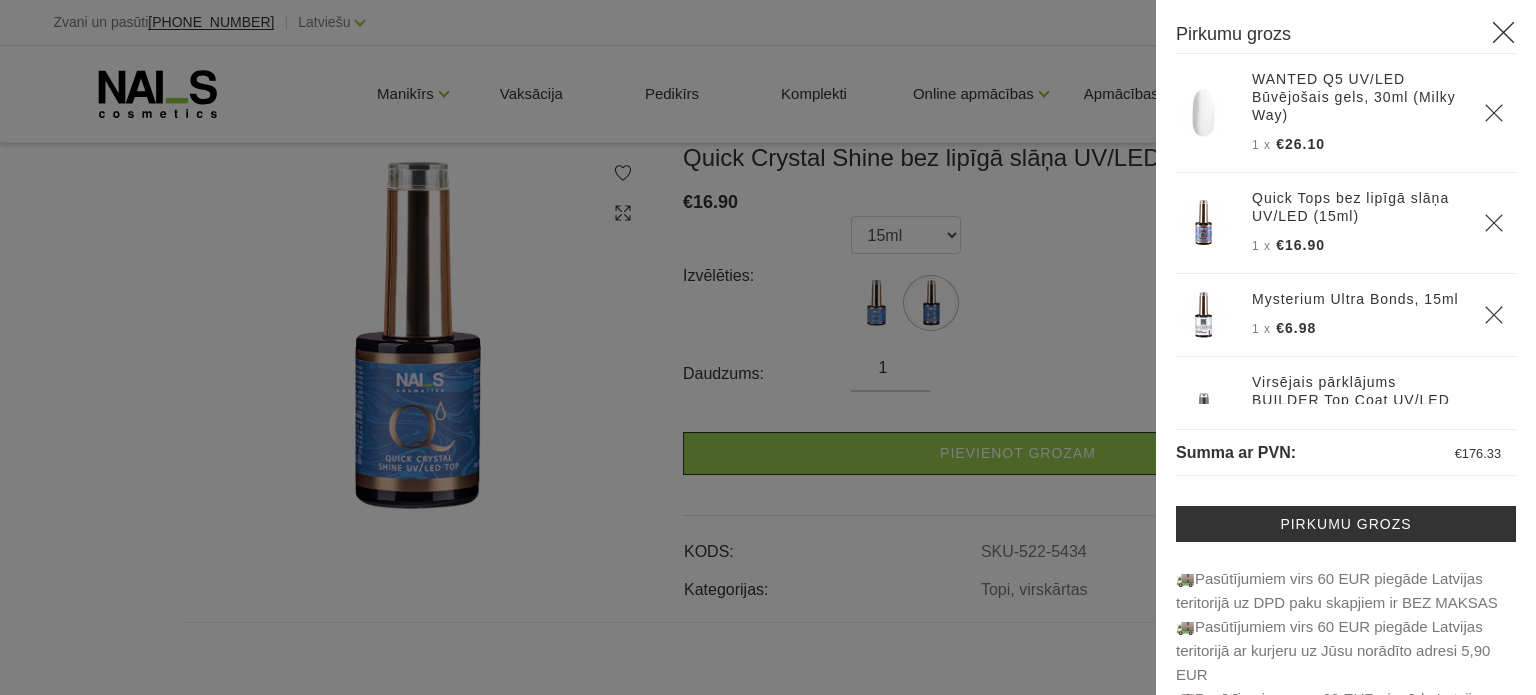 scroll, scrollTop: 694, scrollLeft: 0, axis: vertical 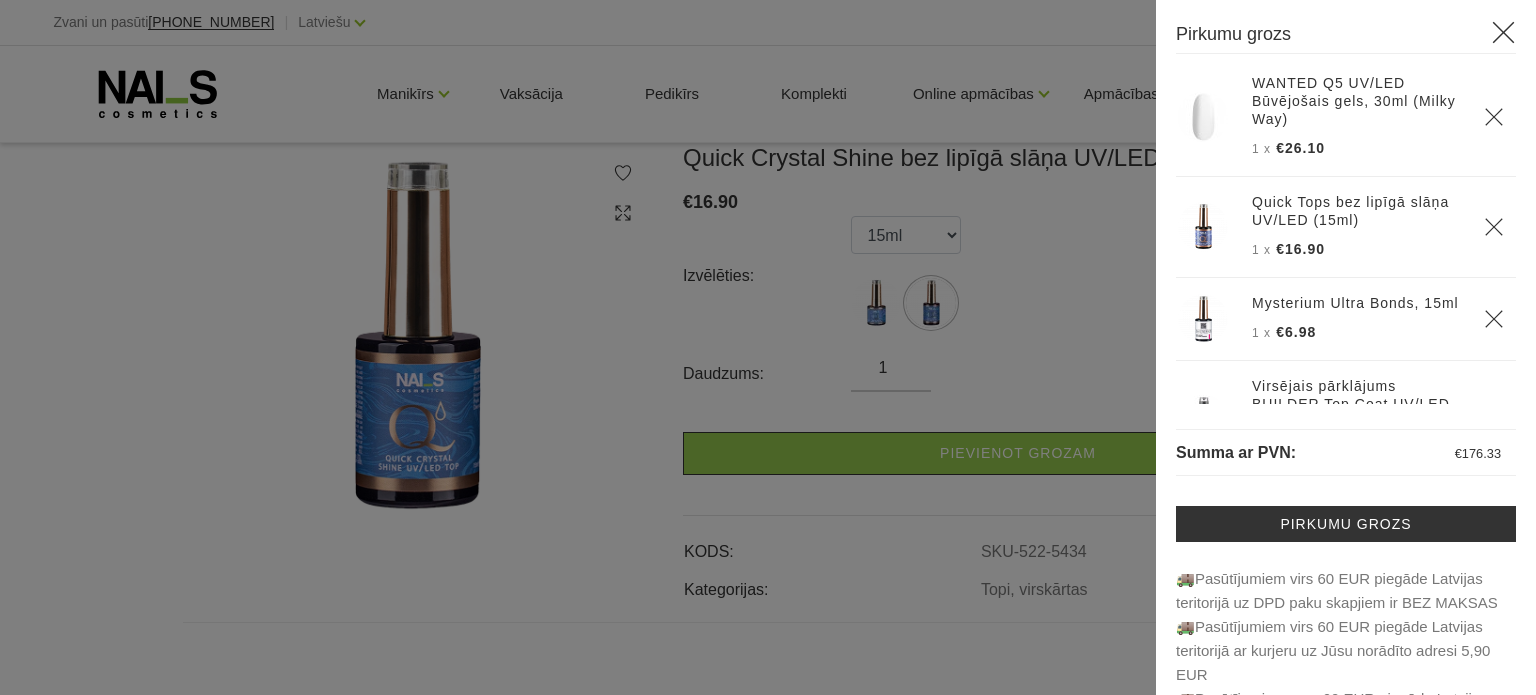 click 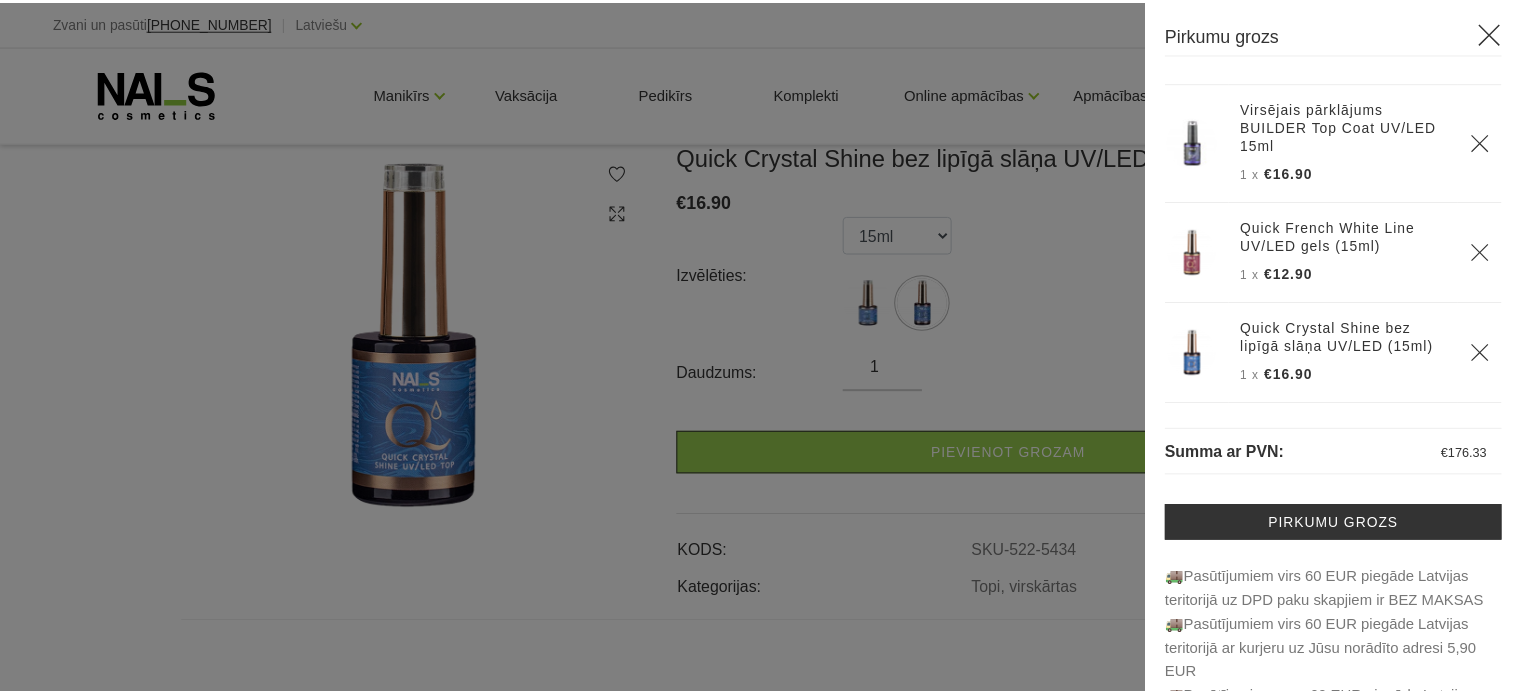 scroll, scrollTop: 936, scrollLeft: 0, axis: vertical 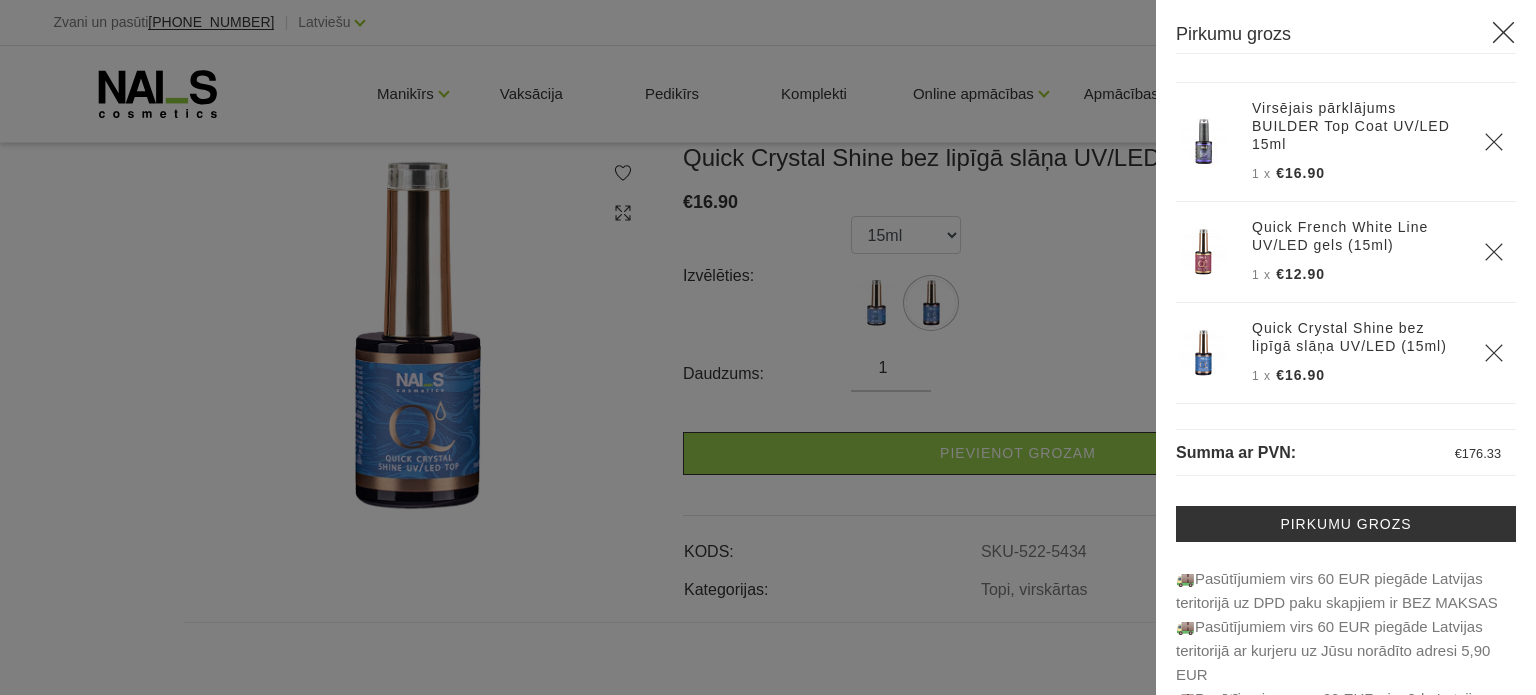 click 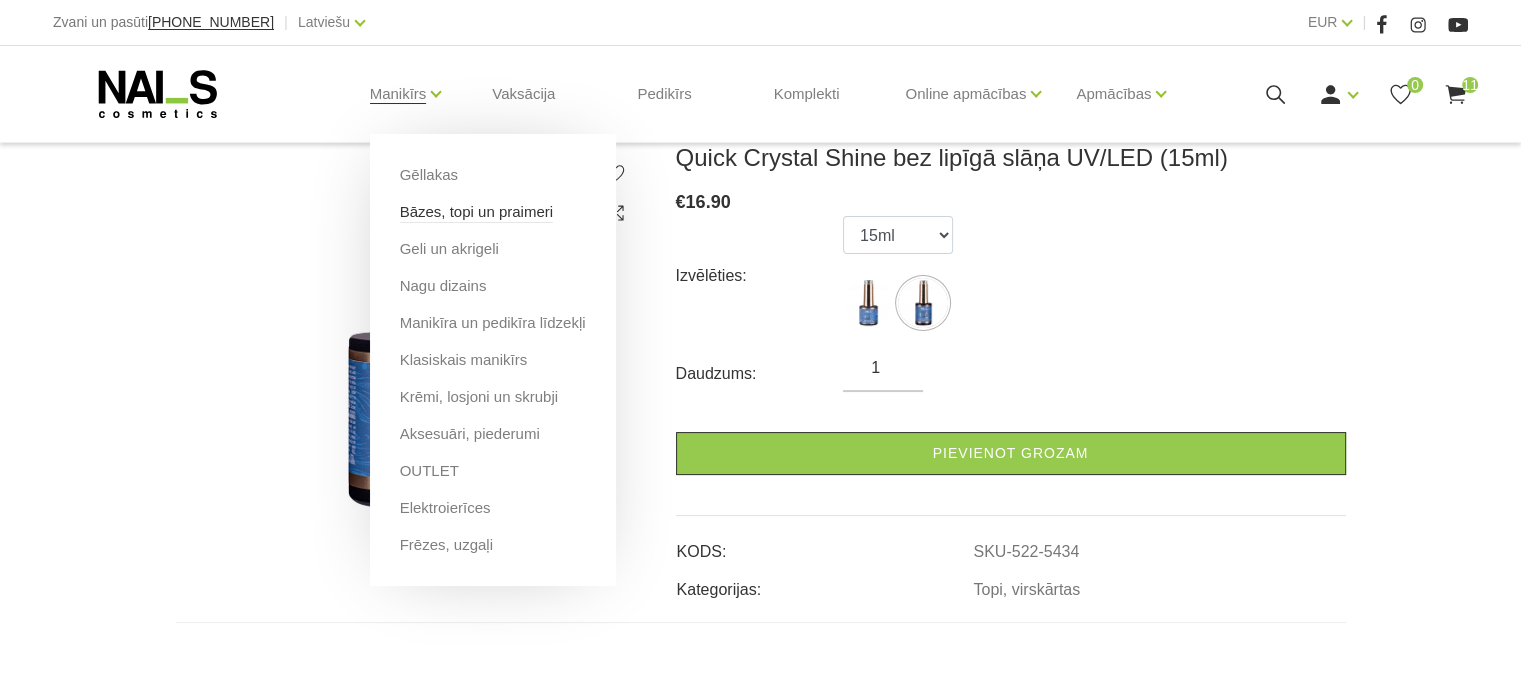 click on "Bāzes, topi un praimeri" at bounding box center (476, 212) 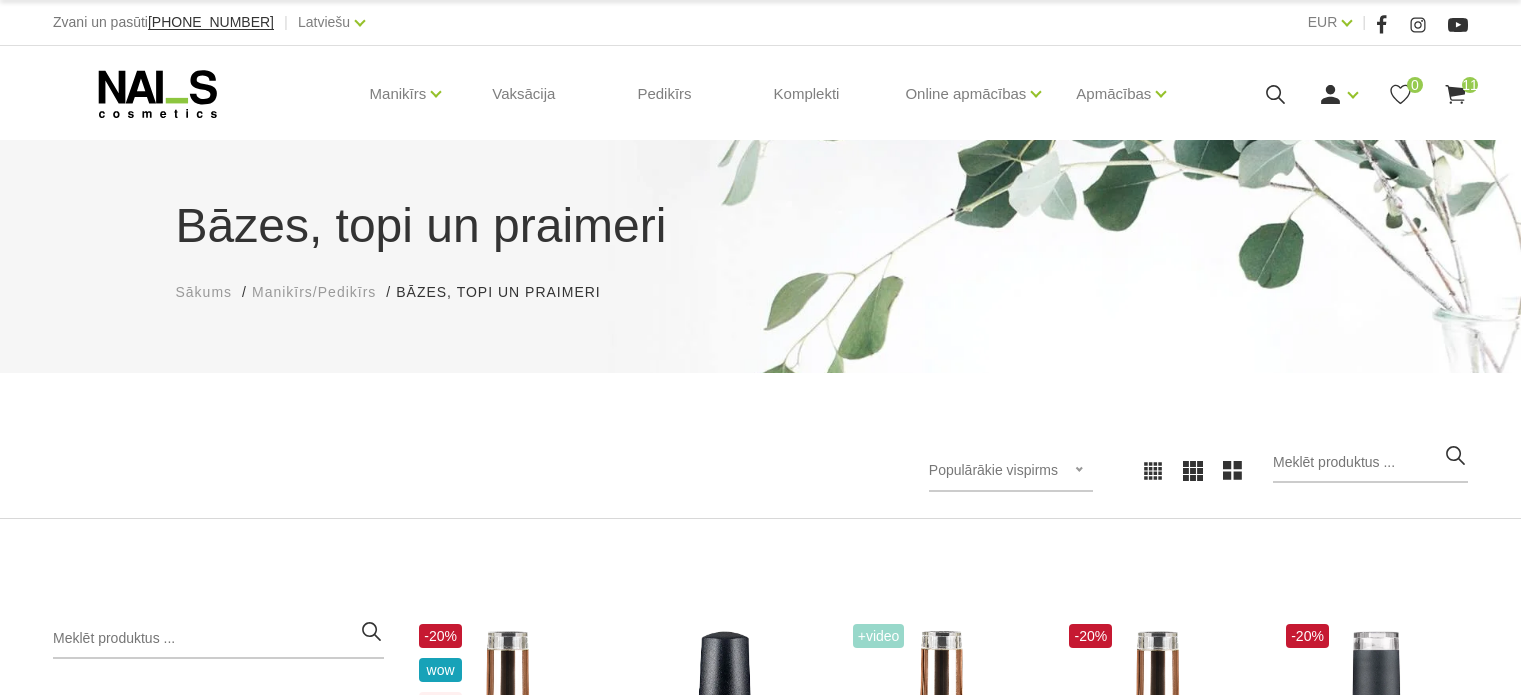 scroll, scrollTop: 0, scrollLeft: 0, axis: both 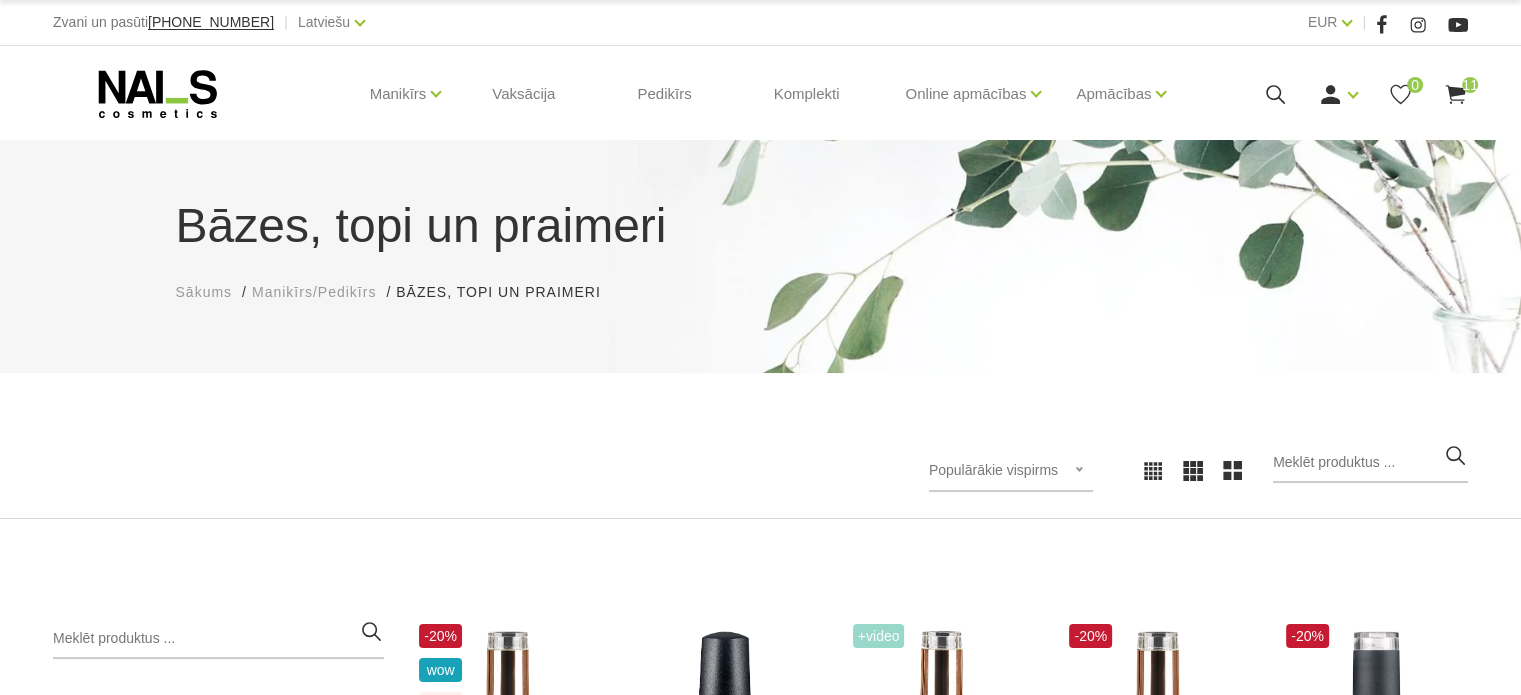 click on "Bāzes, topi un praimeri Sākums Manikīrs/Pedikīrs Bāzes, topi un praimeri
Bāzes, topi un praimeri Populārākie vispirms Jaunumi Lētākais vispirms Dārgākais vispirms Populārākie vispirms Populārākie vispirms Jaunumi Lētākais vispirms Dārgākais vispirms Kategorijas Manikīrs/Pedikīrs  11 Gēllakas  GEL X Gēllaka GEL POLISH gēllaka Quick Gēllakas + Bāzes, topi un praimeri  Bāzes Praimeri, bondi Topi, virskārtas + Geli un akrigeli  WANTED būvējošie geli Akrigeli + Nagu dizains  AIRNails Aerogrāfs, detaļas Krāsas Piederumi Trafareti + + Manikīra un pedikīra līdzekļi  Klasiskais manikīrs  Krēmi, losjoni un skrubji  Aksesuāri, piederumi  Instrumenti, vīles Knaibles Otas Pincetes Standziņas, šķērītes Vīles Formas, tipši, līmes + + OUTLET  Elektroierīces  Frēzes, uzgaļi  + Kategorijas Manikīrs/Pedikīrs   Pedikīrs   Skropstas, uzacis   Vaksācija   Mārketinga materiāli   Komplekti   Apmācības un semināri   -20% wow top €16.90" at bounding box center [760, 1459] 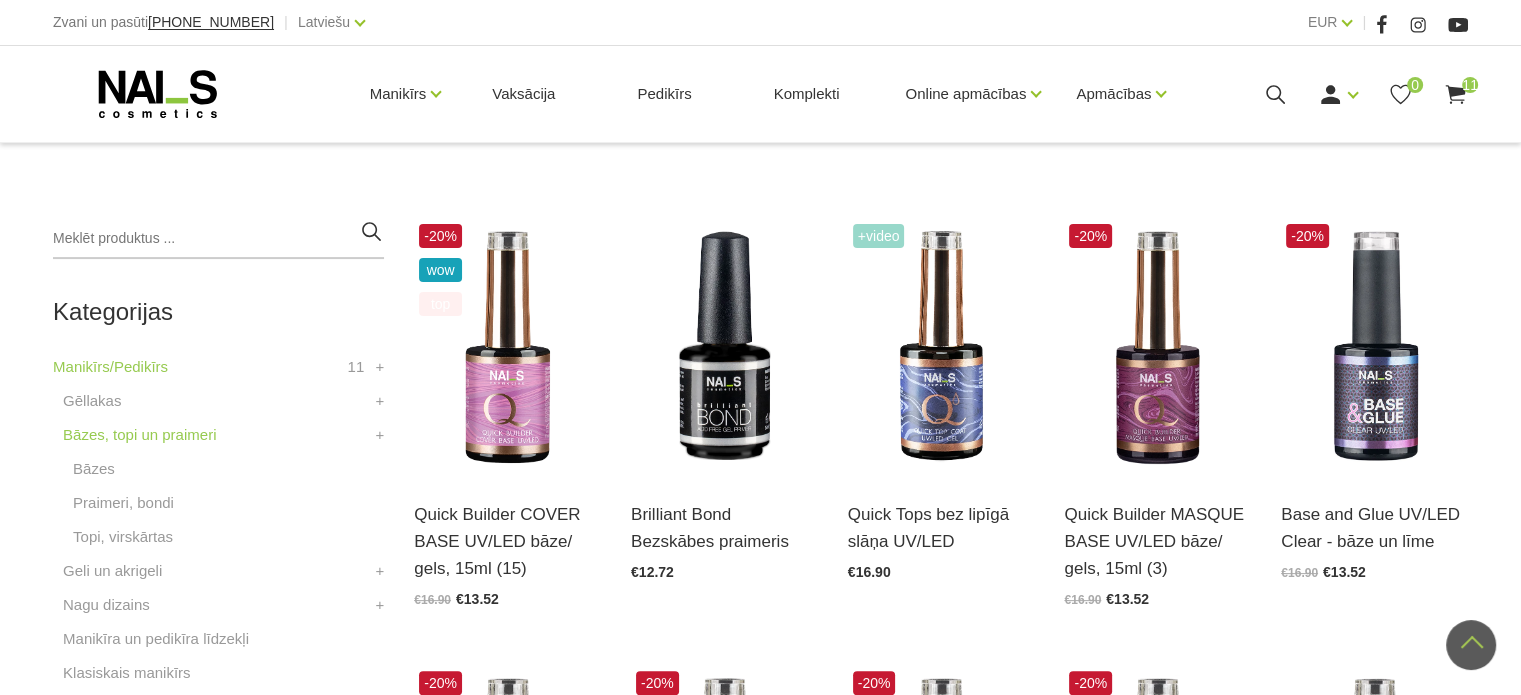 scroll, scrollTop: 440, scrollLeft: 0, axis: vertical 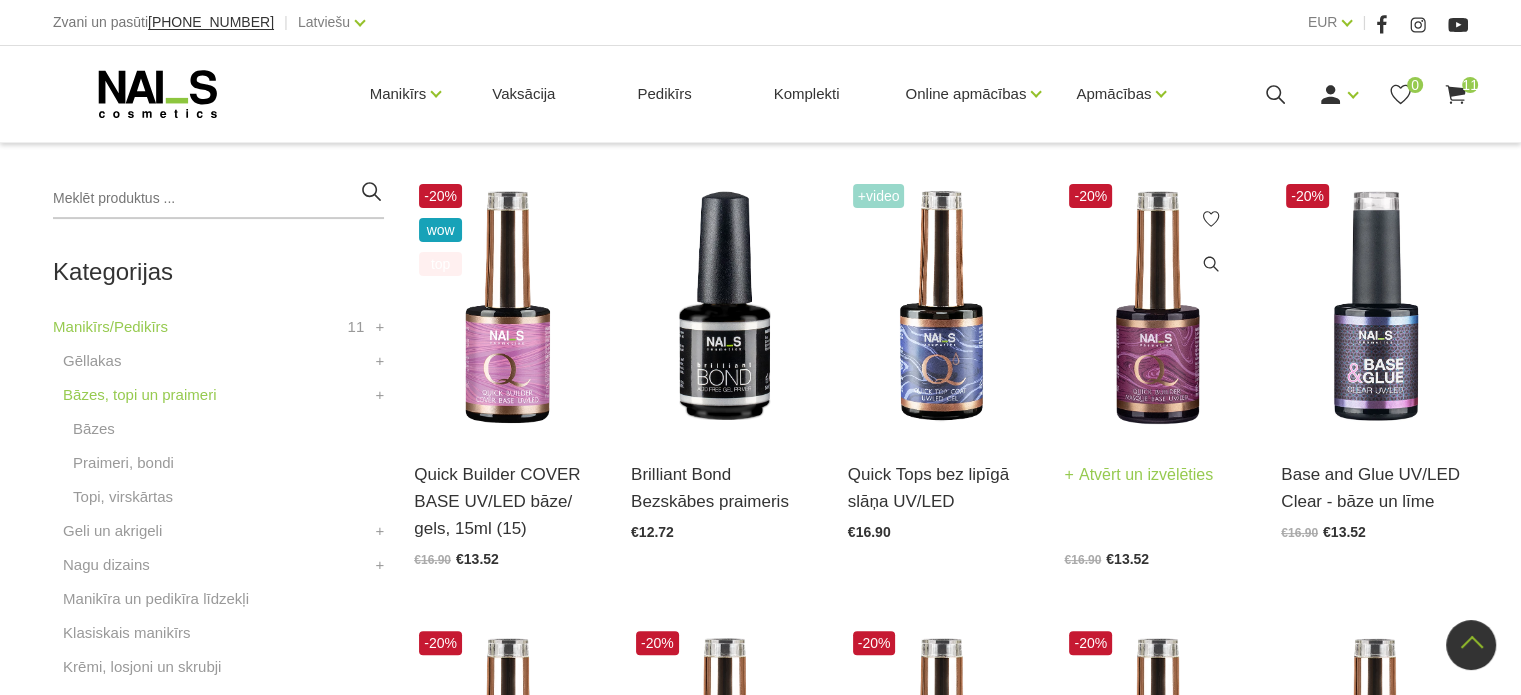 click on "Atvērt un izvēlēties" at bounding box center (1138, 475) 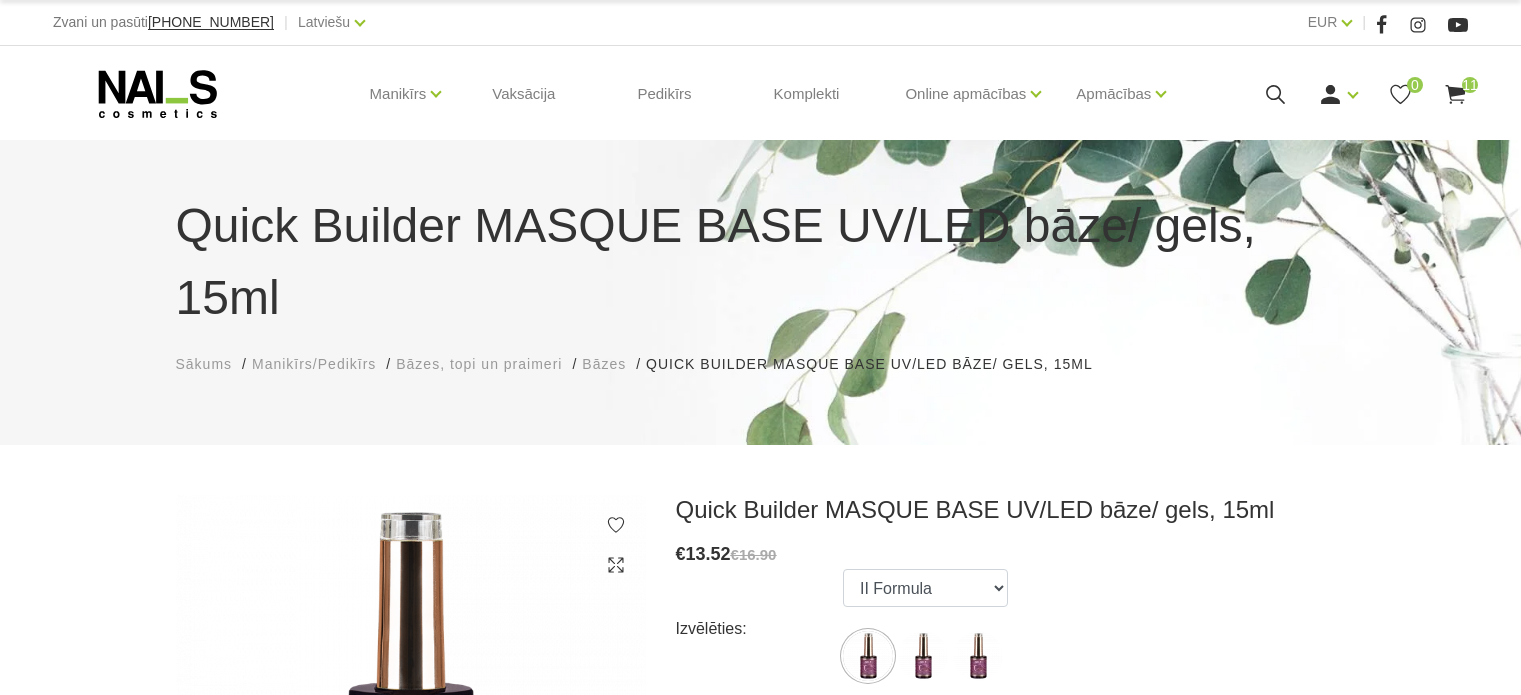 scroll, scrollTop: 0, scrollLeft: 0, axis: both 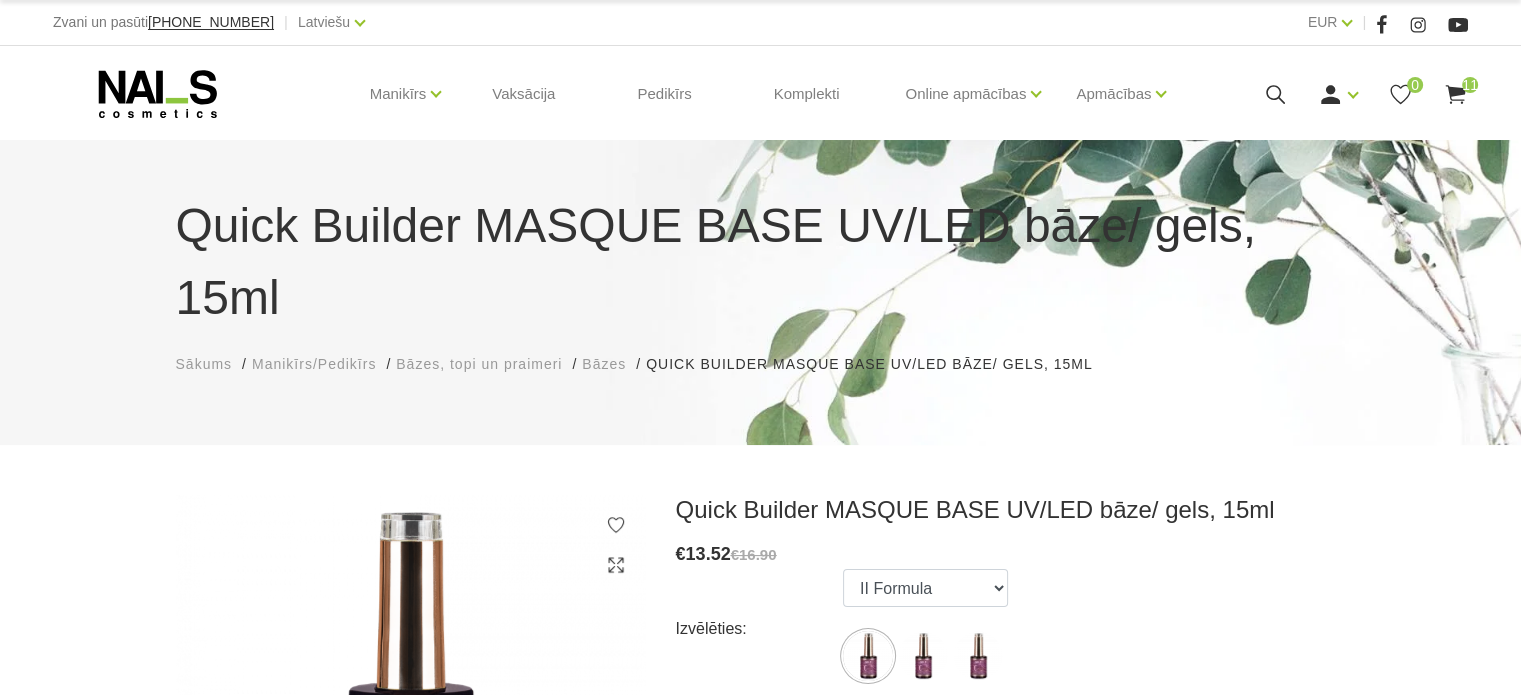 click on "Izvēlēties:  II Formula I Formula Original Formula" at bounding box center (1011, 629) 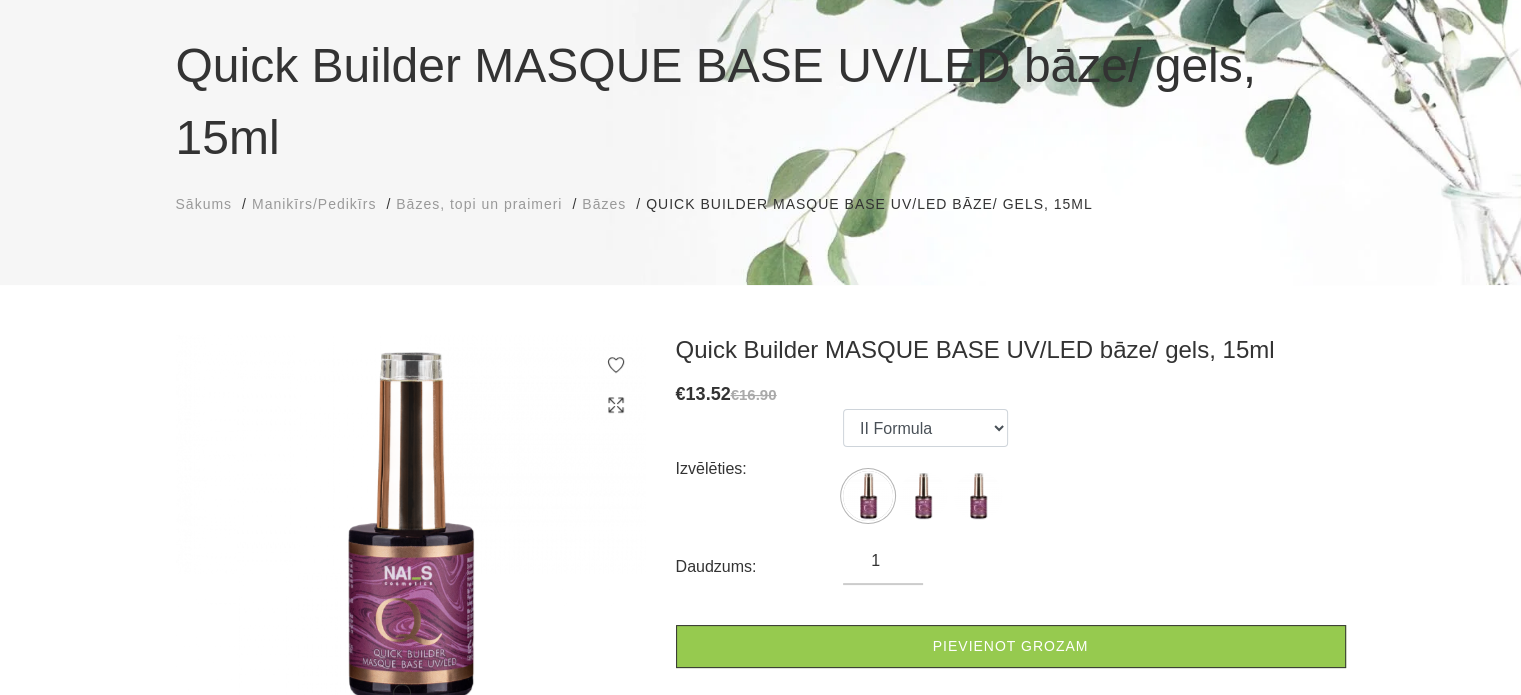 scroll, scrollTop: 200, scrollLeft: 0, axis: vertical 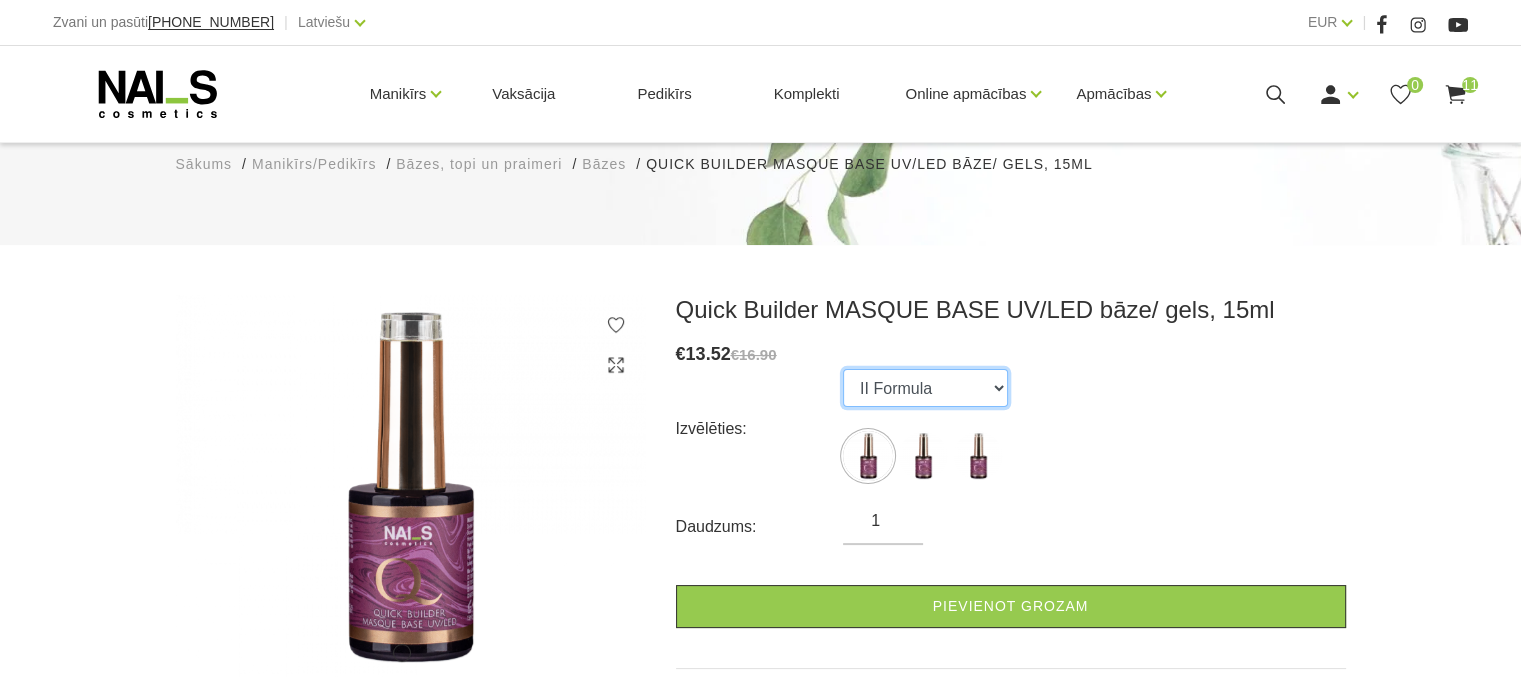 click on "II Formula I Formula Original Formula" at bounding box center [925, 388] 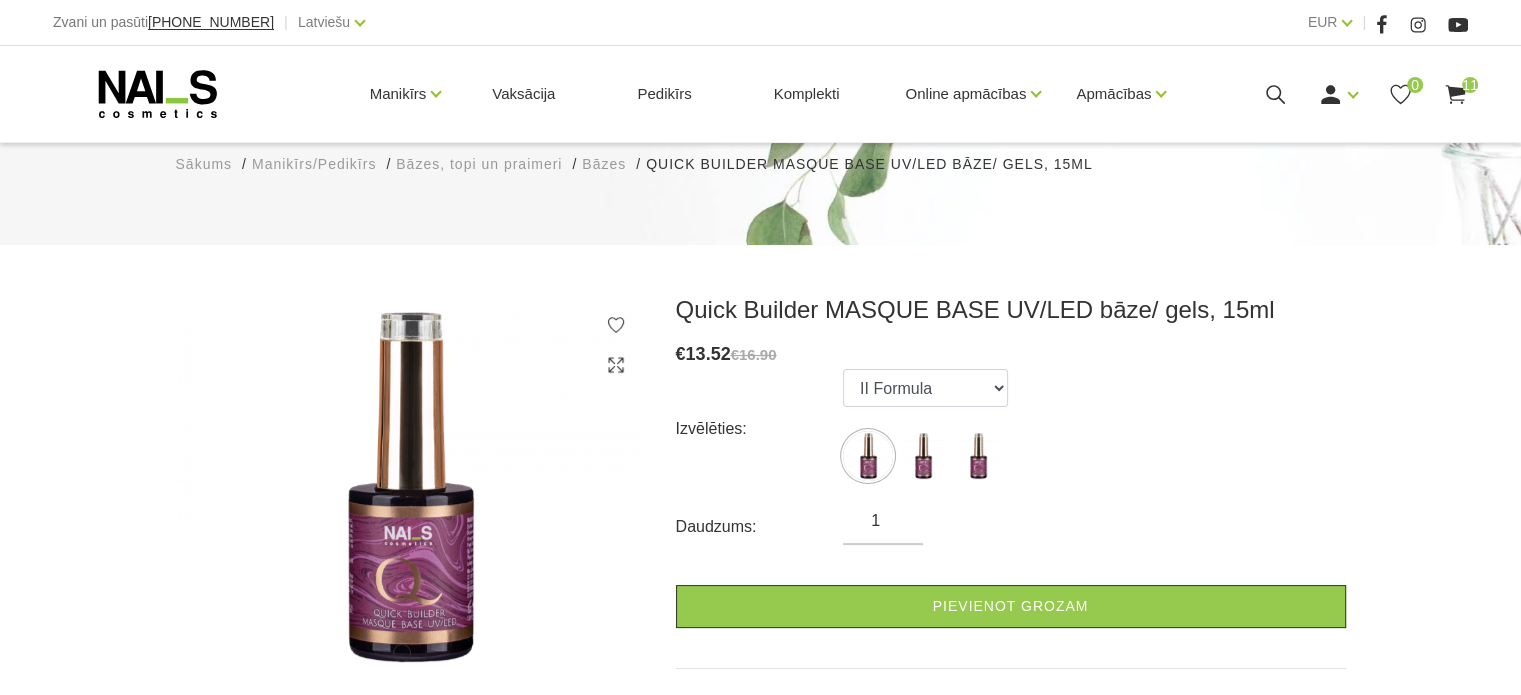 click on "Izvēlēties:  II Formula I Formula Original Formula" at bounding box center (1011, 429) 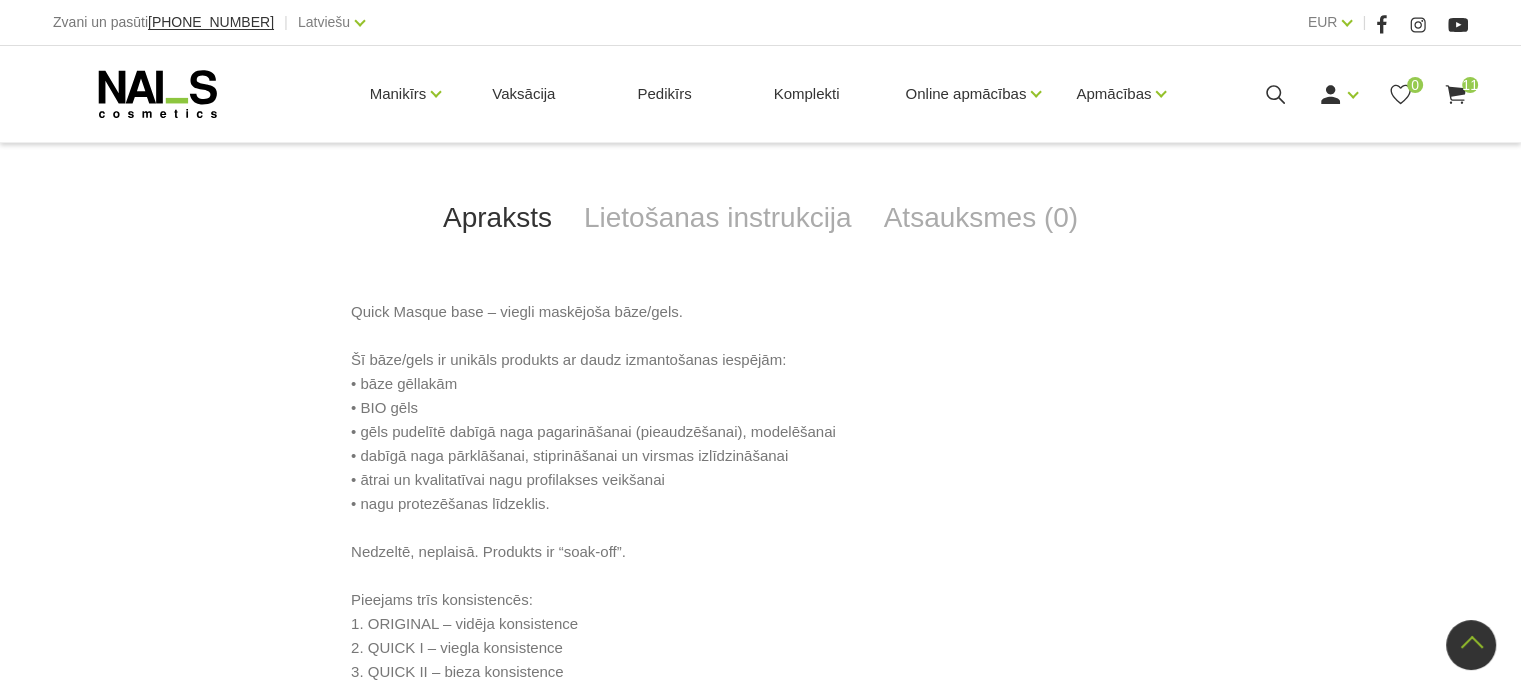 scroll, scrollTop: 920, scrollLeft: 0, axis: vertical 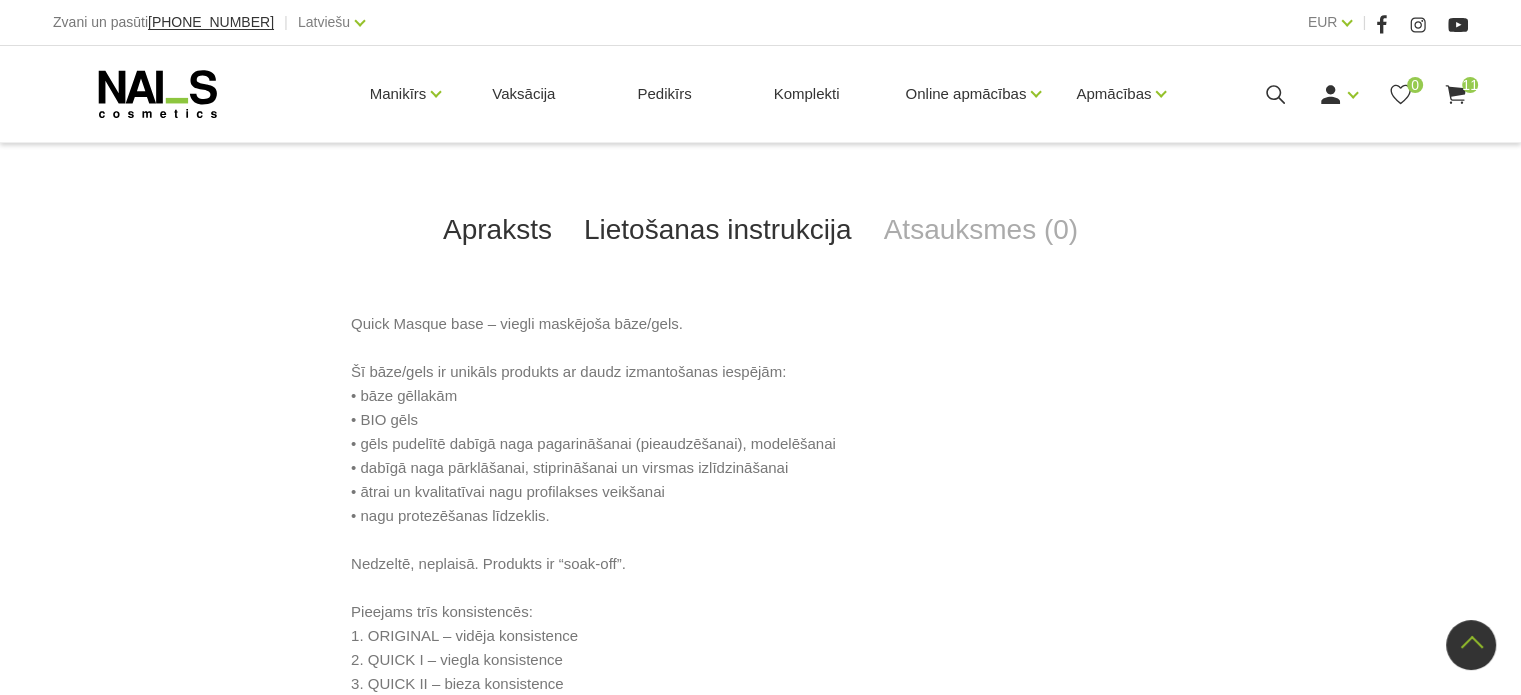 click on "Lietošanas instrukcija" at bounding box center (718, 230) 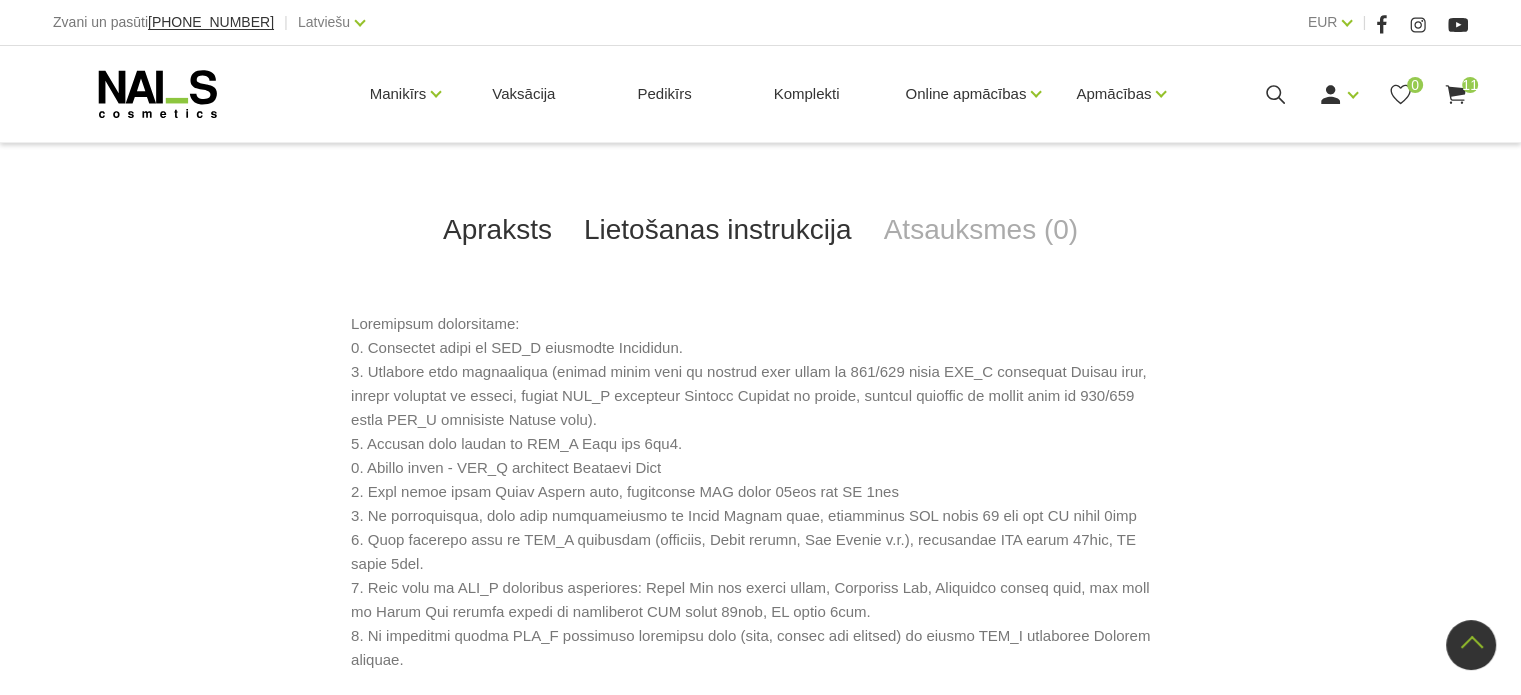 click on "Apraksts" at bounding box center [497, 230] 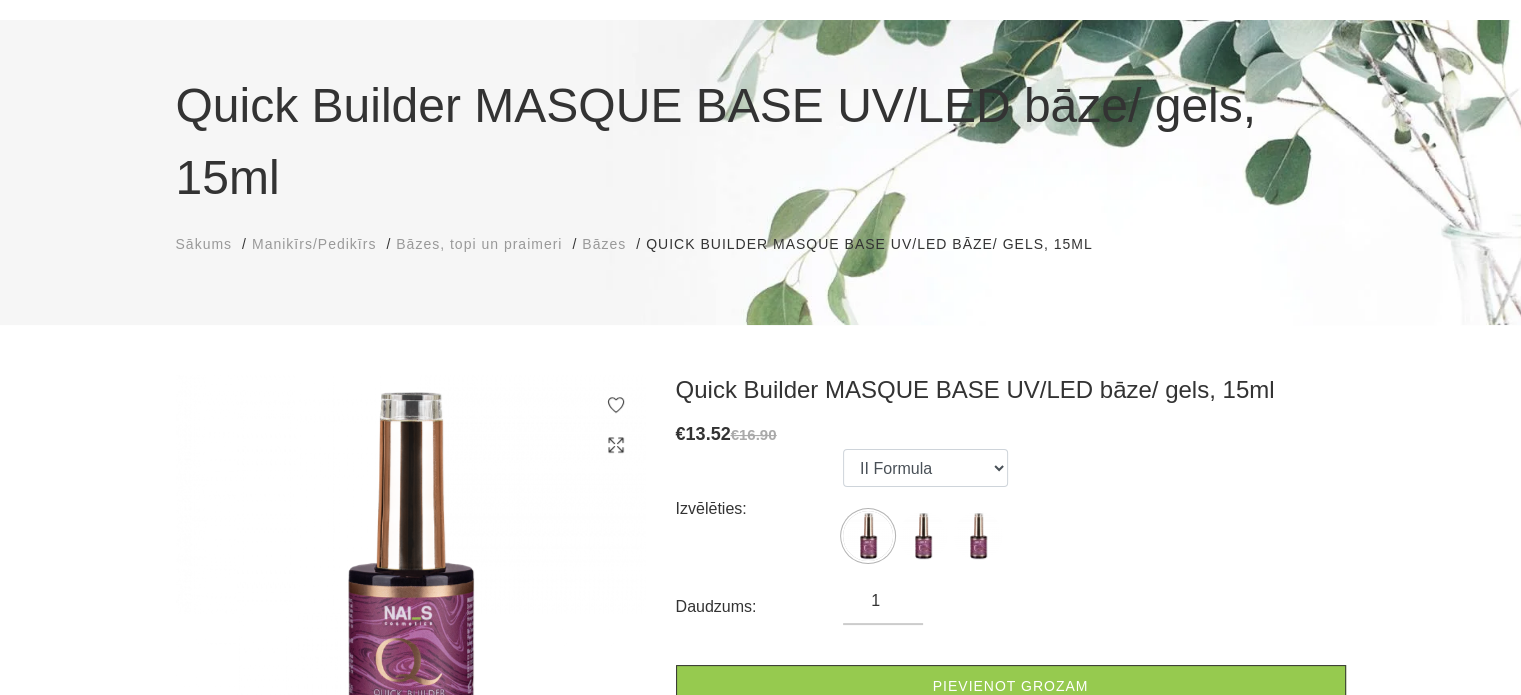 scroll, scrollTop: 160, scrollLeft: 0, axis: vertical 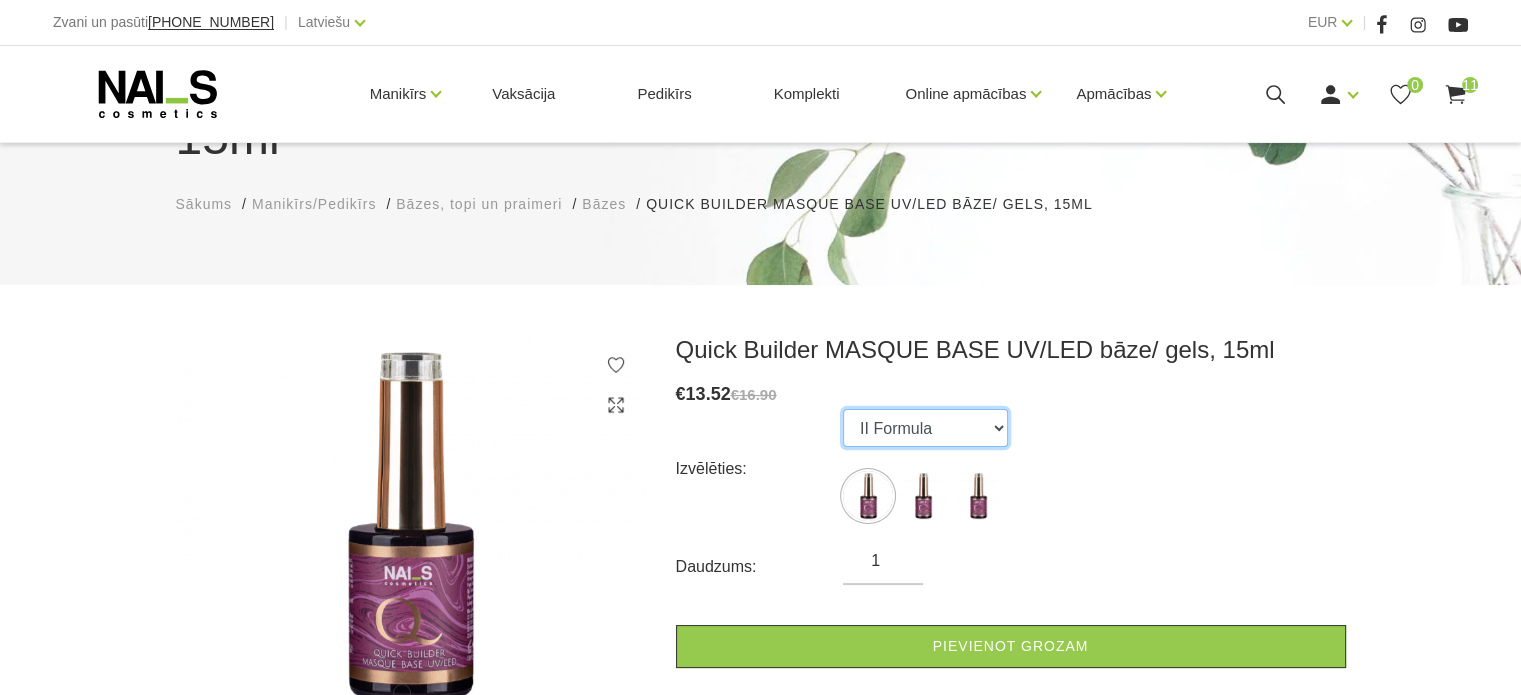 click on "II Formula I Formula Original Formula" at bounding box center [925, 428] 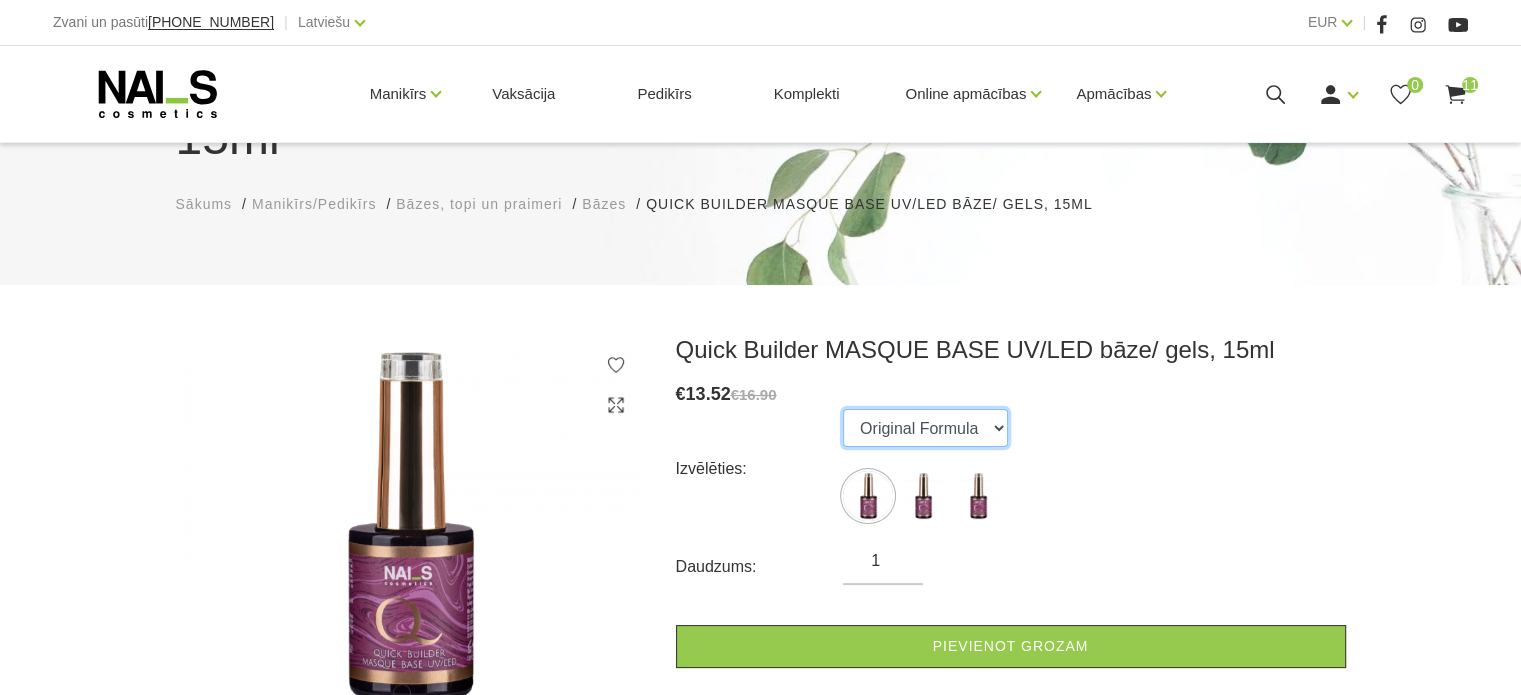 click on "II Formula I Formula Original Formula" at bounding box center (925, 428) 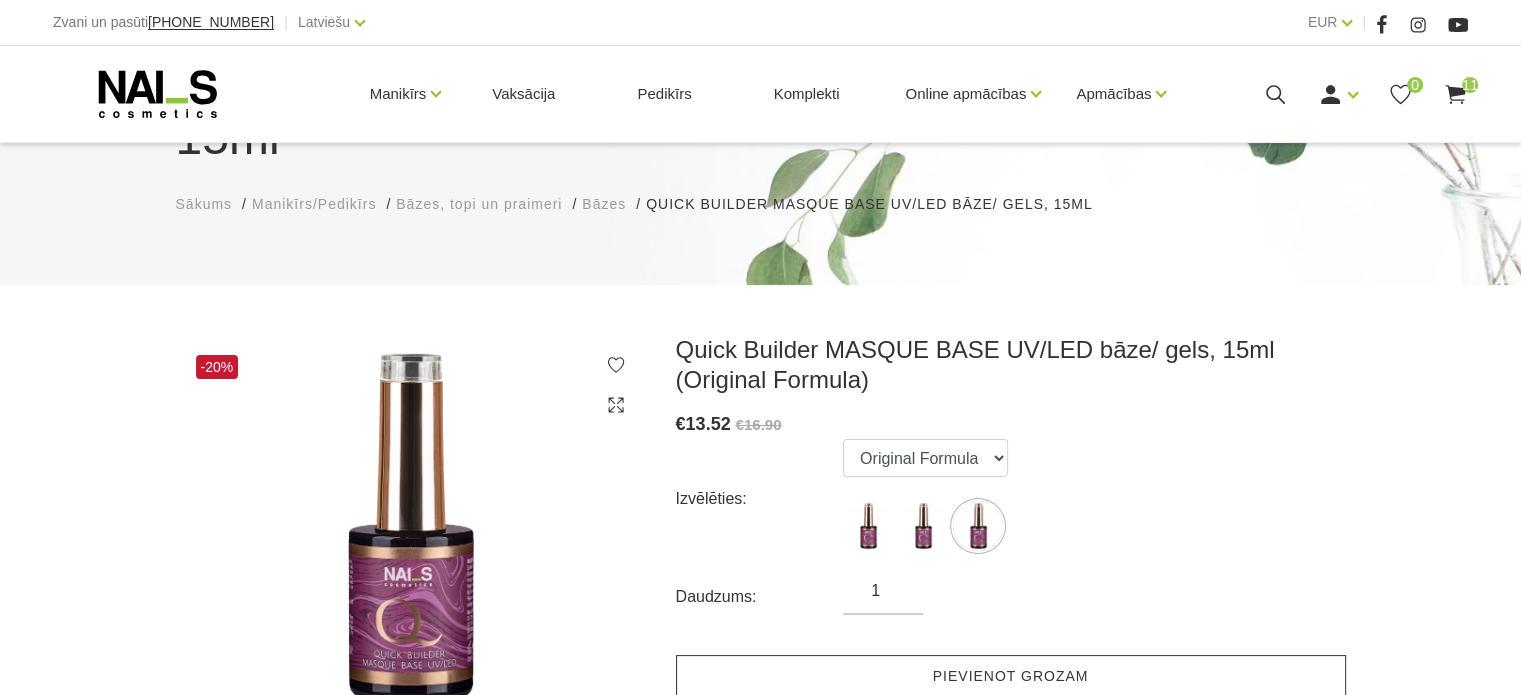 click on "Pievienot grozam" at bounding box center [1011, 676] 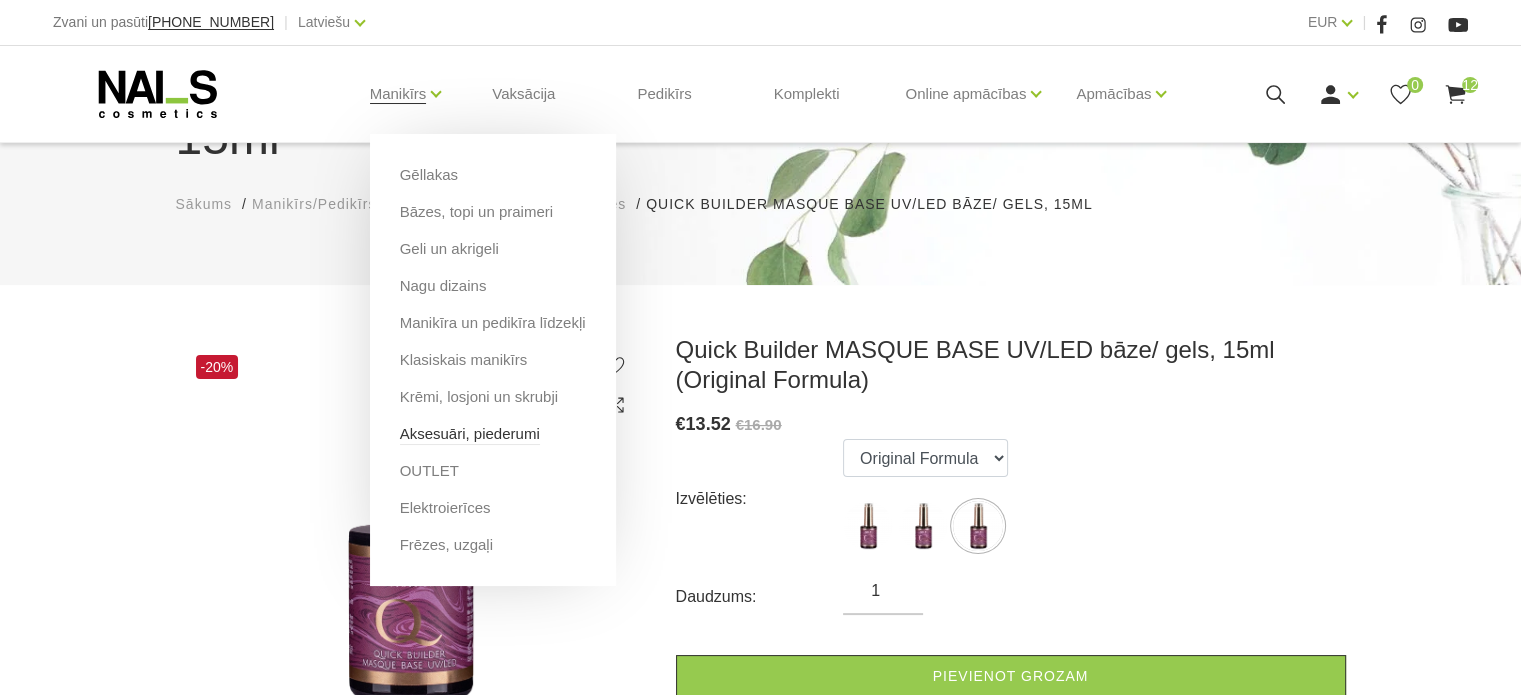 click on "Aksesuāri, piederumi" at bounding box center (470, 434) 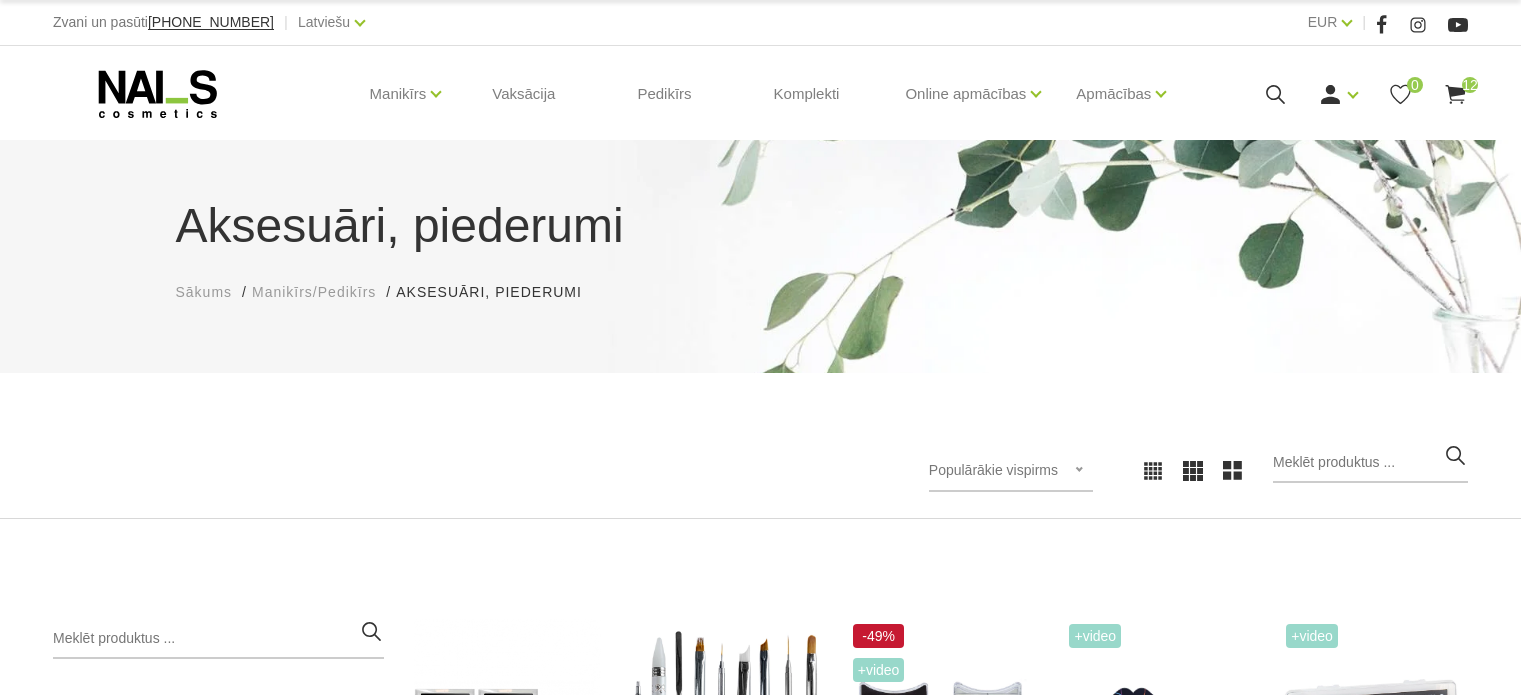 scroll, scrollTop: 0, scrollLeft: 0, axis: both 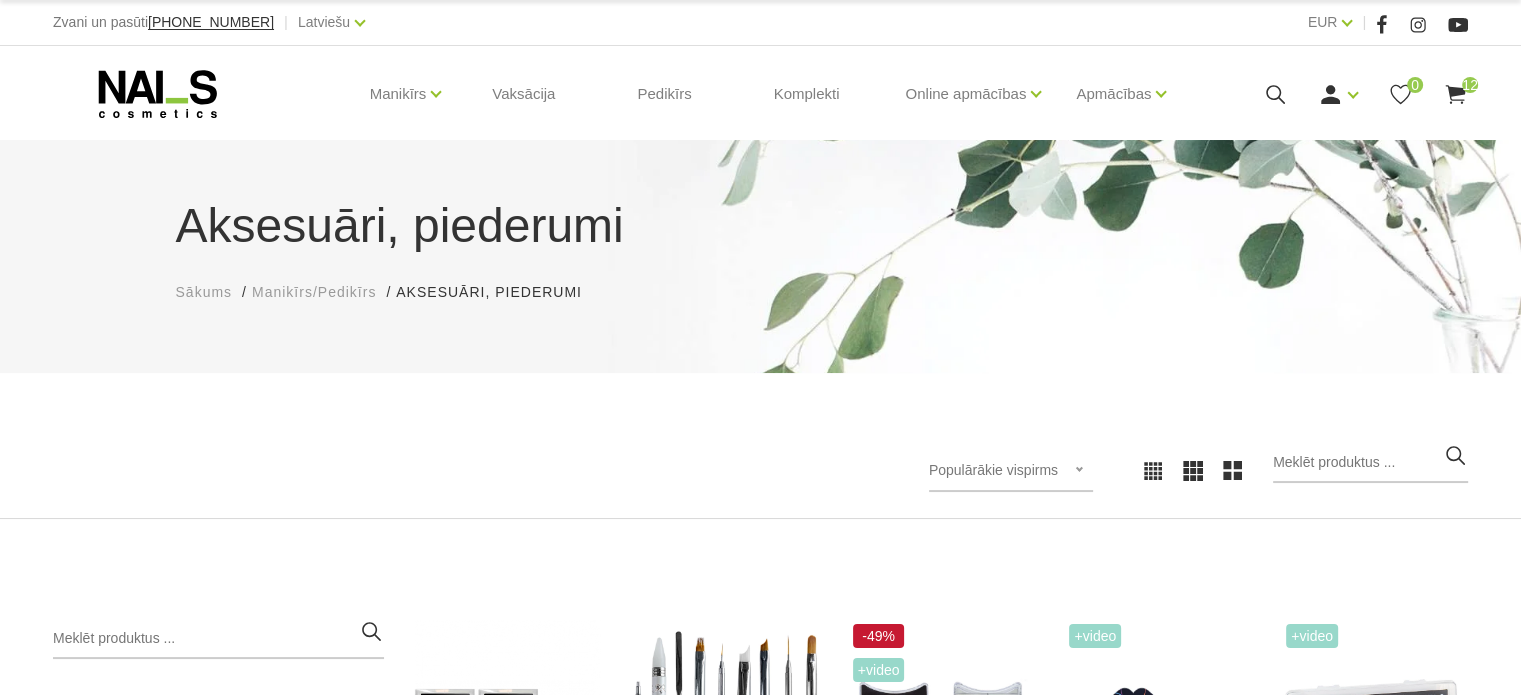 click on "Populārākie vispirms Jaunumi Lētākais vispirms Dārgākais vispirms Populārākie vispirms Populārākie vispirms Jaunumi Lētākais vispirms Dārgākais vispirms" at bounding box center [760, 471] 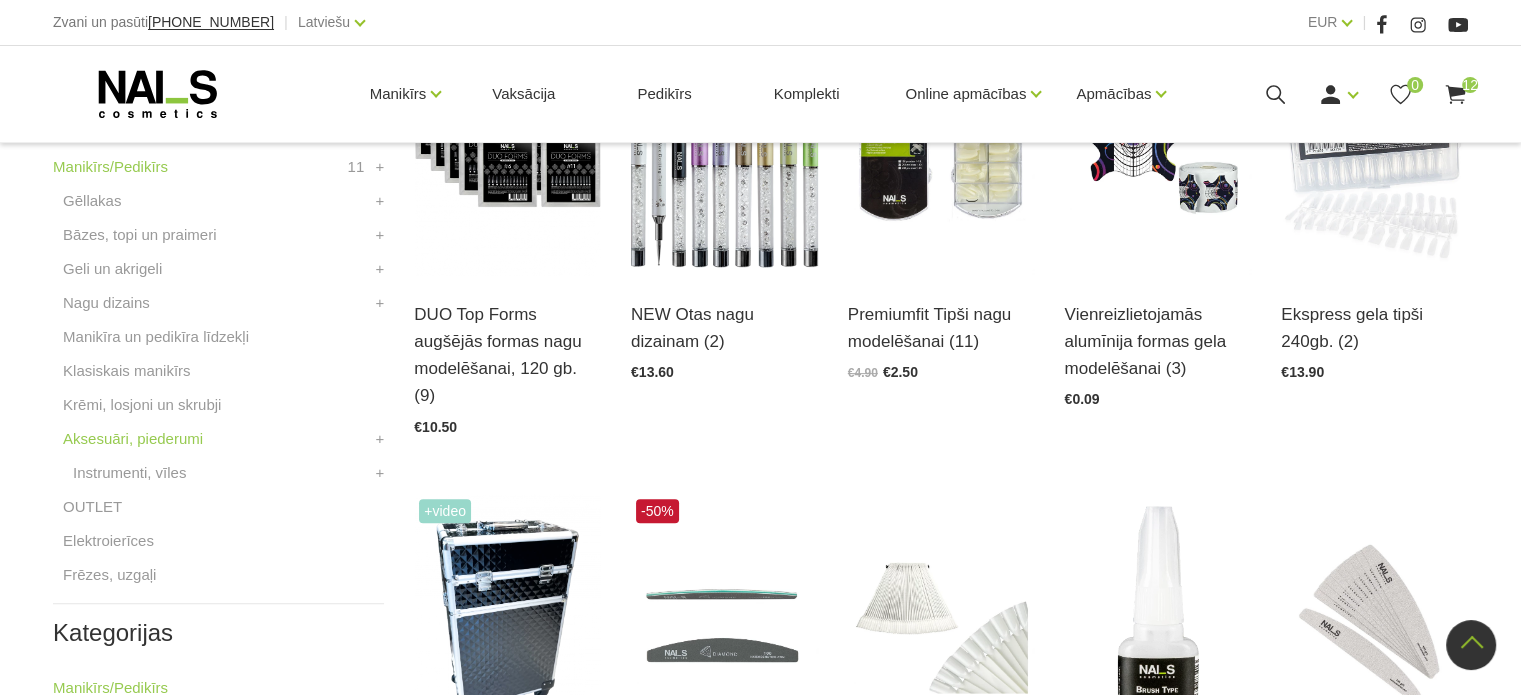 scroll, scrollTop: 560, scrollLeft: 0, axis: vertical 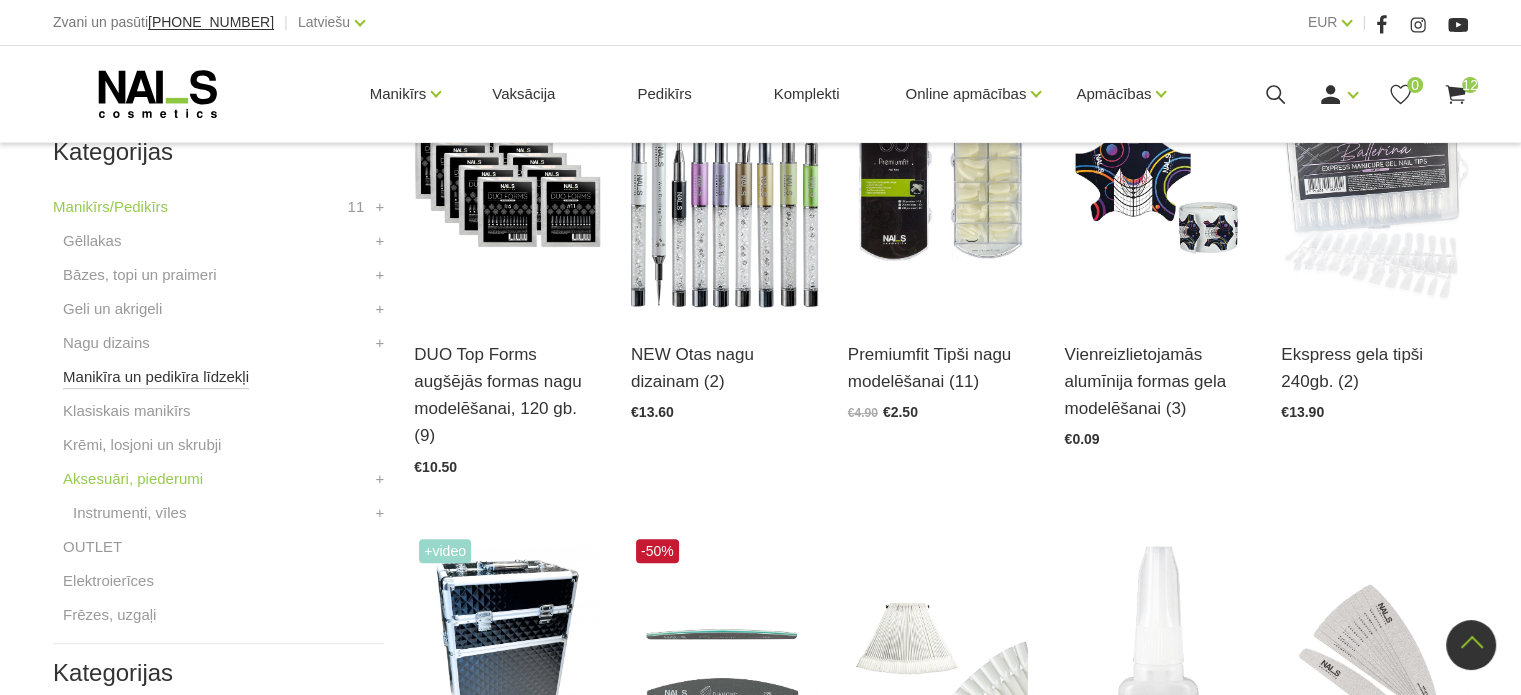 click on "Manikīra un pedikīra līdzekļi" at bounding box center [156, 377] 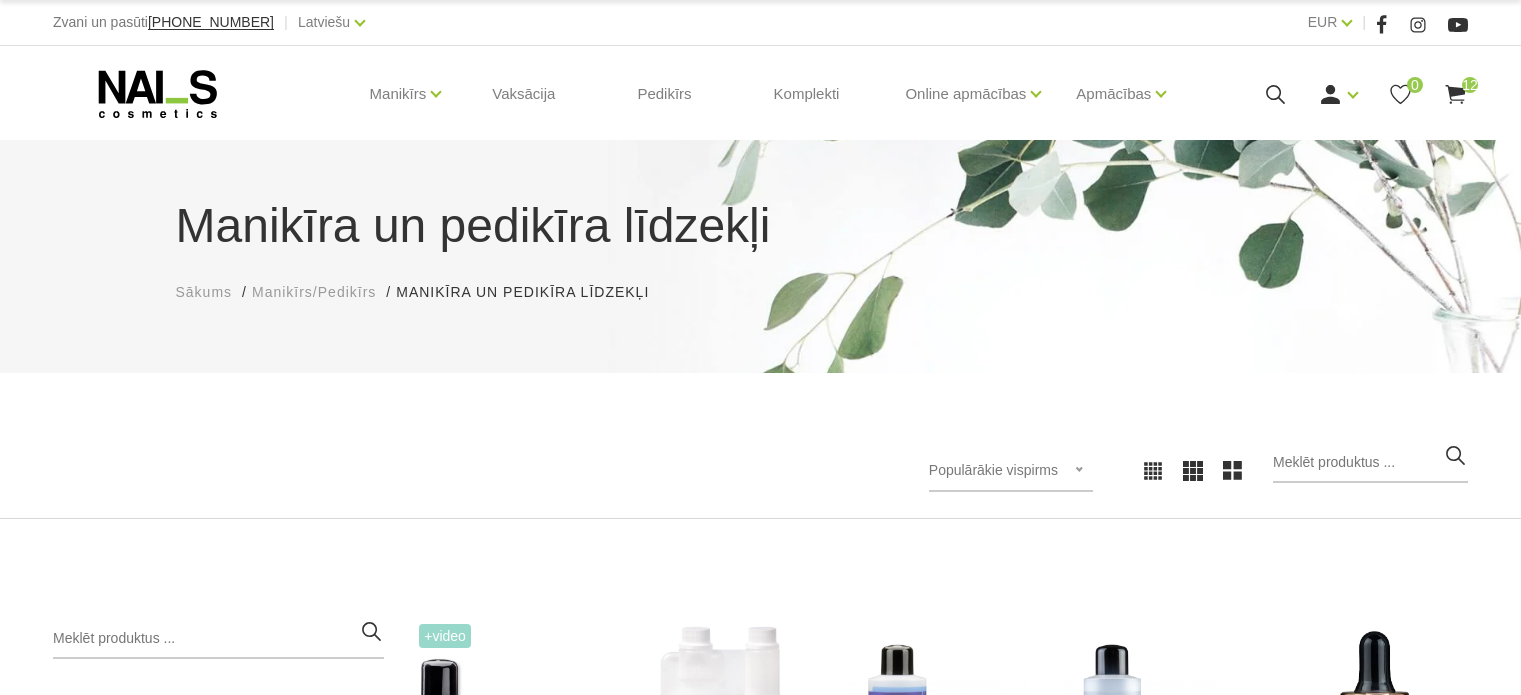 scroll, scrollTop: 0, scrollLeft: 0, axis: both 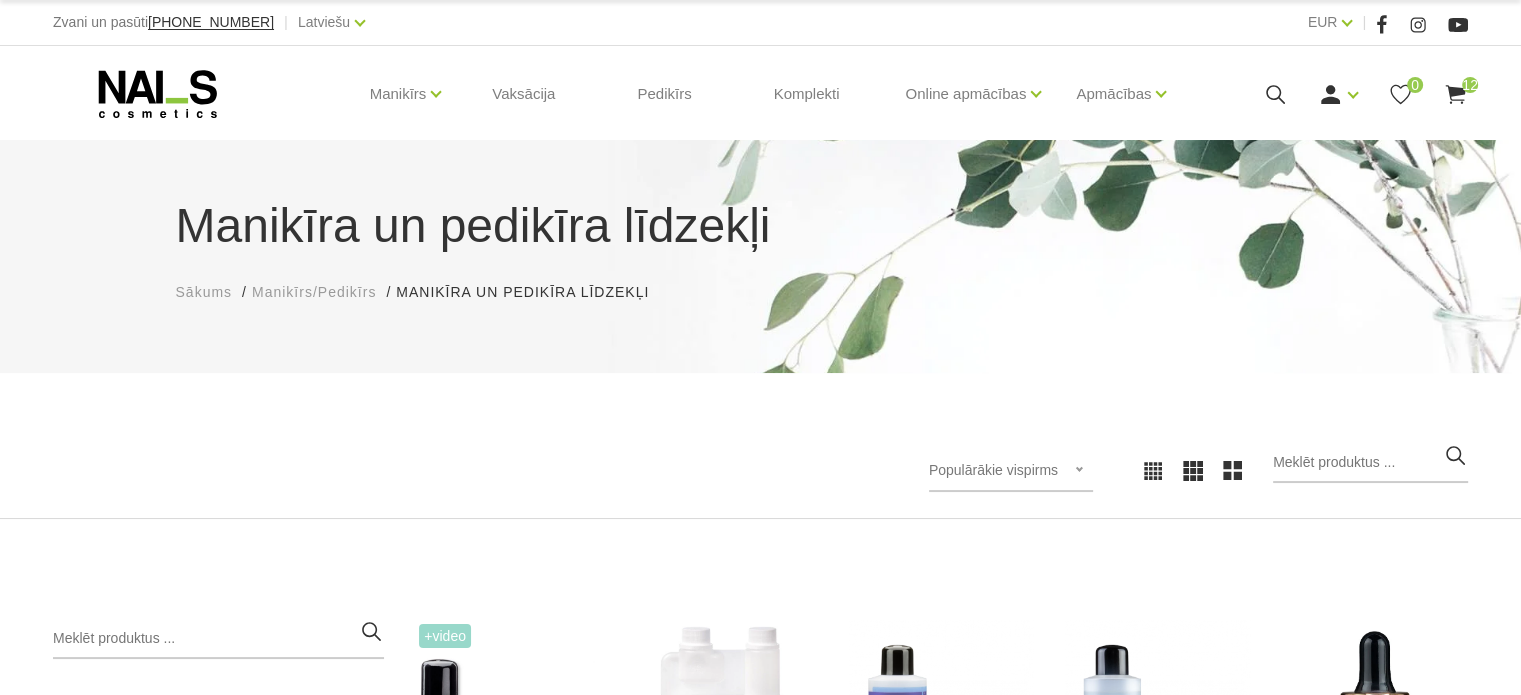 click on "Manikīra un pedikīra līdzekļi Sākums Manikīrs/Pedikīrs Manikīra un pedikīra līdzekļi
Manikīra un pedikīra līdzekļi Populārākie vispirms Jaunumi Lētākais vispirms Dārgākais vispirms Populārākie vispirms Populārākie vispirms Jaunumi Lētākais vispirms Dārgākais vispirms Kategorijas Manikīrs/Pedikīrs  11 Gēllakas  GEL X Gēllaka GEL POLISH gēllaka Quick Gēllakas + Bāzes, topi un praimeri  Bāzes Praimeri, bondi Topi, virskārtas + Geli un akrigeli  WANTED būvējošie geli Akrigeli + Nagu dizains  AIRNails Aerogrāfs, detaļas Krāsas Piederumi Trafareti + + Manikīra un pedikīra līdzekļi  Klasiskais manikīrs  Krēmi, losjoni un skrubji  Aksesuāri, piederumi  Instrumenti, vīles Knaibles Otas Pincetes Standziņas, šķērītes Vīles Formas, tipši, līmes + + OUTLET  Elektroierīces  Frēzes, uzgaļi  + Kategorijas Manikīrs/Pedikīrs   Pedikīrs   Skropstas, uzacis   Vaksācija   Mārketinga materiāli   Komplekti   +Video €4.20 €9.30" at bounding box center (760, 1026) 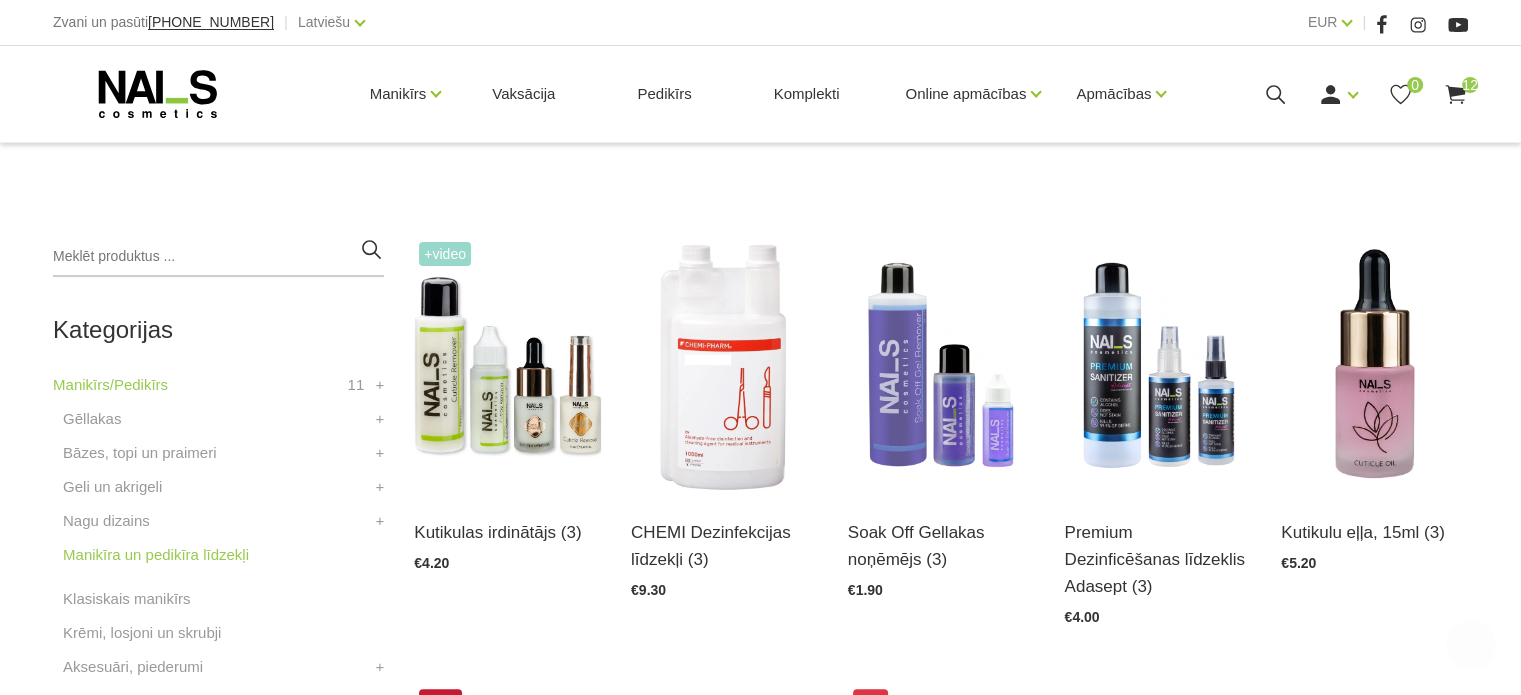 scroll, scrollTop: 400, scrollLeft: 0, axis: vertical 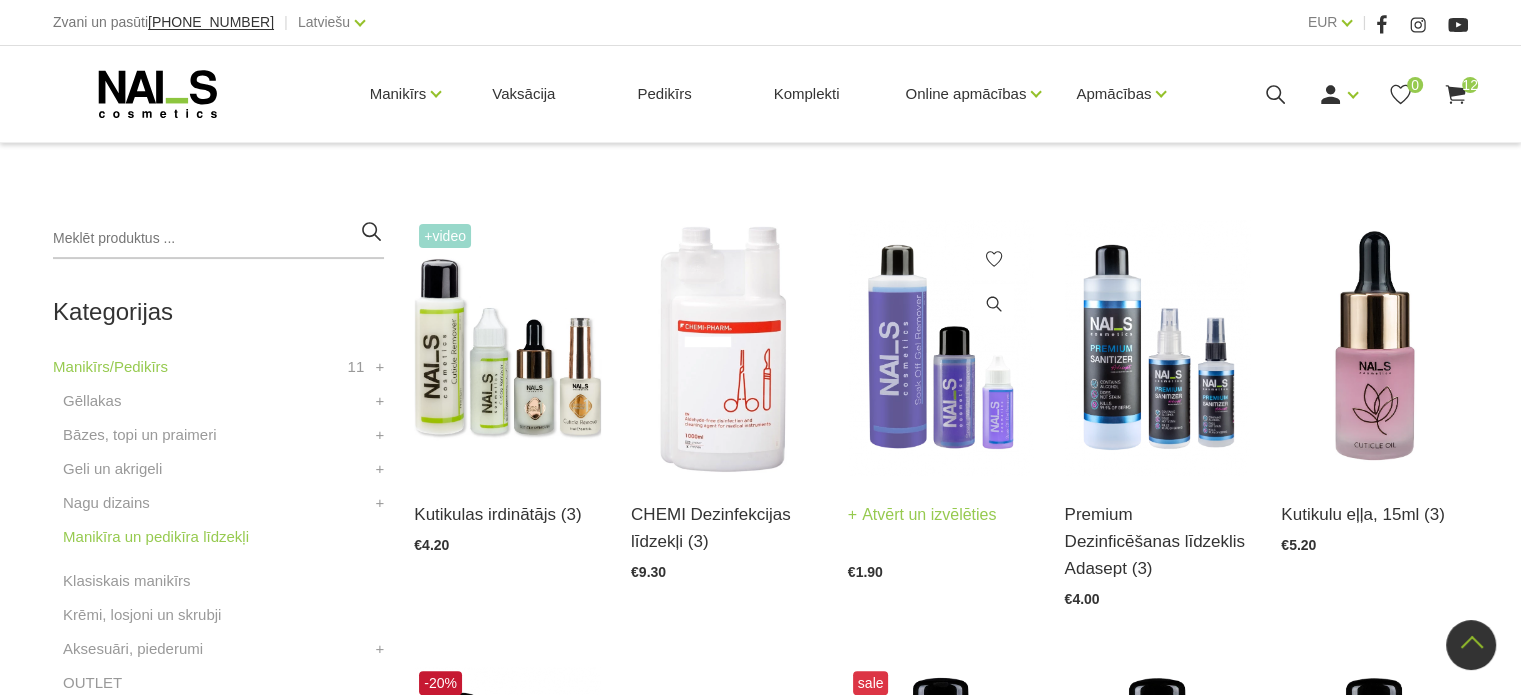 click at bounding box center (941, 347) 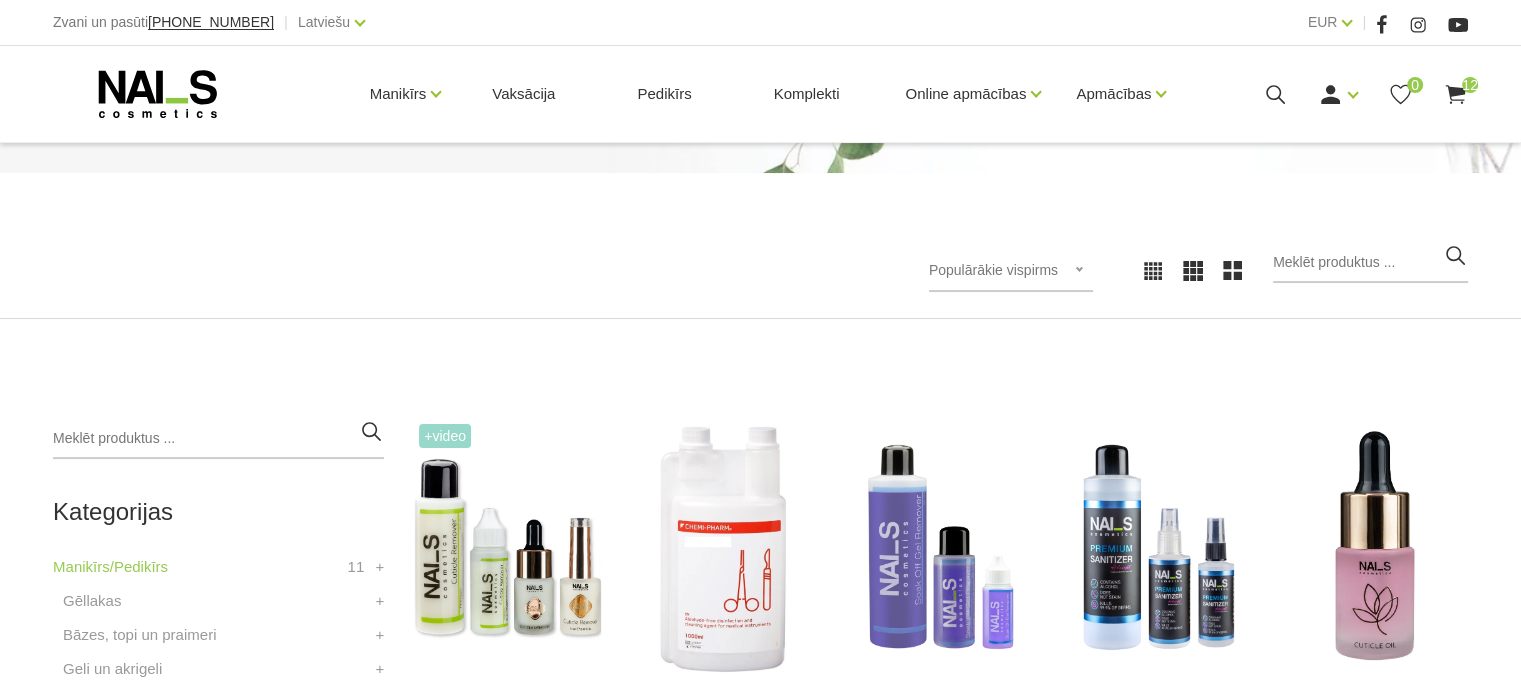 scroll, scrollTop: 160, scrollLeft: 0, axis: vertical 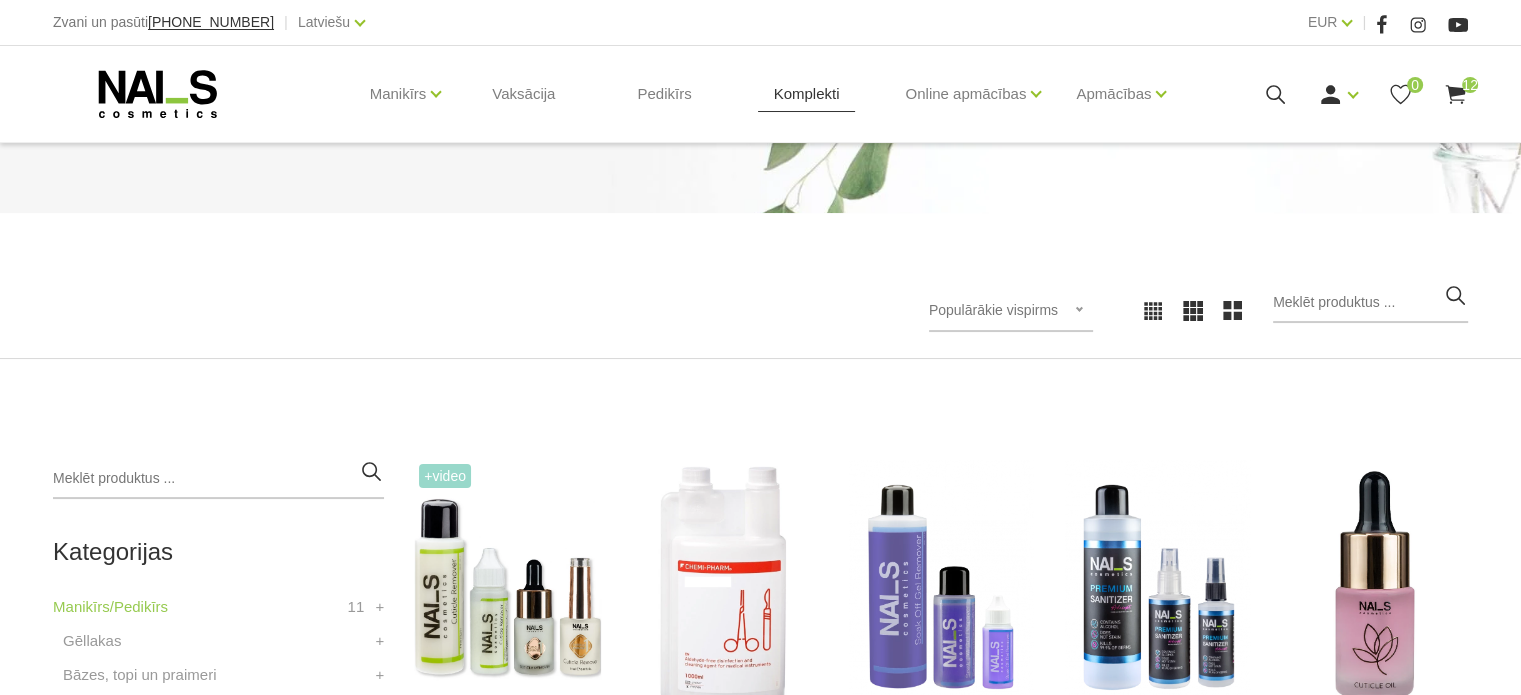 click on "Komplekti" at bounding box center [807, 94] 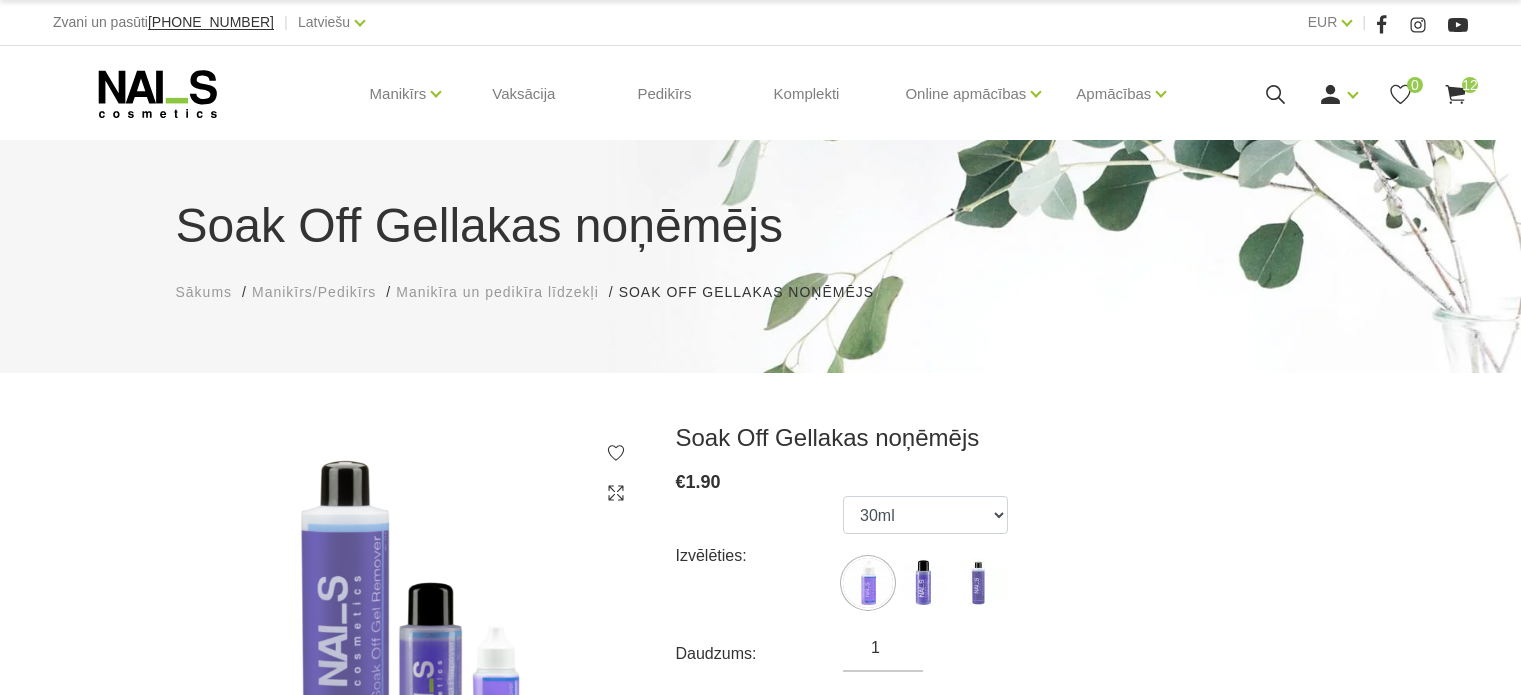 scroll, scrollTop: 0, scrollLeft: 0, axis: both 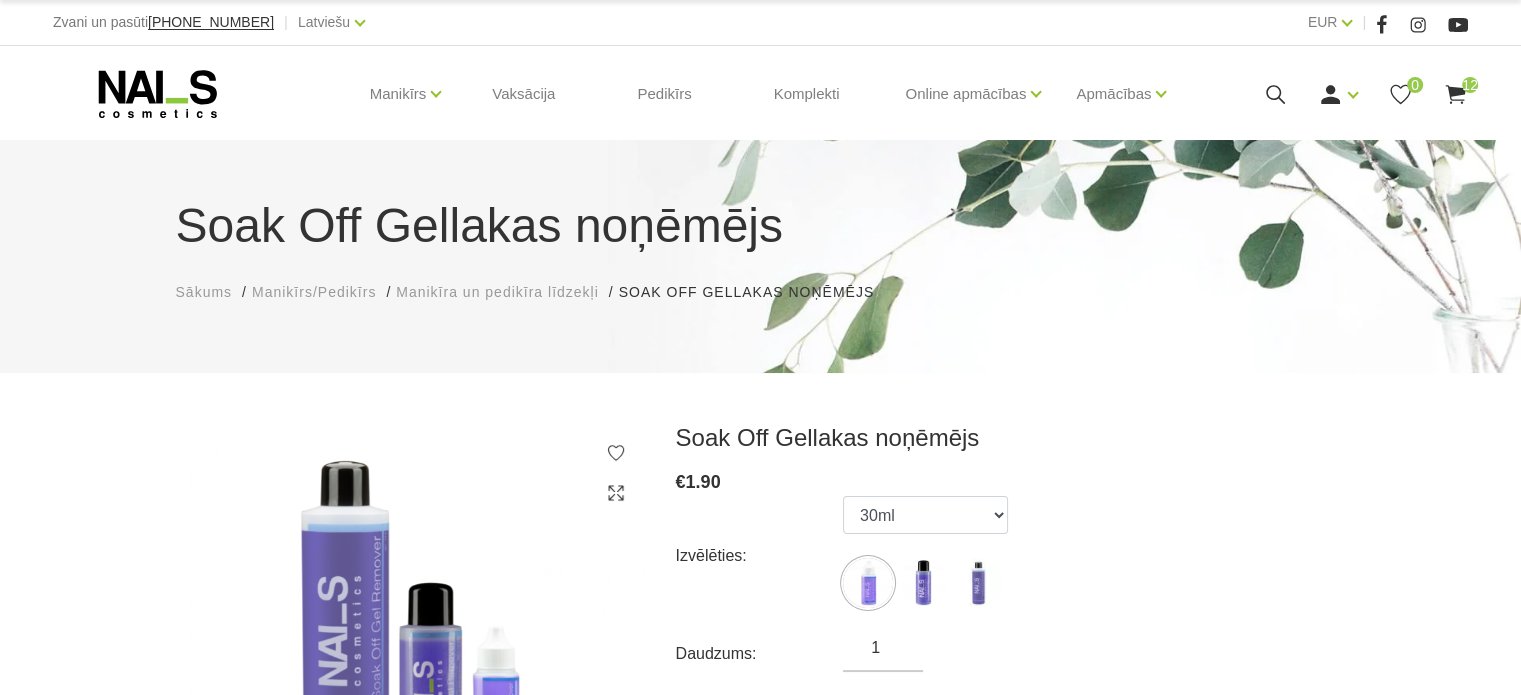 click on "Soak Off Gellakas noņēmējs" at bounding box center (1011, 438) 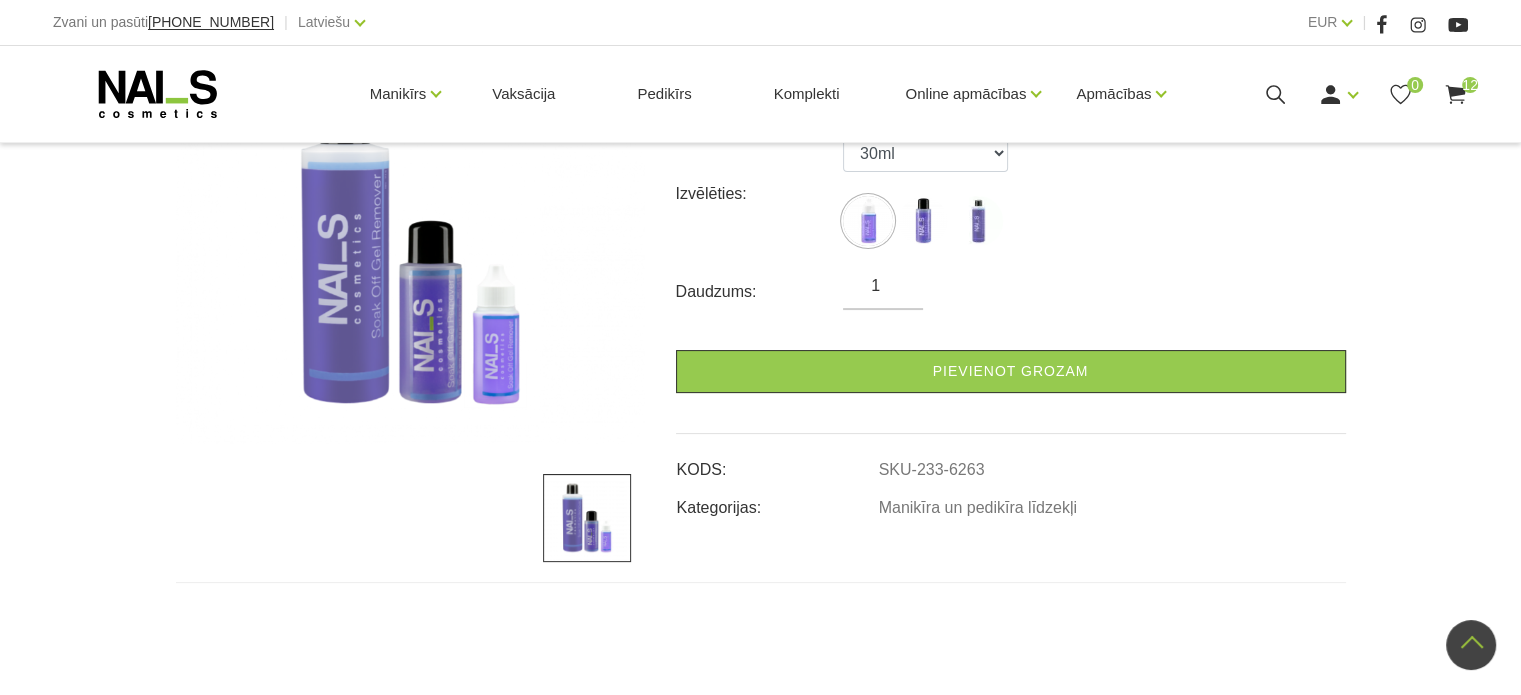 scroll, scrollTop: 240, scrollLeft: 0, axis: vertical 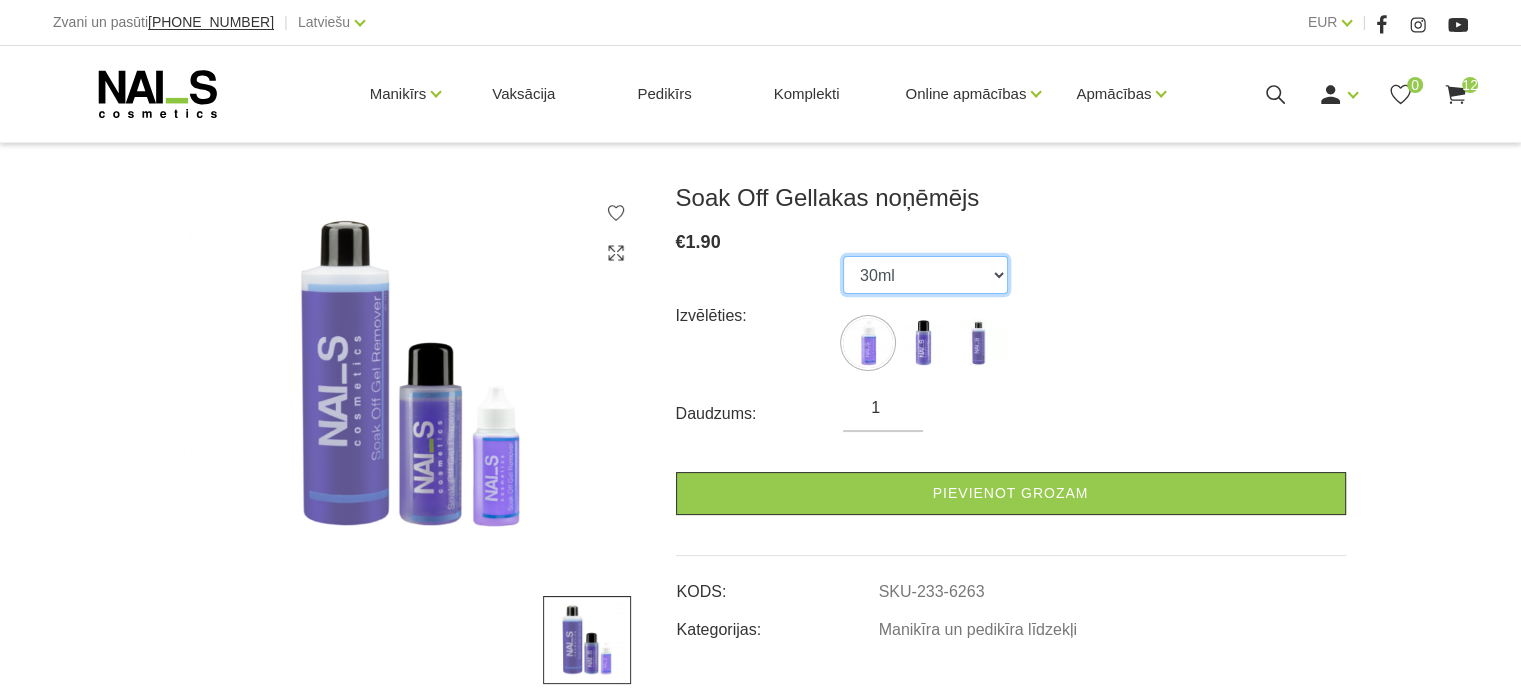 click on "30ml 100ml 500ml" at bounding box center [925, 275] 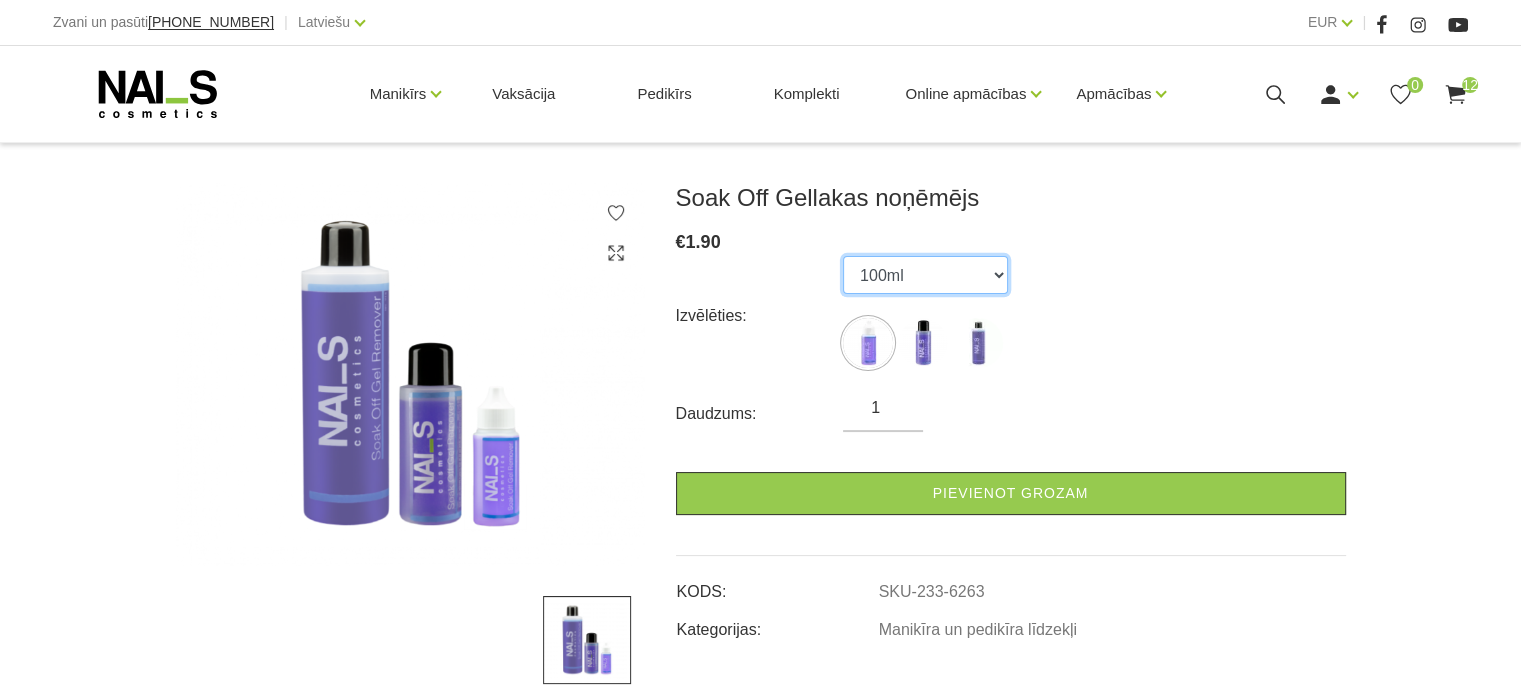 click on "30ml 100ml 500ml" at bounding box center (925, 275) 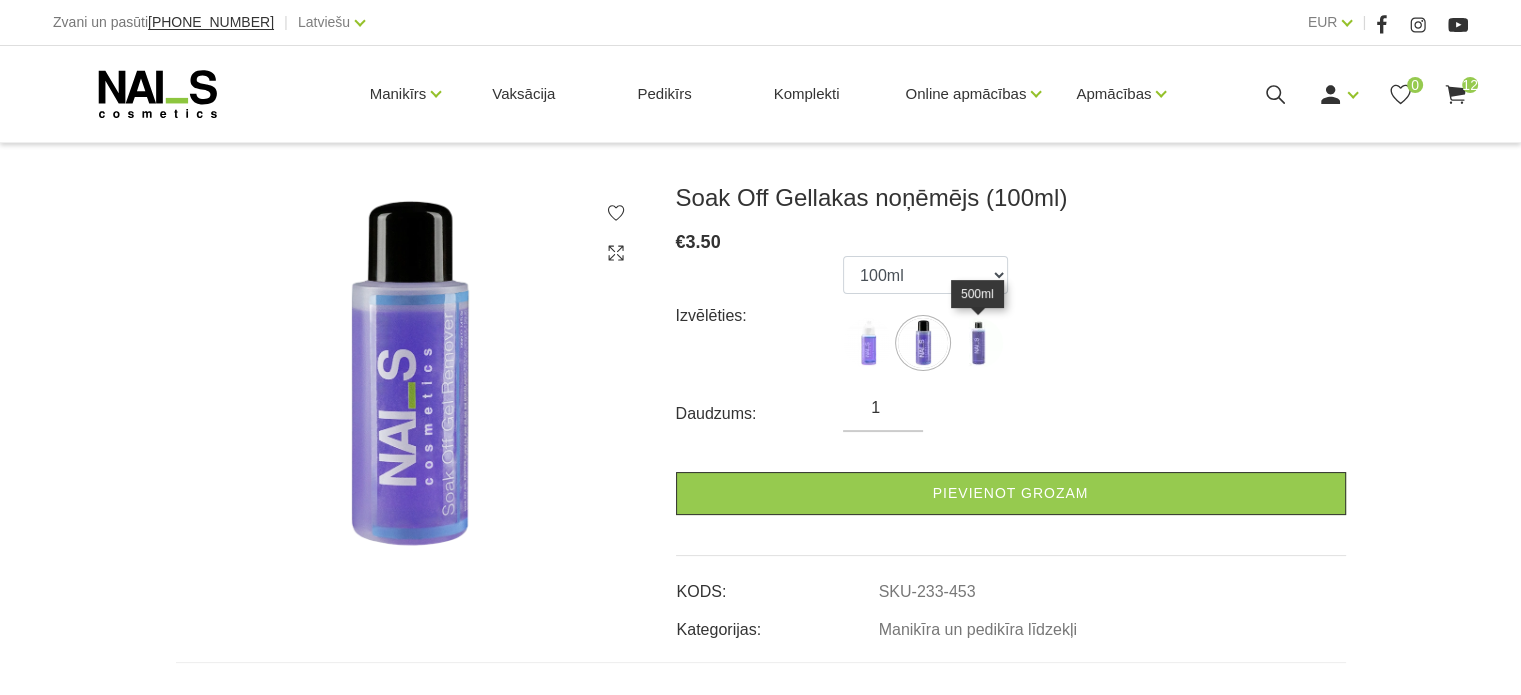 click at bounding box center [978, 343] 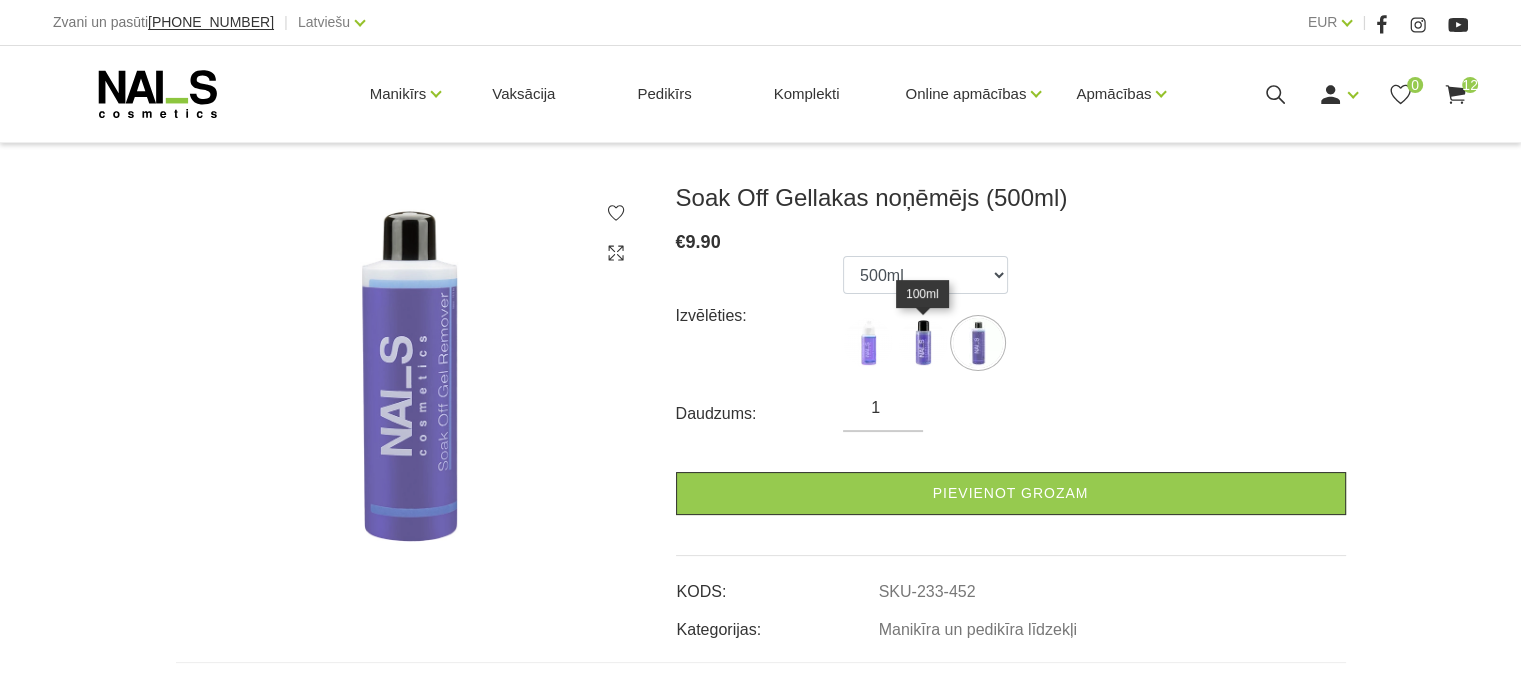 click at bounding box center (923, 343) 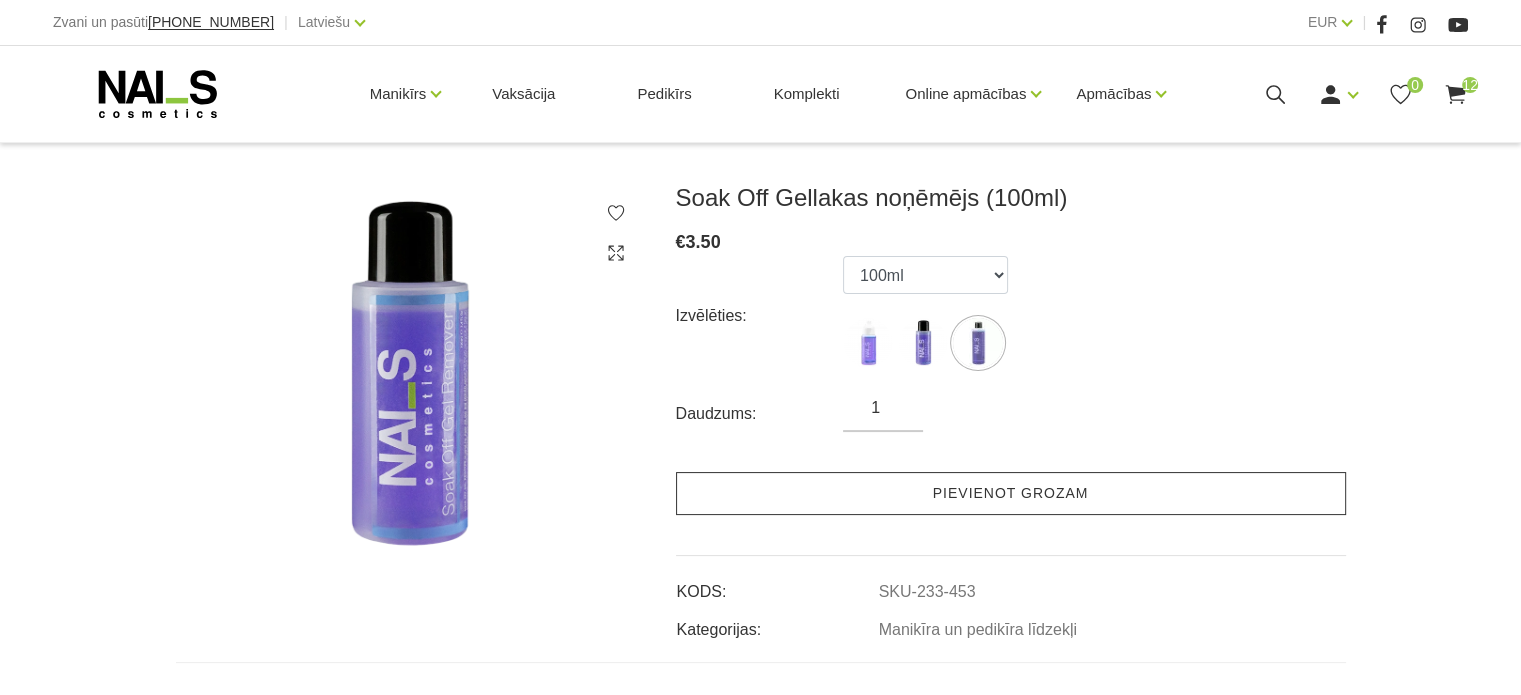 click on "Pievienot grozam" at bounding box center [1011, 493] 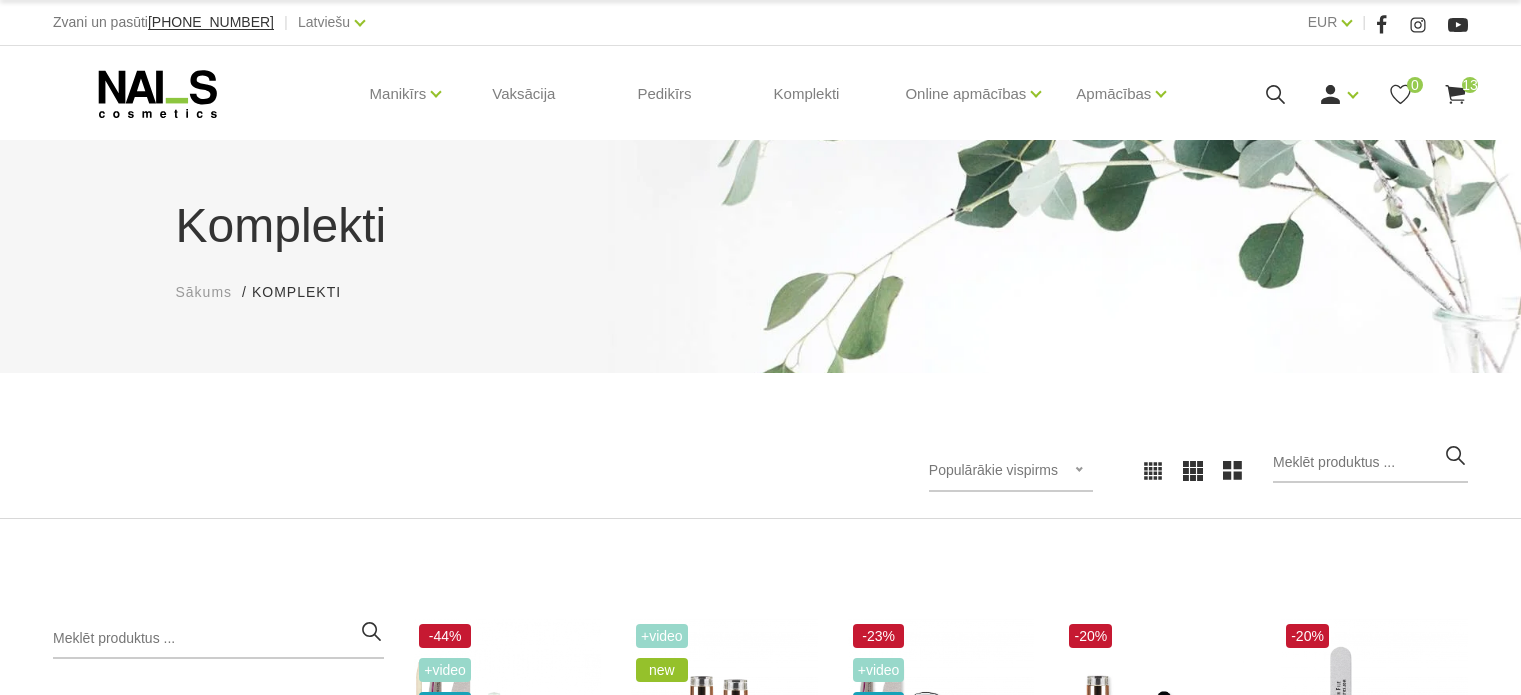 scroll, scrollTop: 0, scrollLeft: 0, axis: both 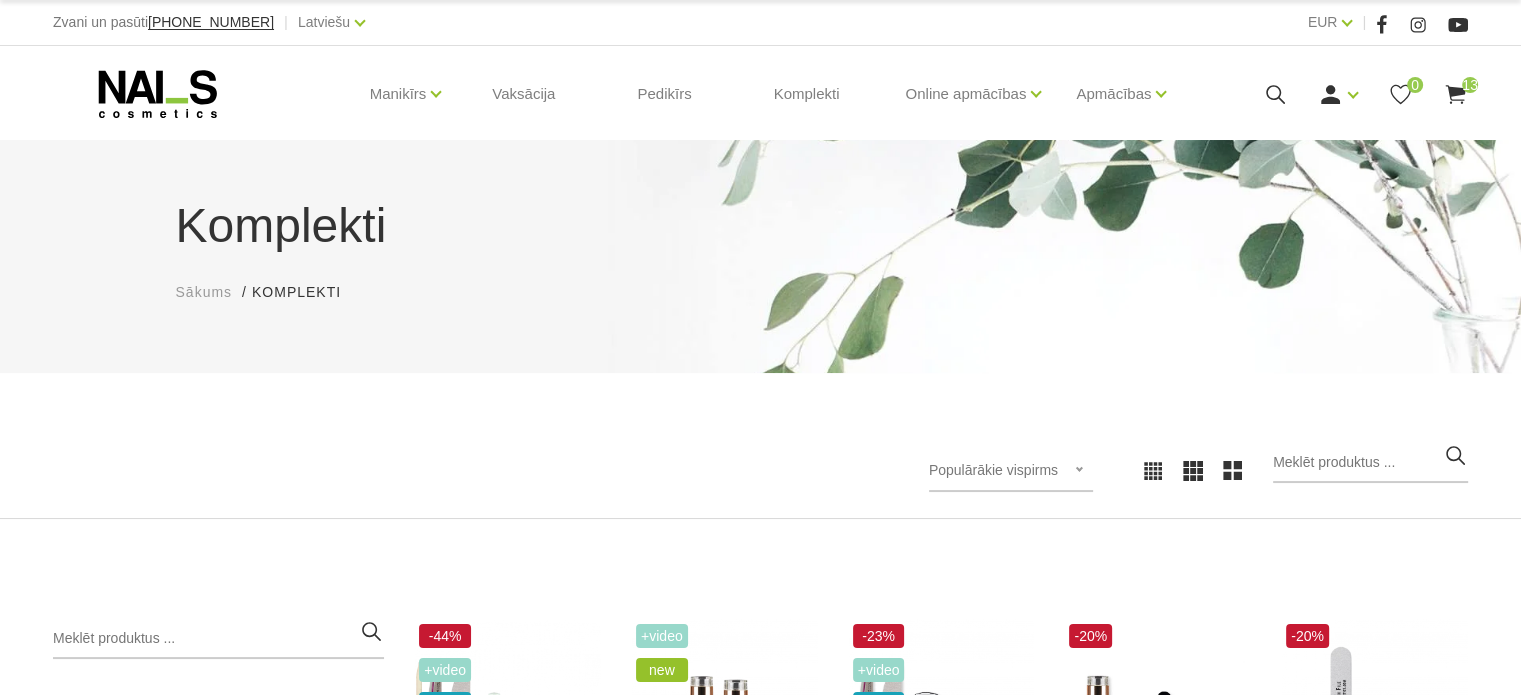 click on "Komplekti Sākums Komplekti
Komplekti Populārākie vispirms Jaunumi Lētākais vispirms Dārgākais vispirms Populārākie vispirms Populārākie vispirms Jaunumi Lētākais vispirms Dārgākais vispirms Kategorijas Komplekti  0 + Kategorijas Manikīrs/Pedikīrs   Pedikīrs   Skropstas, uzacis   Vaksācija   Mārketinga materiāli   Komplekti   Apmācības un semināri   -44% +Video wow Komplekts Gellakas uzklāšanai  Atvērt un izvēlēties €96.25 €54.00 +Video new WANTED Q5 UV/LED būvējošo gelu komplekts (2) Atvērt un izvēlēties €19.50 -23% +Video wow Gellakas noņemšanas komplekts  Atvērt un izvēlēties €21.99 €17.00 -20% Komplekts Lietošanai Mājās  Atvērt un izvēlēties €18.80 €15.04 -20% Komplekts ikdienas lietošanai  Atvērt un izvēlēties €11.99 €9.59 -17% Gellaku komplekts  Atvērt un izvēlēties €32.70 €27.00
1
(current)" at bounding box center [760, 775] 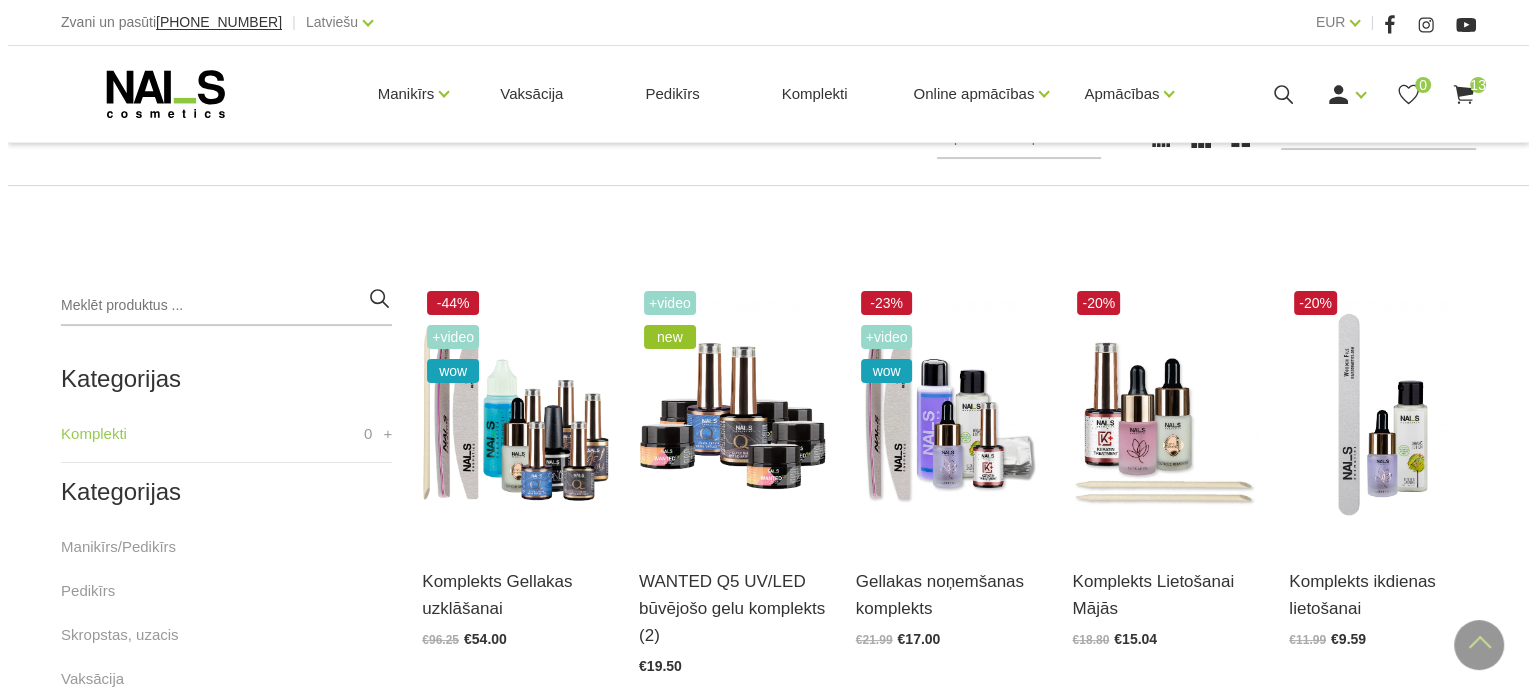 scroll, scrollTop: 320, scrollLeft: 0, axis: vertical 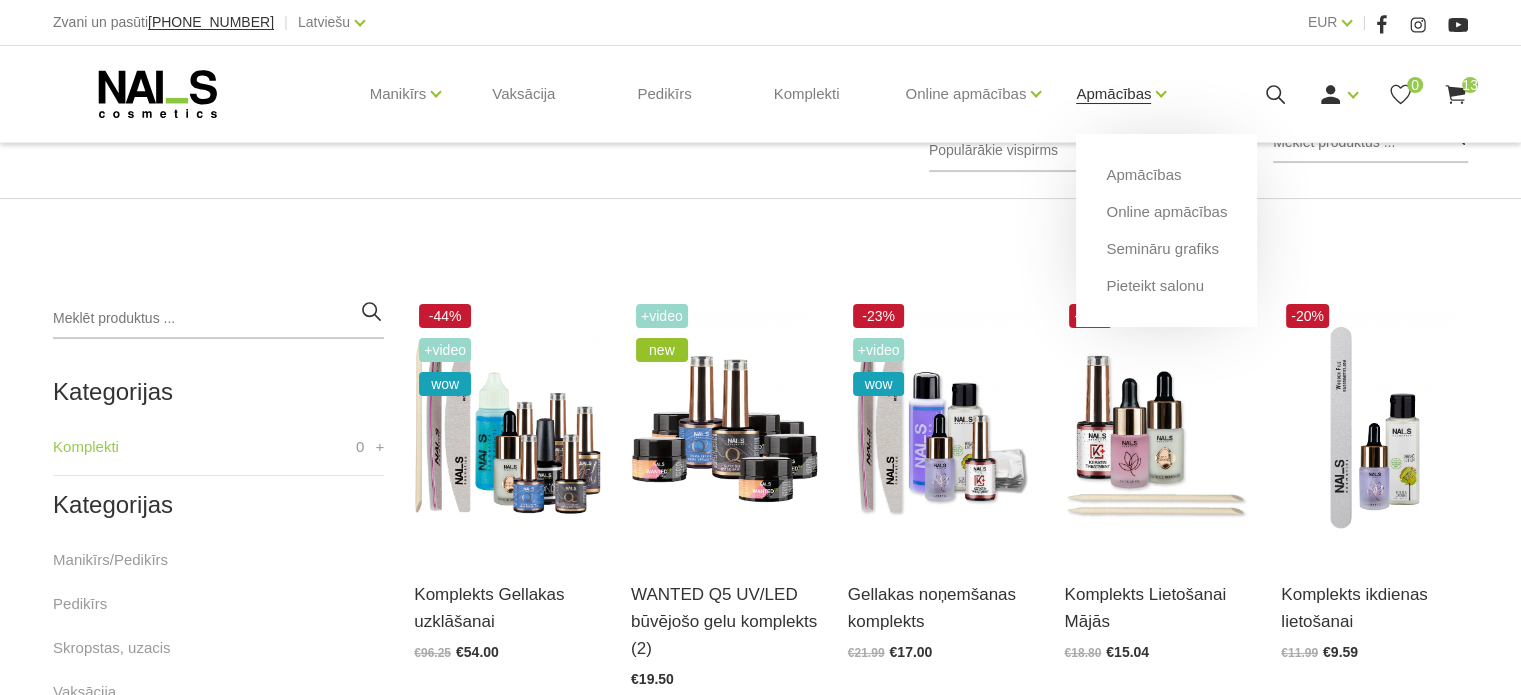click on "Apmācības" at bounding box center (1113, 94) 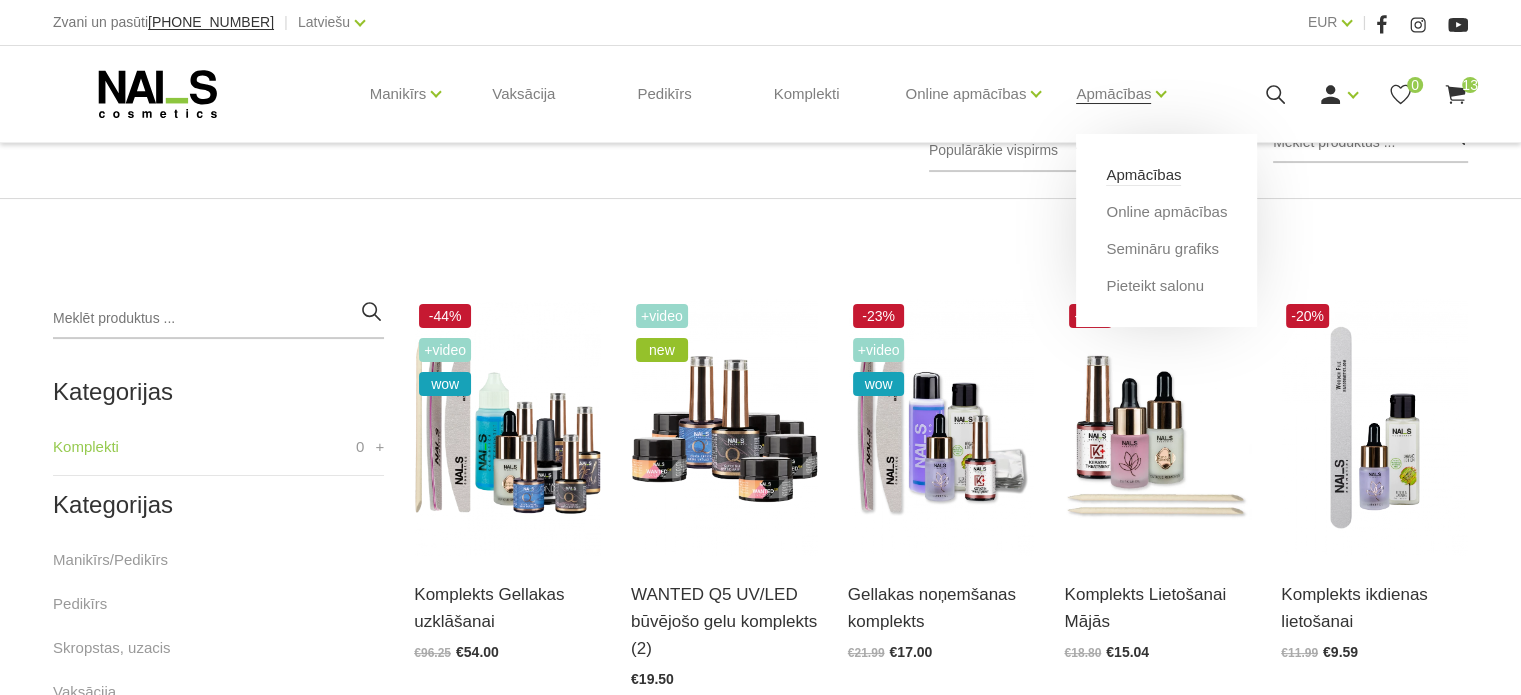 click on "Apmācības" at bounding box center [1143, 175] 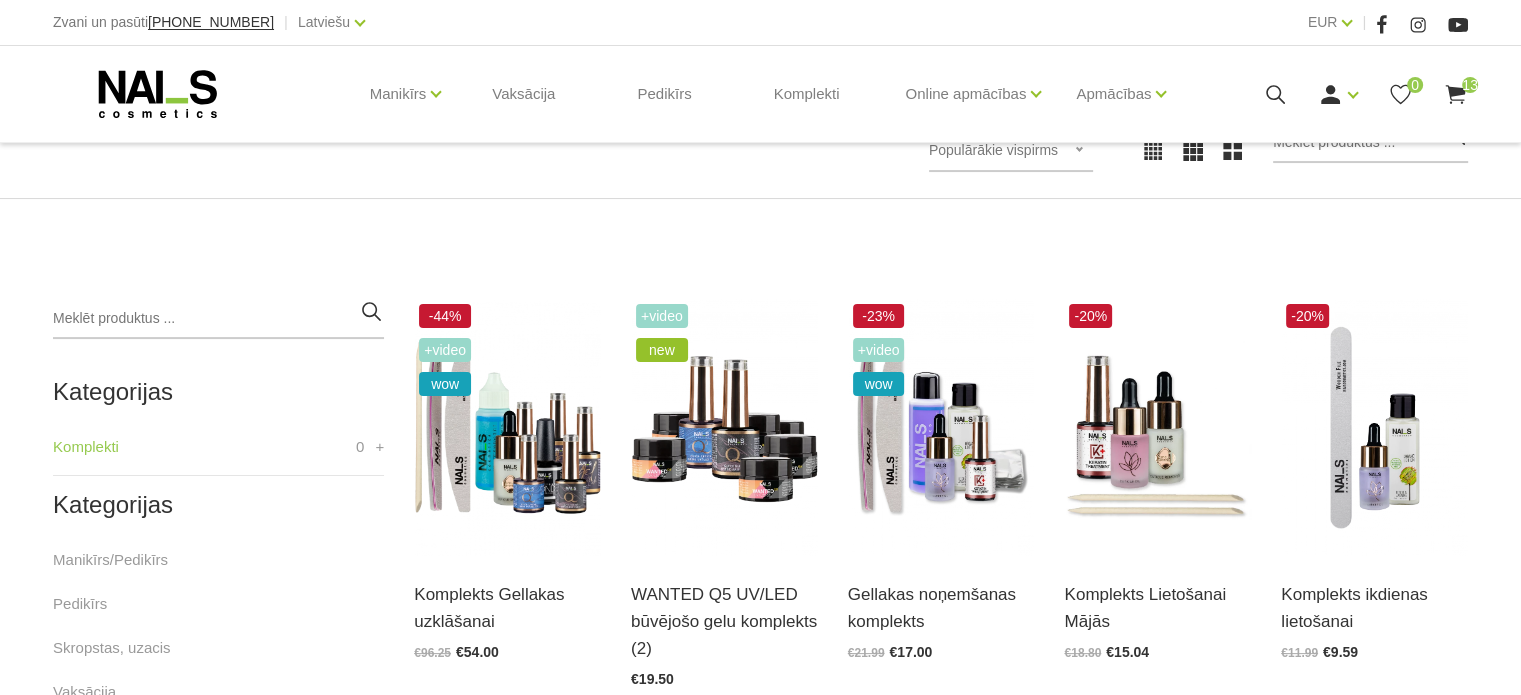 click 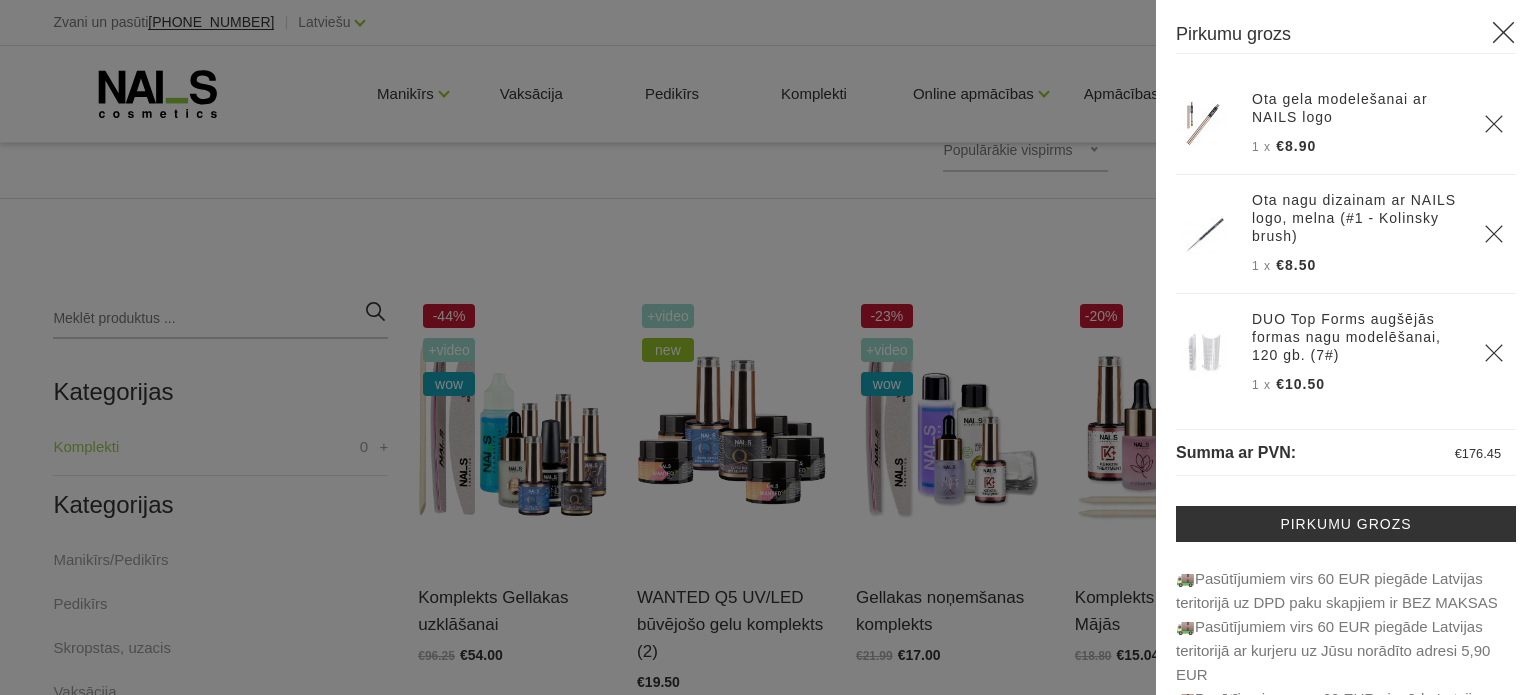 drag, startPoint x: 1473, startPoint y: 140, endPoint x: 1484, endPoint y: 147, distance: 13.038404 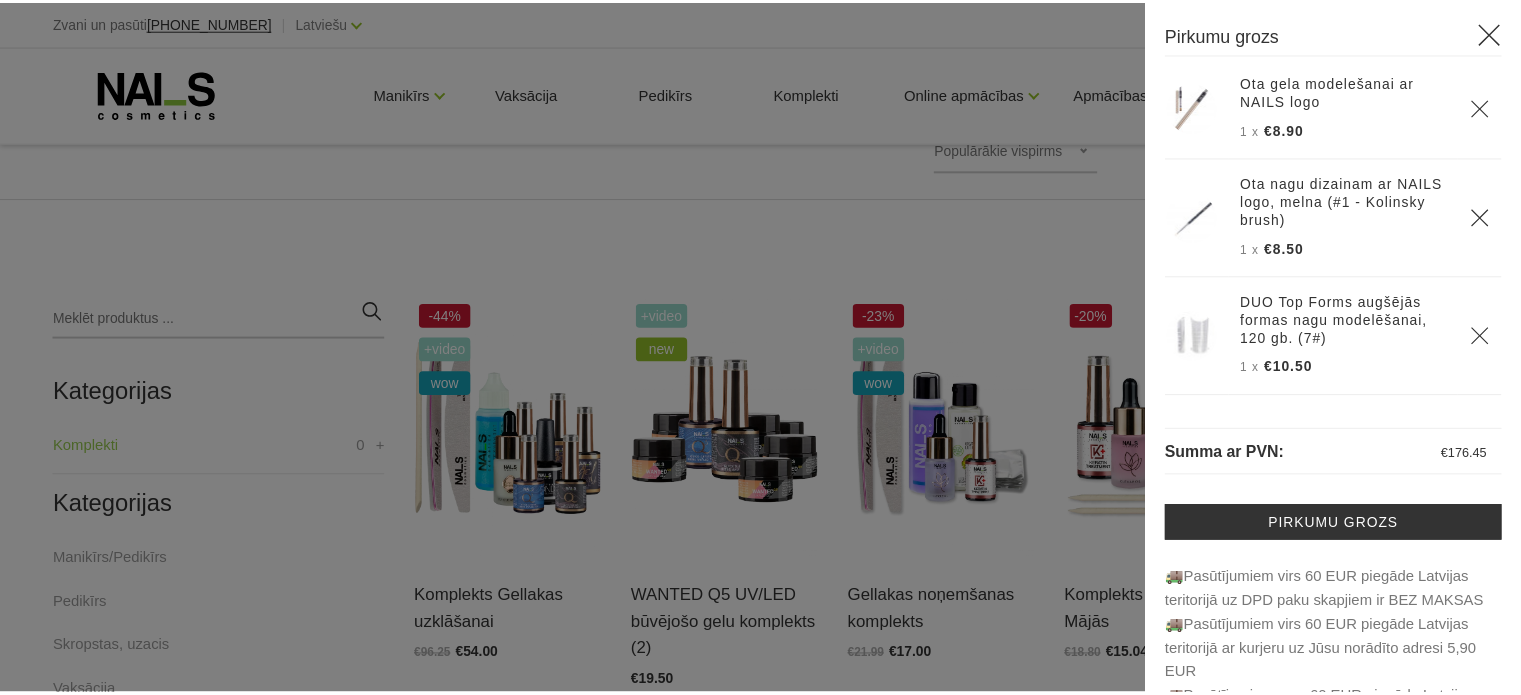 scroll, scrollTop: 0, scrollLeft: 0, axis: both 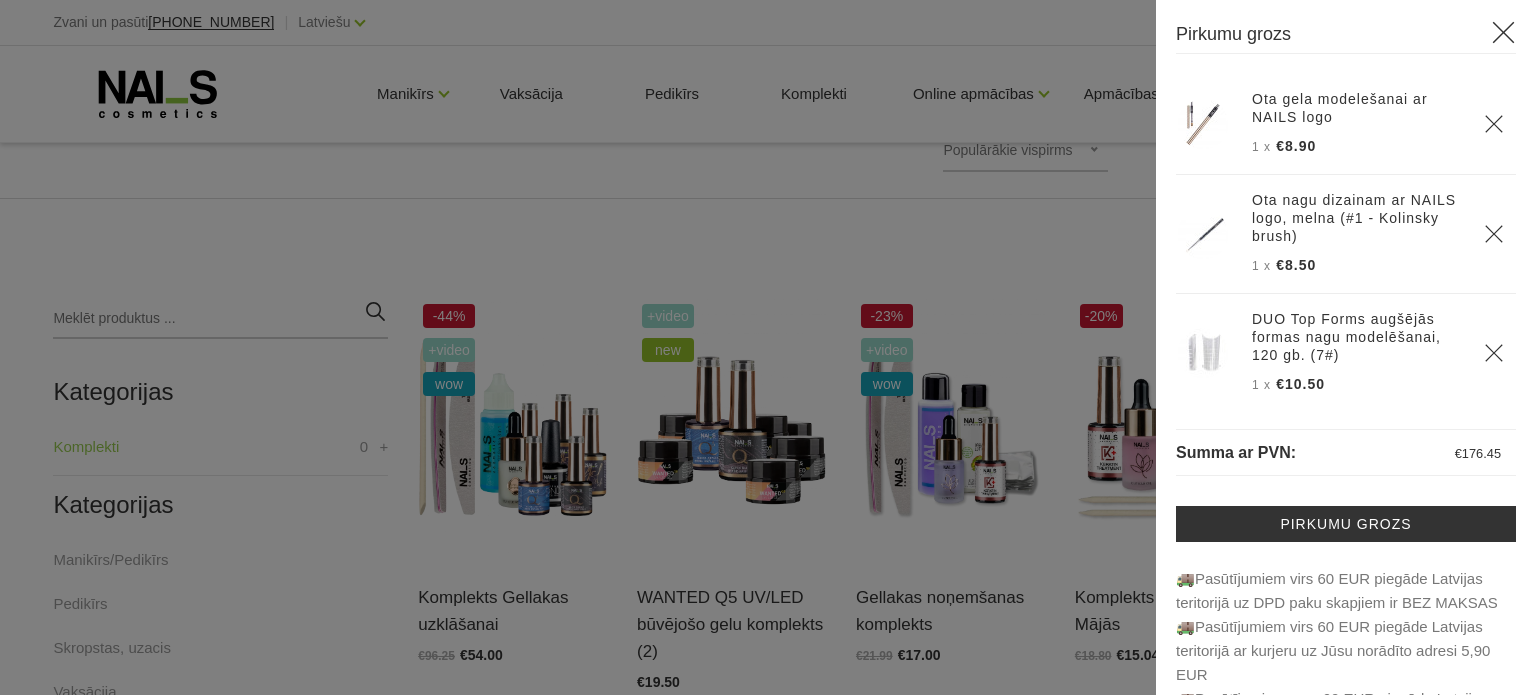 click 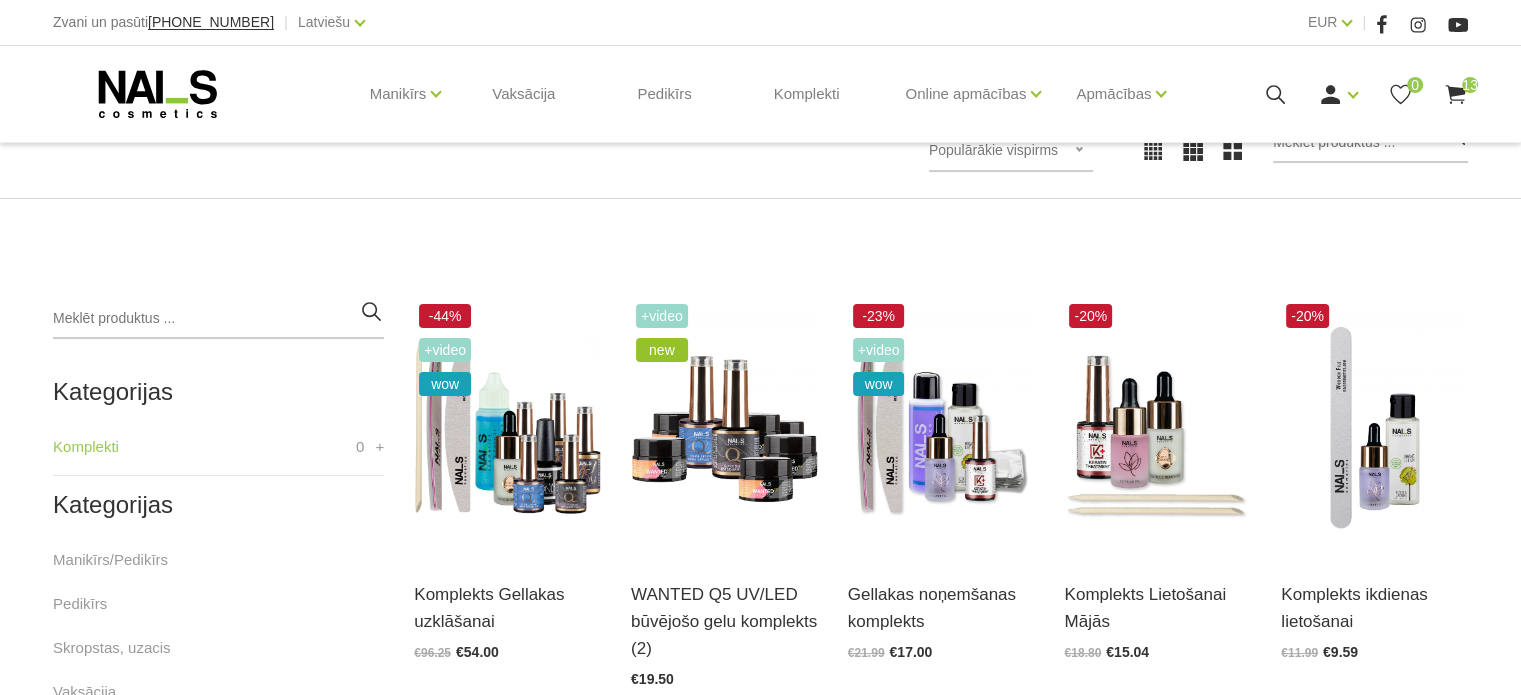 click 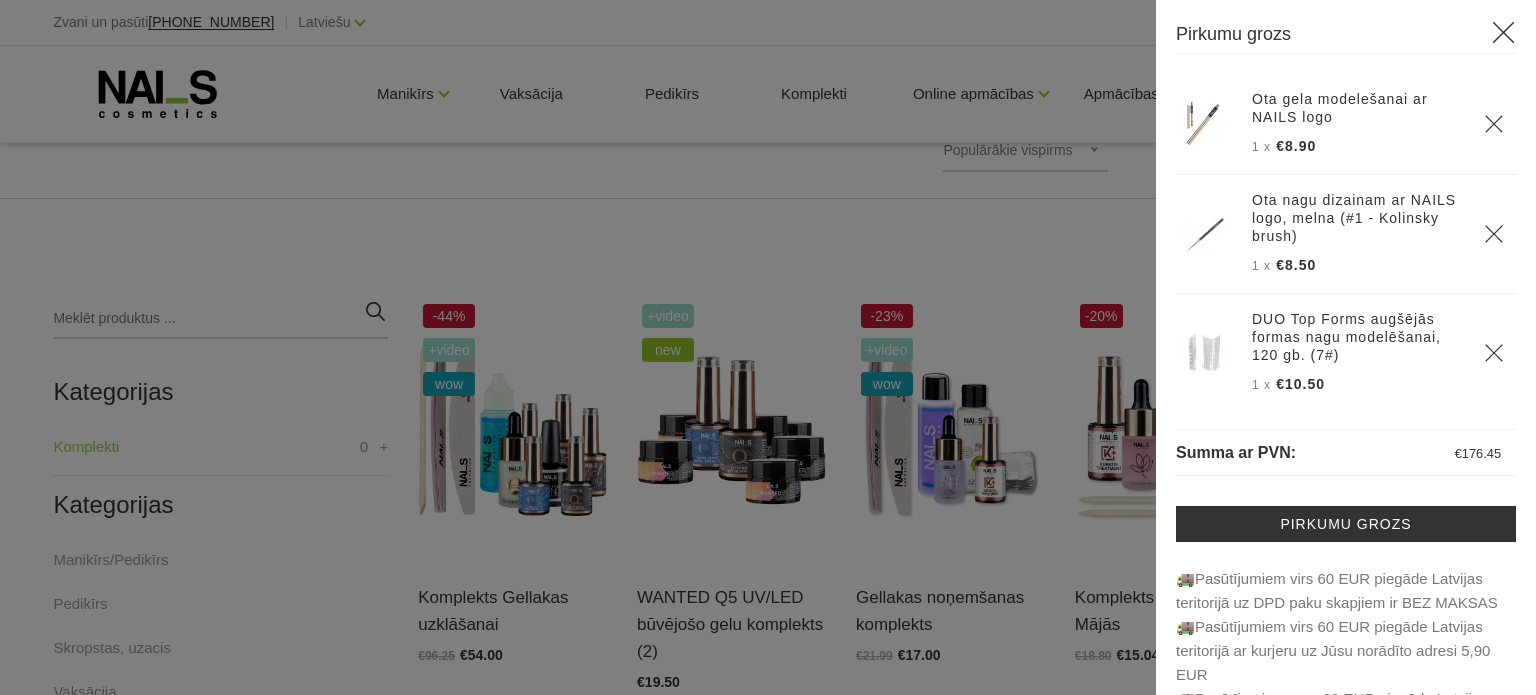 click 